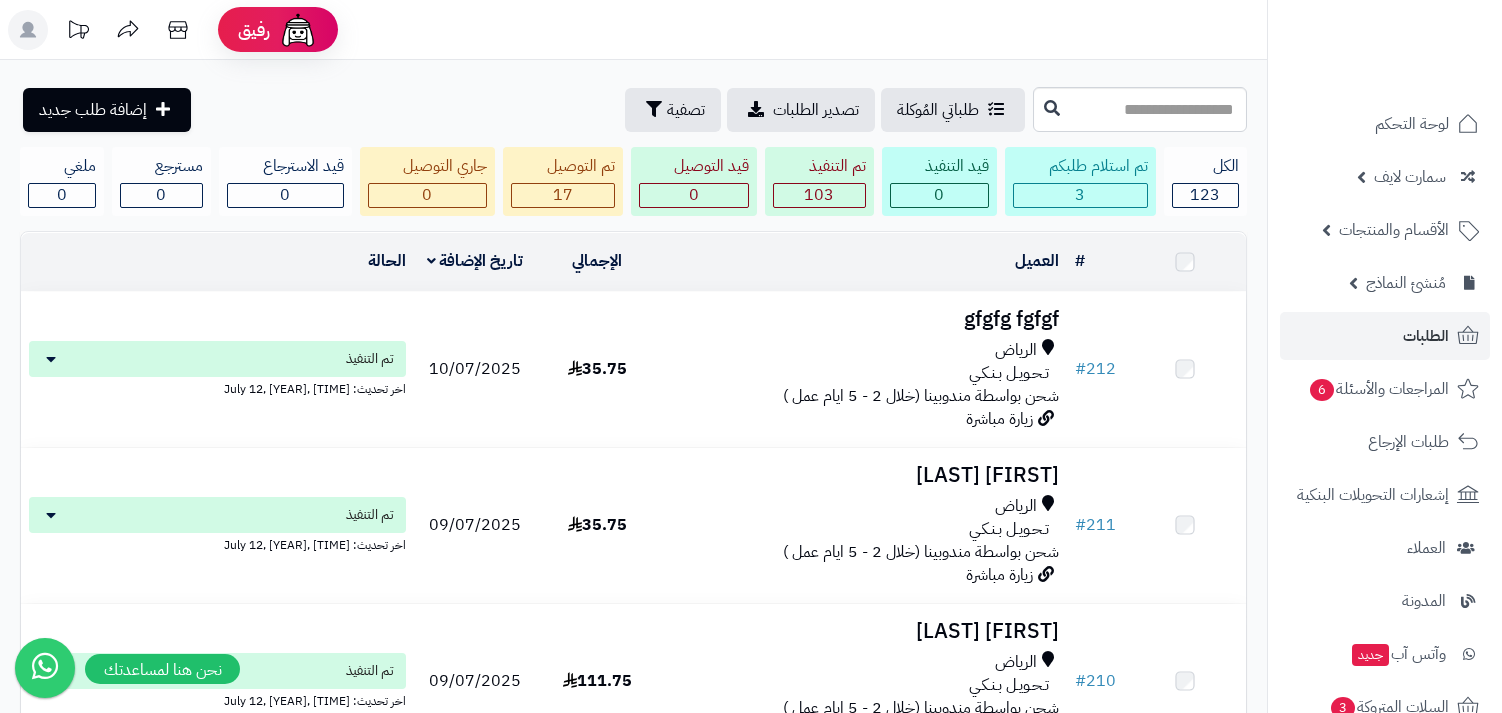 scroll, scrollTop: 0, scrollLeft: 0, axis: both 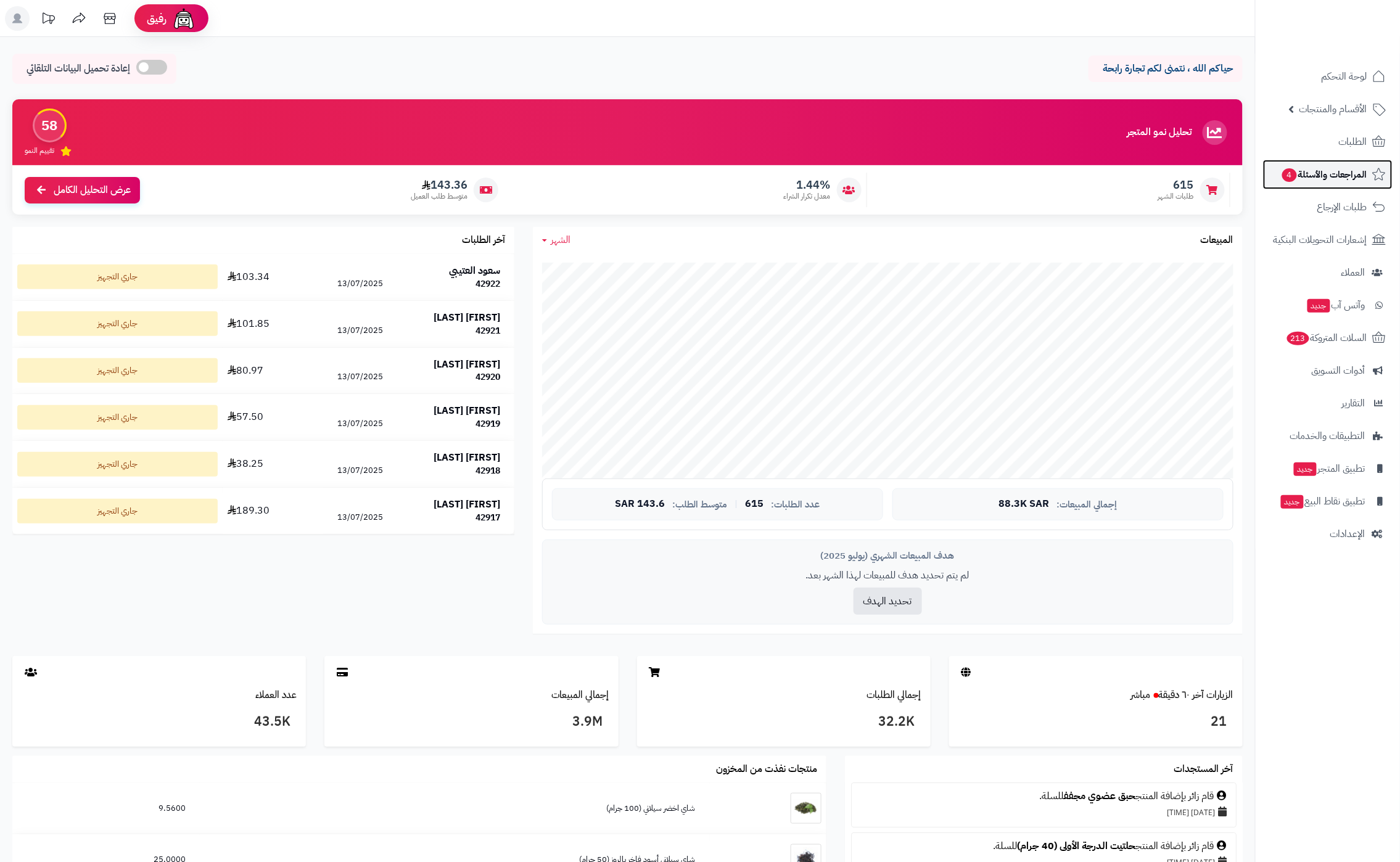 click on "المراجعات والأسئلة  4" at bounding box center [1324, 174] 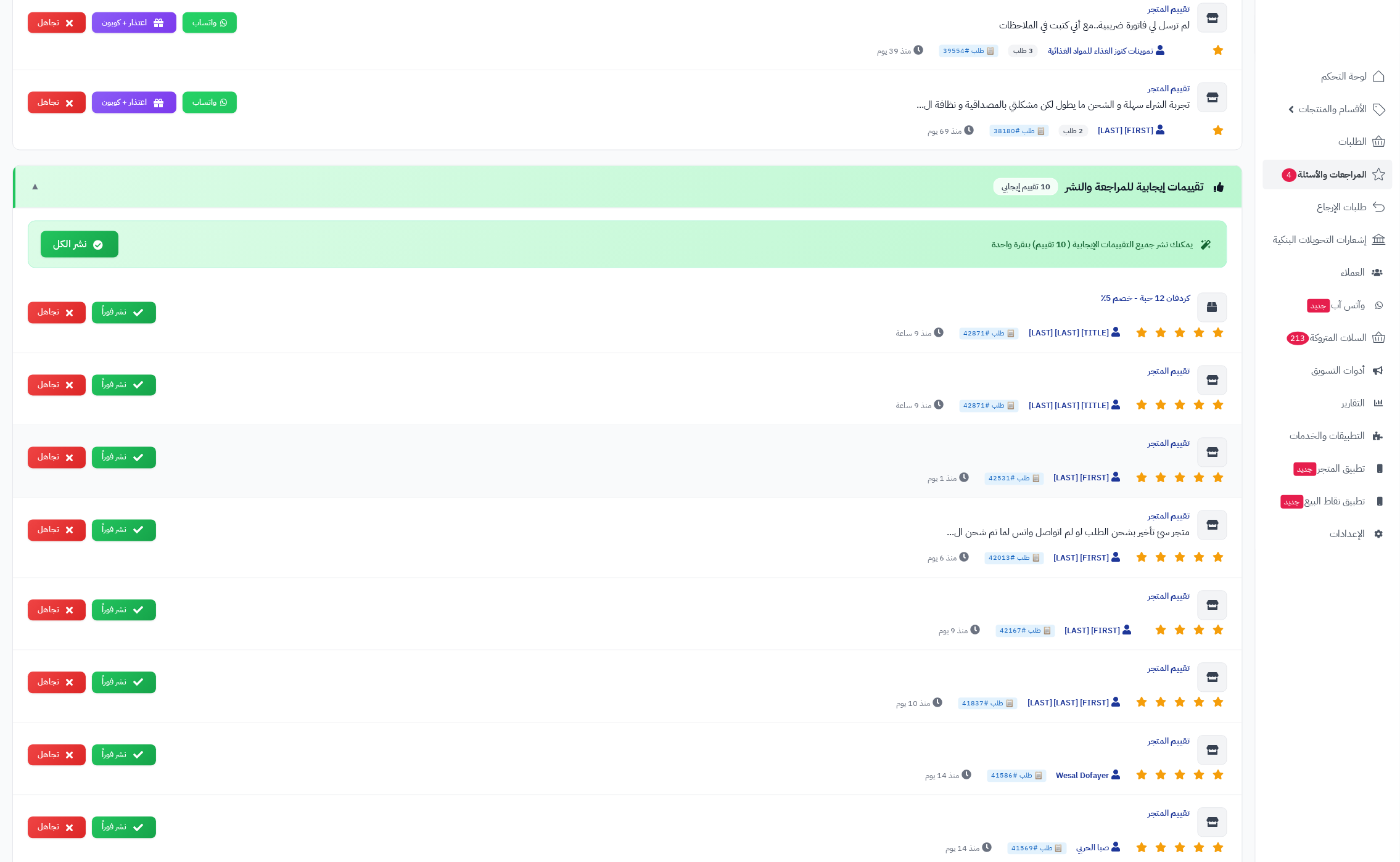 scroll, scrollTop: 760, scrollLeft: 0, axis: vertical 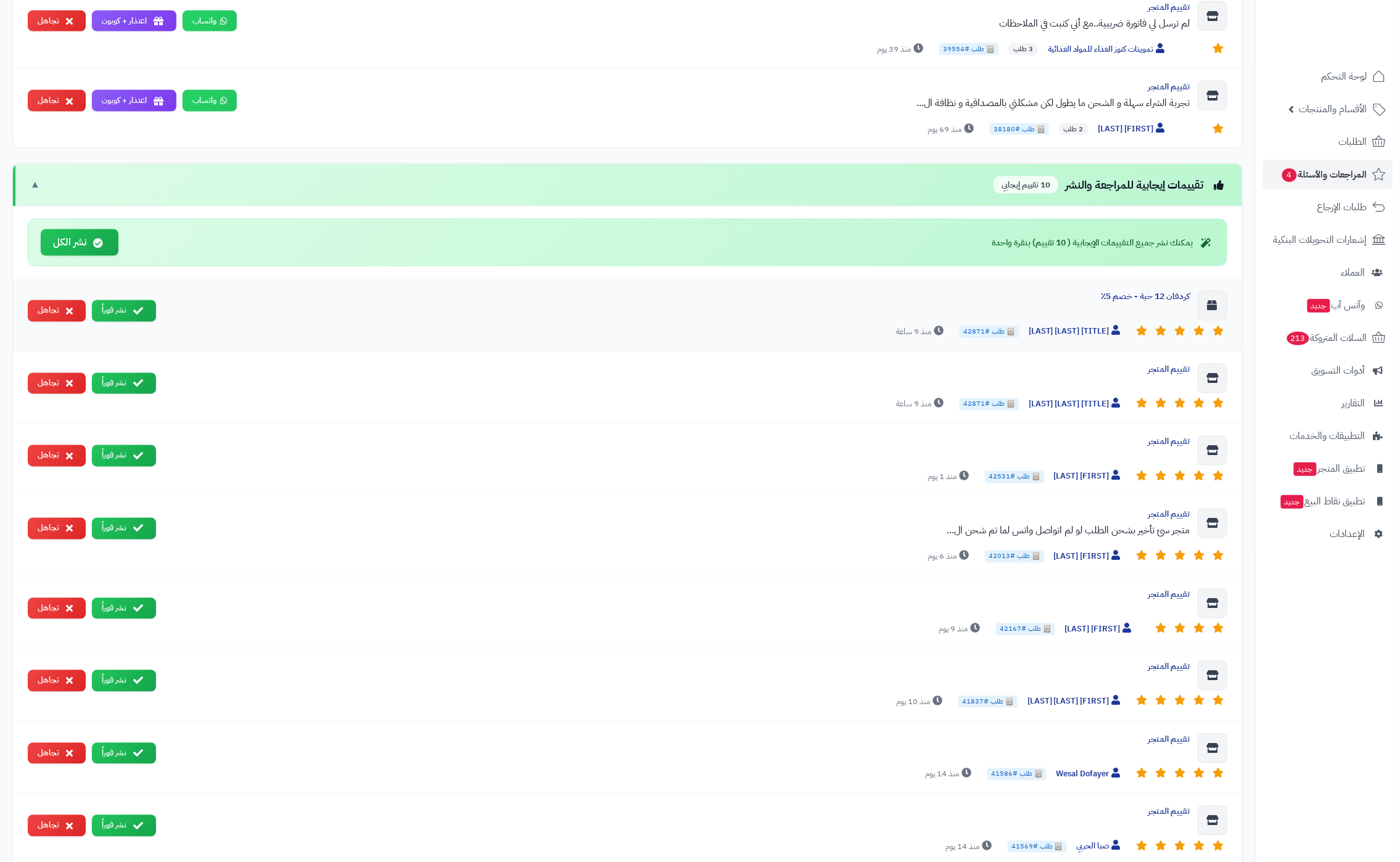 click at bounding box center (1213, 306) 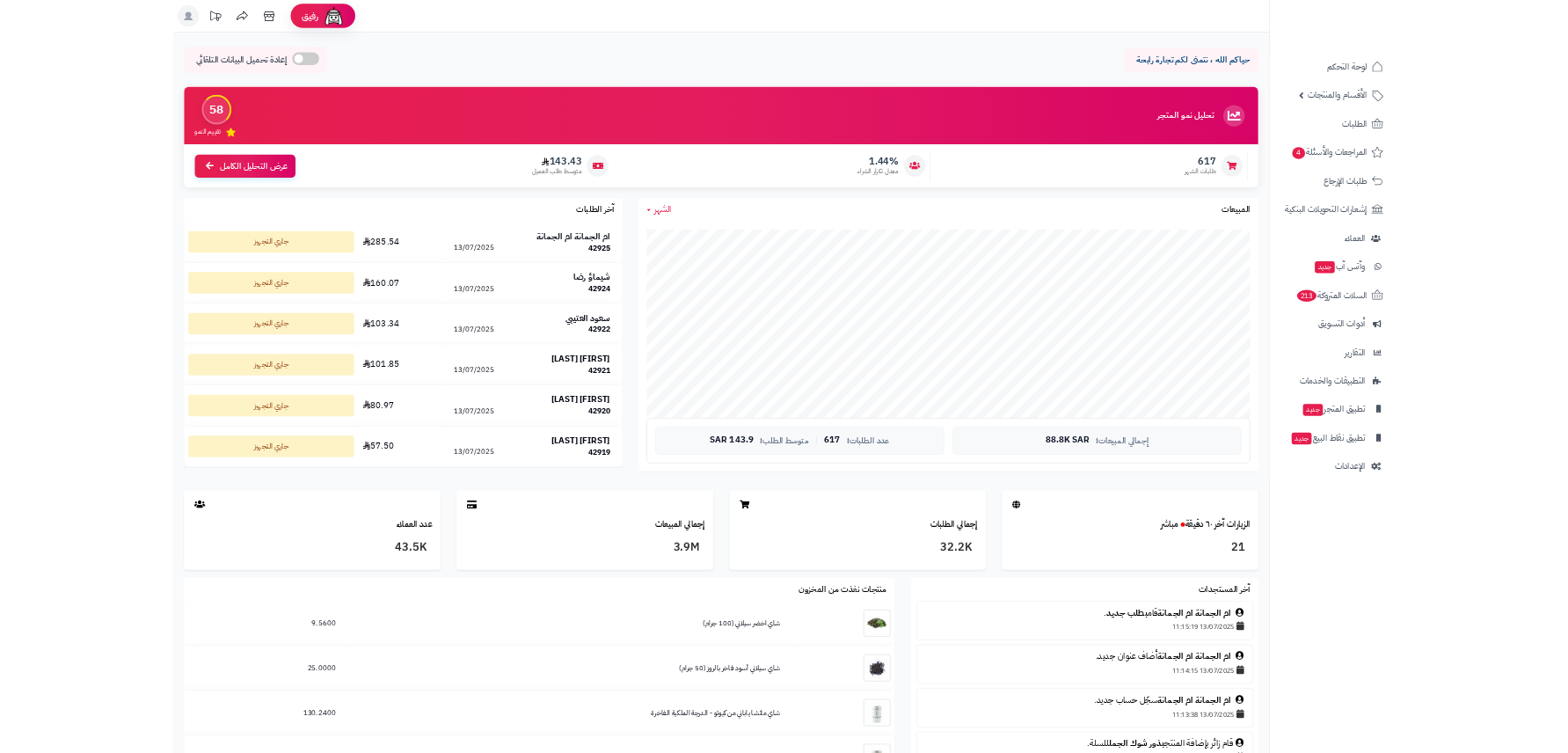 scroll, scrollTop: 0, scrollLeft: 0, axis: both 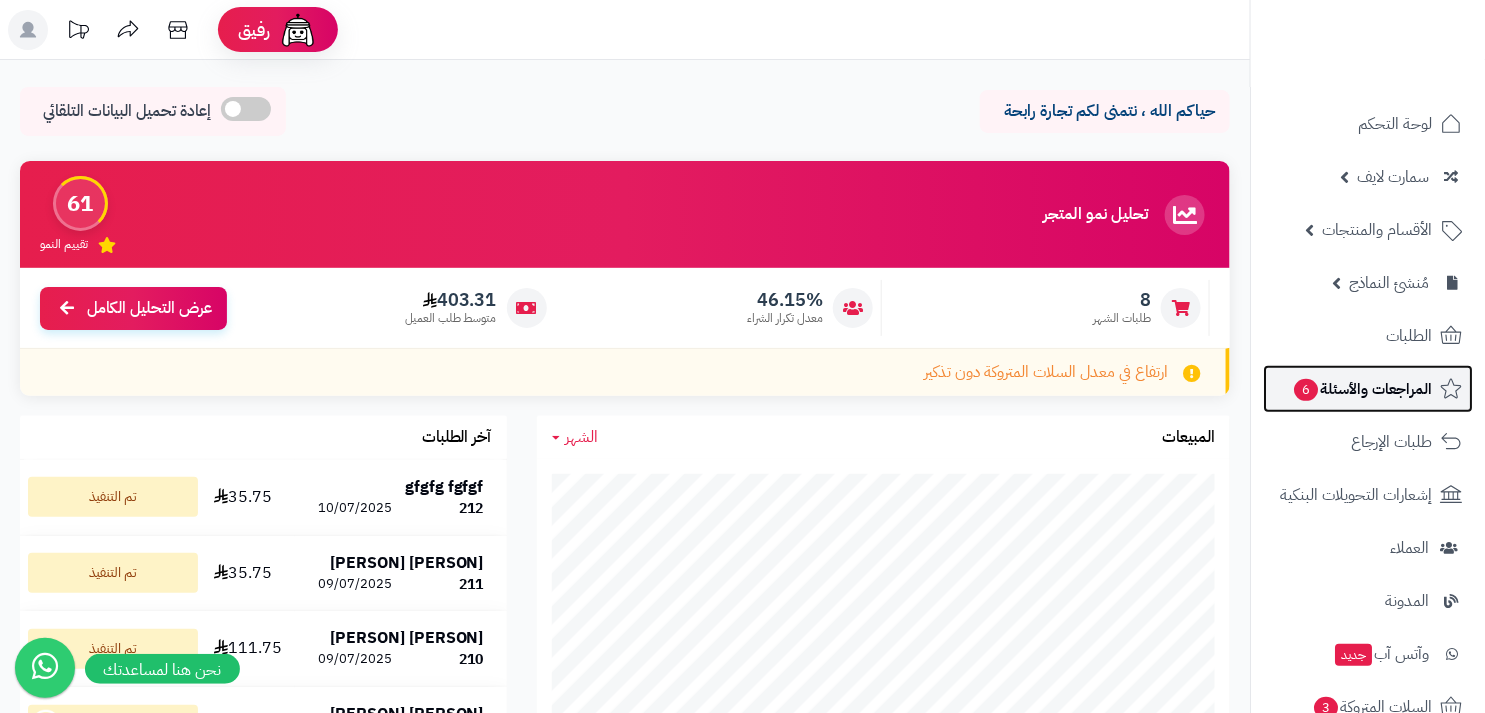 click on "المراجعات والأسئلة  6" at bounding box center (1362, 389) 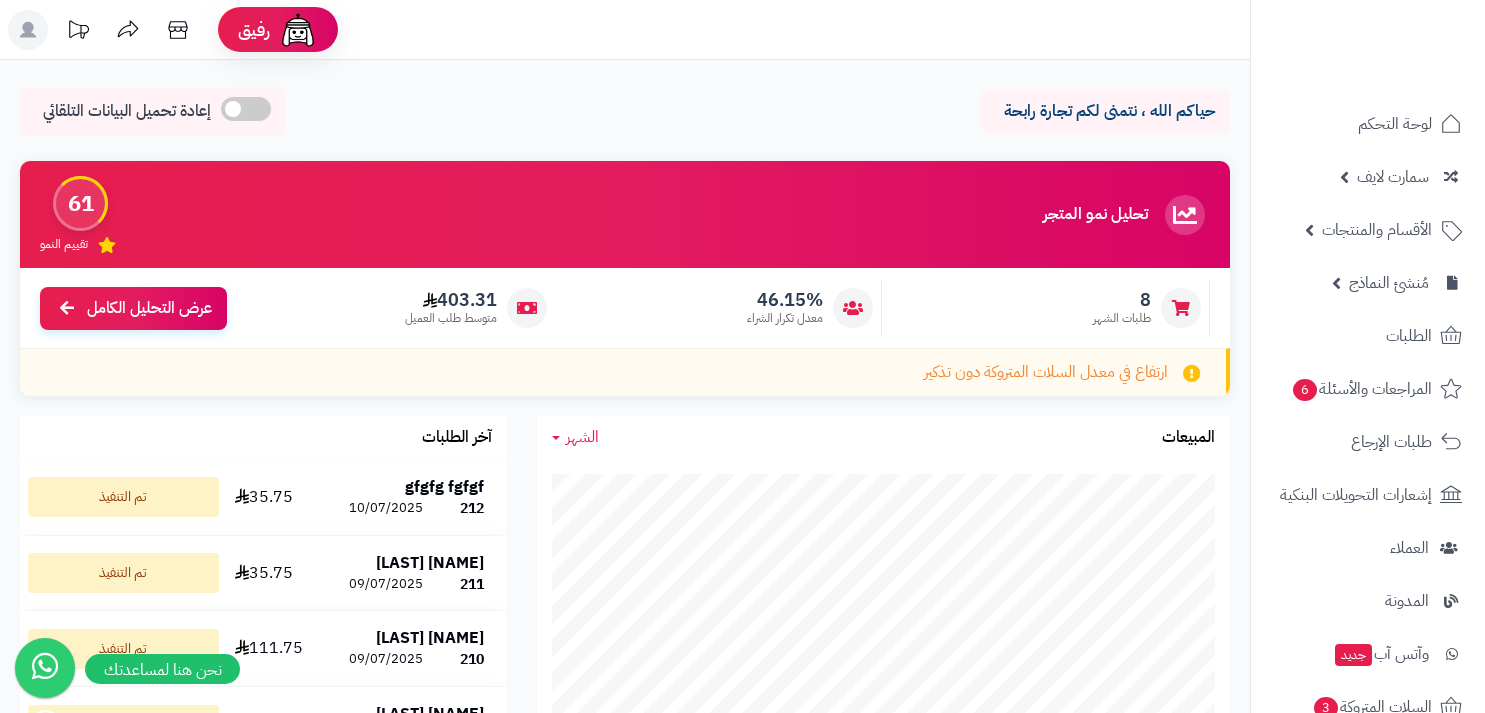 scroll, scrollTop: 0, scrollLeft: 0, axis: both 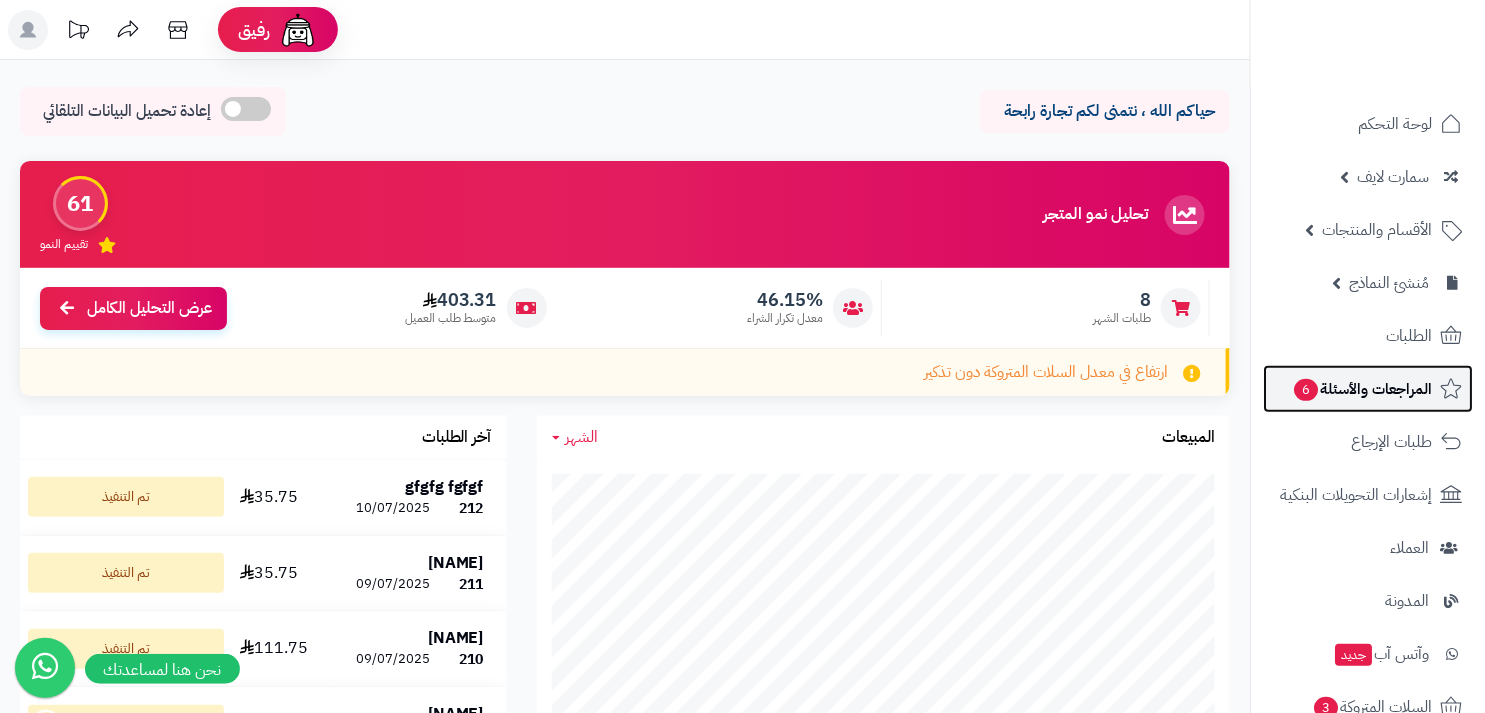 click 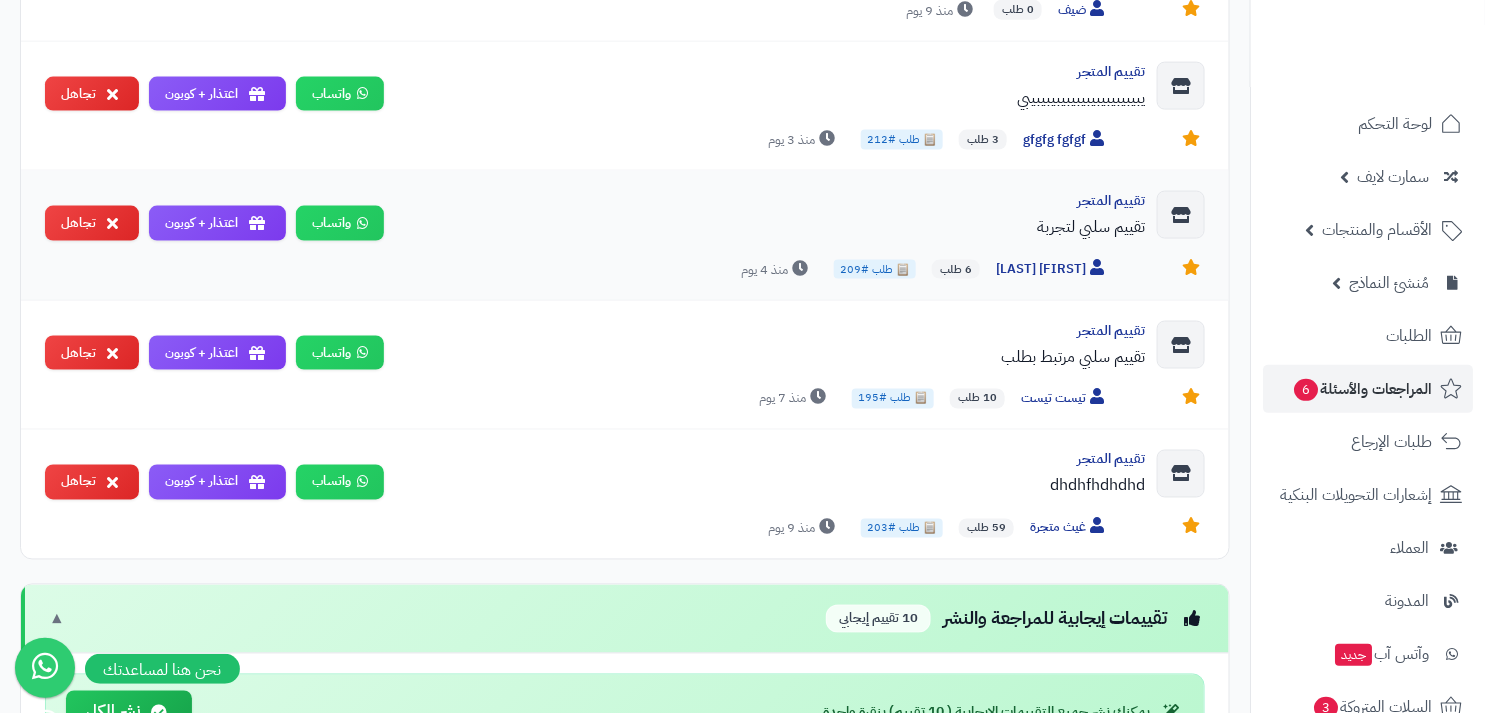 scroll, scrollTop: 1490, scrollLeft: 0, axis: vertical 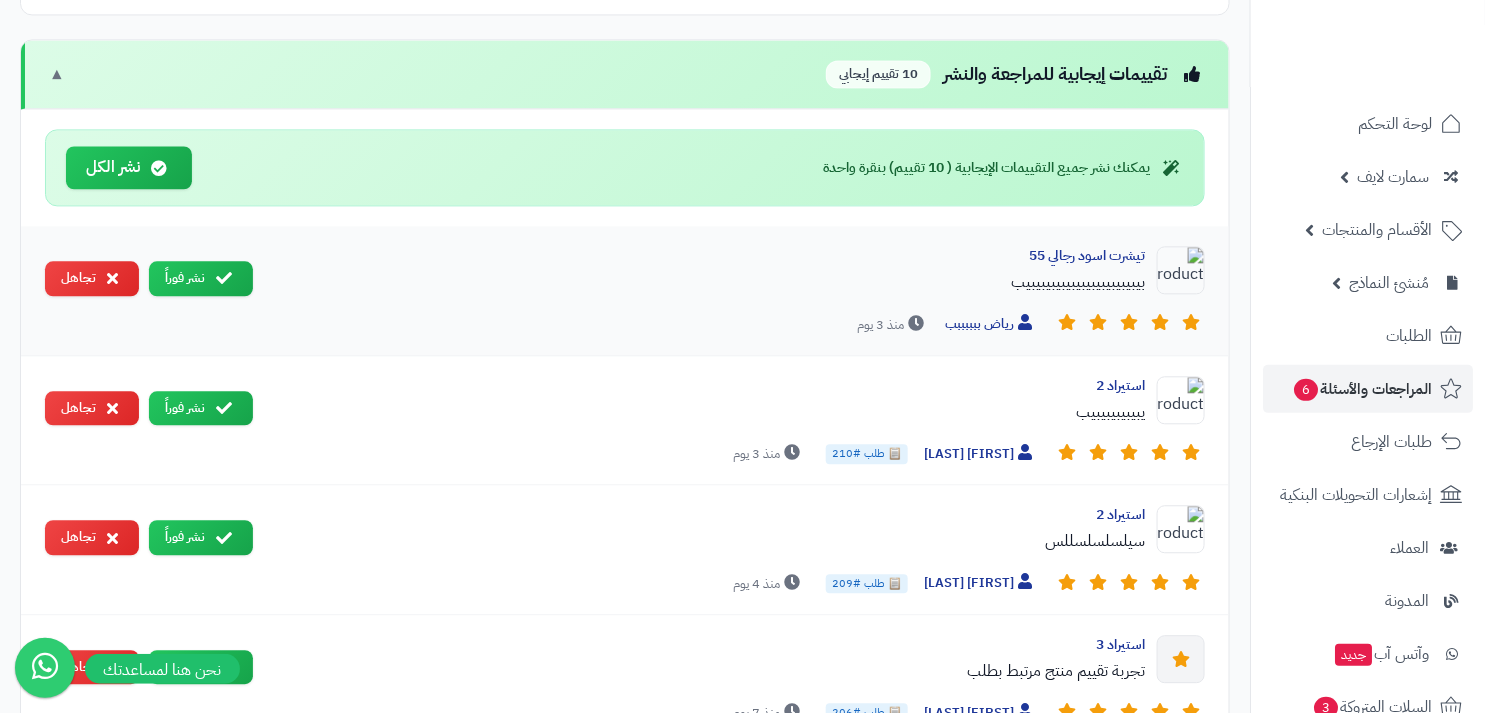 click at bounding box center [1181, 270] 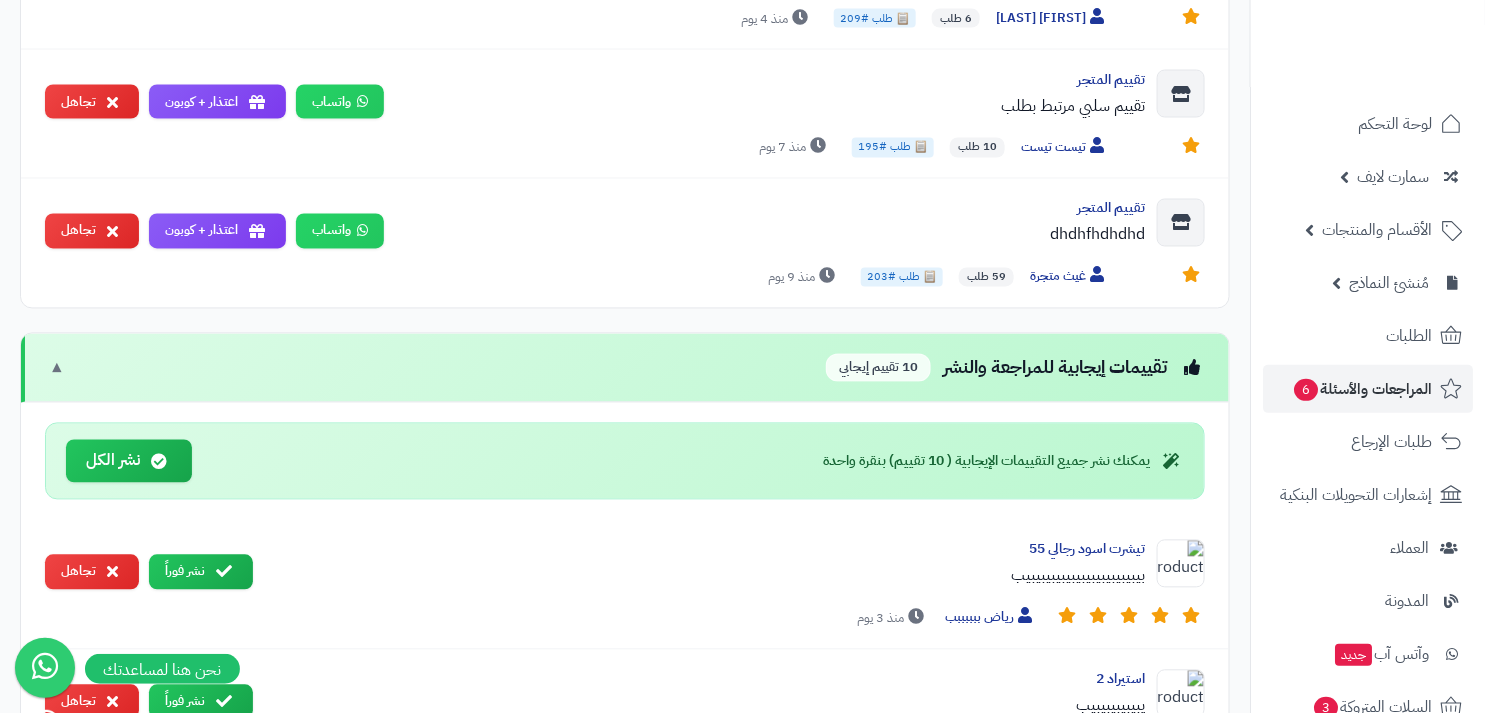 scroll, scrollTop: 1599, scrollLeft: 0, axis: vertical 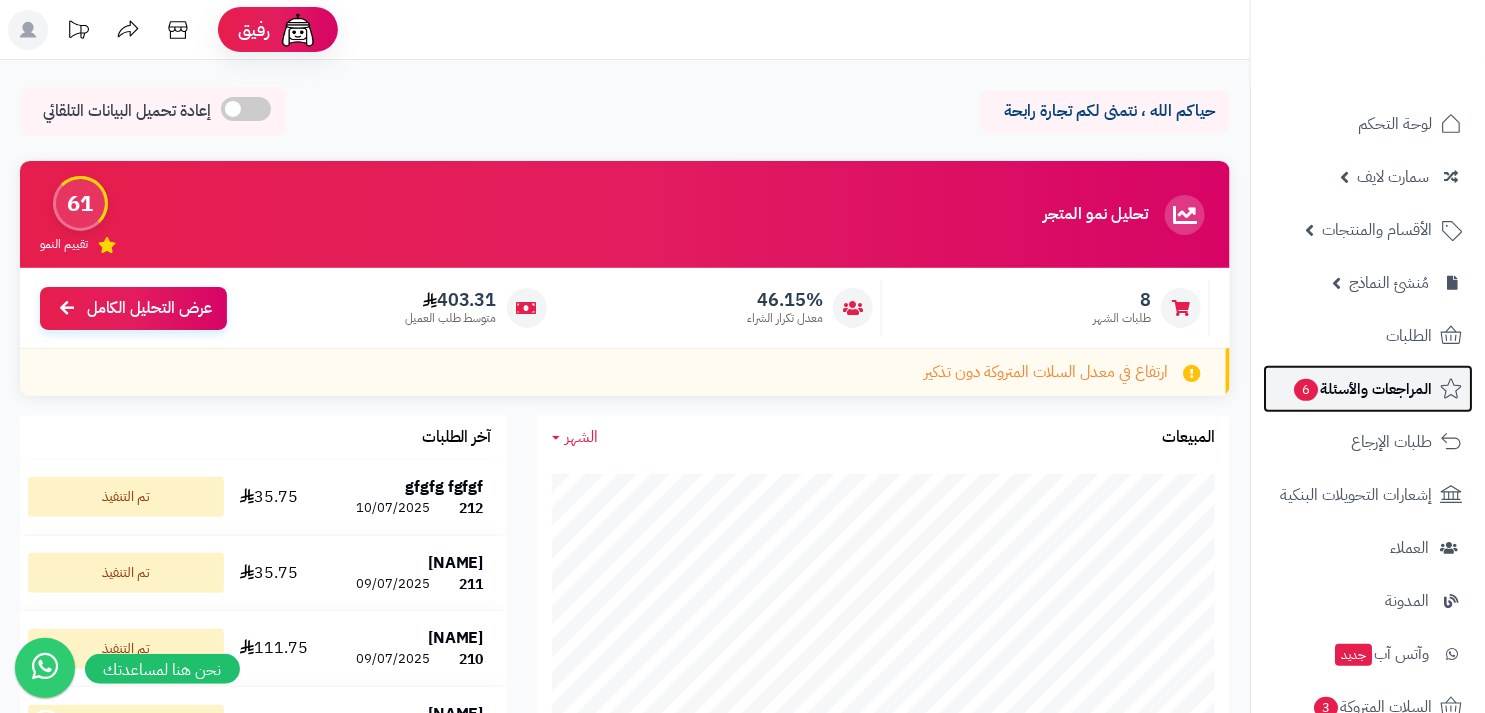 click on "المراجعات والأسئلة  6" at bounding box center (1368, 389) 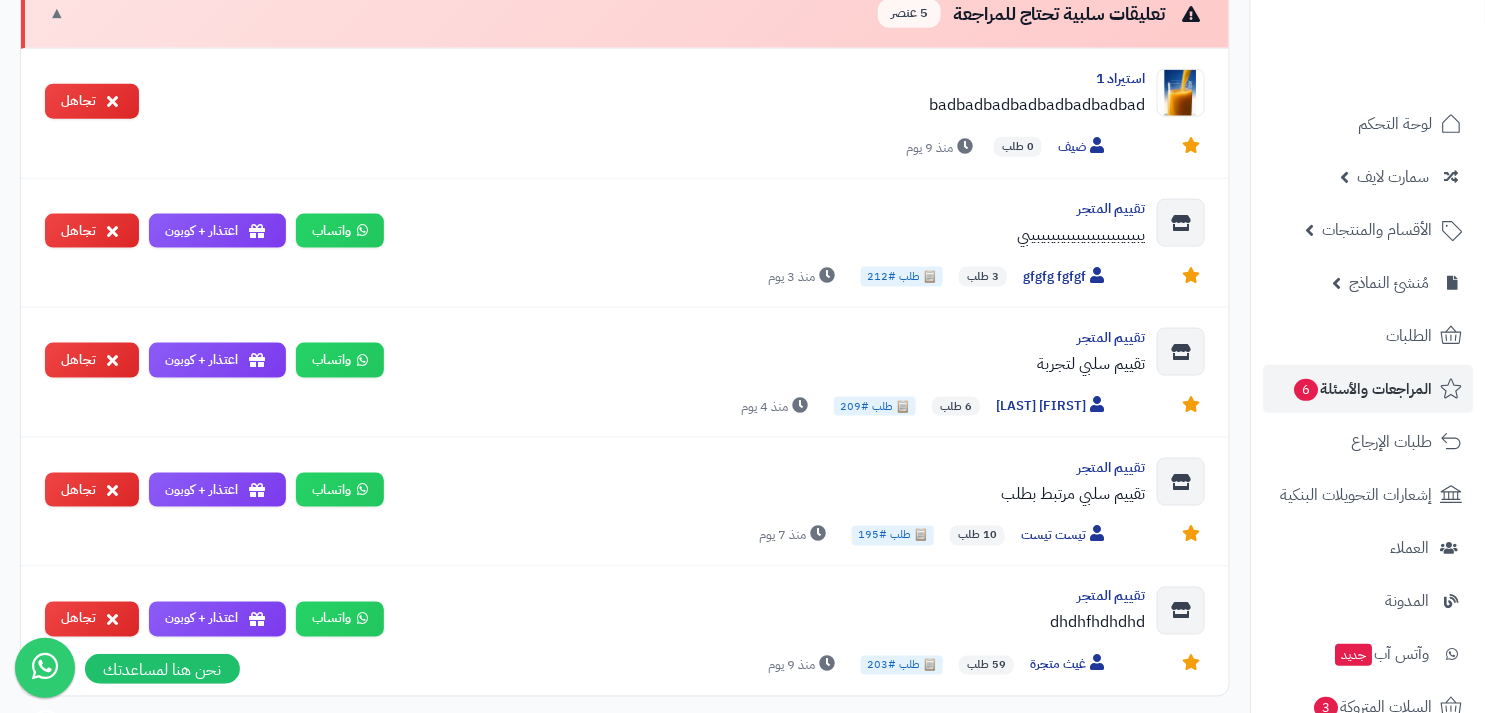 scroll, scrollTop: 780, scrollLeft: 0, axis: vertical 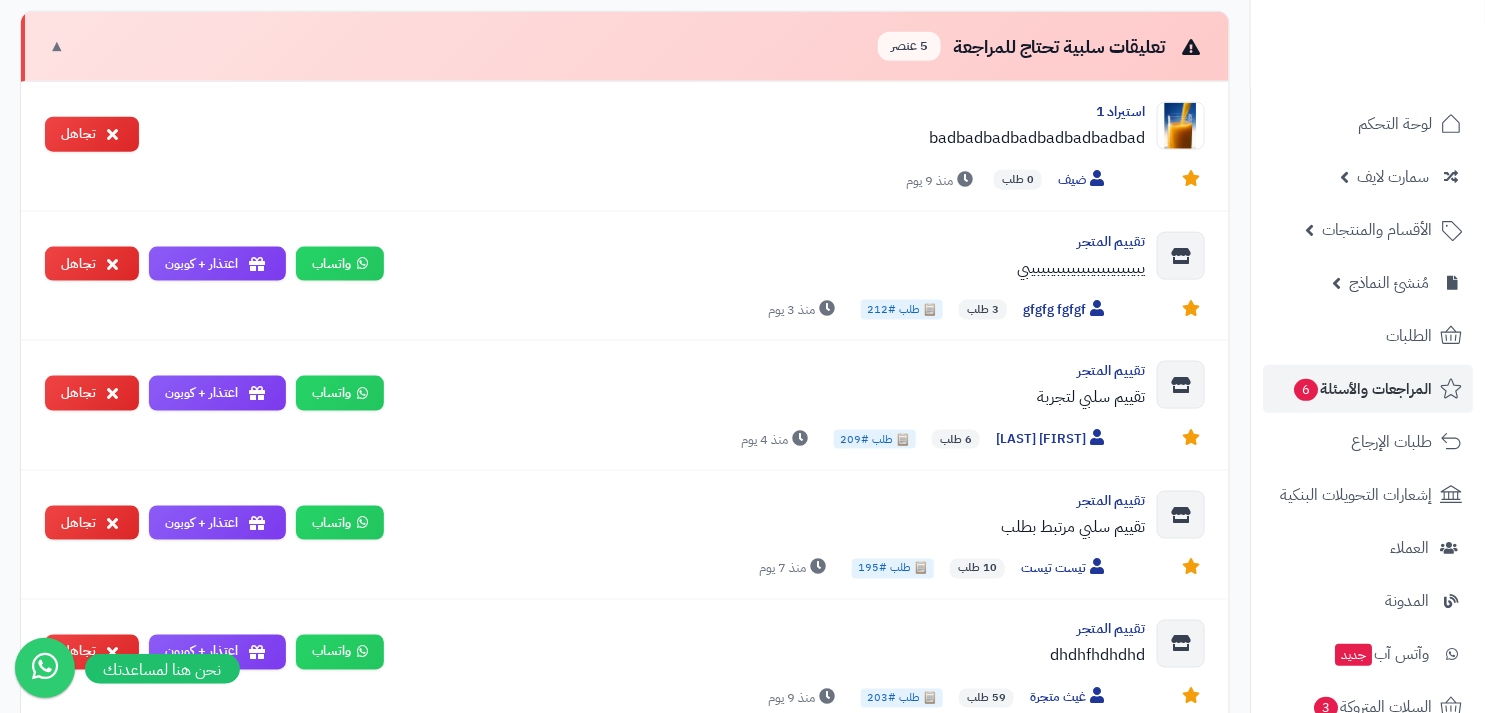 click on "تعليقات سلبية تحتاج للمراجعة
5                                عنصر
▼" at bounding box center [625, 47] 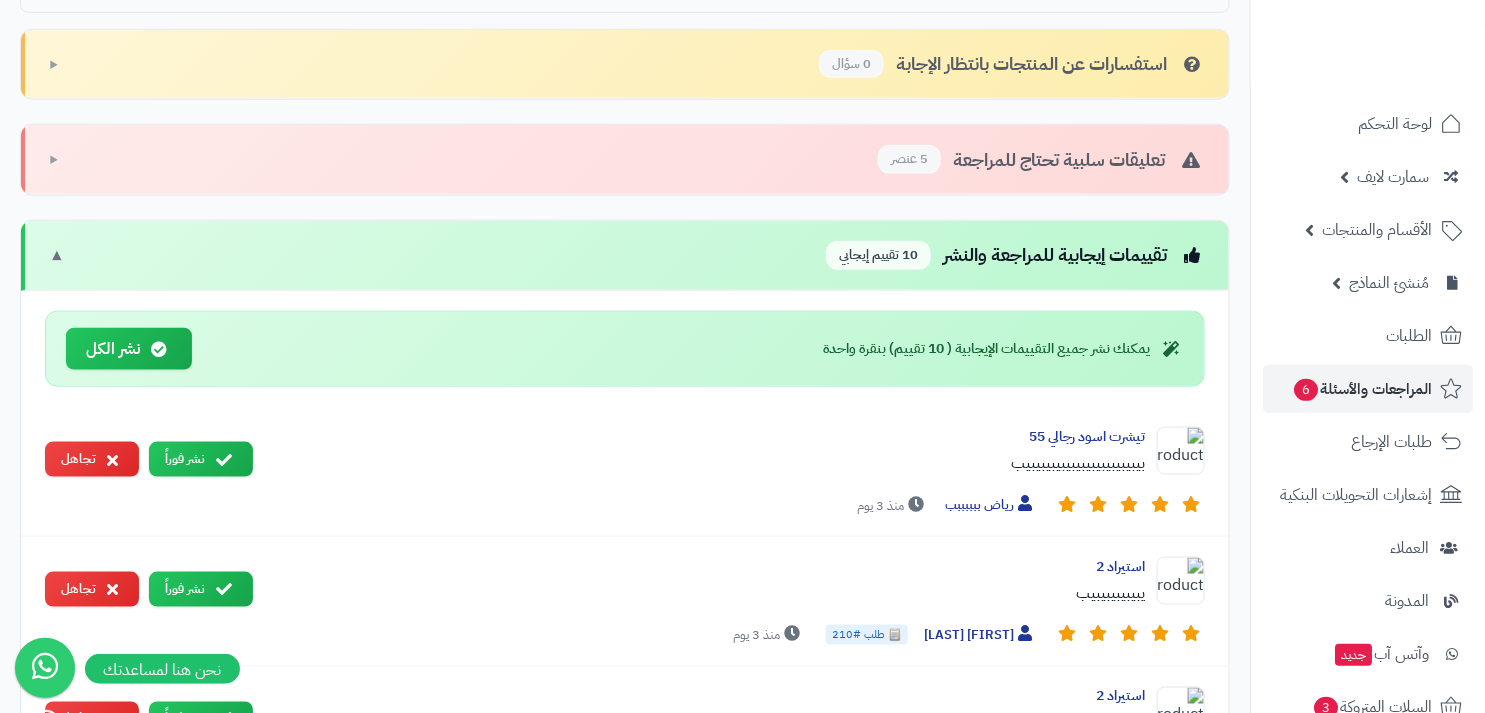 scroll, scrollTop: 575, scrollLeft: 0, axis: vertical 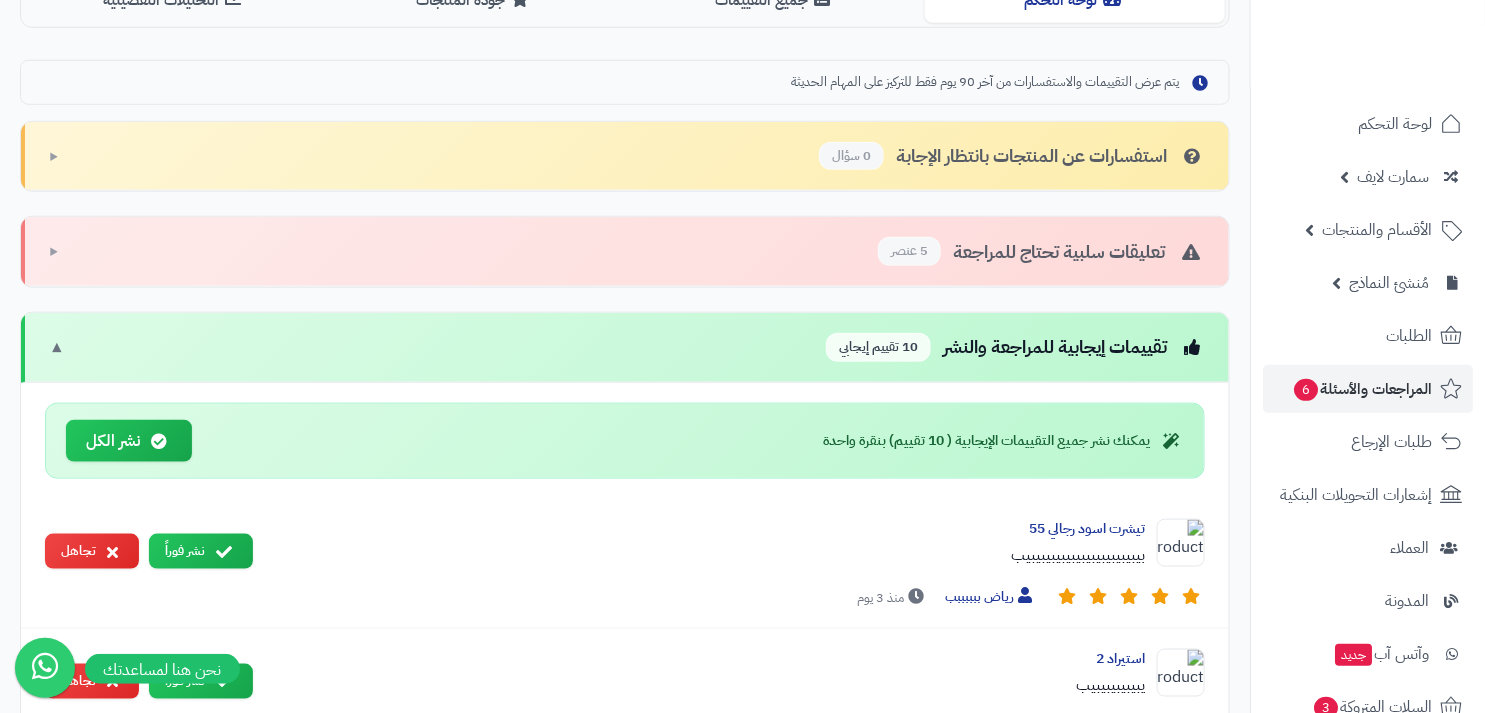 click on "استفسارات عن المنتجات بانتظار الإجابة
0                                سؤال
▶" at bounding box center (625, 157) 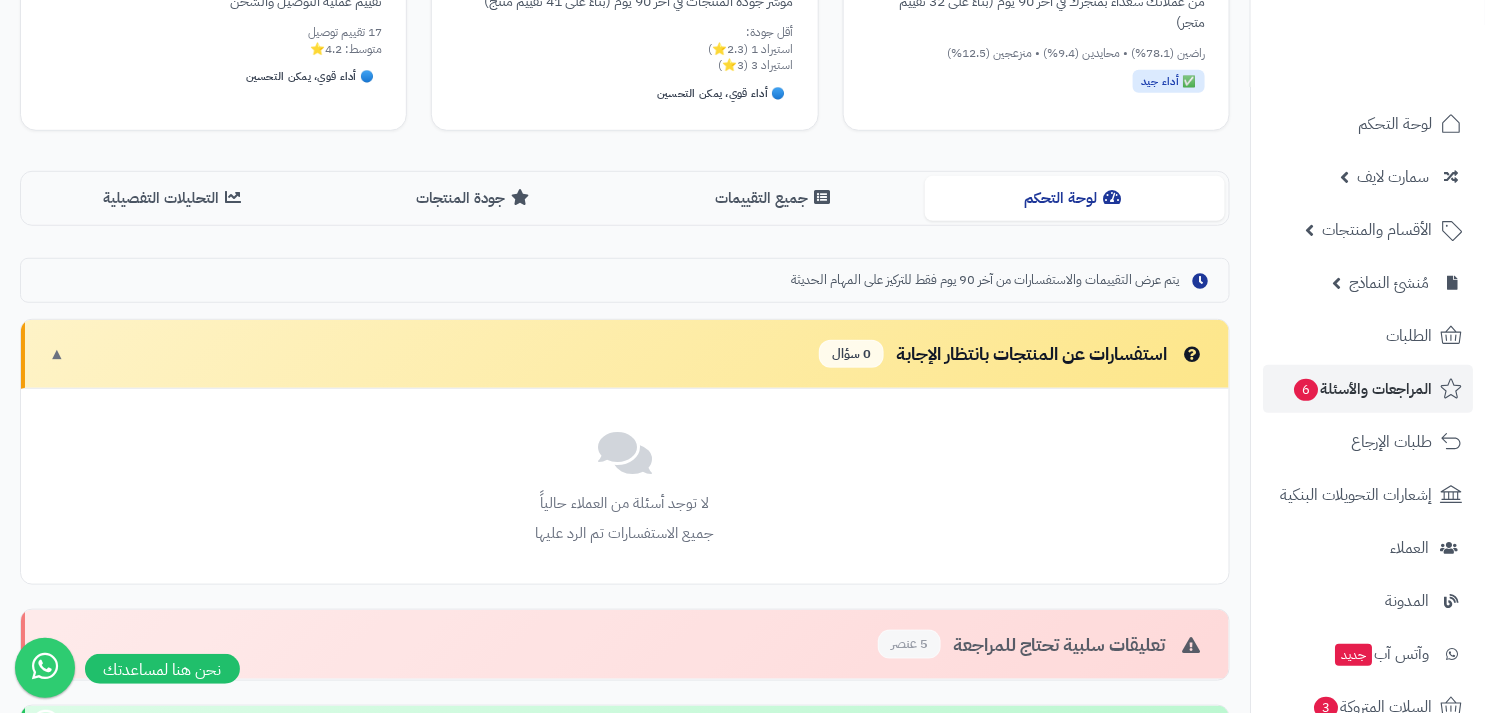 scroll, scrollTop: 0, scrollLeft: 0, axis: both 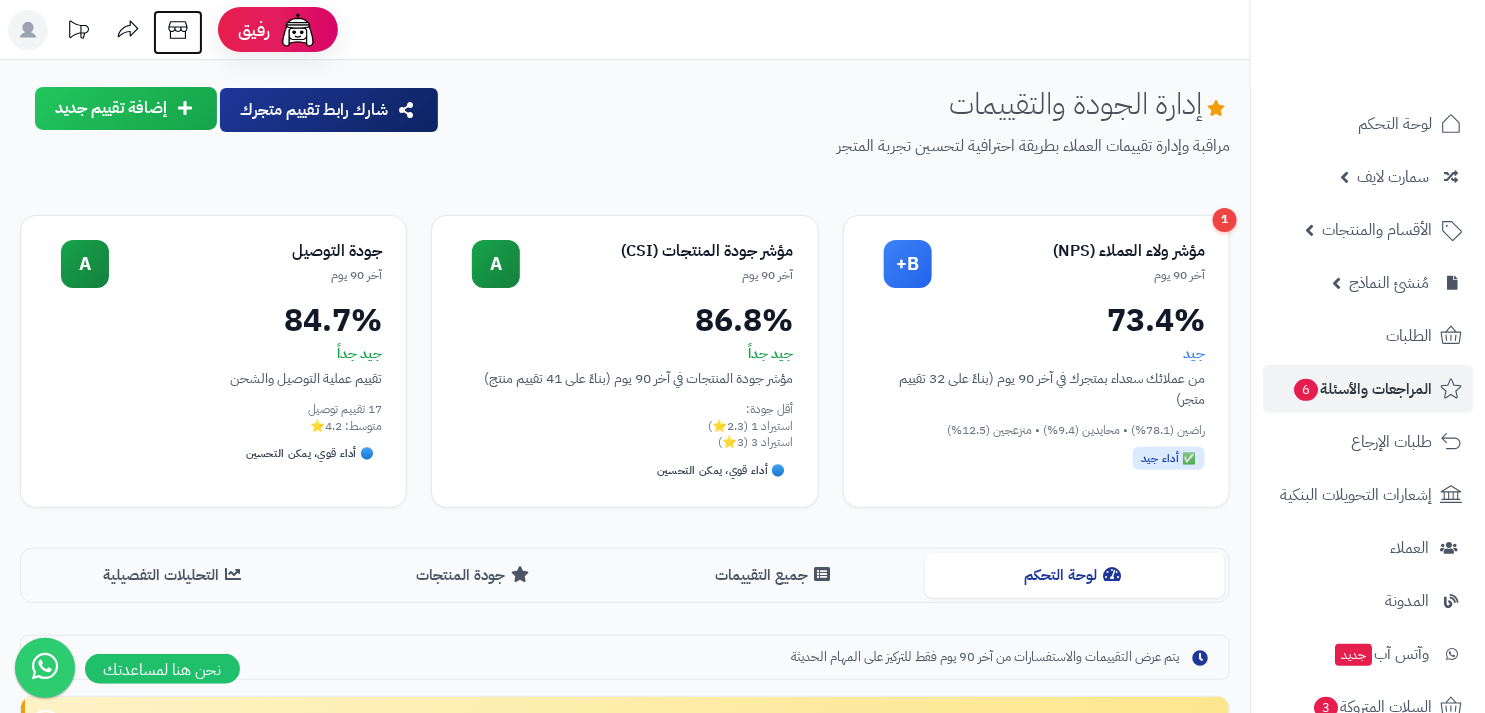 click 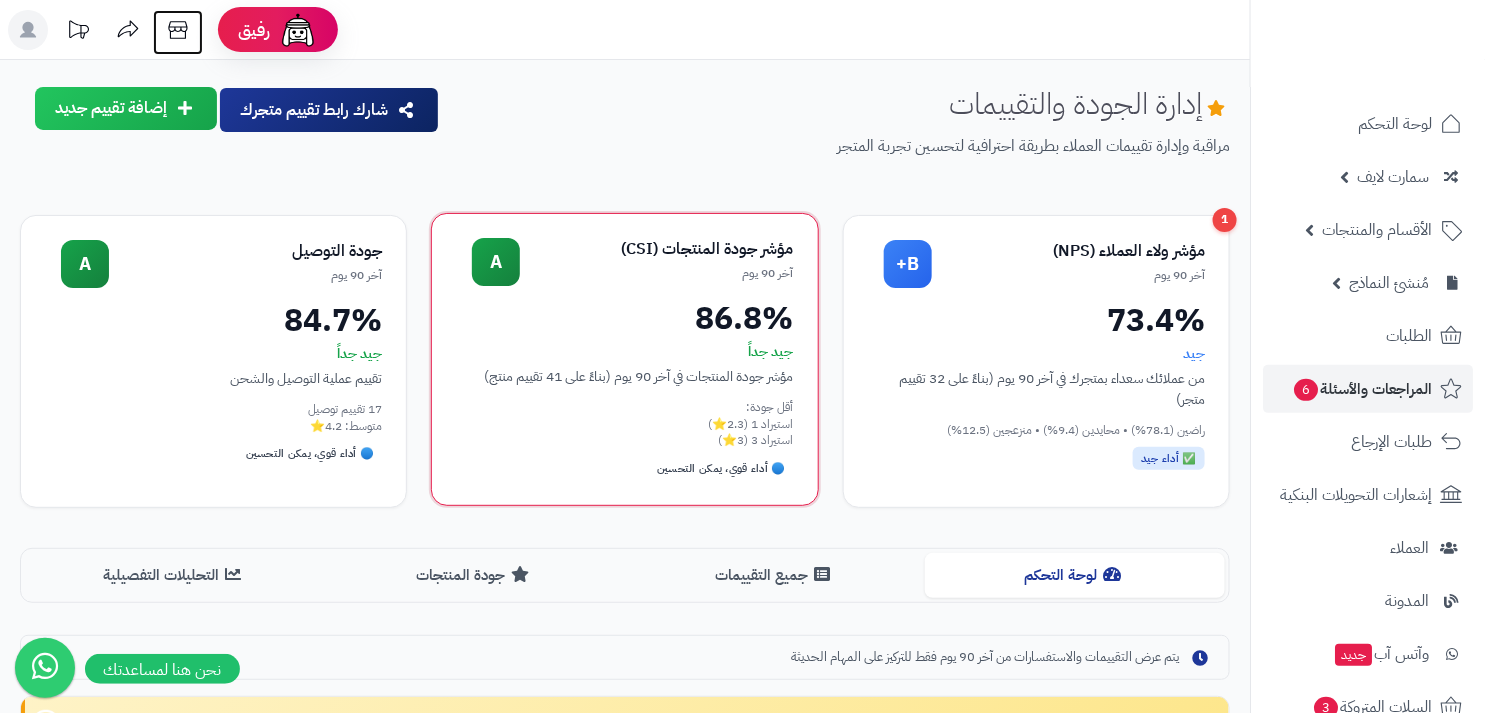 scroll, scrollTop: 97, scrollLeft: 0, axis: vertical 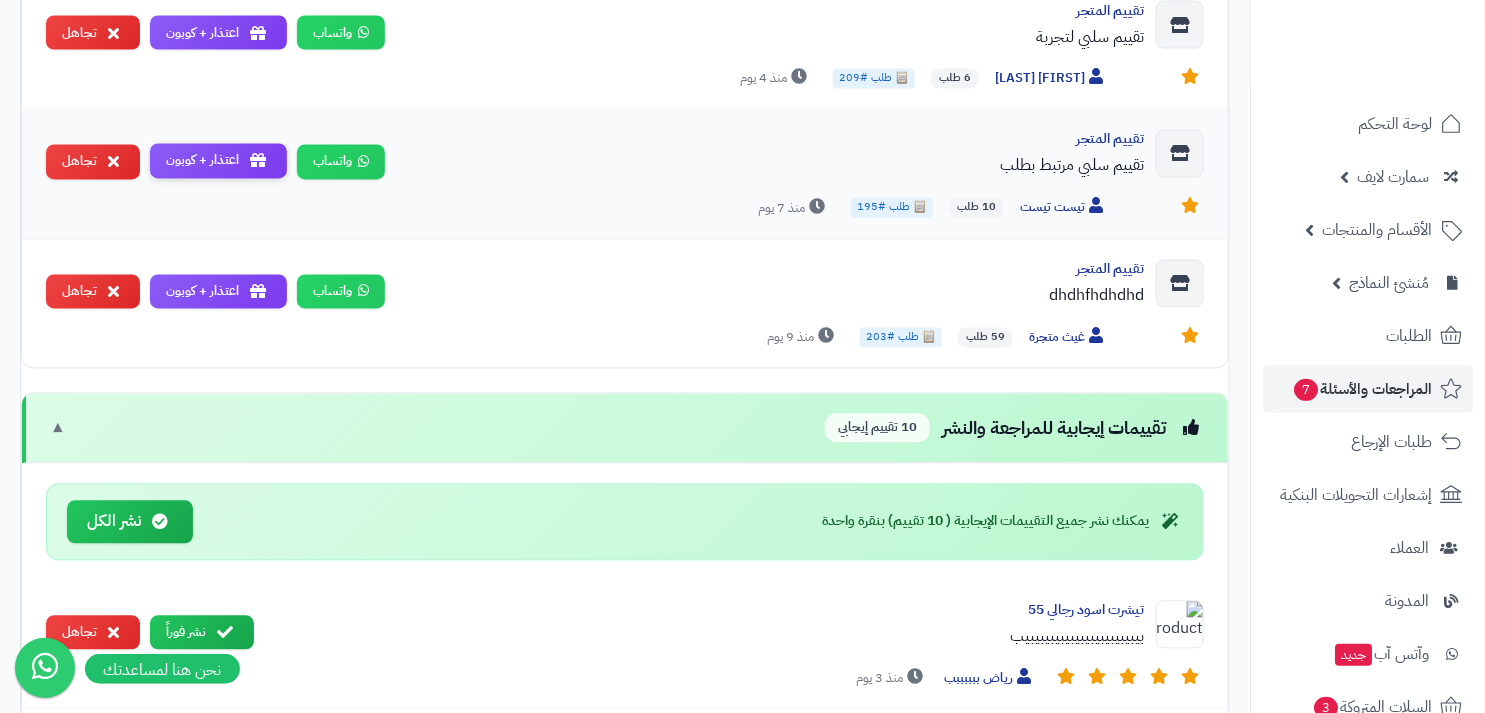 click on "اعتذار + كوبون" at bounding box center [218, 161] 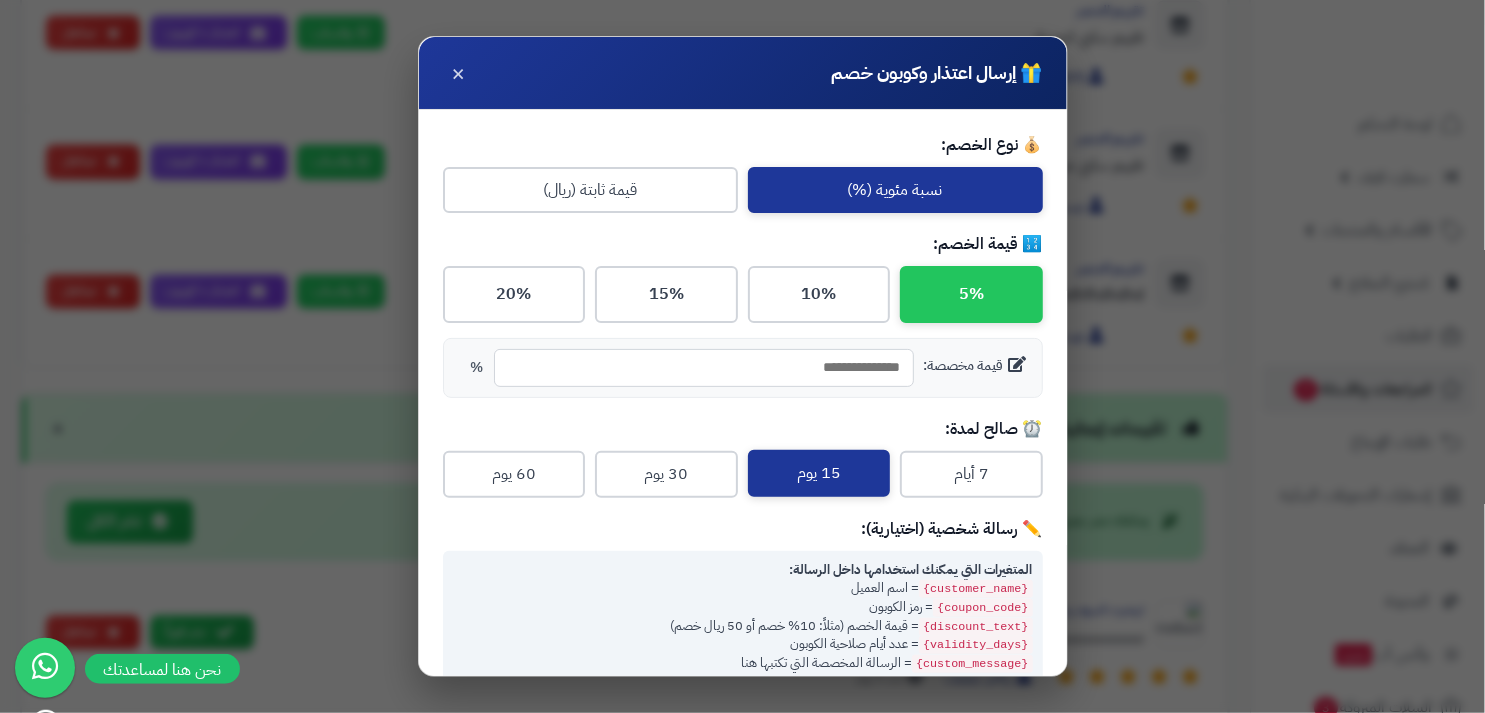 scroll, scrollTop: 336, scrollLeft: 0, axis: vertical 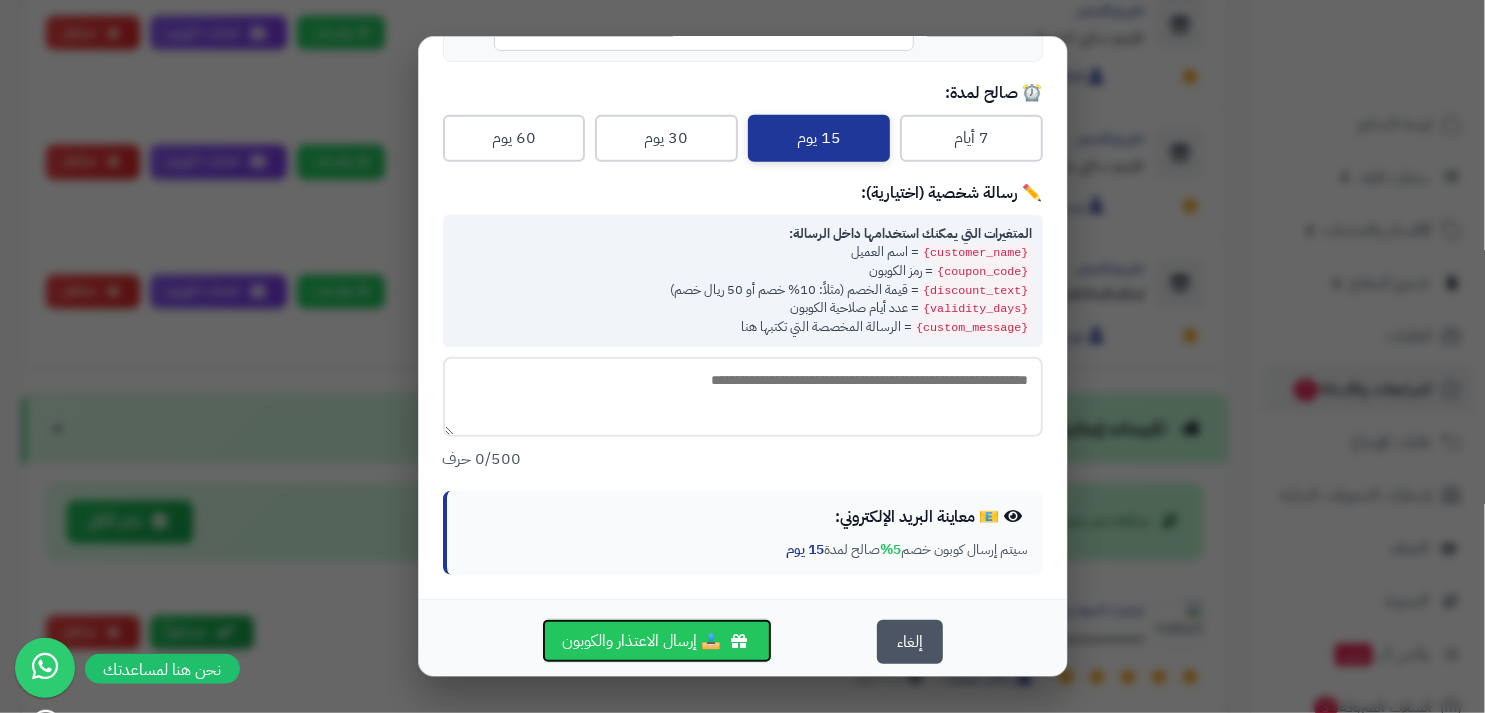 click on "📤 إرسال الاعتذار والكوبون" at bounding box center (657, 641) 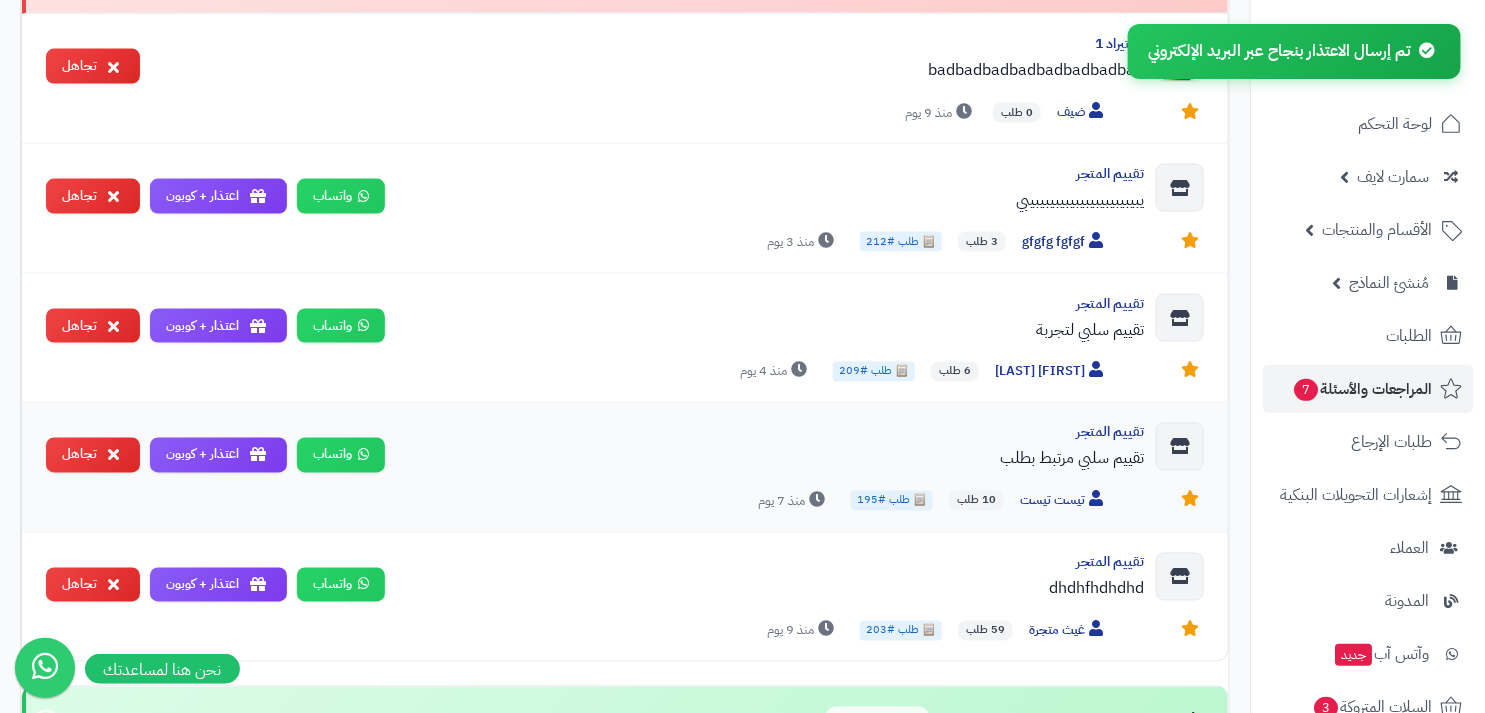 scroll, scrollTop: 910, scrollLeft: 0, axis: vertical 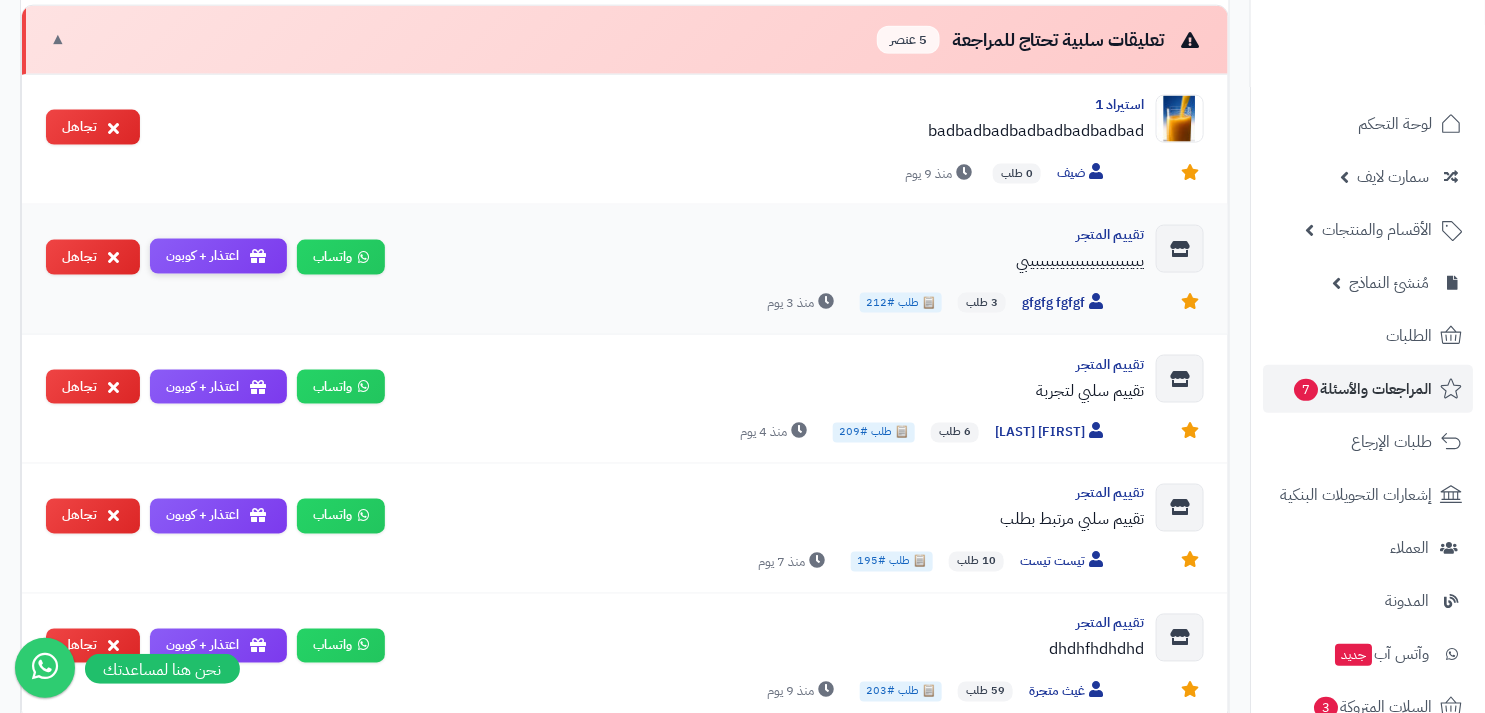 click on "اعتذار + كوبون" at bounding box center (218, 256) 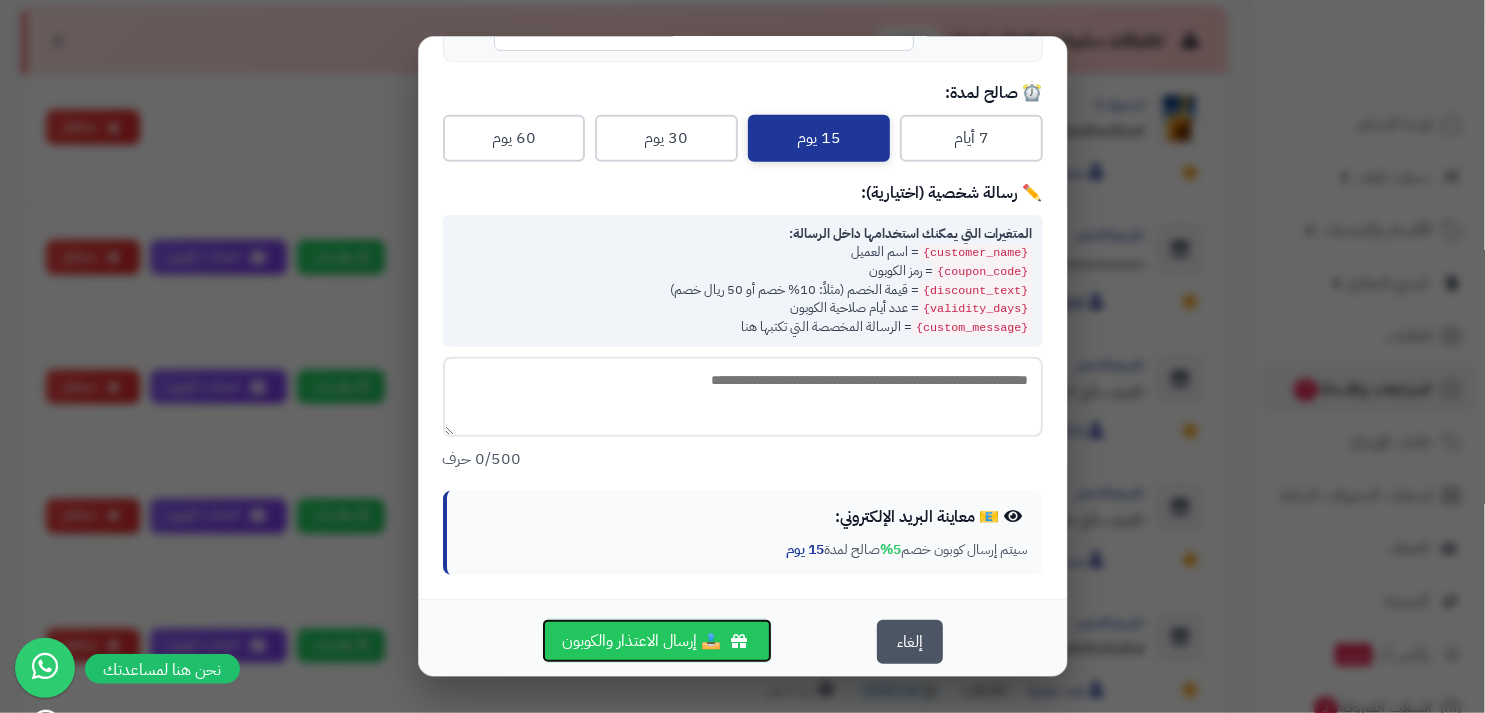click on "📤 إرسال الاعتذار والكوبون" at bounding box center [657, 641] 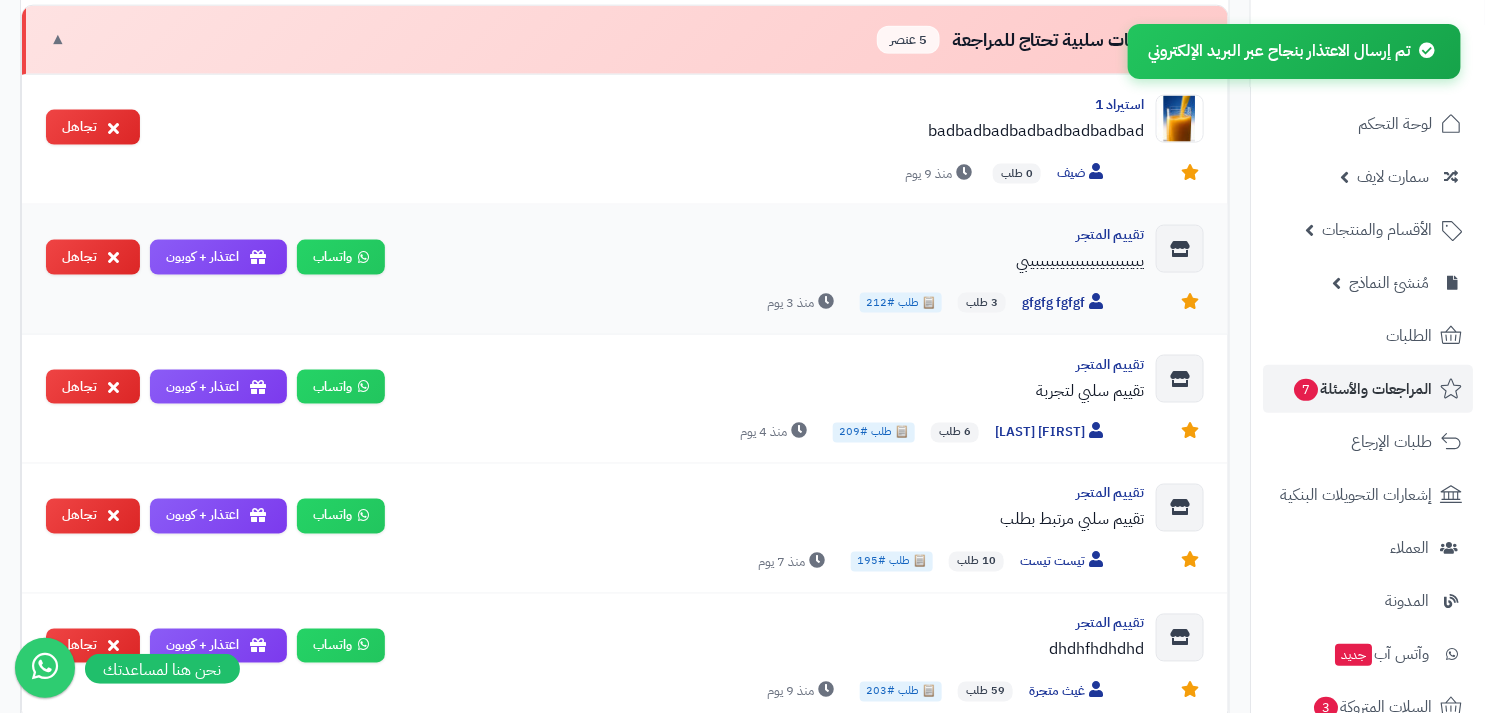 click on "يبيبيبيبيبيبيبيبيبيبيبيبي" at bounding box center [772, 261] 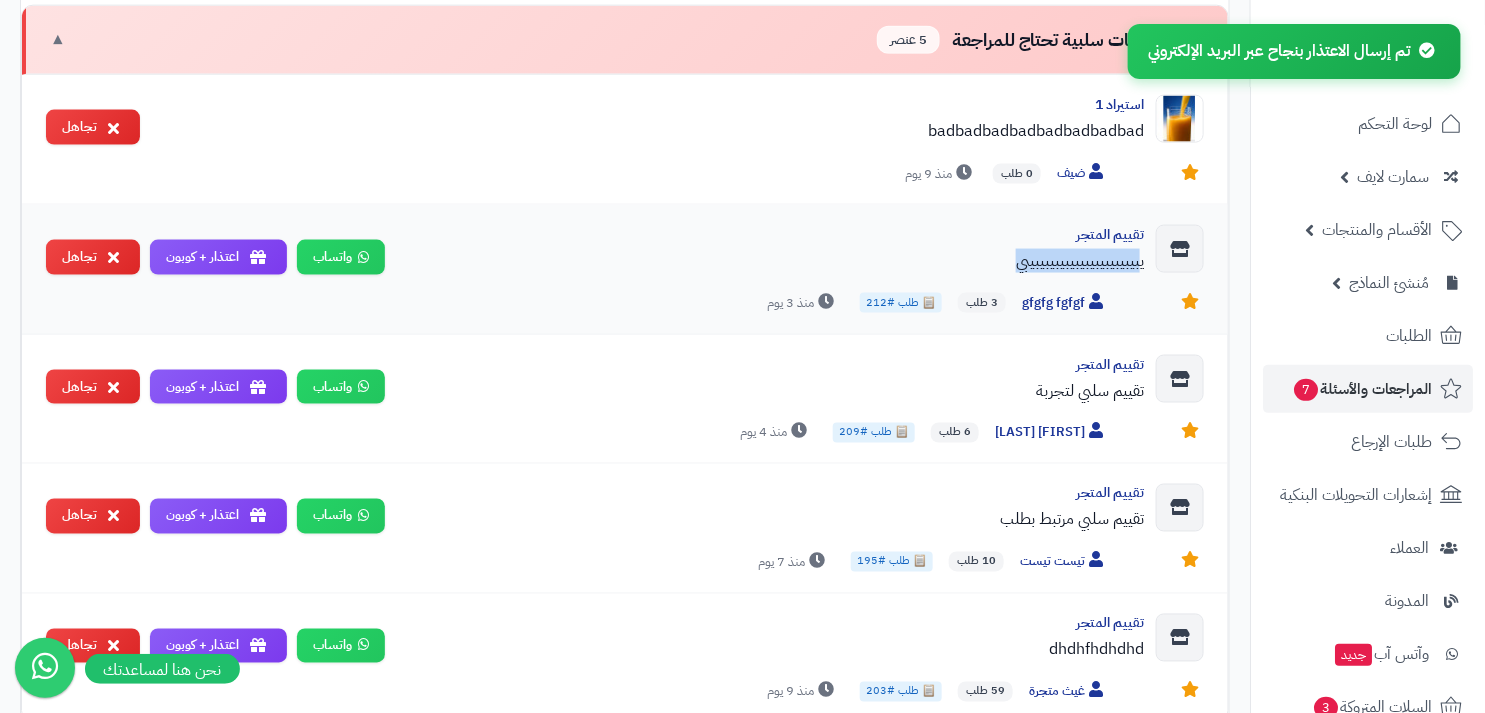 click on "يبيبيبيبيبيبيبيبيبيبيبيبي" at bounding box center [772, 261] 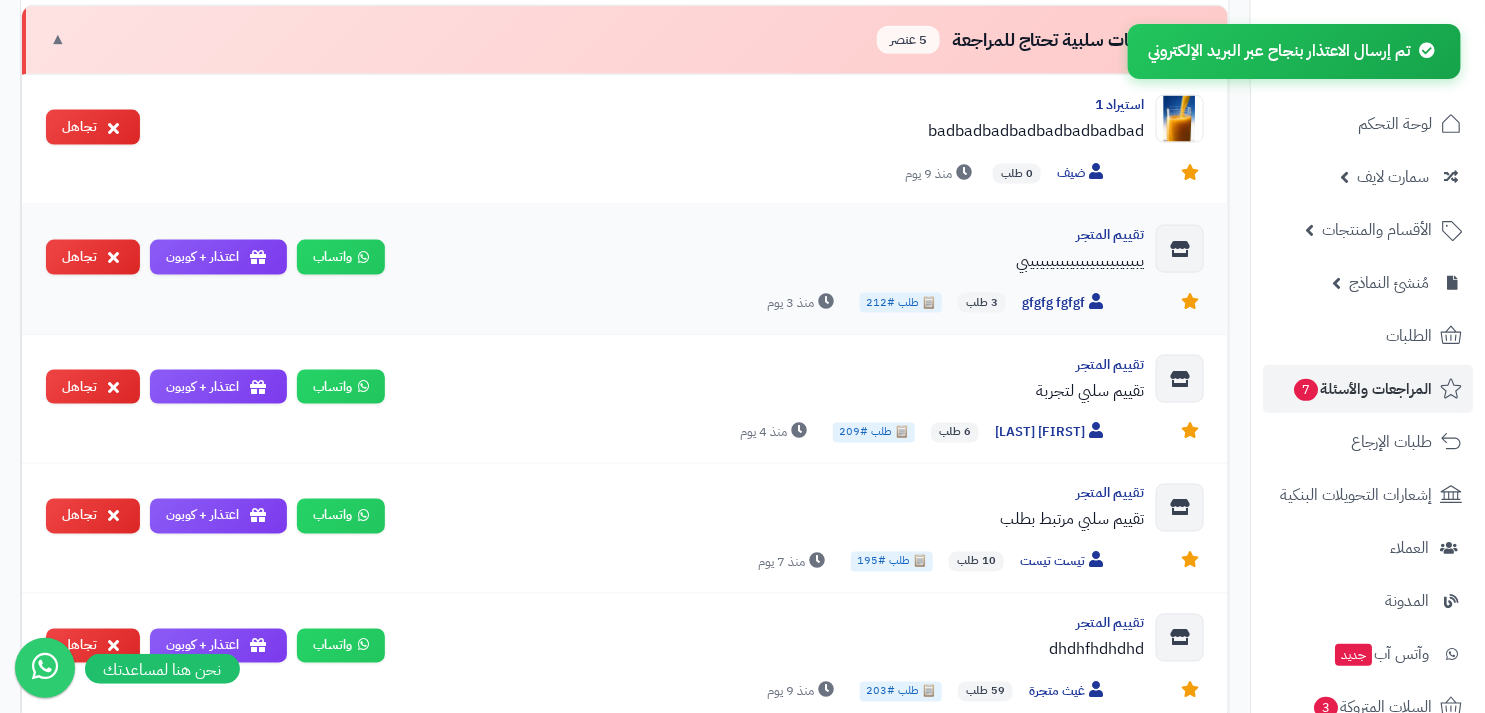 click on "يبيبيبيبيبيبيبيبيبيبيبيبي" at bounding box center [772, 261] 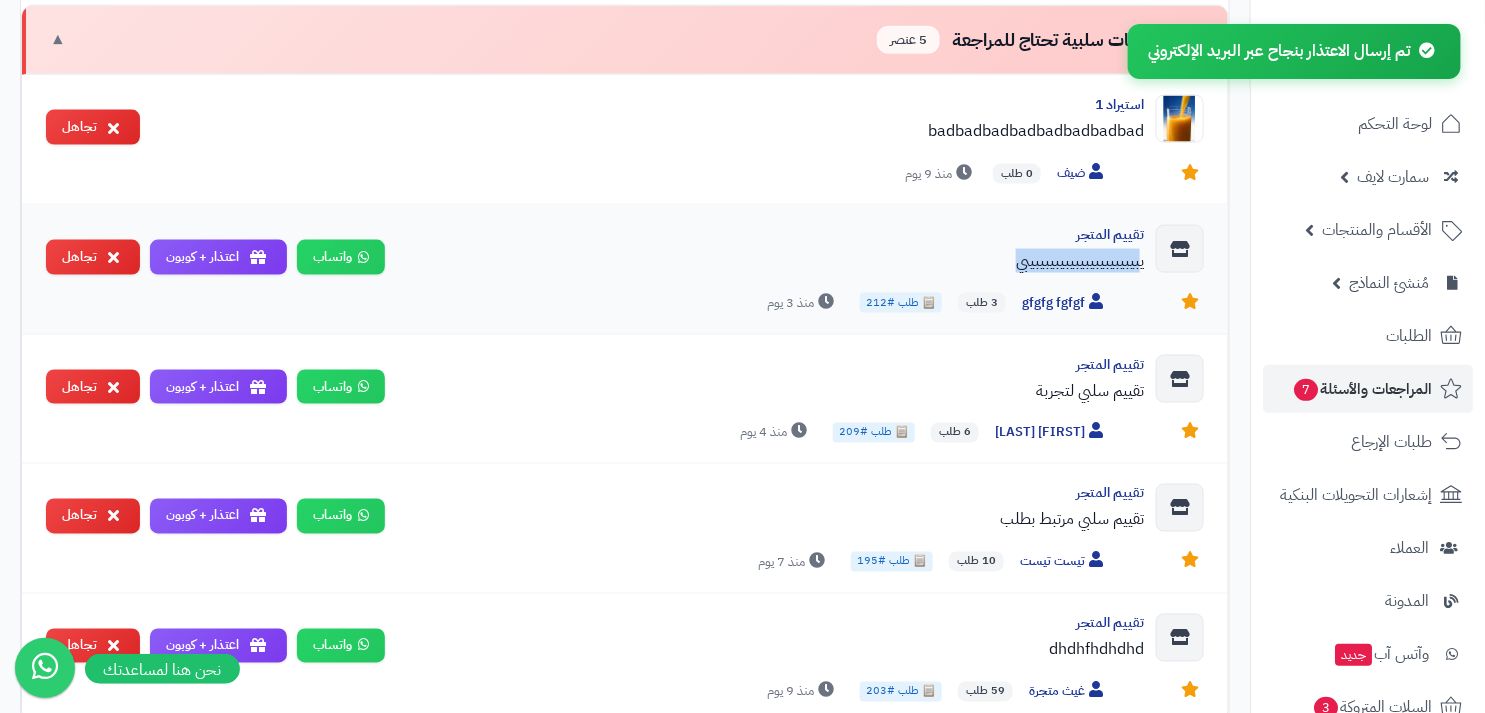 click on "تقييم المتجر
يبيبيبيبيبيبيبيبيبيبيبيبي" at bounding box center [772, 255] 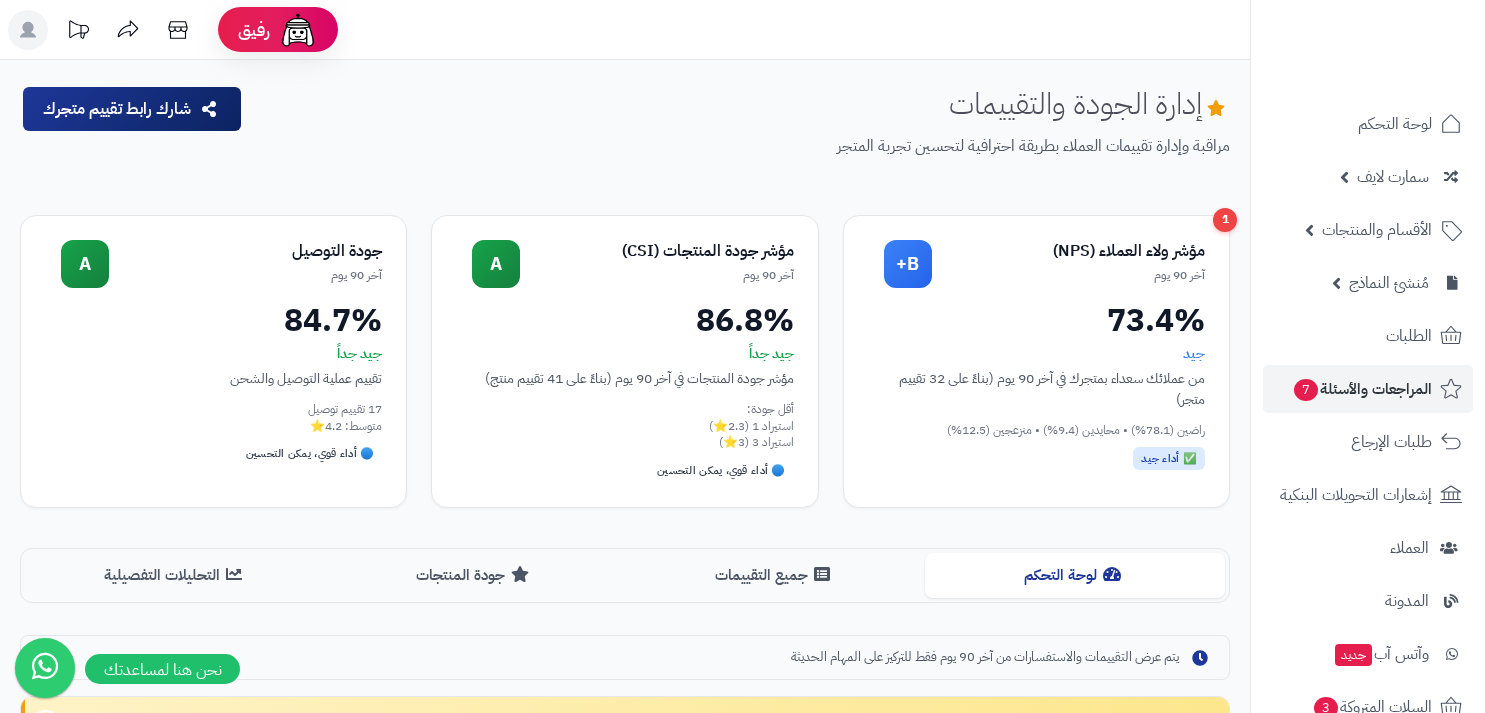 scroll, scrollTop: 910, scrollLeft: 0, axis: vertical 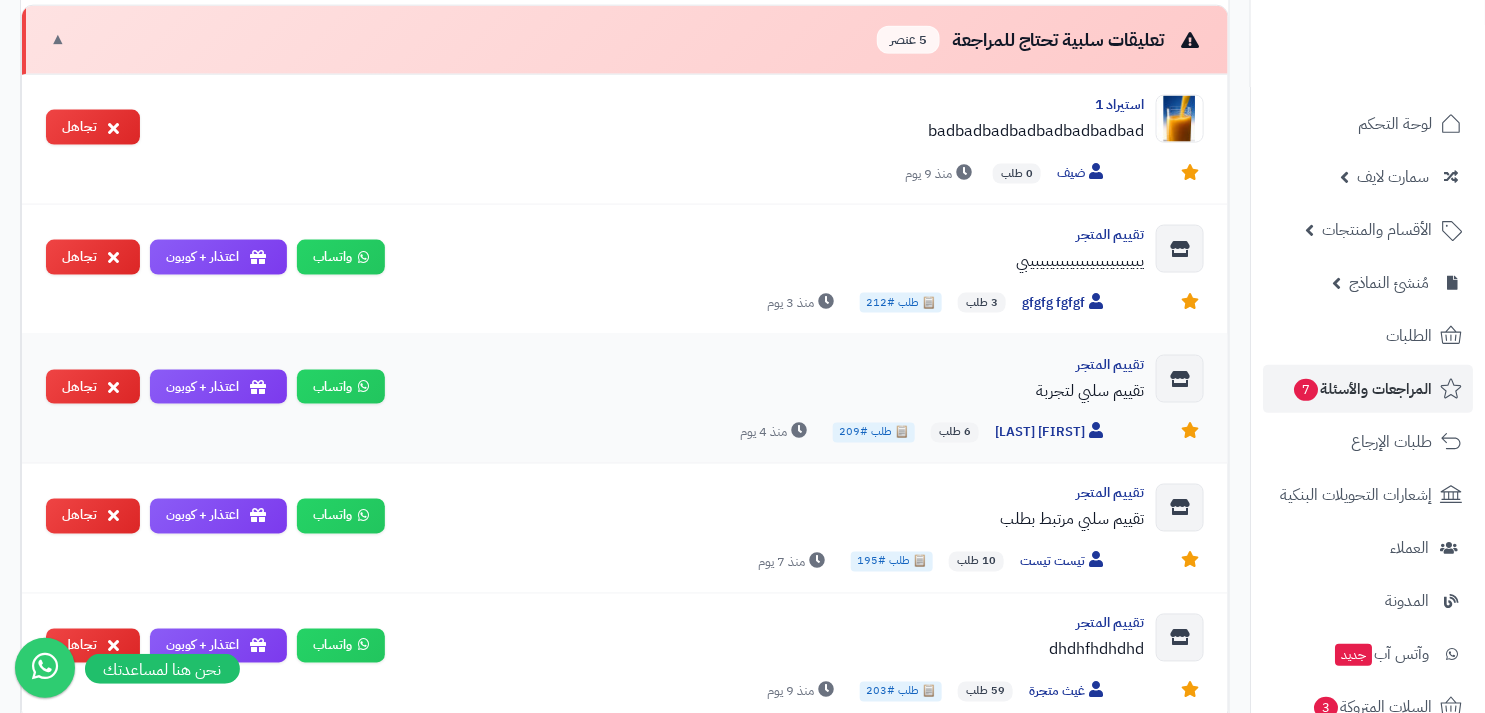 click on "تقييم سلبي لتجربة" at bounding box center [772, 391] 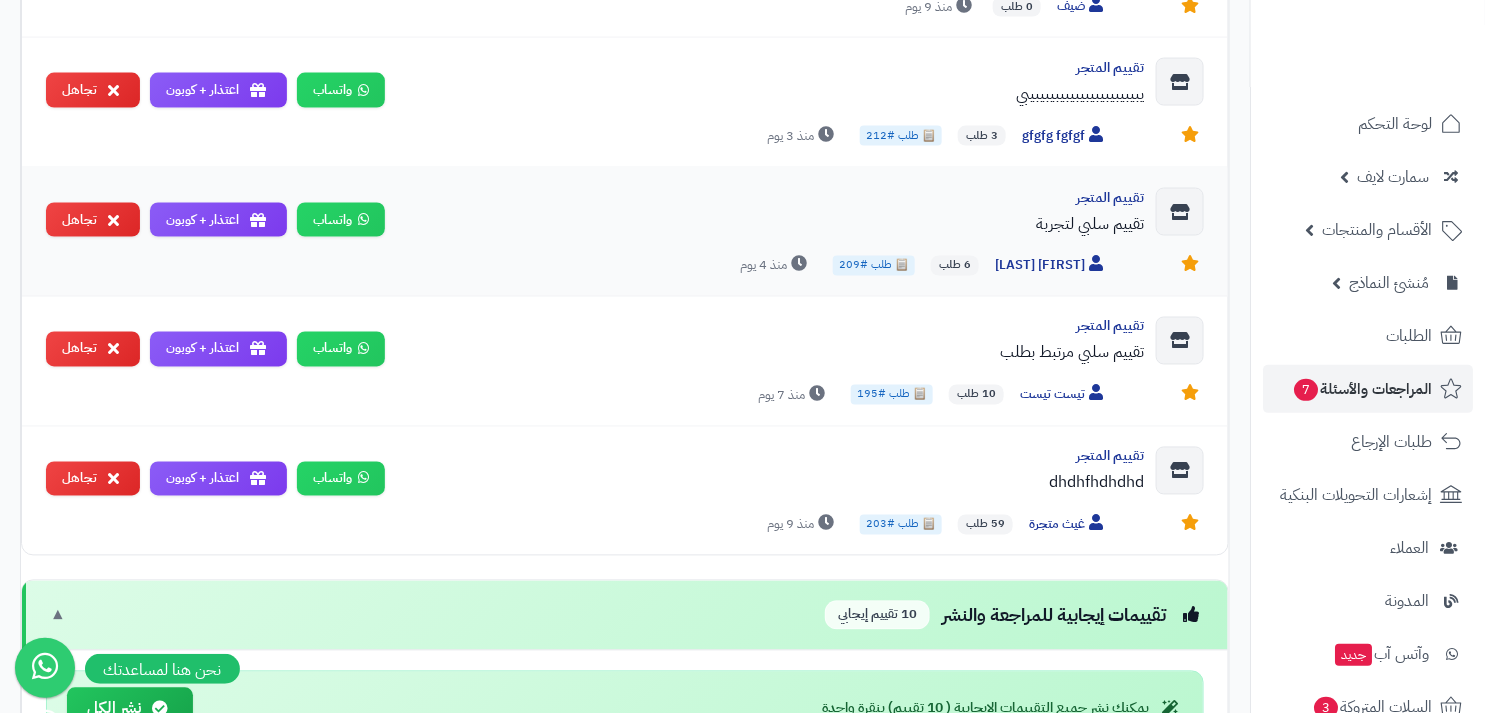 scroll, scrollTop: 1173, scrollLeft: 0, axis: vertical 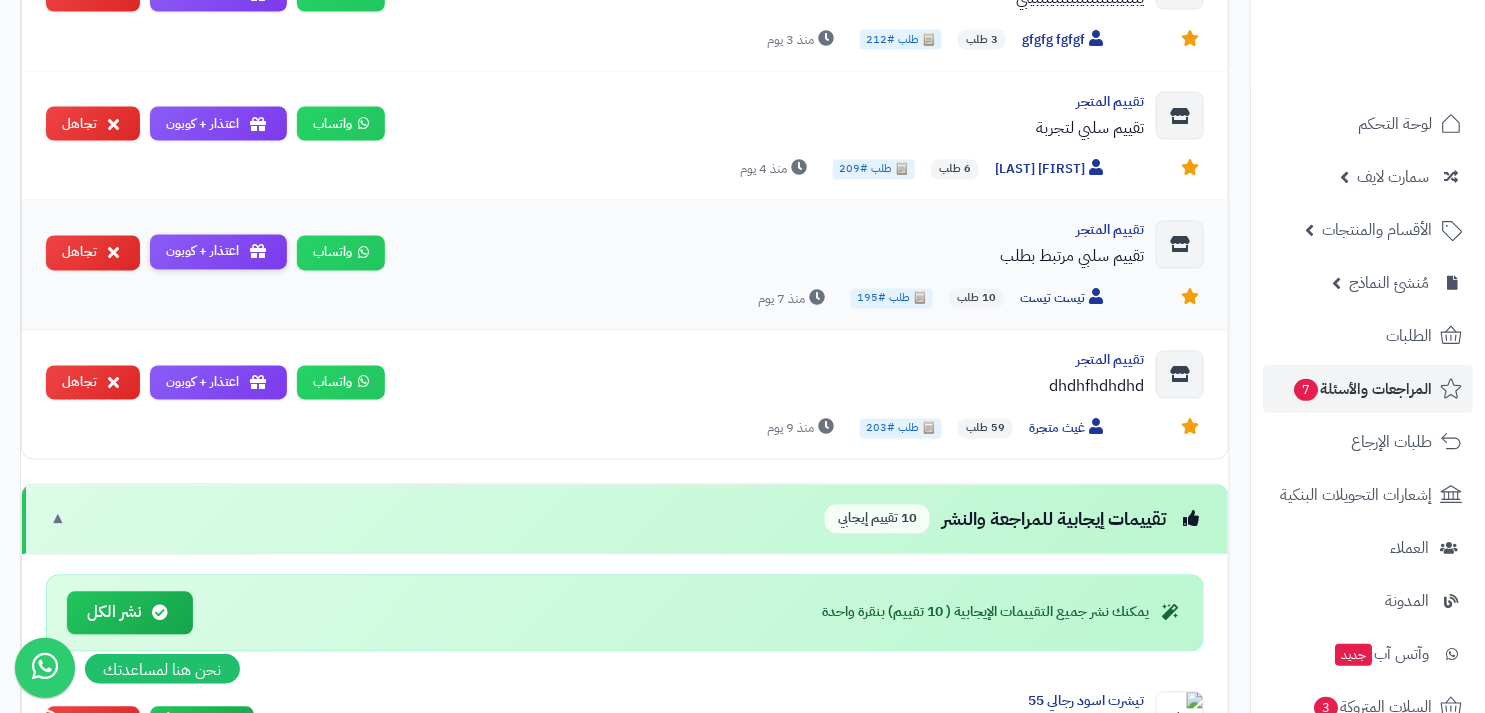 click on "اعتذار + كوبون" at bounding box center [218, 252] 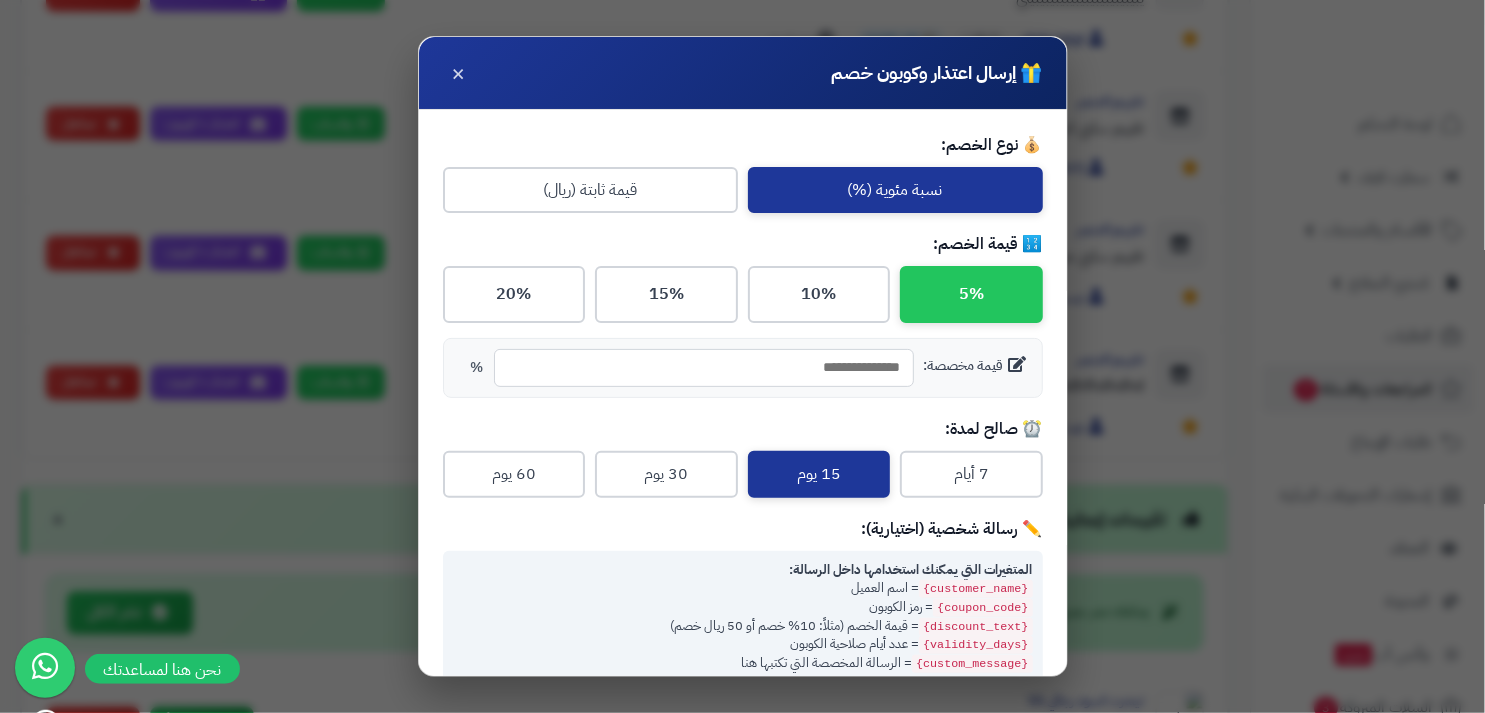 scroll, scrollTop: 336, scrollLeft: 0, axis: vertical 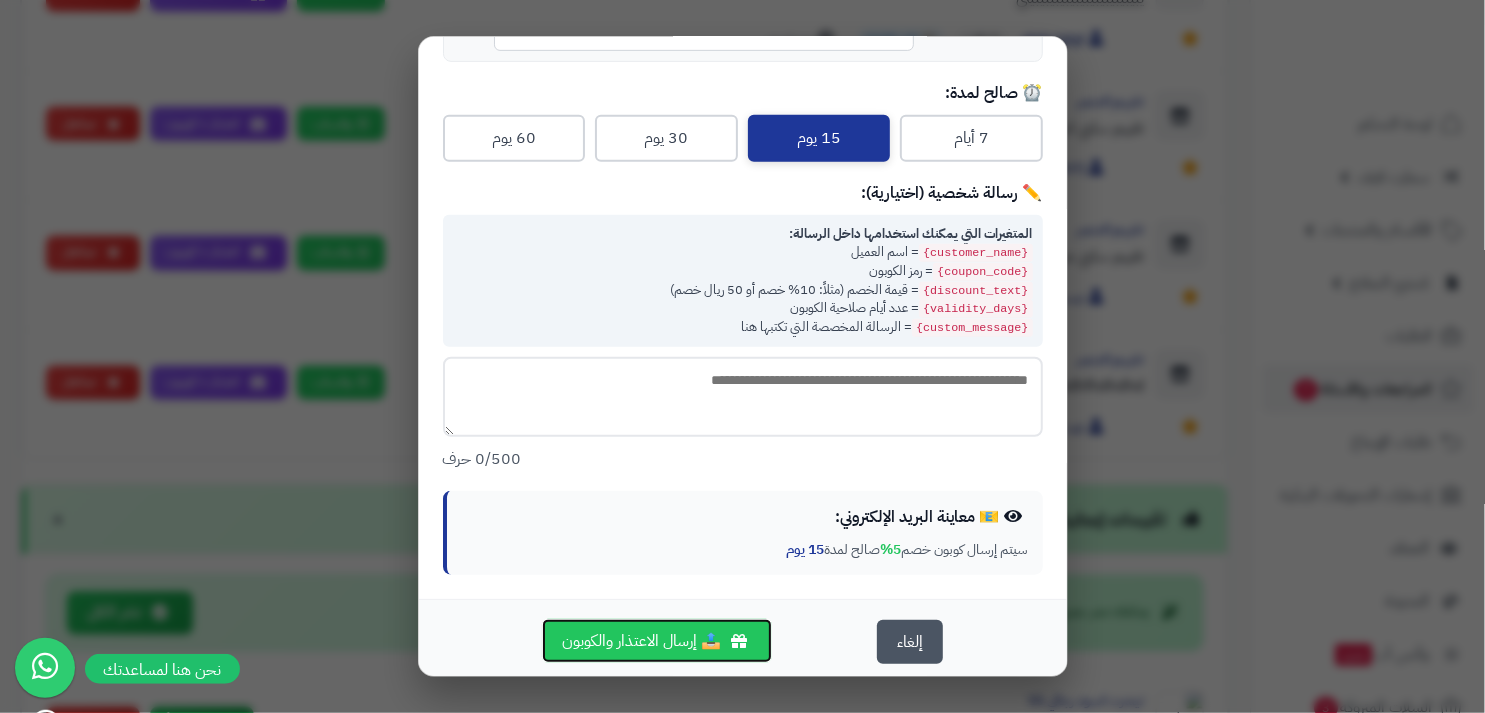click on "📤 إرسال الاعتذار والكوبون" at bounding box center [657, 641] 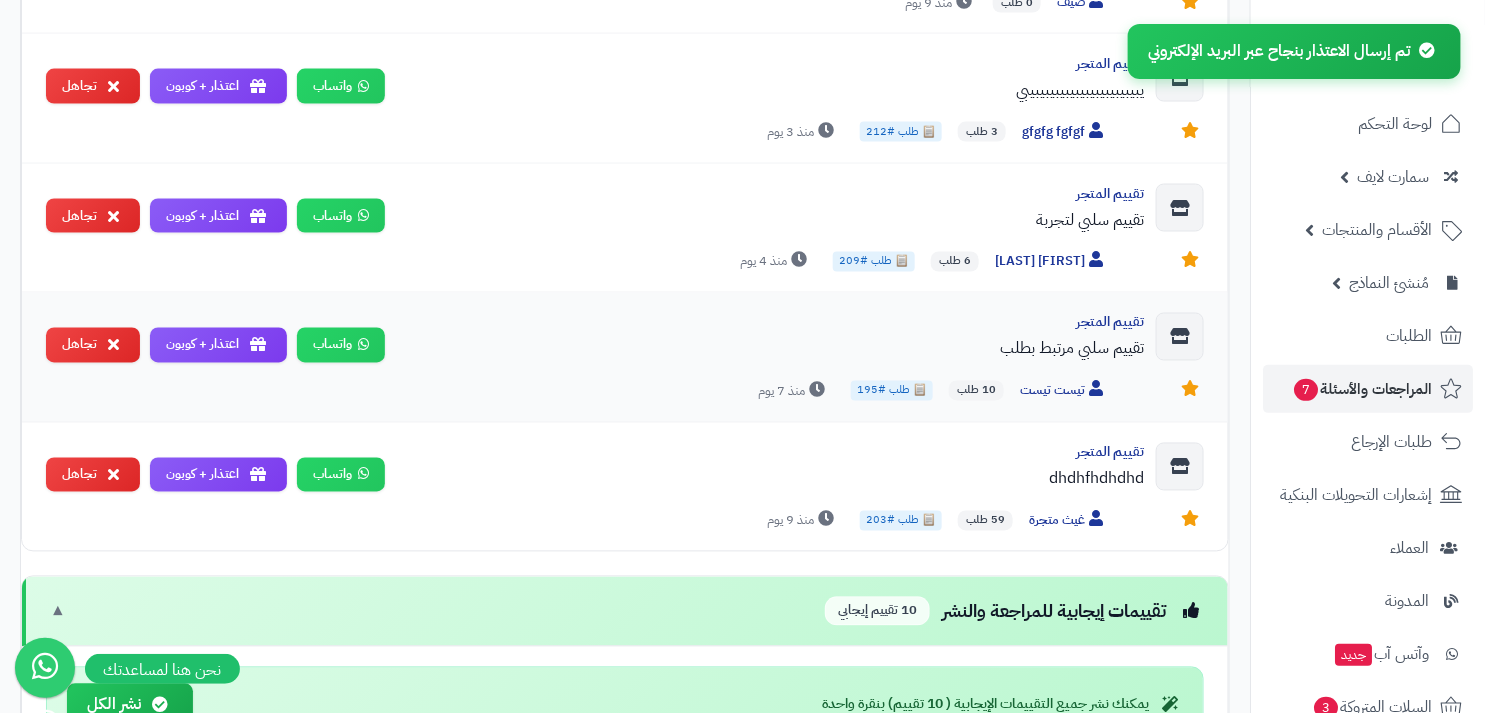 scroll, scrollTop: 1034, scrollLeft: 0, axis: vertical 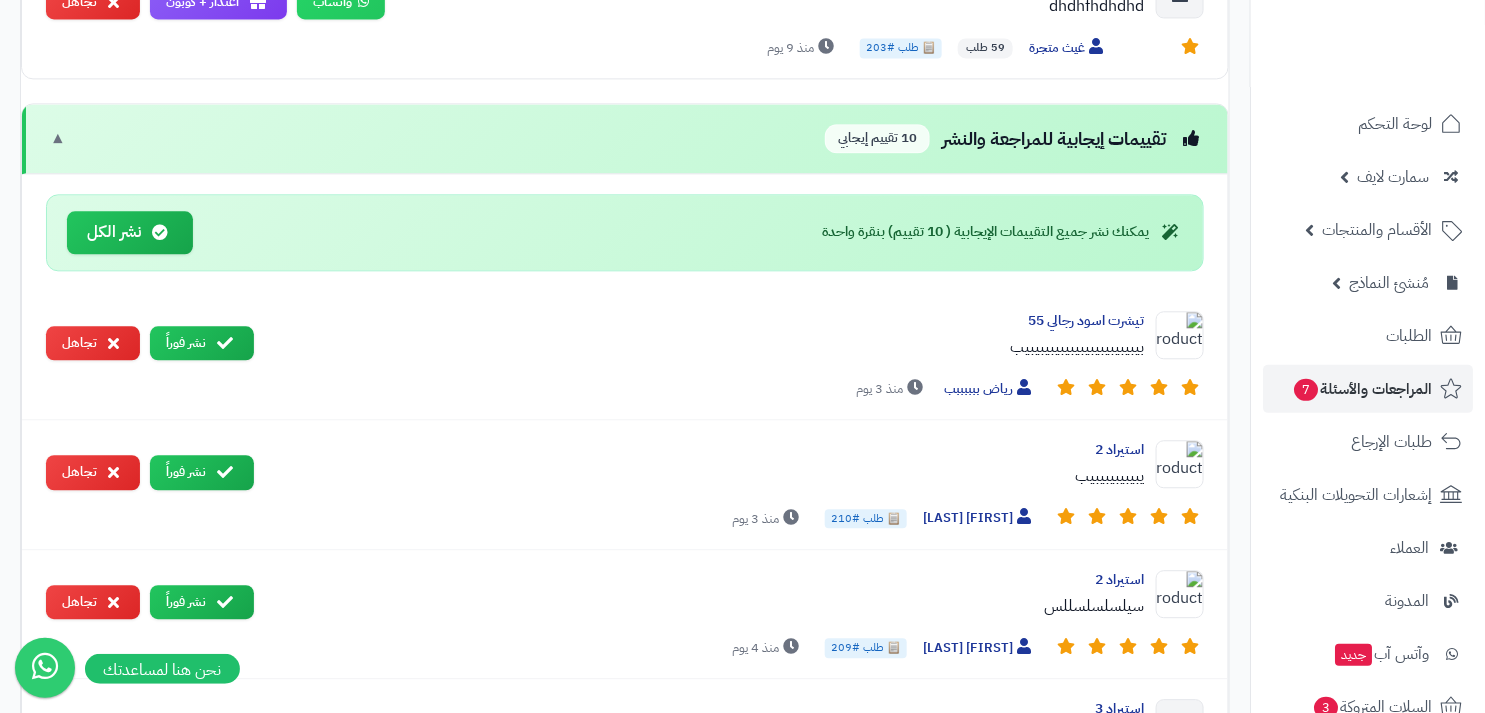 click on "تقييمات إيجابية للمراجعة والنشر
10 تقييم
إيجابي" at bounding box center (1014, 138) 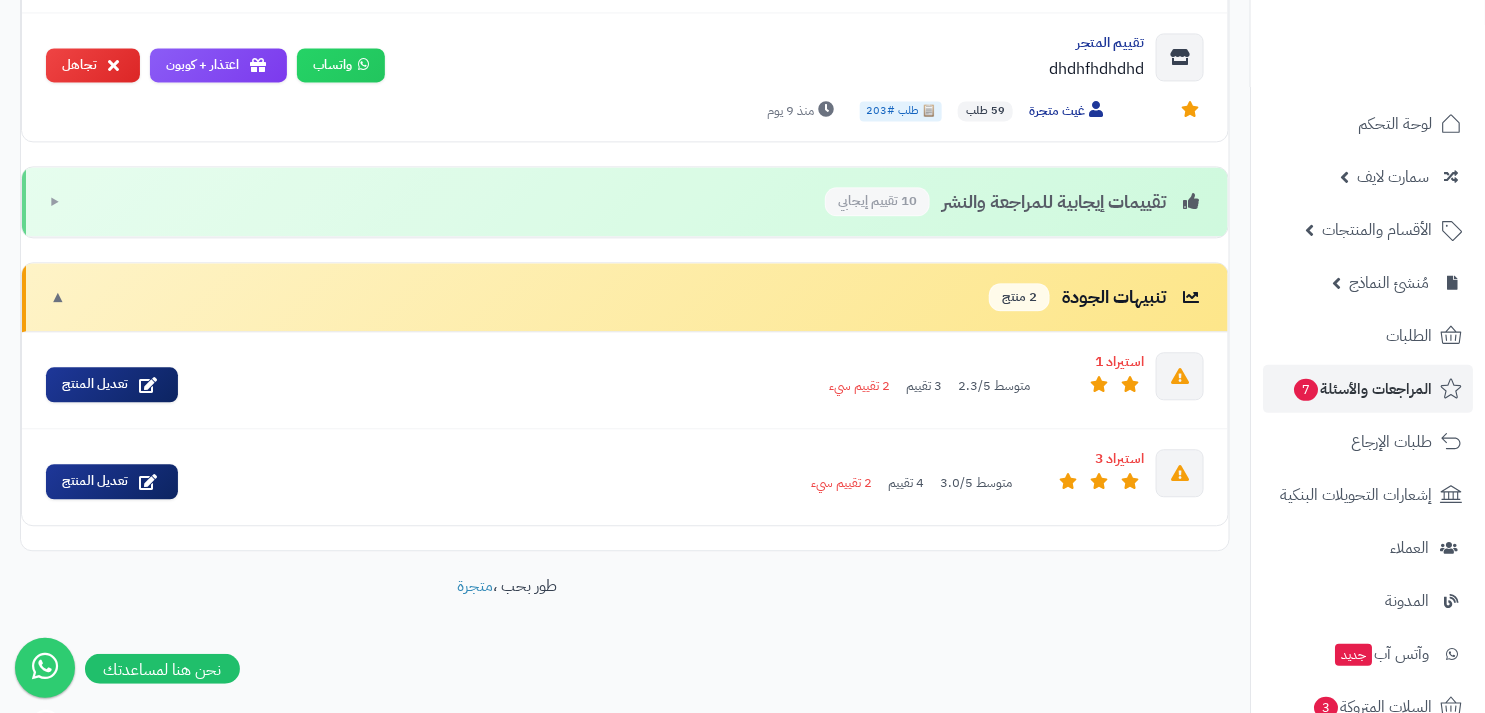 click on "تقييمات إيجابية للمراجعة والنشر
10 تقييم
إيجابي" at bounding box center (1014, 201) 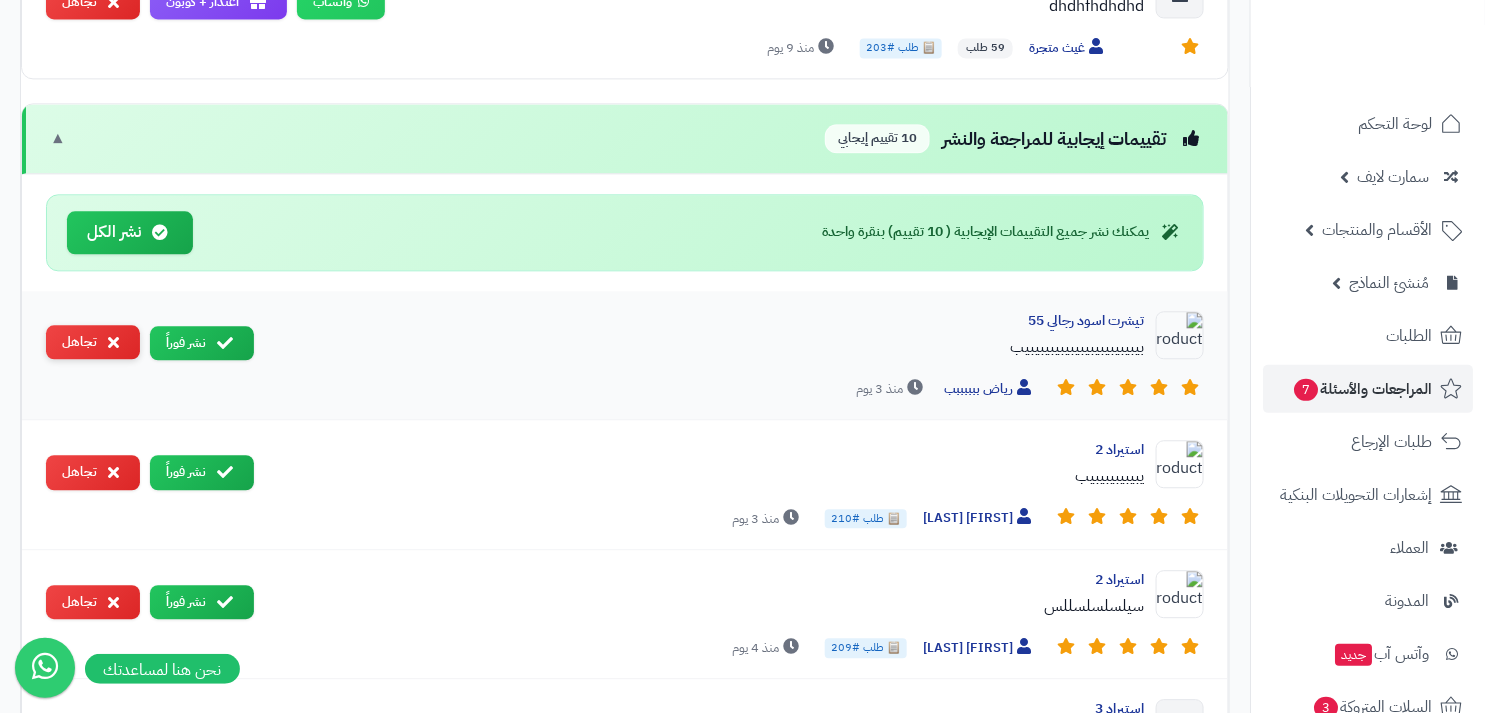 click on "تجاهل" at bounding box center [93, 342] 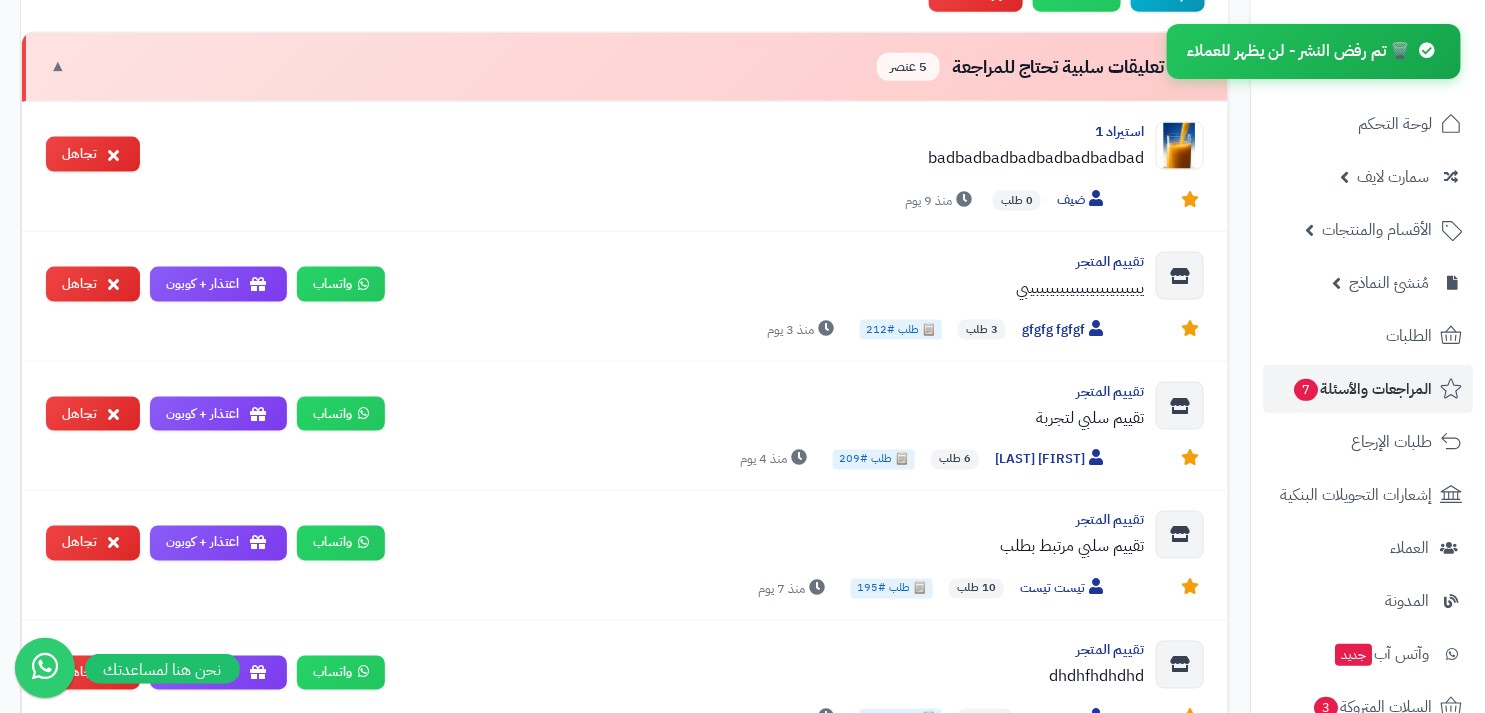scroll, scrollTop: 791, scrollLeft: 0, axis: vertical 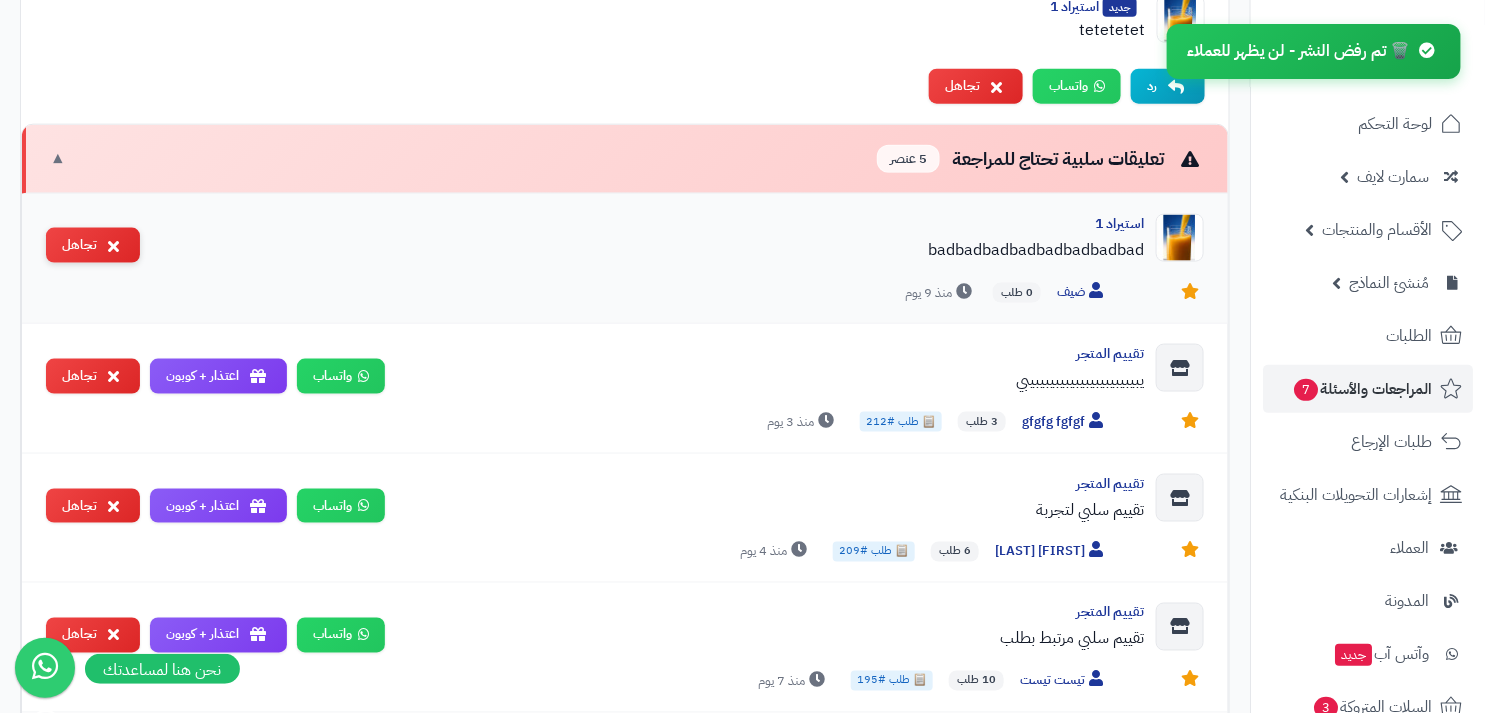 click on "تجاهل" at bounding box center (93, 245) 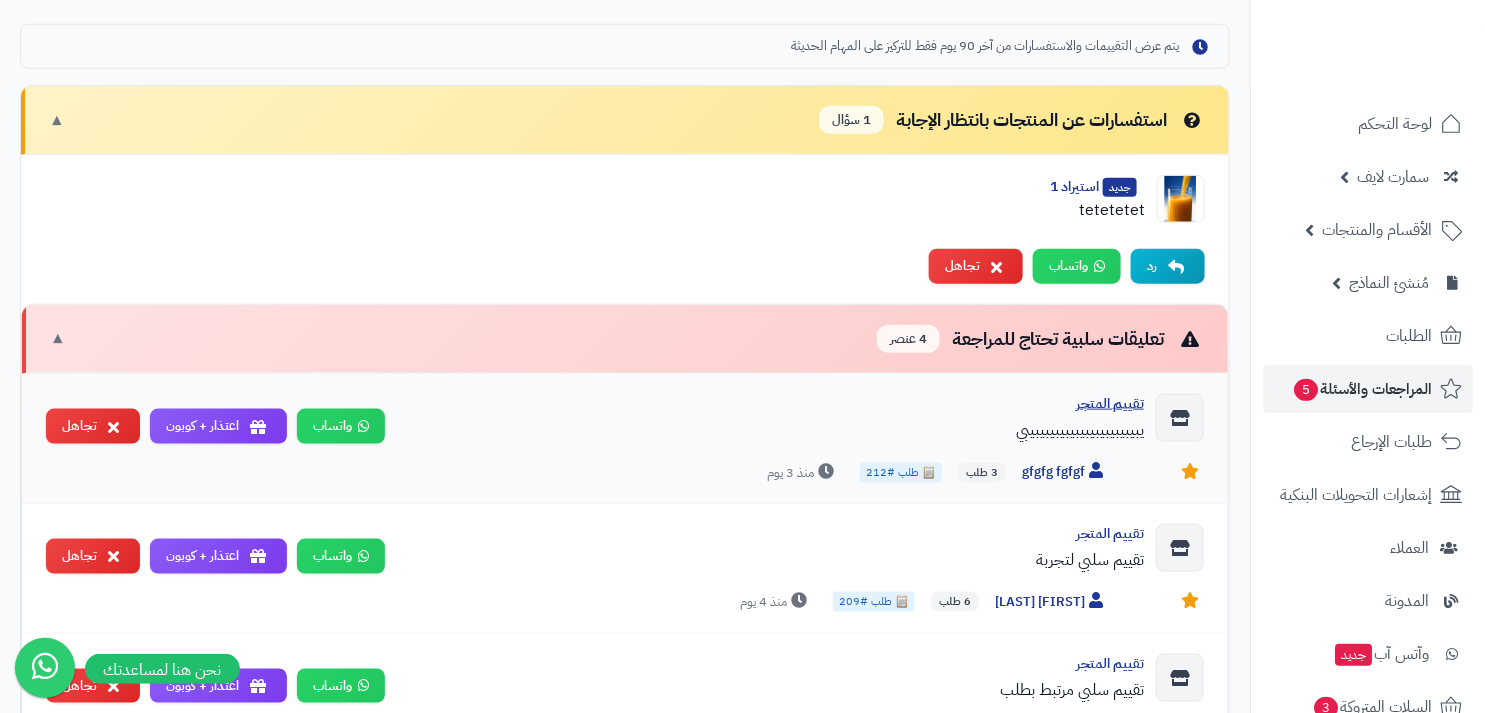 scroll, scrollTop: 551, scrollLeft: 0, axis: vertical 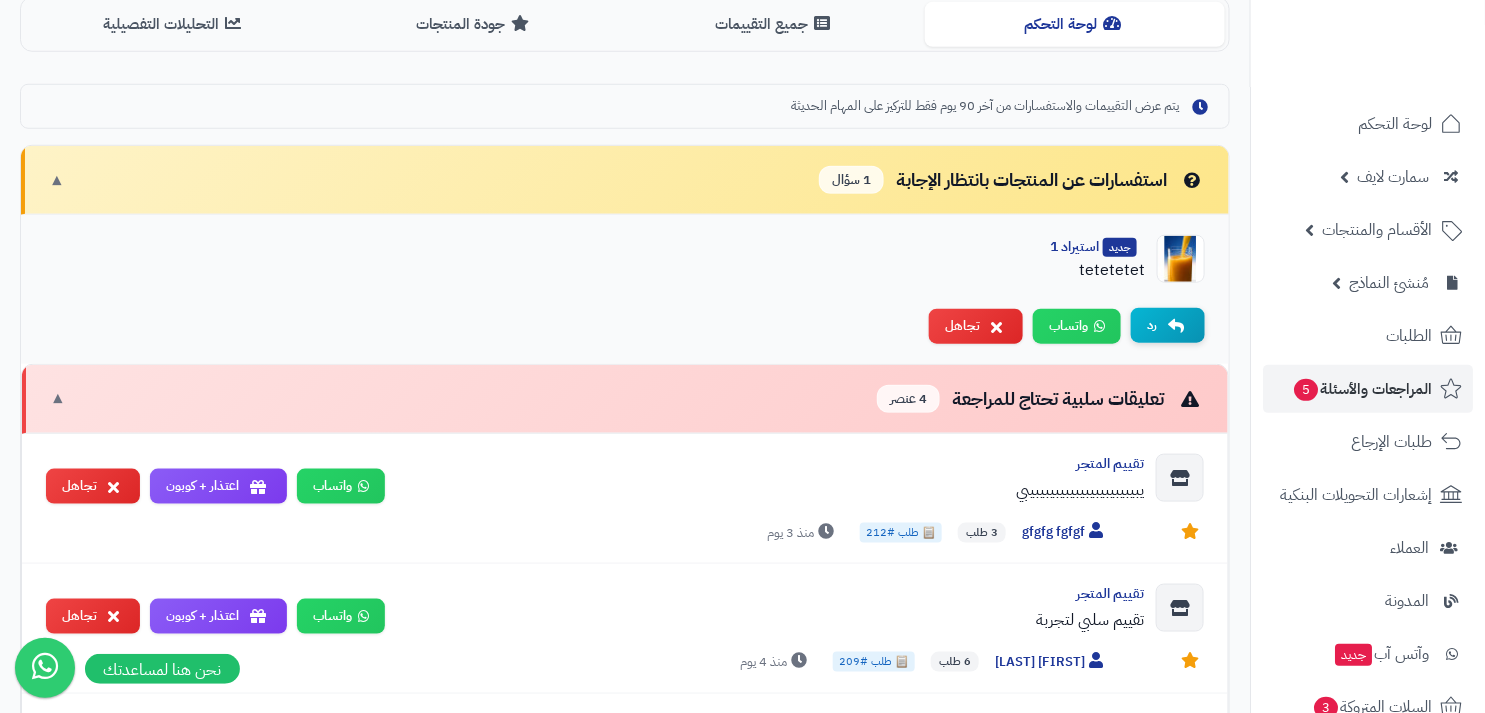 click on "رد" at bounding box center [1168, 325] 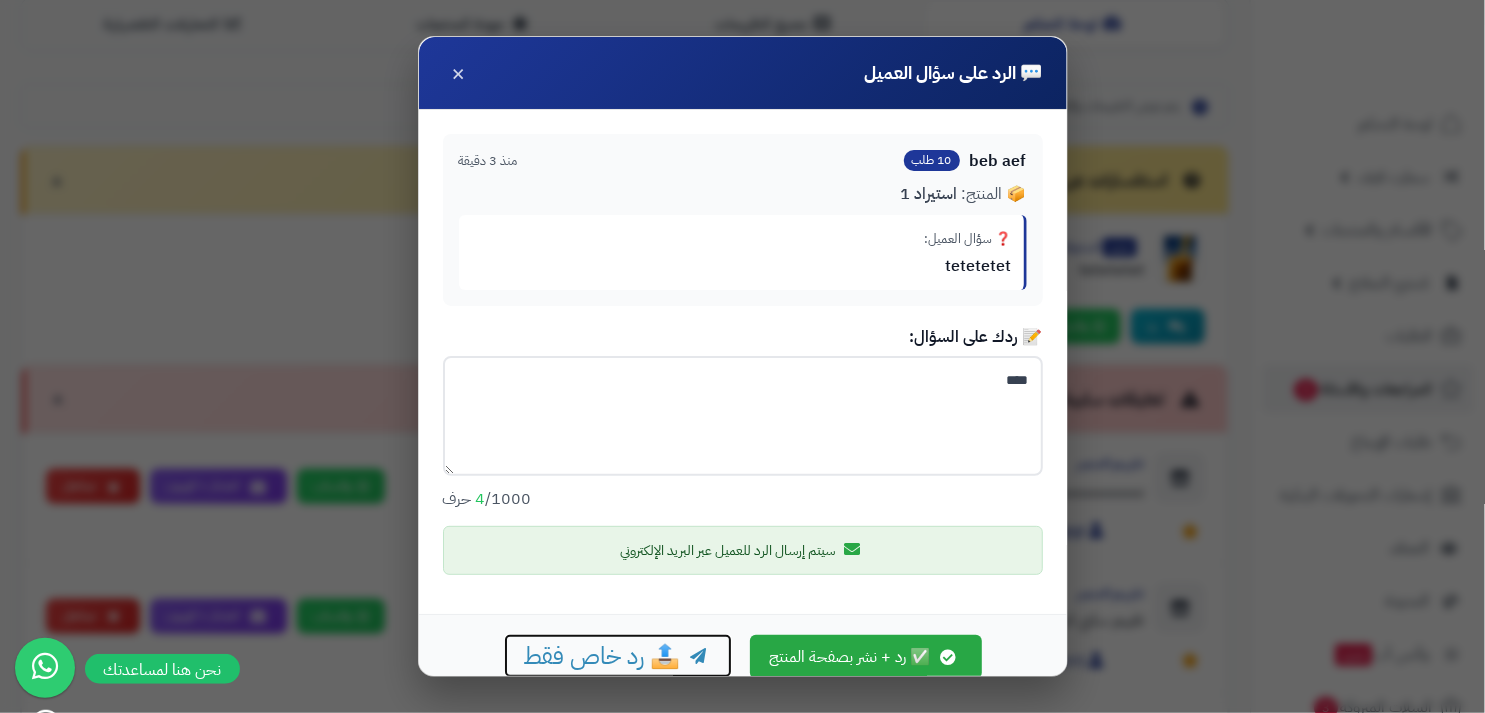 click on "📤 رد خاص فقط" at bounding box center (618, 656) 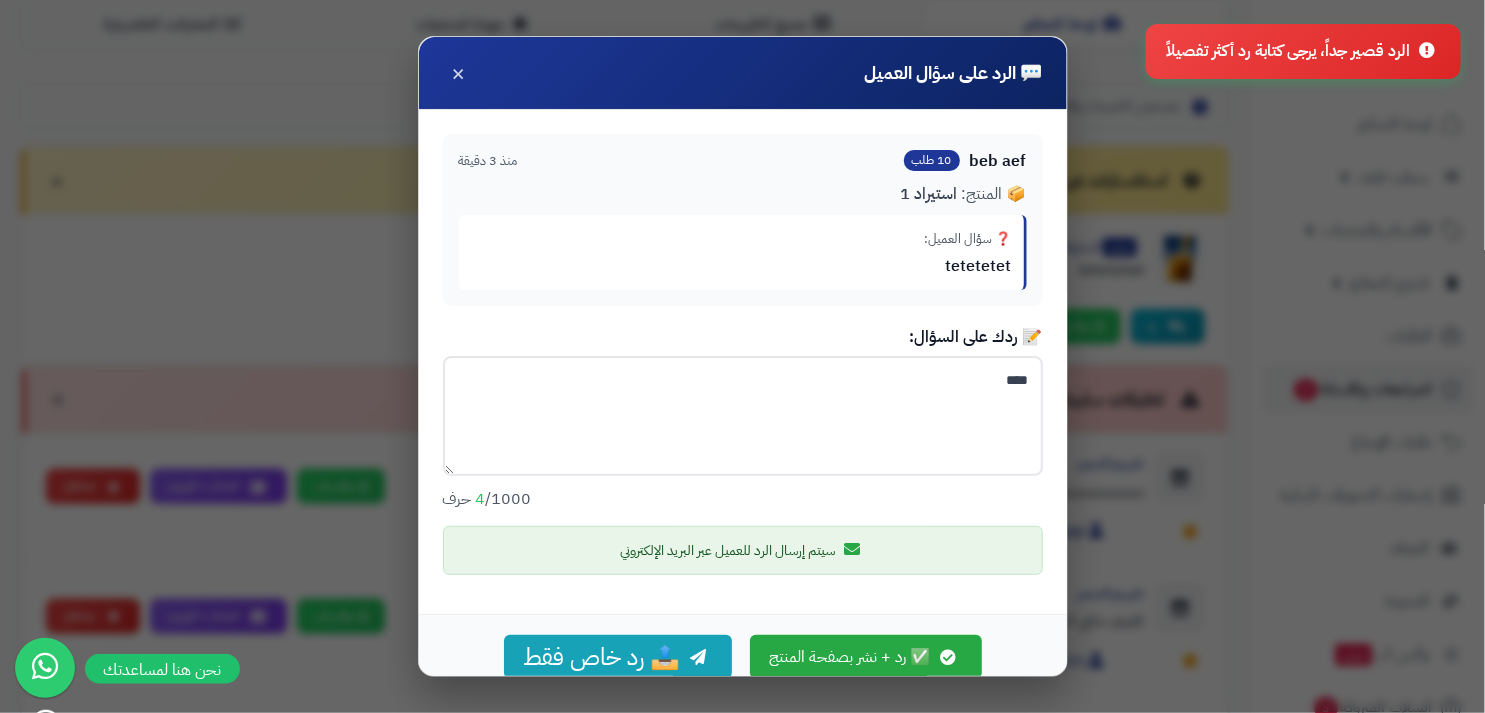click on "****" at bounding box center (743, 416) 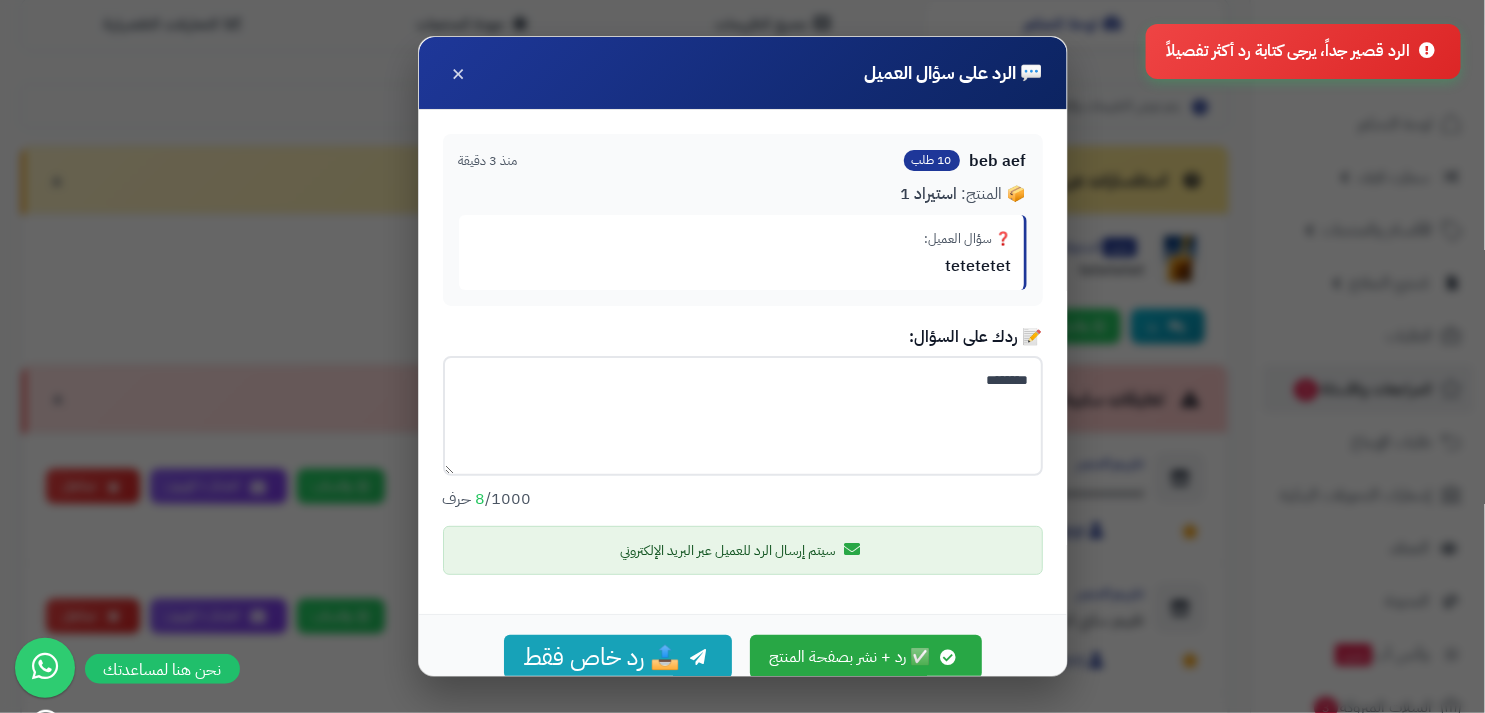 paste on "****" 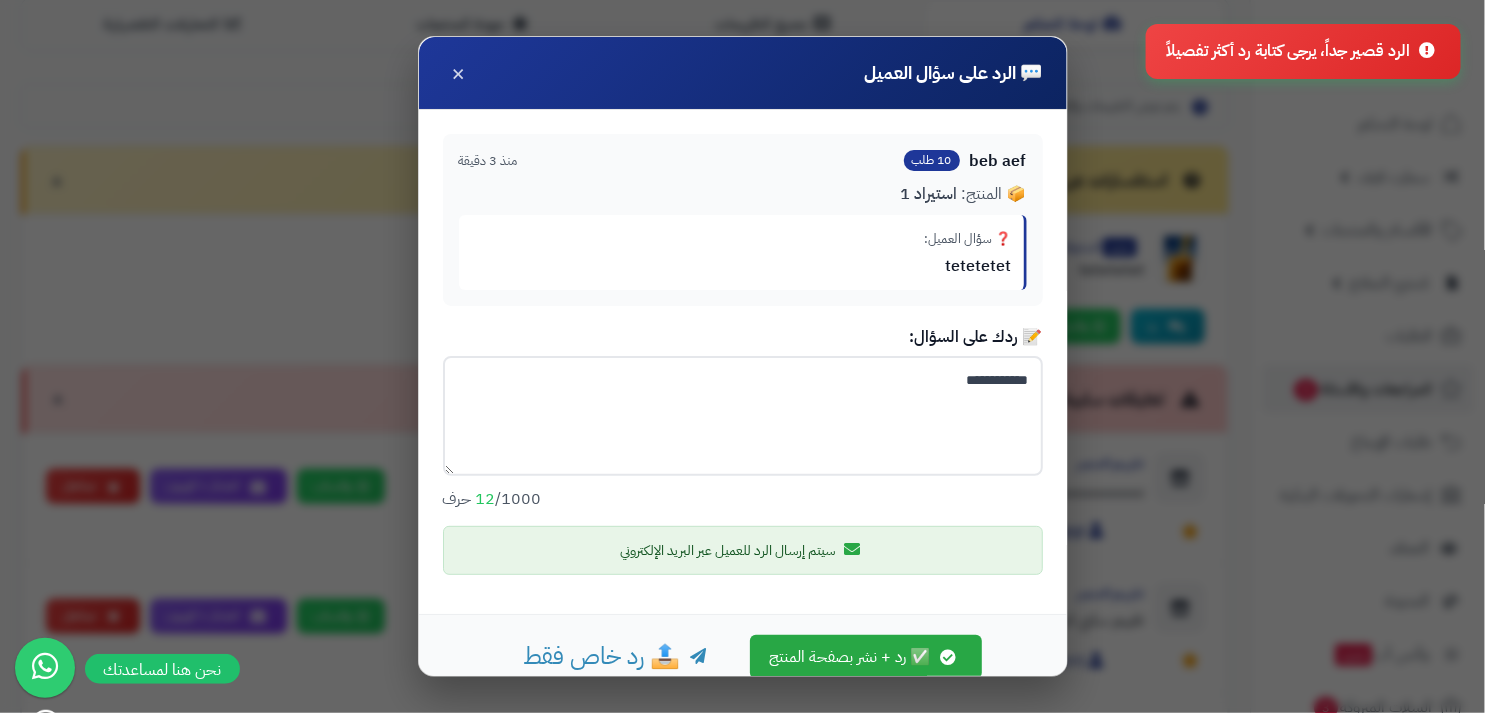 type on "**********" 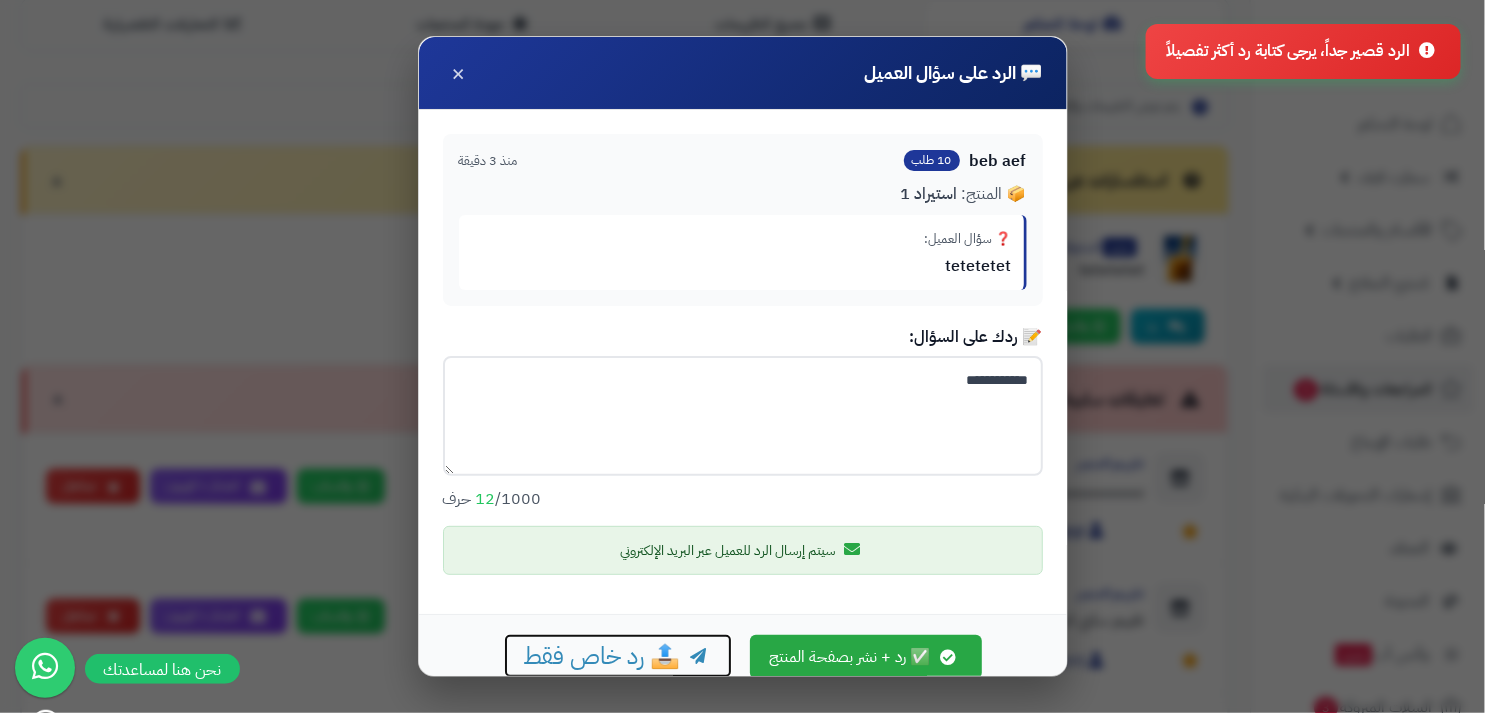 click on "📤 رد خاص فقط" at bounding box center (618, 656) 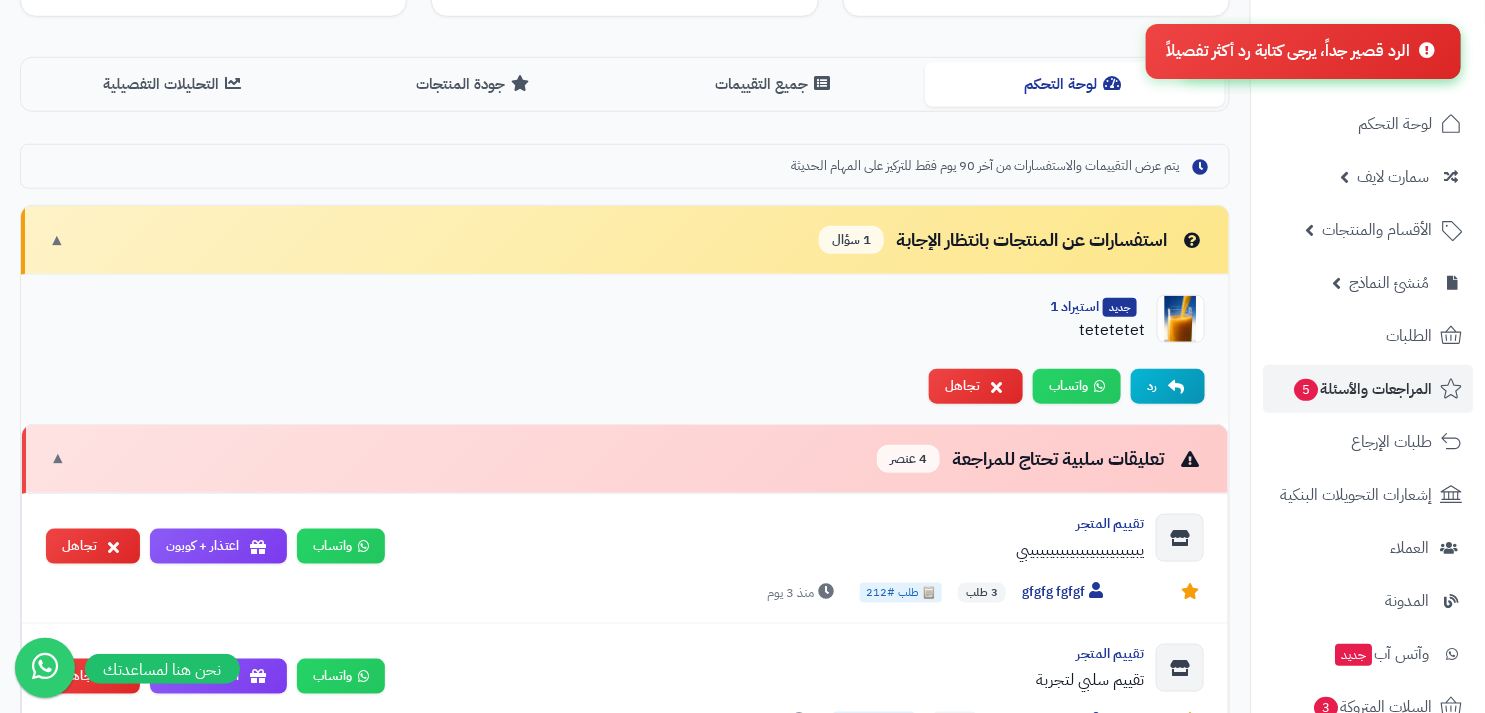 scroll, scrollTop: 472, scrollLeft: 0, axis: vertical 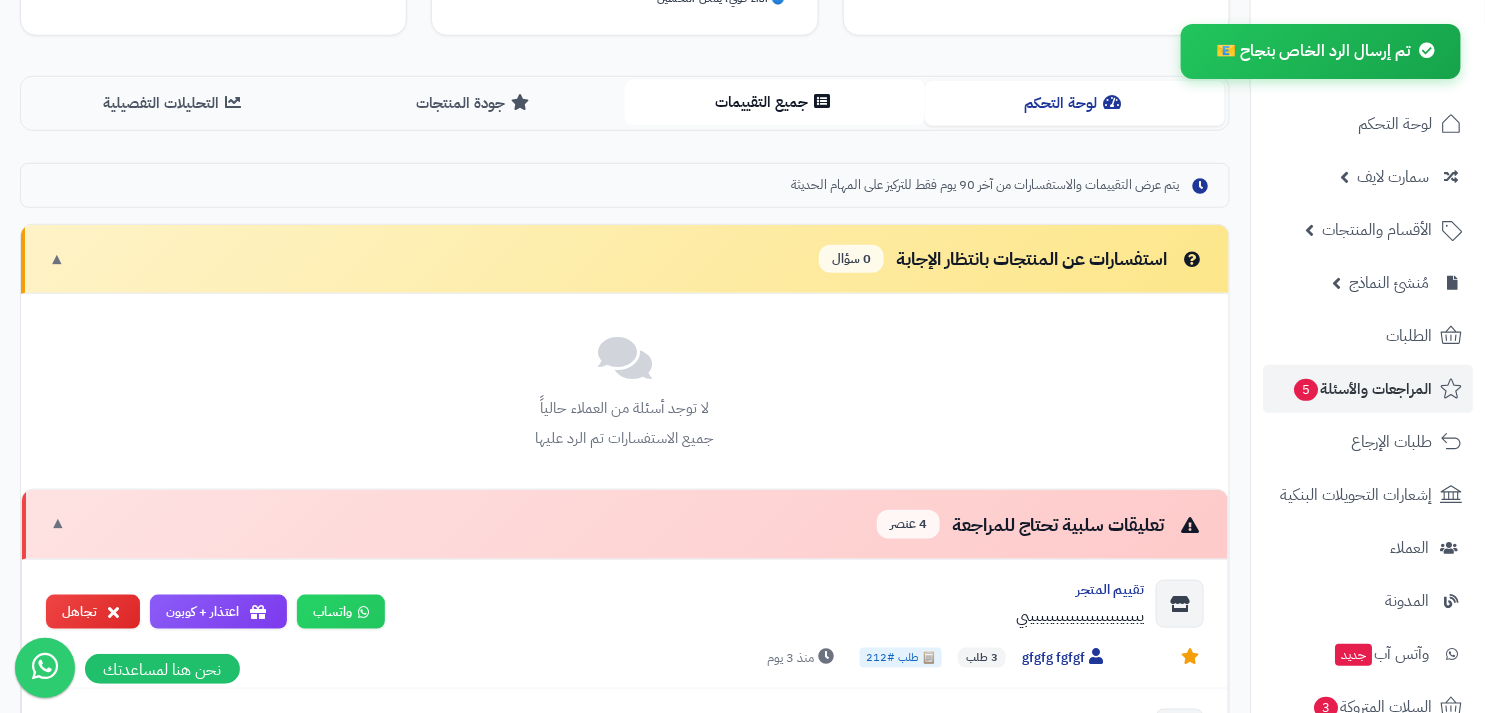 click on "جميع التقييمات" at bounding box center [775, 102] 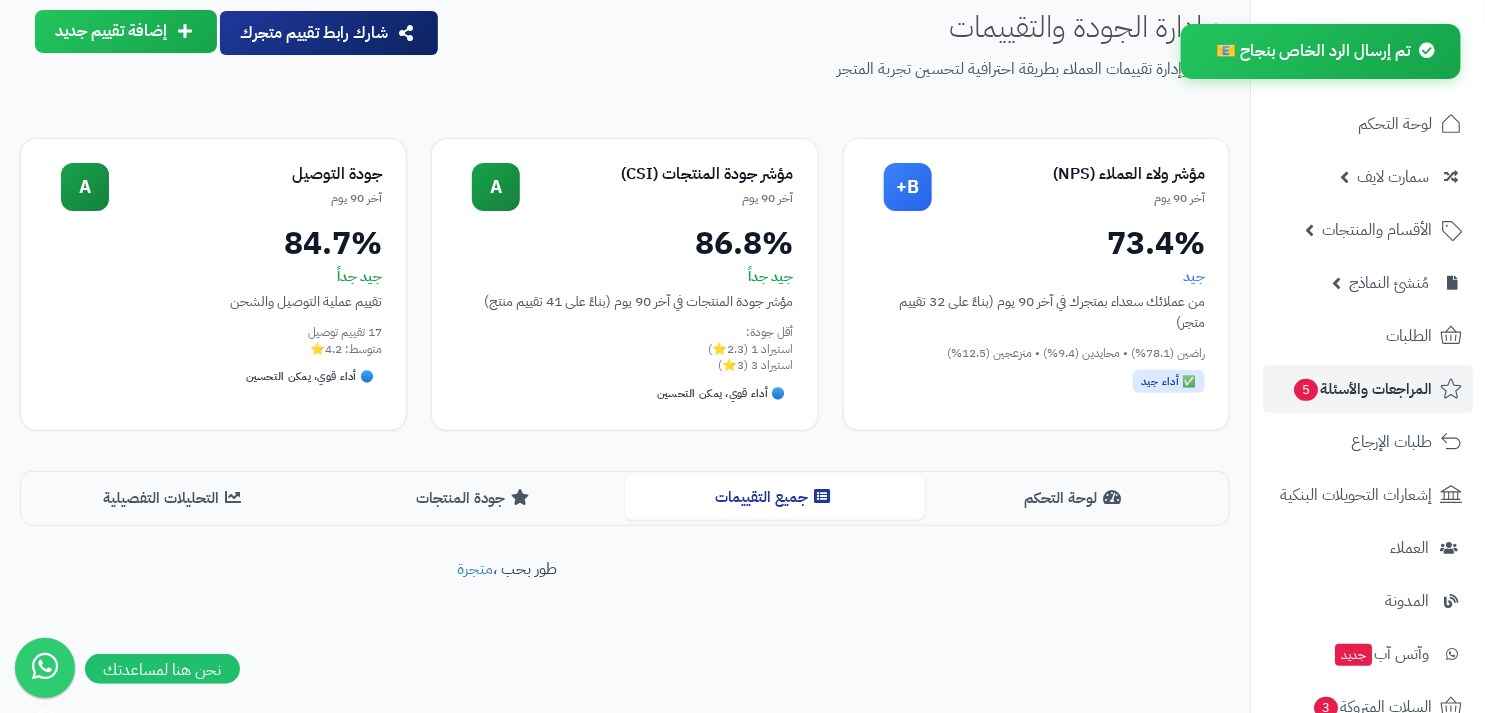 scroll, scrollTop: 75, scrollLeft: 0, axis: vertical 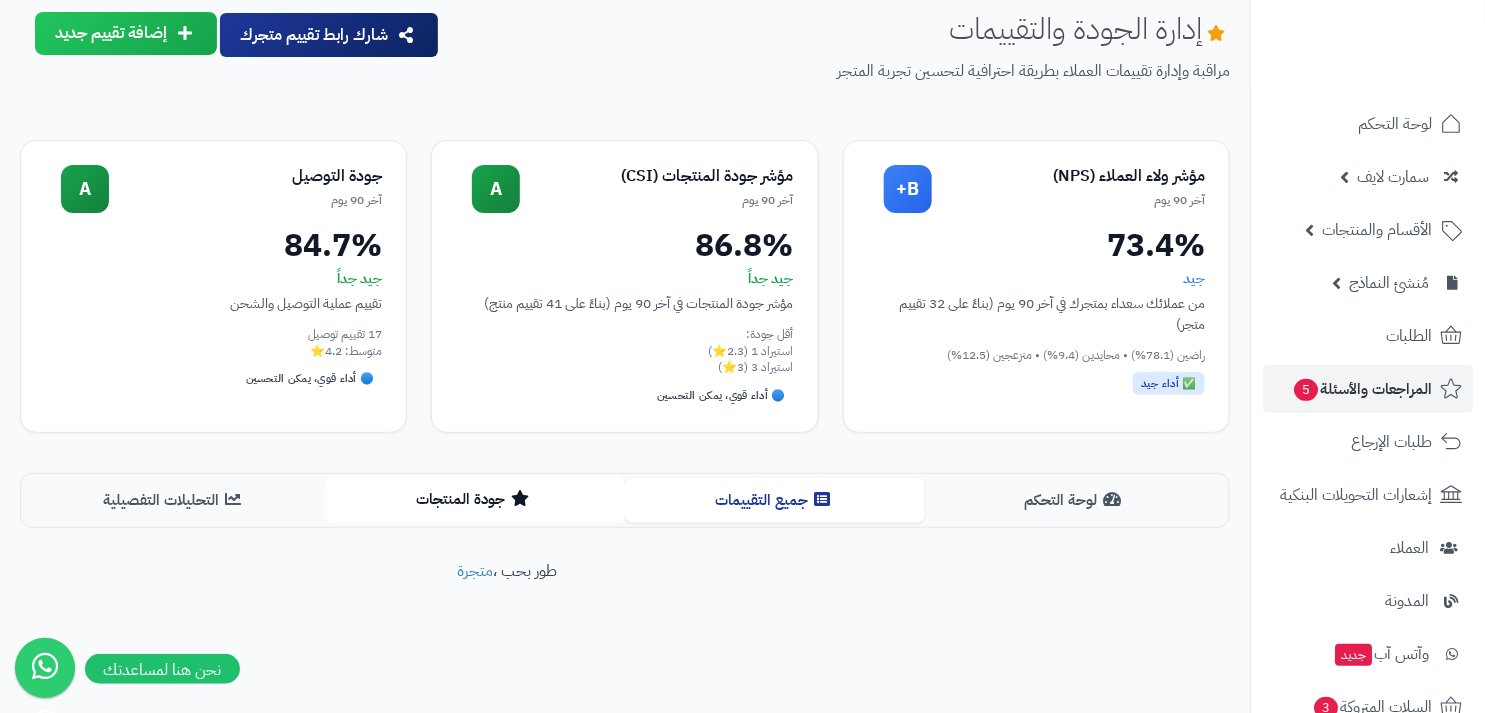 click on "جودة المنتجات" at bounding box center [475, 499] 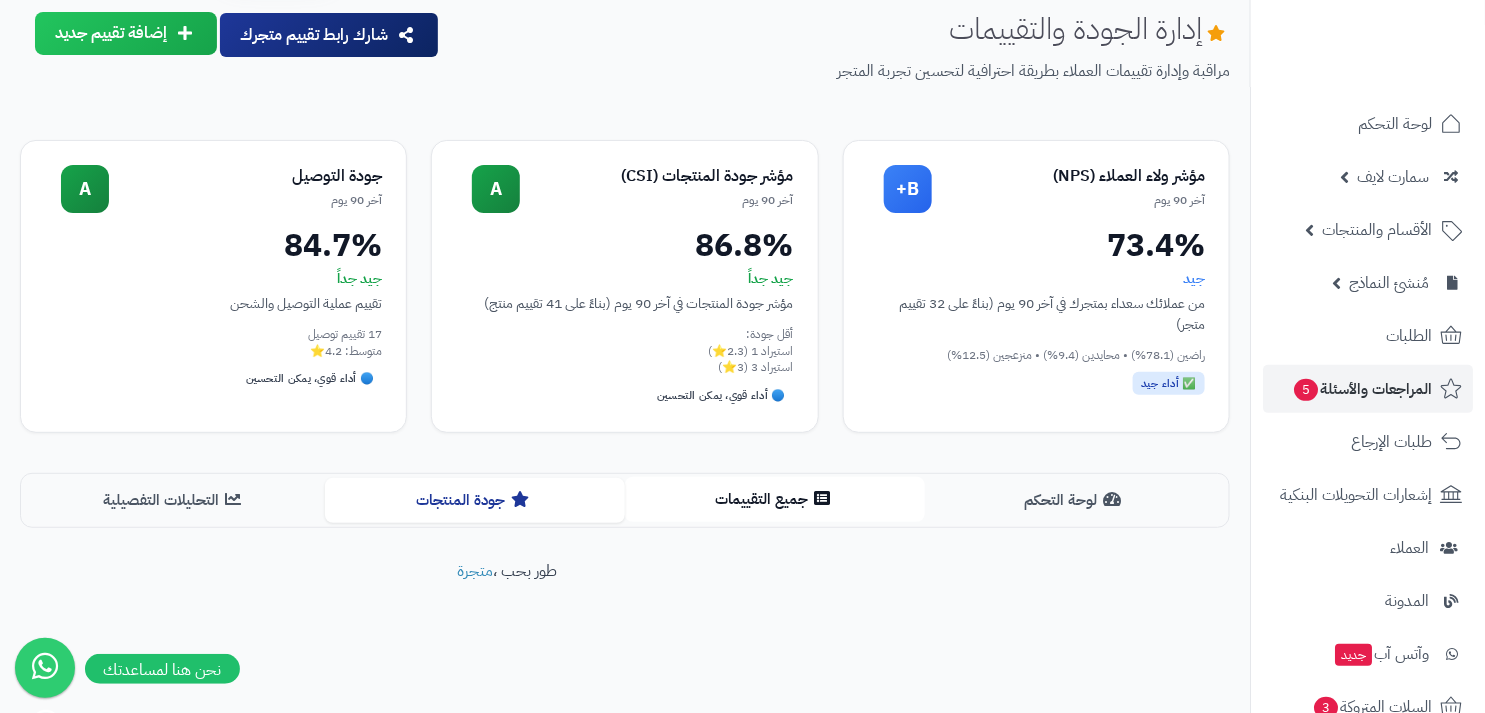 click on "جميع التقييمات" at bounding box center [775, 499] 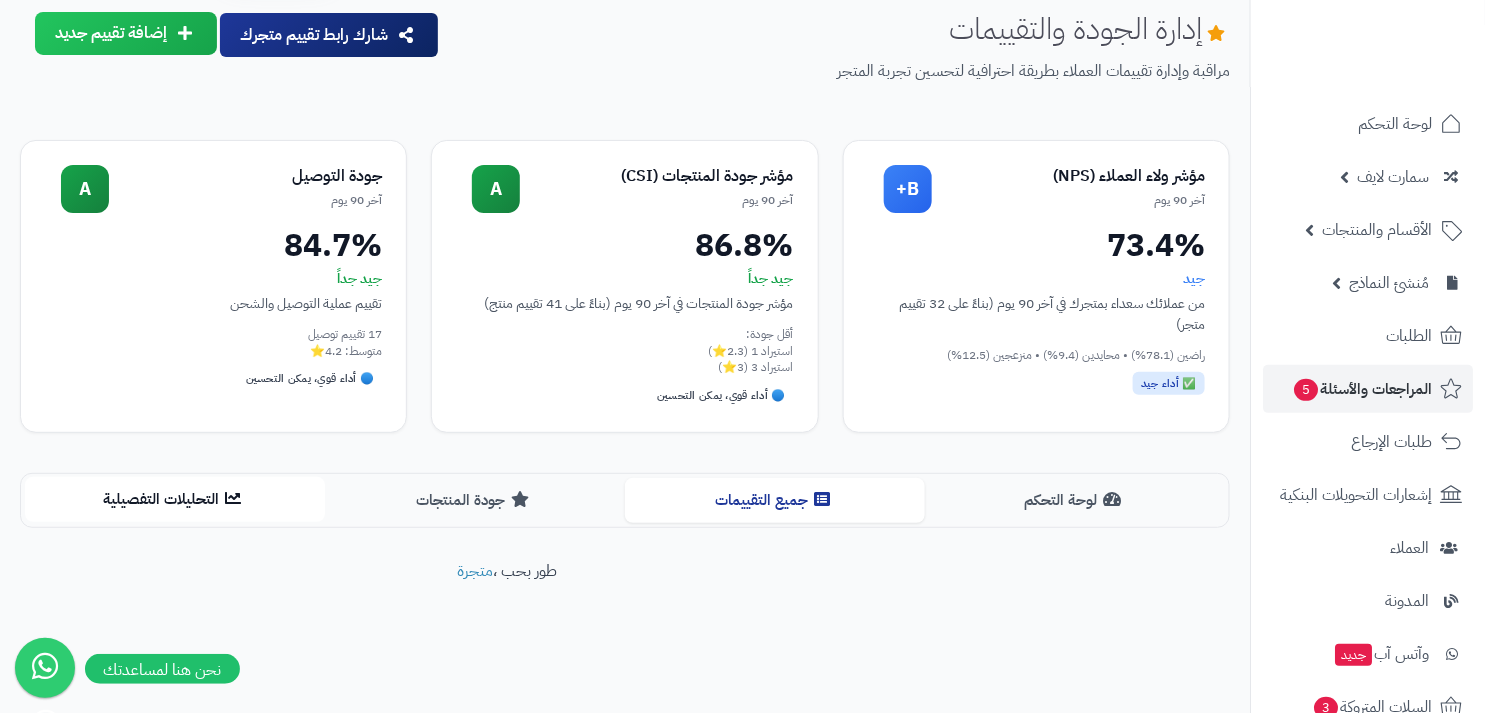 click on "التحليلات التفصيلية" at bounding box center [175, 499] 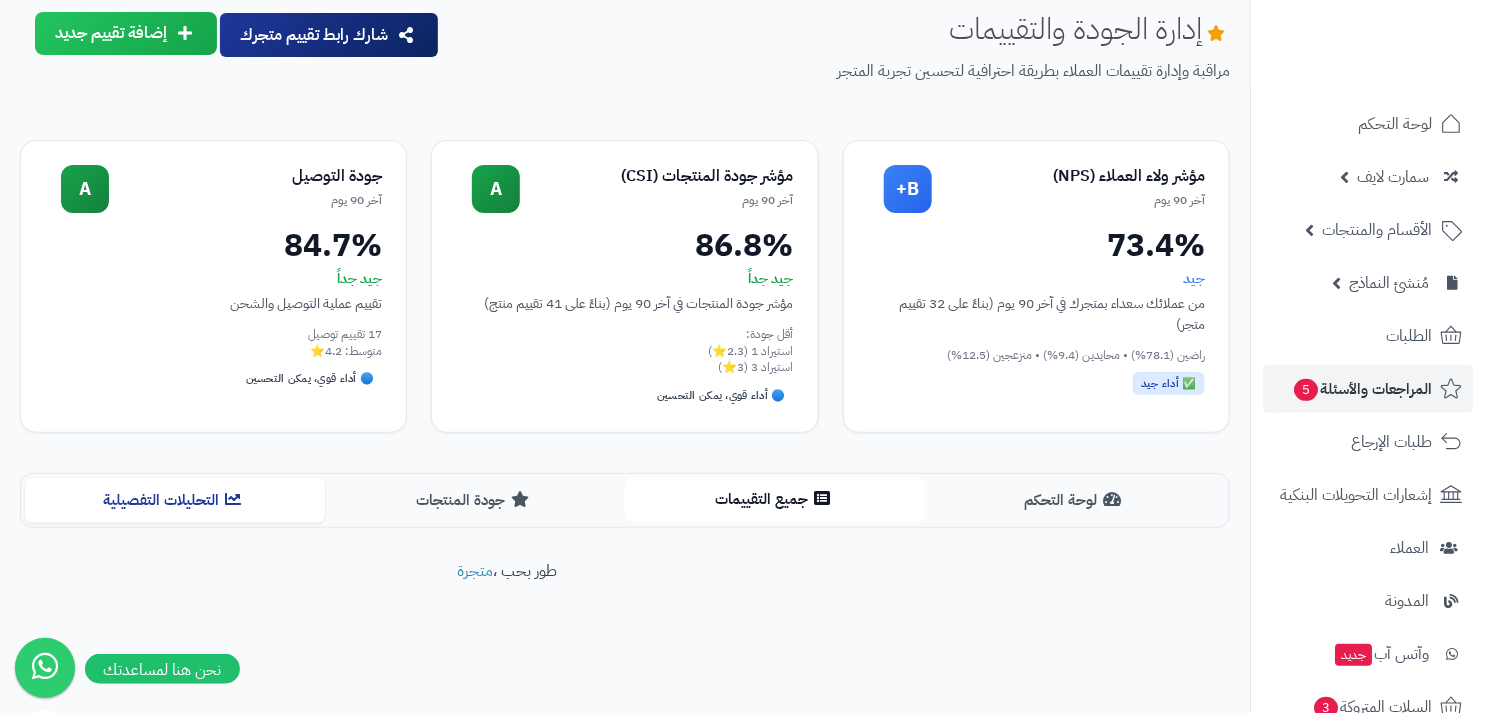 click on "جميع التقييمات" at bounding box center (775, 499) 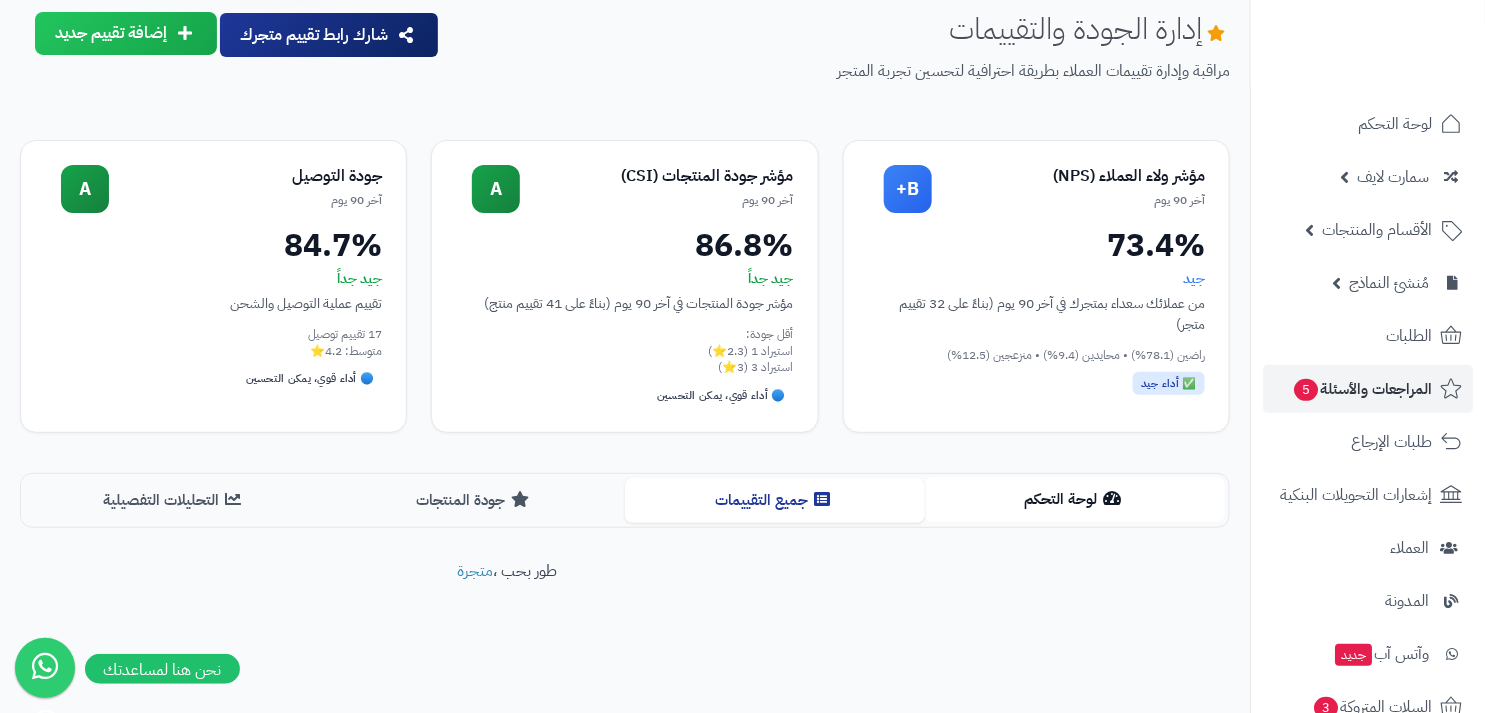 click on "لوحة التحكم" at bounding box center (1075, 499) 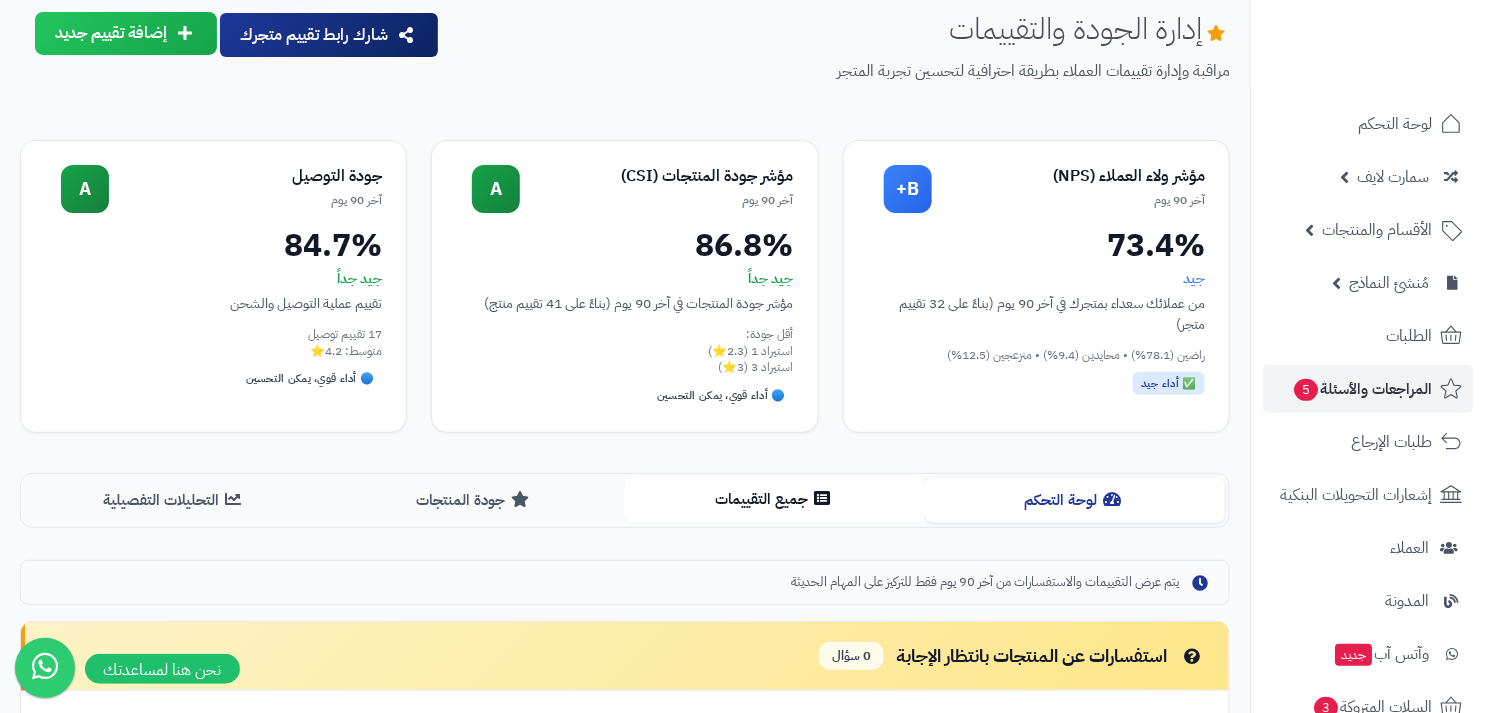 click on "جميع التقييمات" at bounding box center [775, 499] 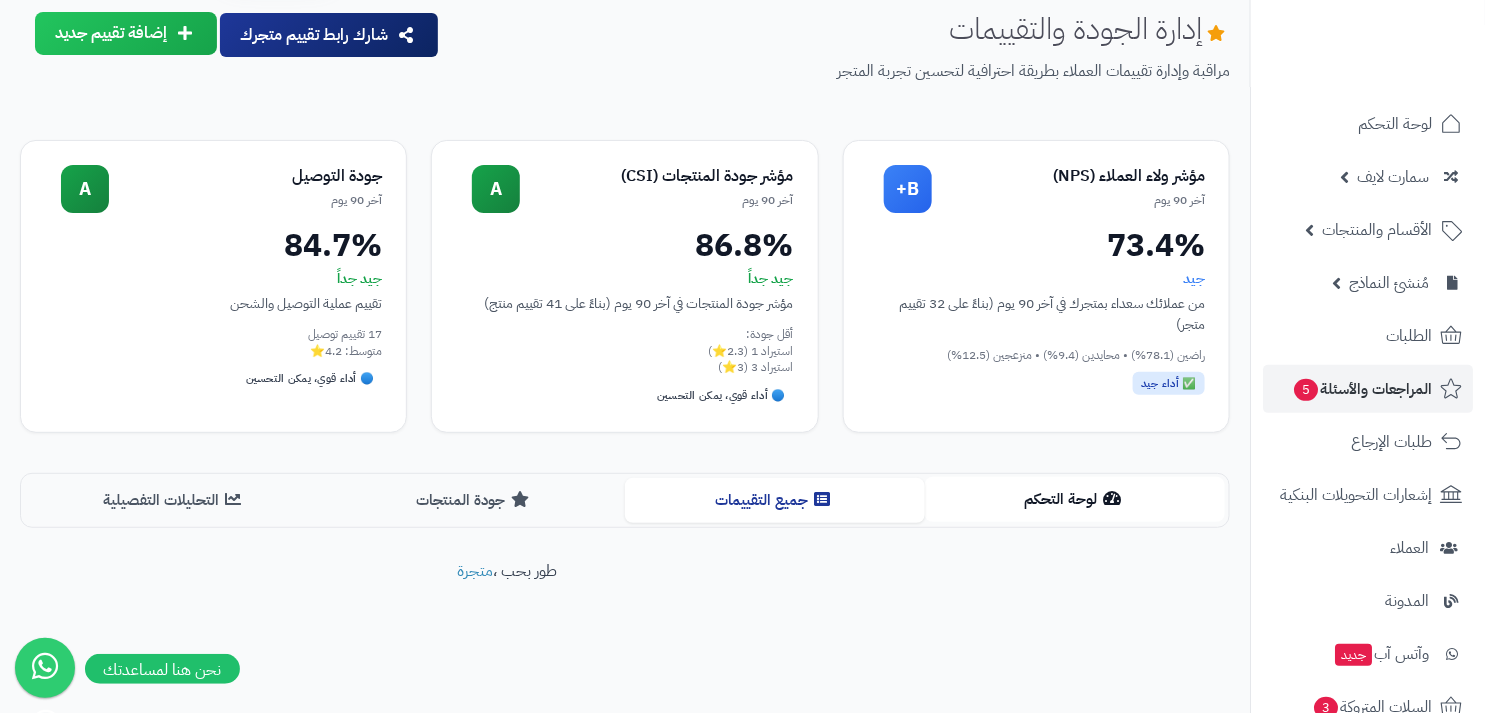 click on "لوحة التحكم" at bounding box center [1075, 499] 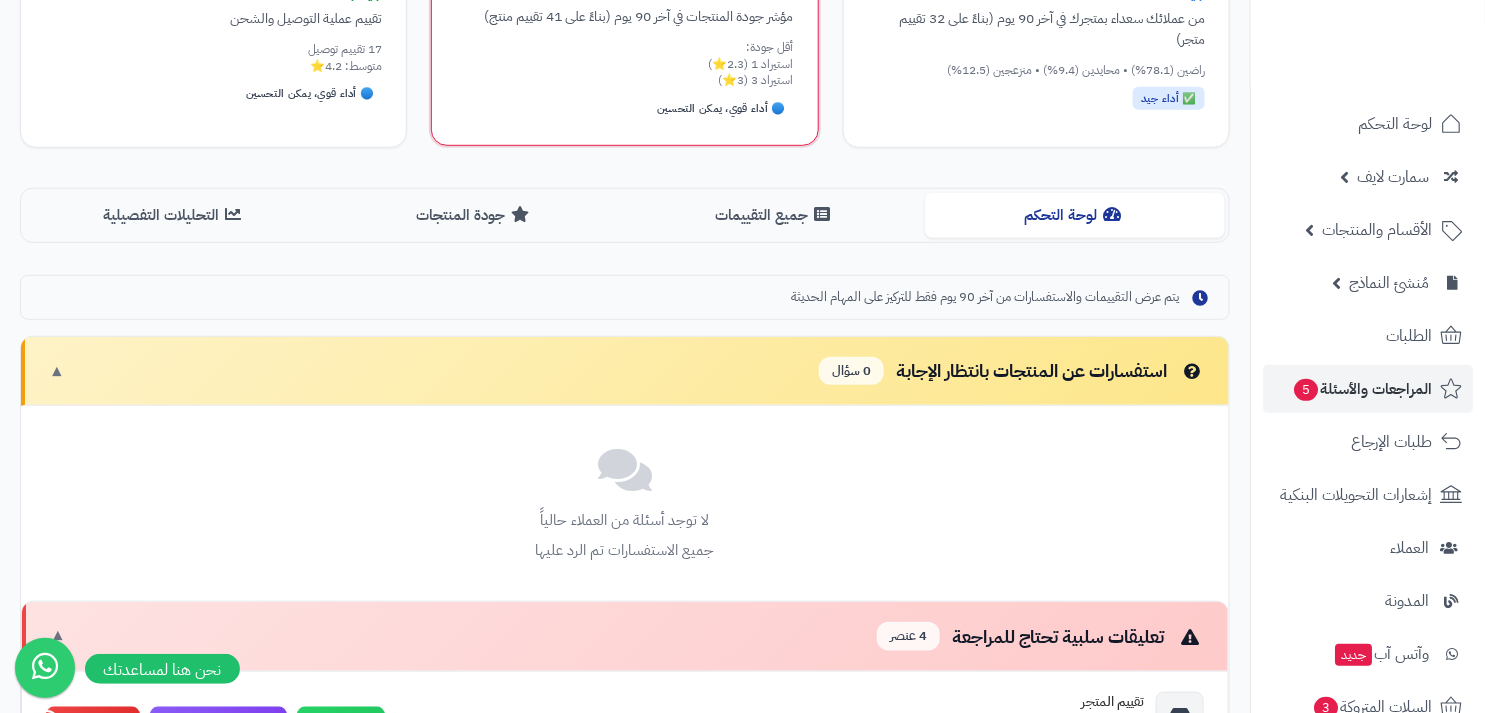type 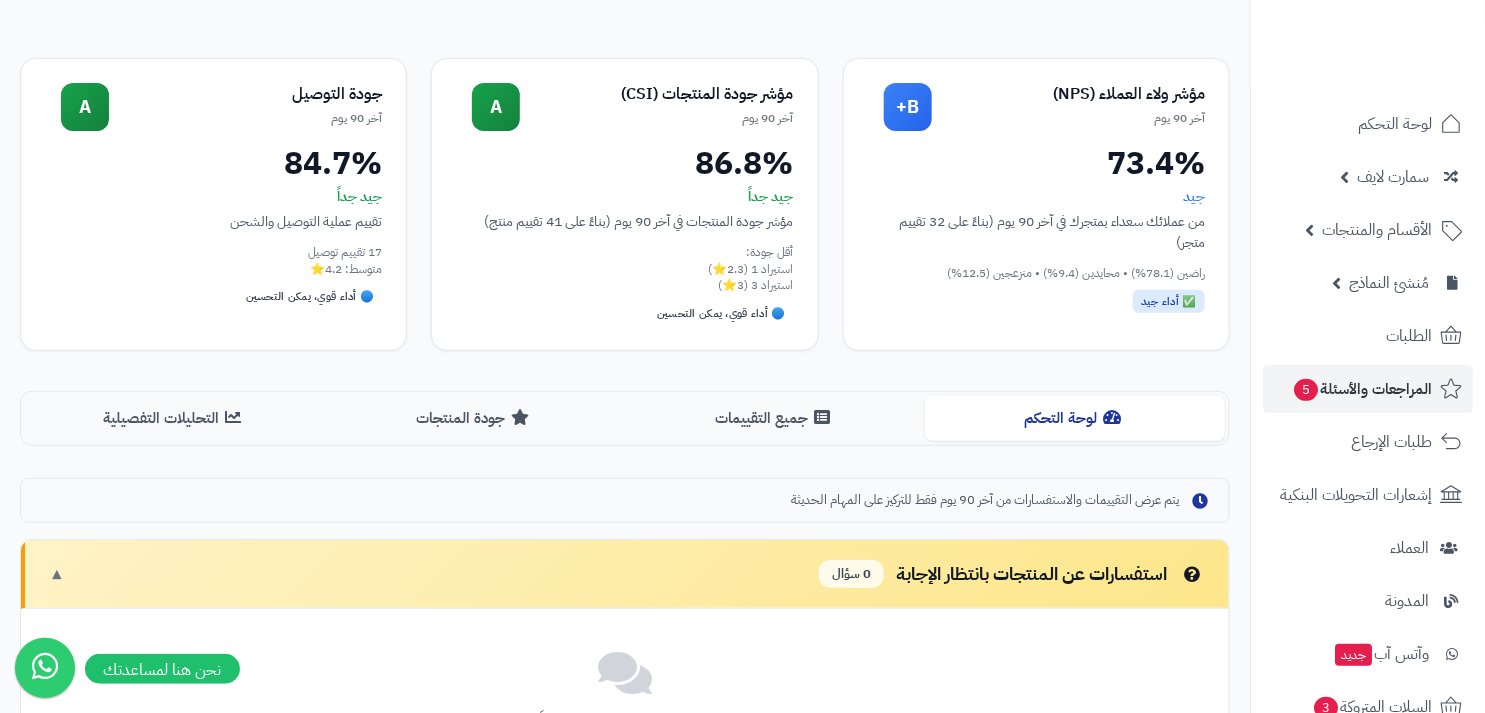 scroll, scrollTop: 0, scrollLeft: 0, axis: both 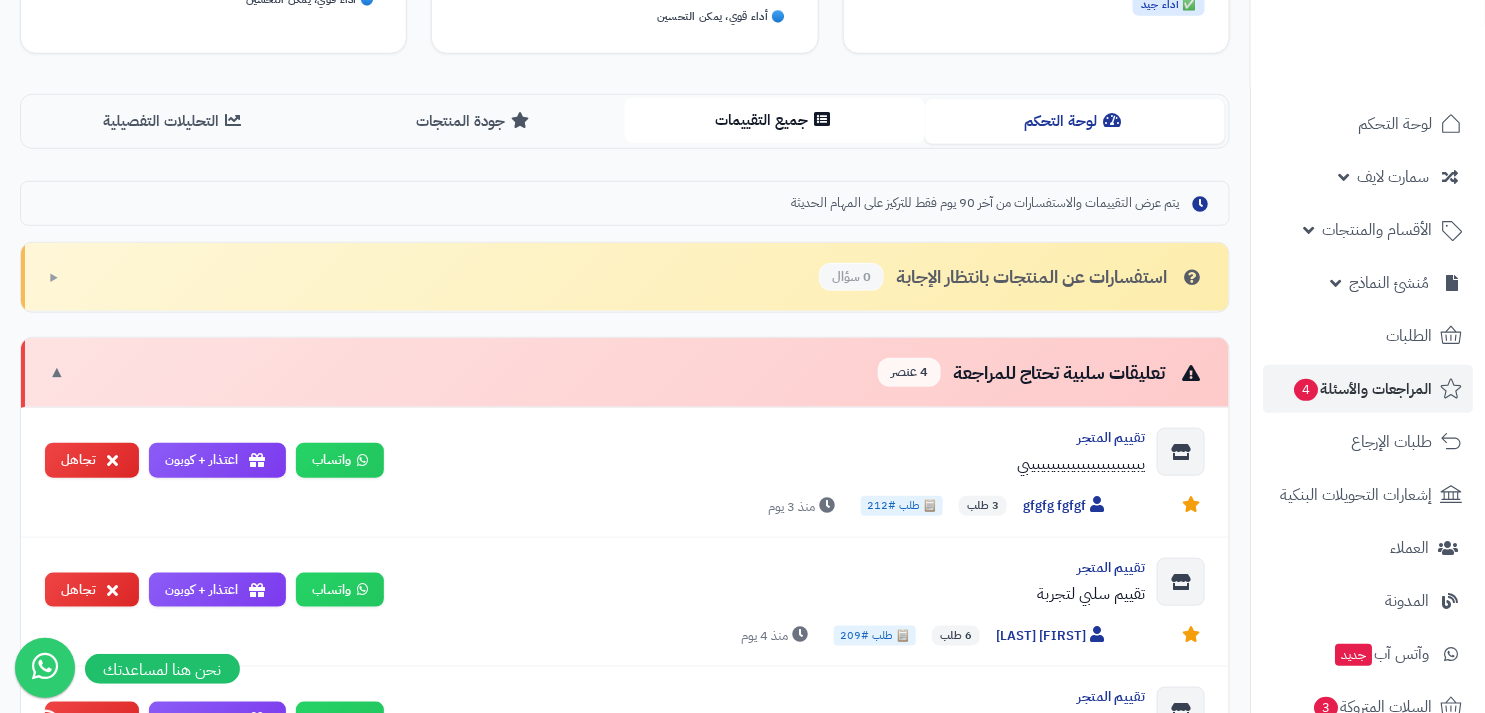 click on "جميع التقييمات" at bounding box center [775, 120] 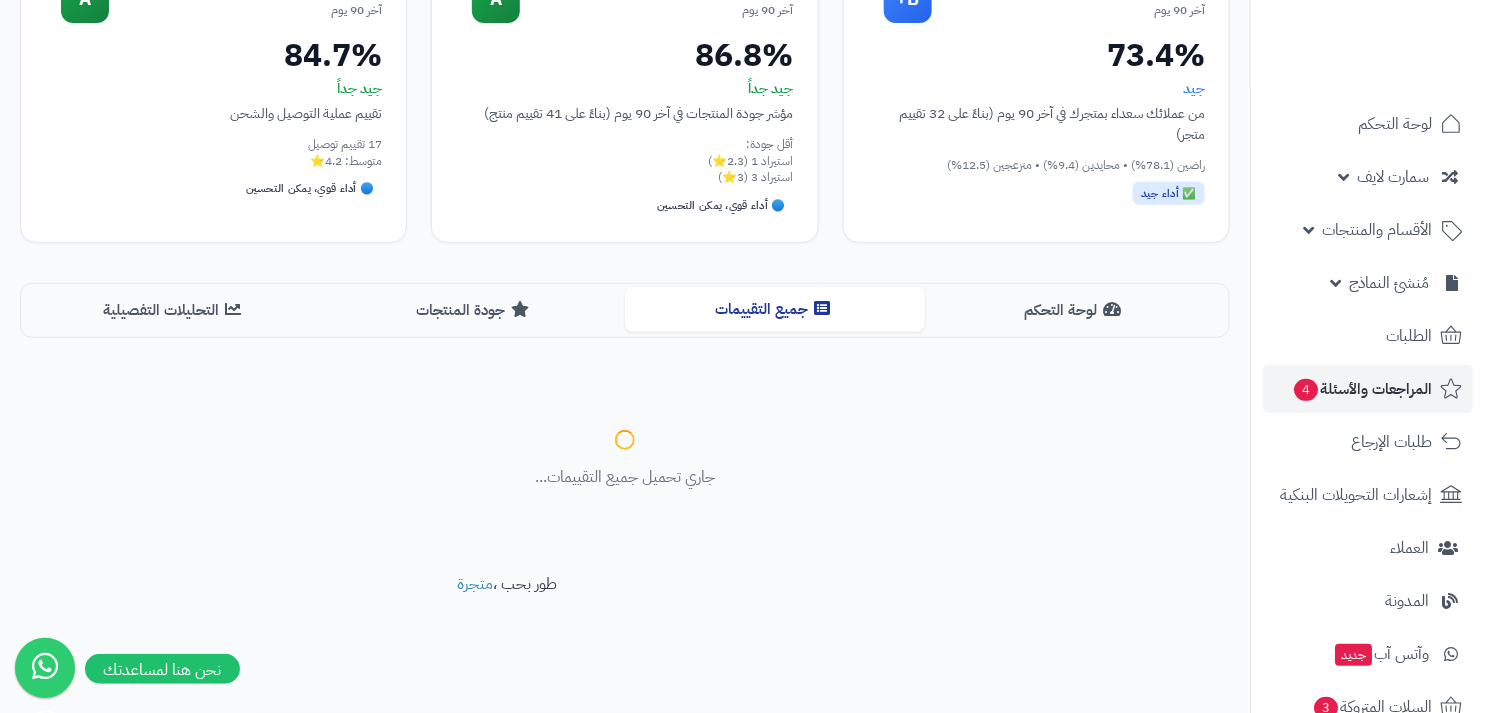 scroll, scrollTop: 262, scrollLeft: 0, axis: vertical 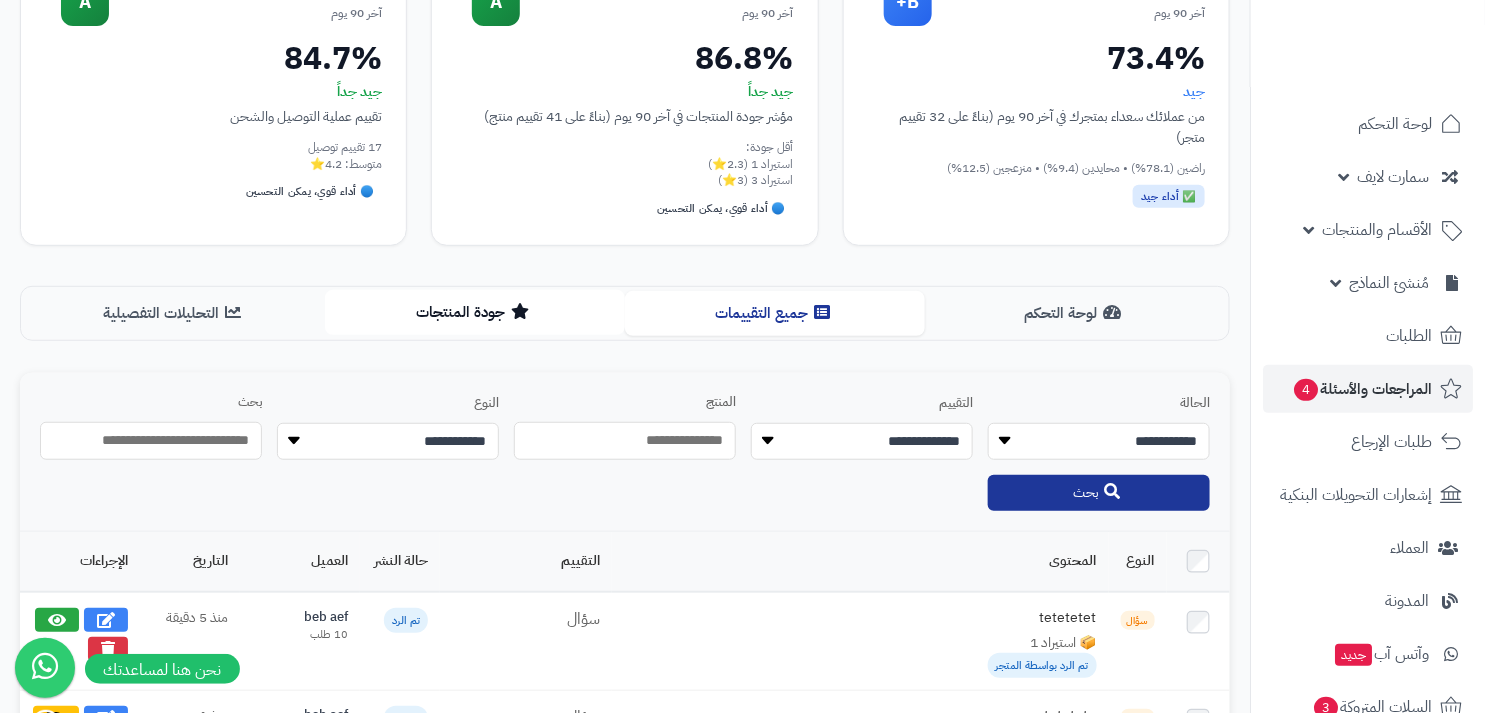 click on "جودة المنتجات" at bounding box center (475, 312) 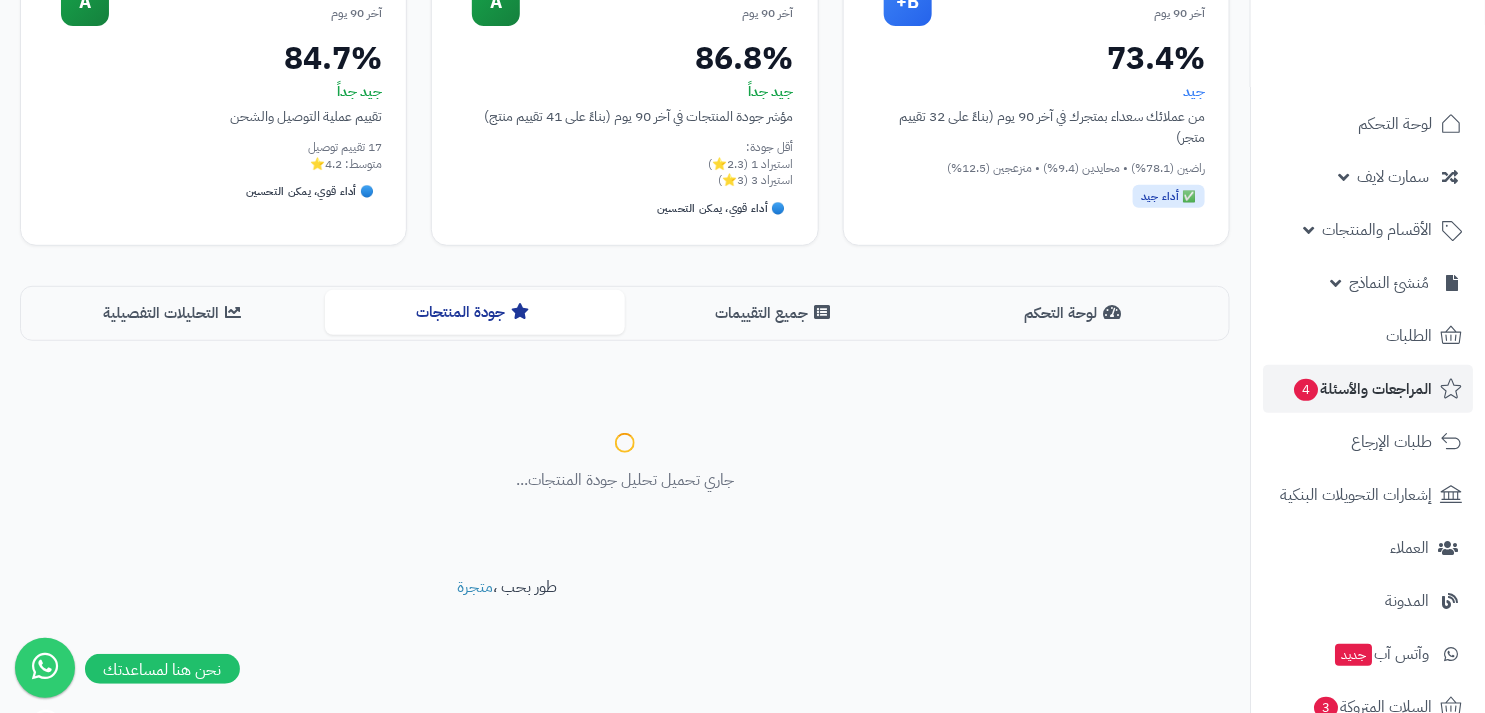 type 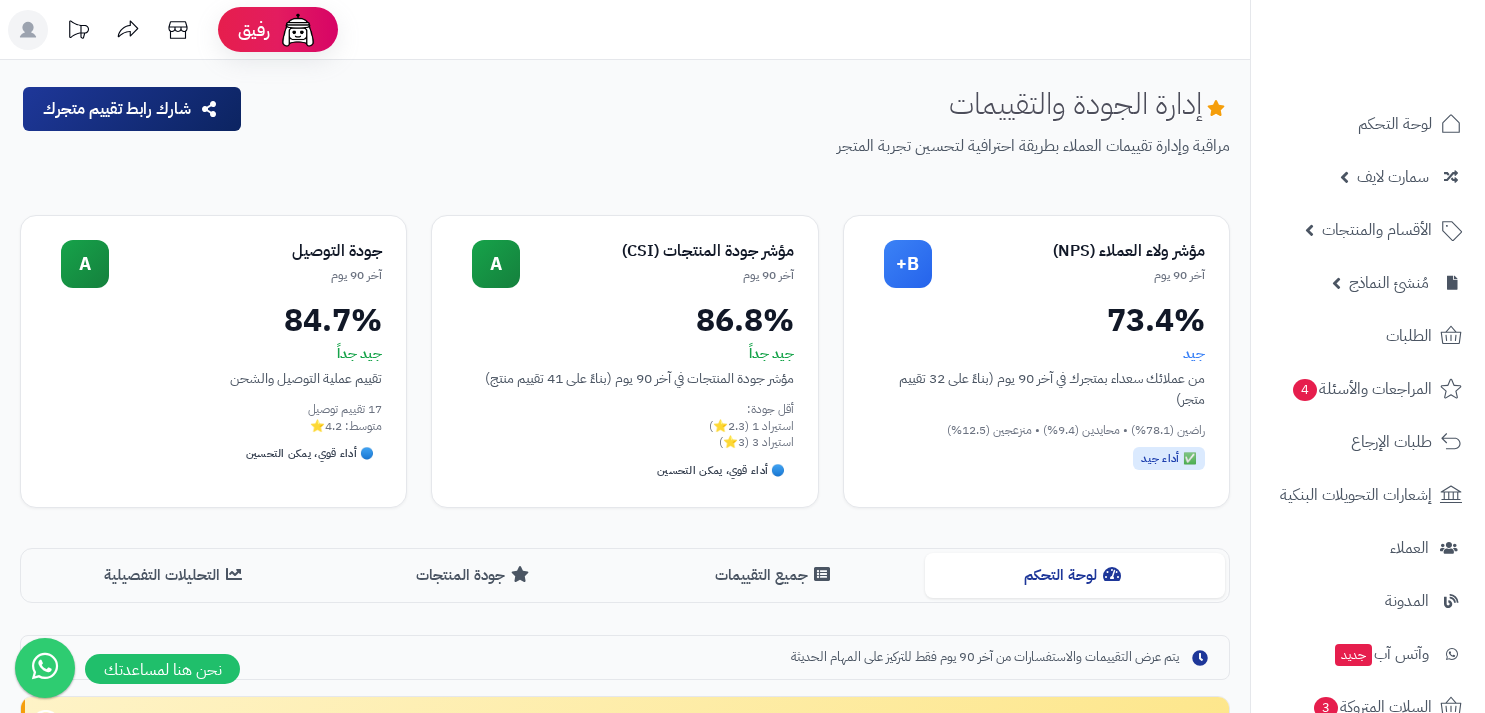 scroll, scrollTop: 0, scrollLeft: 0, axis: both 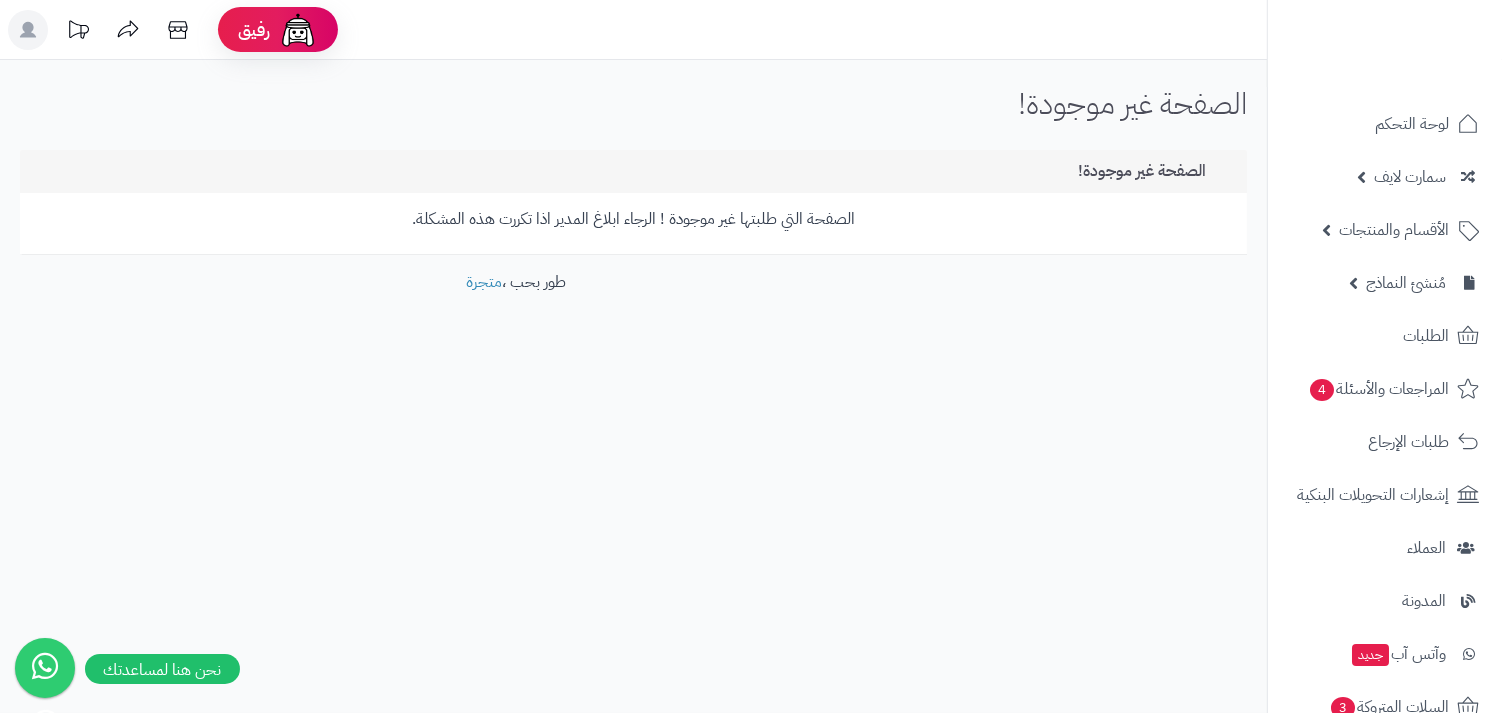 click on "رفيق !
الطلبات معالجة مكتمل إرجاع المنتجات العملاء المتواجدون الان [NUMBER] عملاء منتظرين موافقة التسجيل المنتجات غير متوفر
support support الدعم الفني برجاء تجديد الاشتراك
الباقة المتقدمة
تسجيل الخروج" at bounding box center (751, 30) 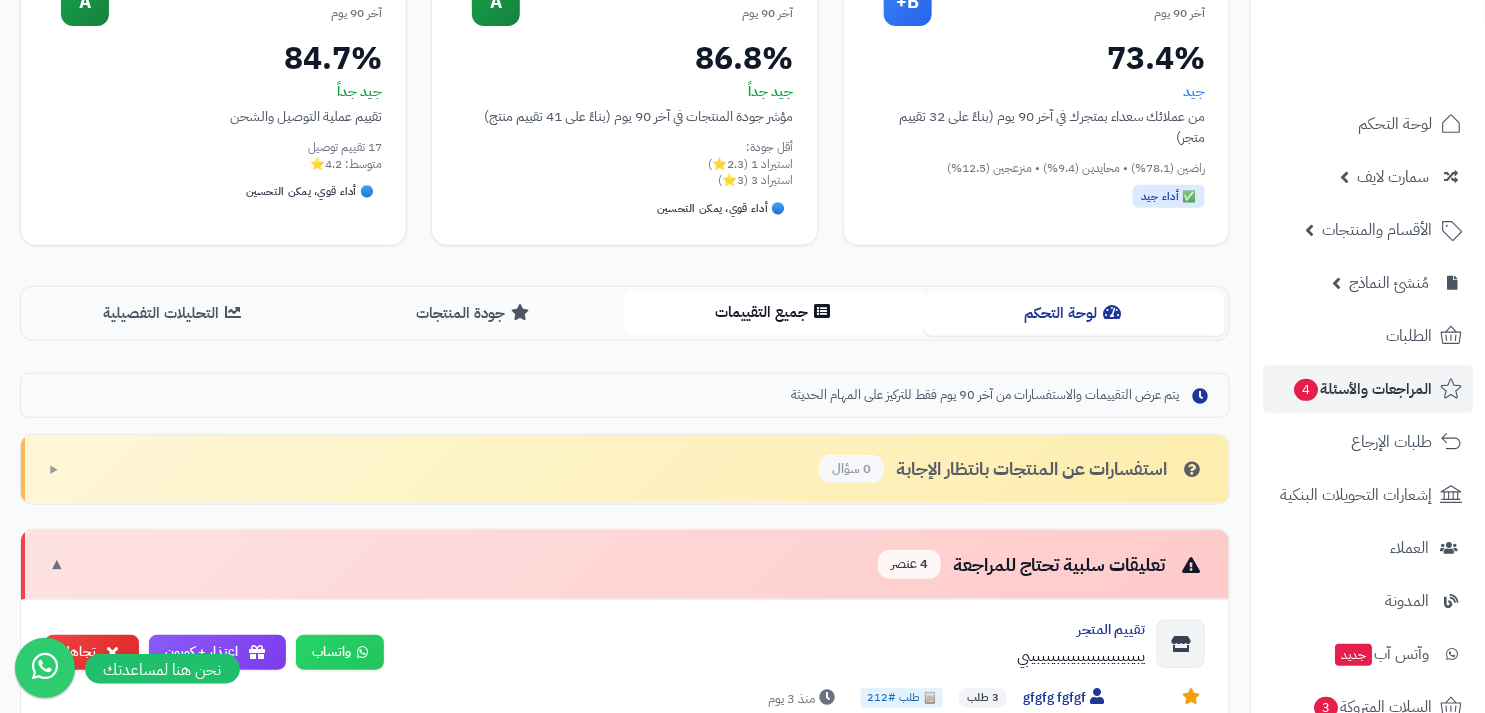 click on "جميع التقييمات" at bounding box center [775, 312] 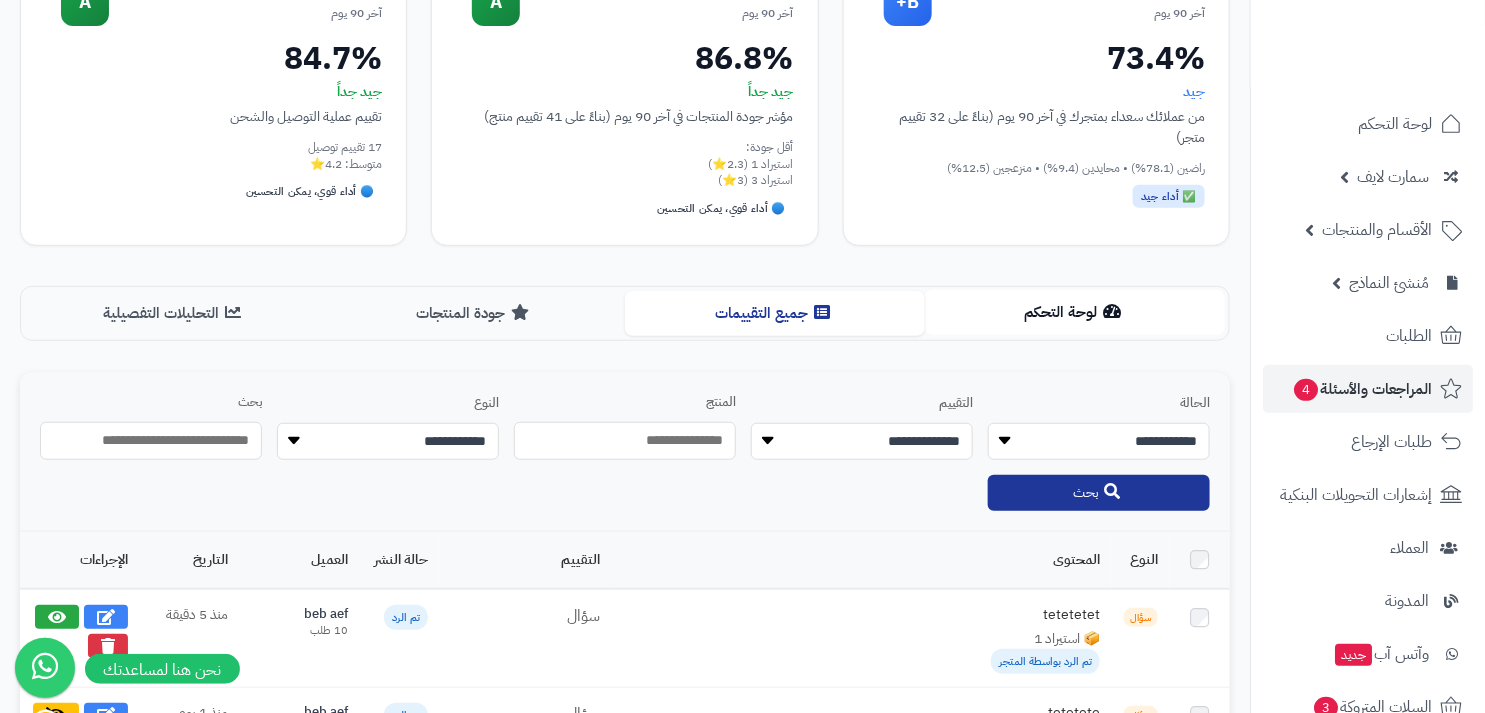 click on "لوحة التحكم" at bounding box center [1075, 312] 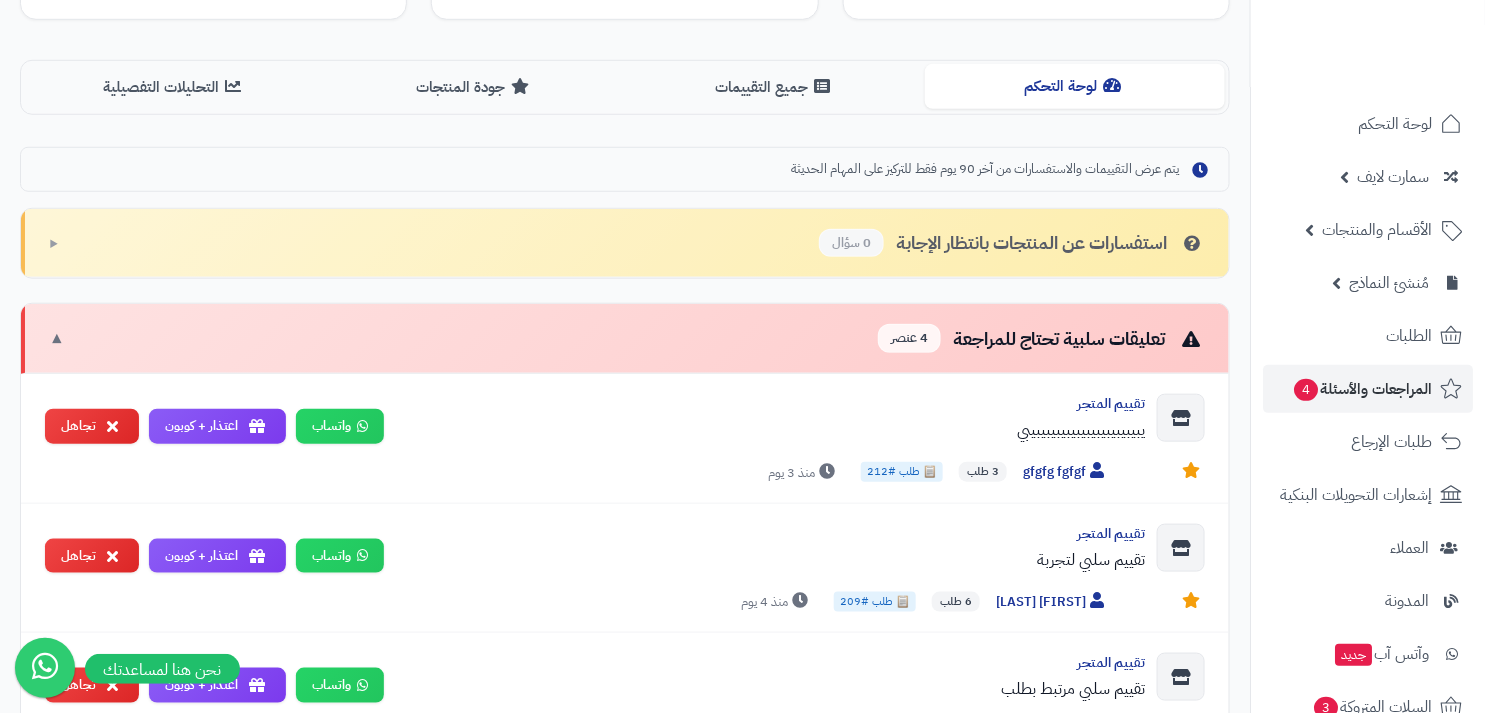 scroll, scrollTop: 517, scrollLeft: 0, axis: vertical 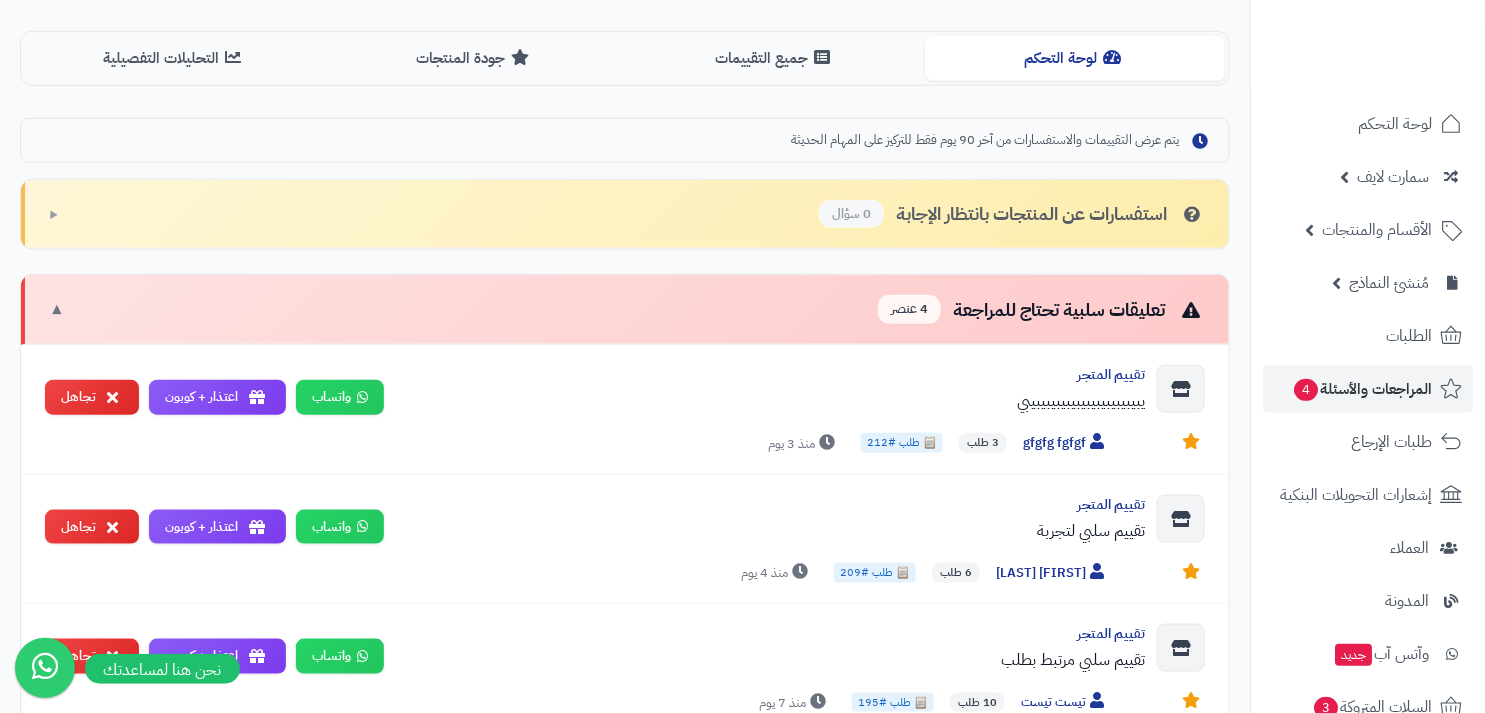 click on "استفسارات عن المنتجات بانتظار الإجابة
0                                سؤال" at bounding box center (1012, 214) 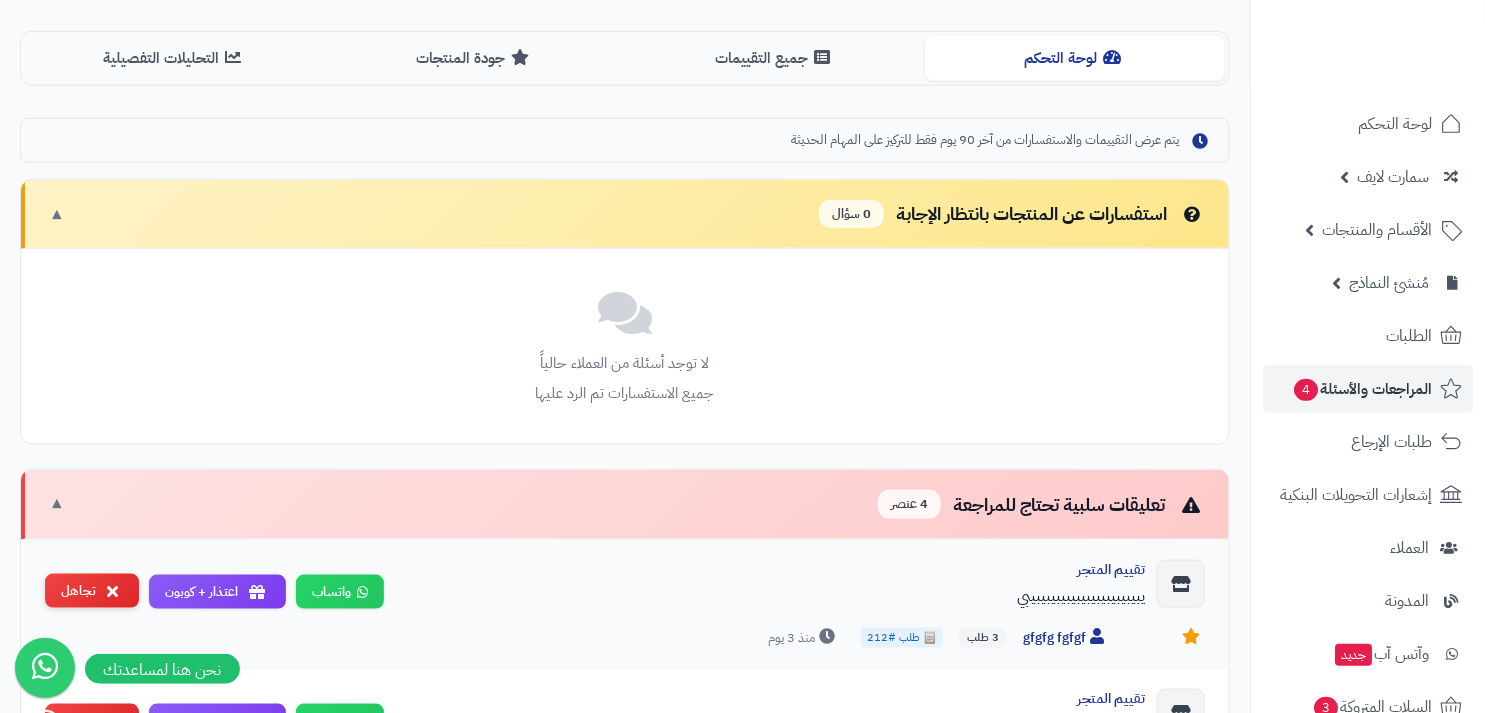 click on "تجاهل" at bounding box center [92, 591] 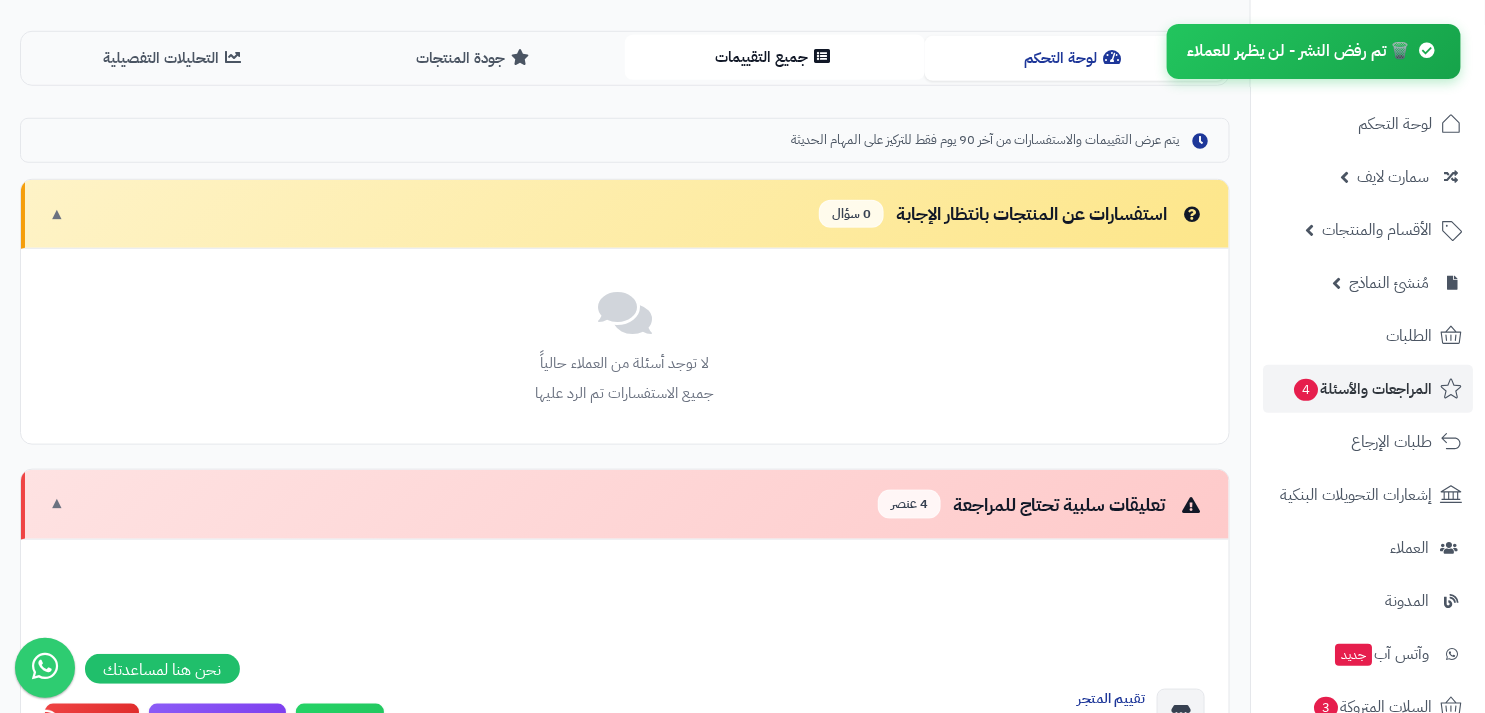 click on "جميع التقييمات" at bounding box center [775, 57] 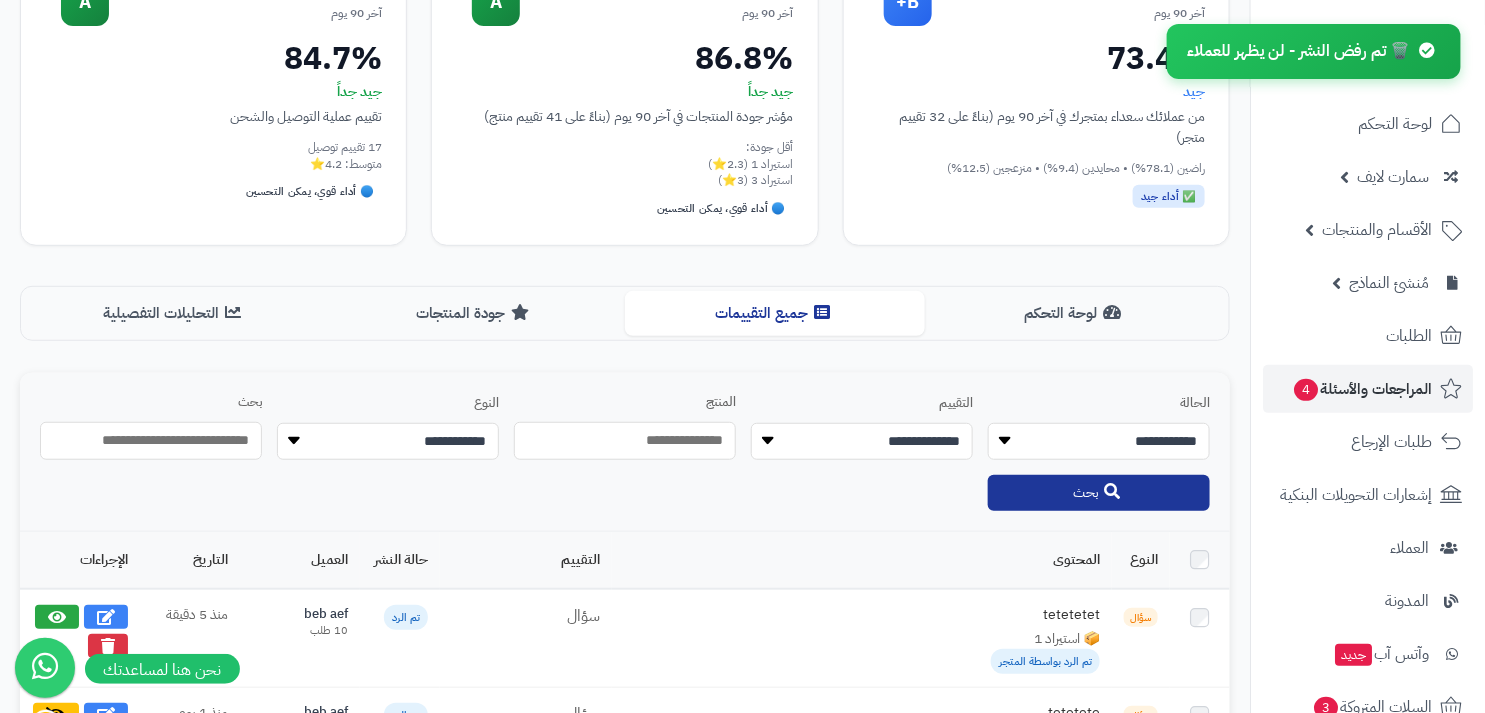 scroll, scrollTop: 517, scrollLeft: 0, axis: vertical 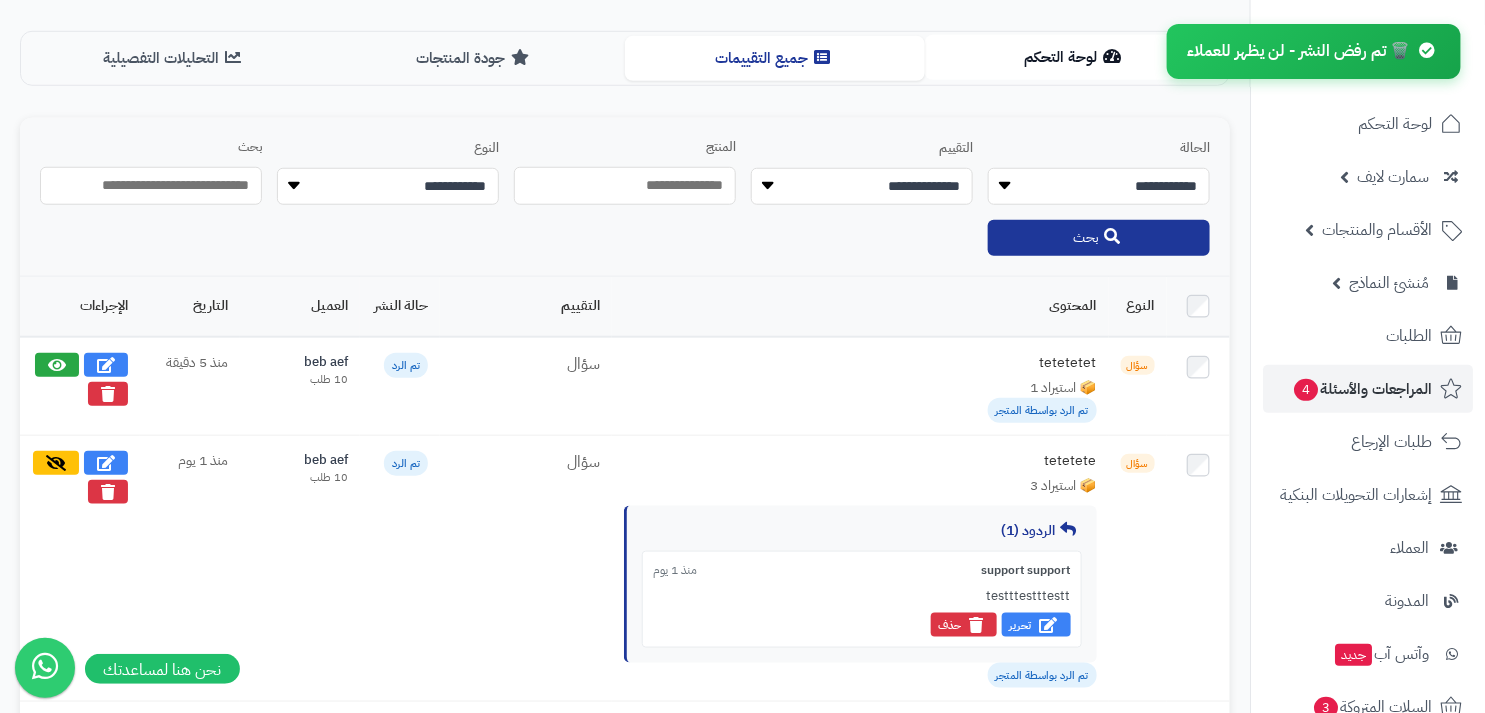 click on "لوحة التحكم" at bounding box center [1075, 57] 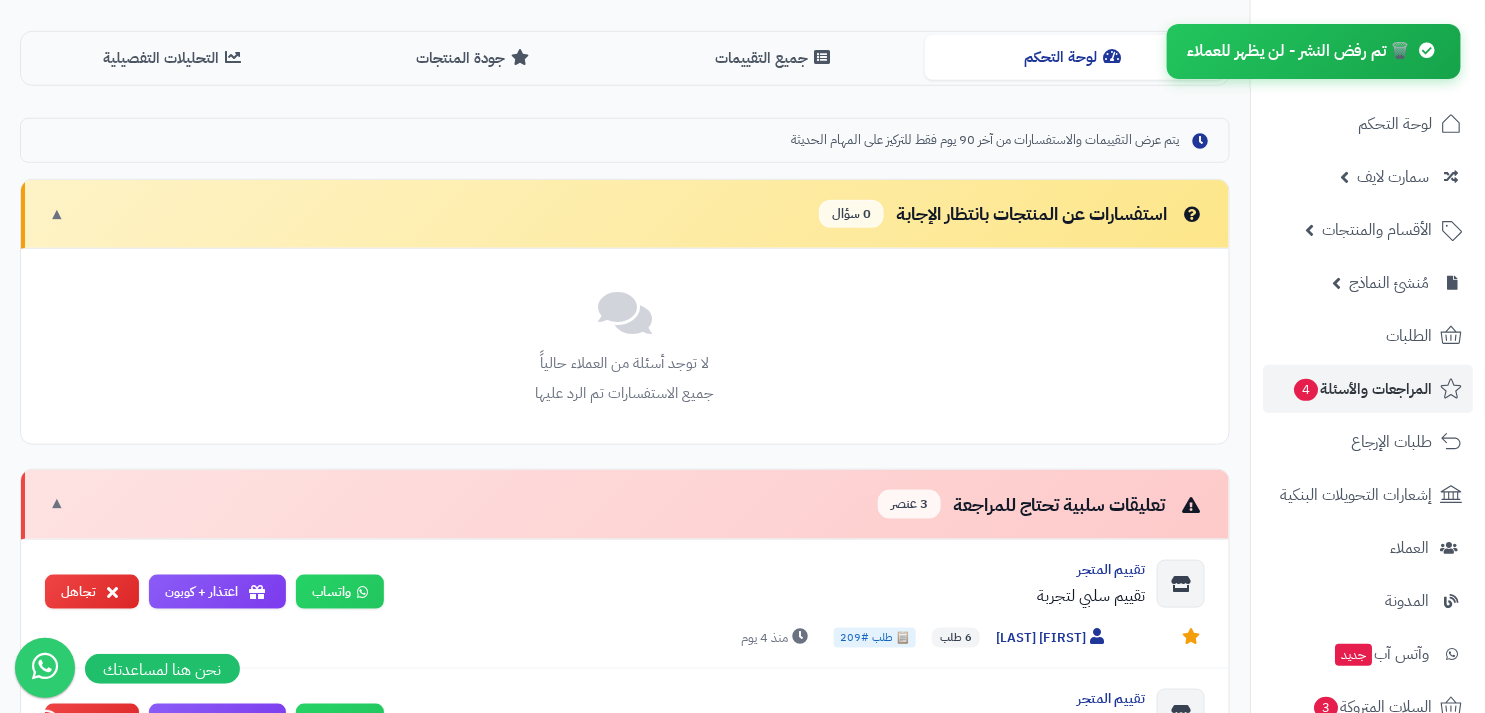 scroll, scrollTop: 0, scrollLeft: 0, axis: both 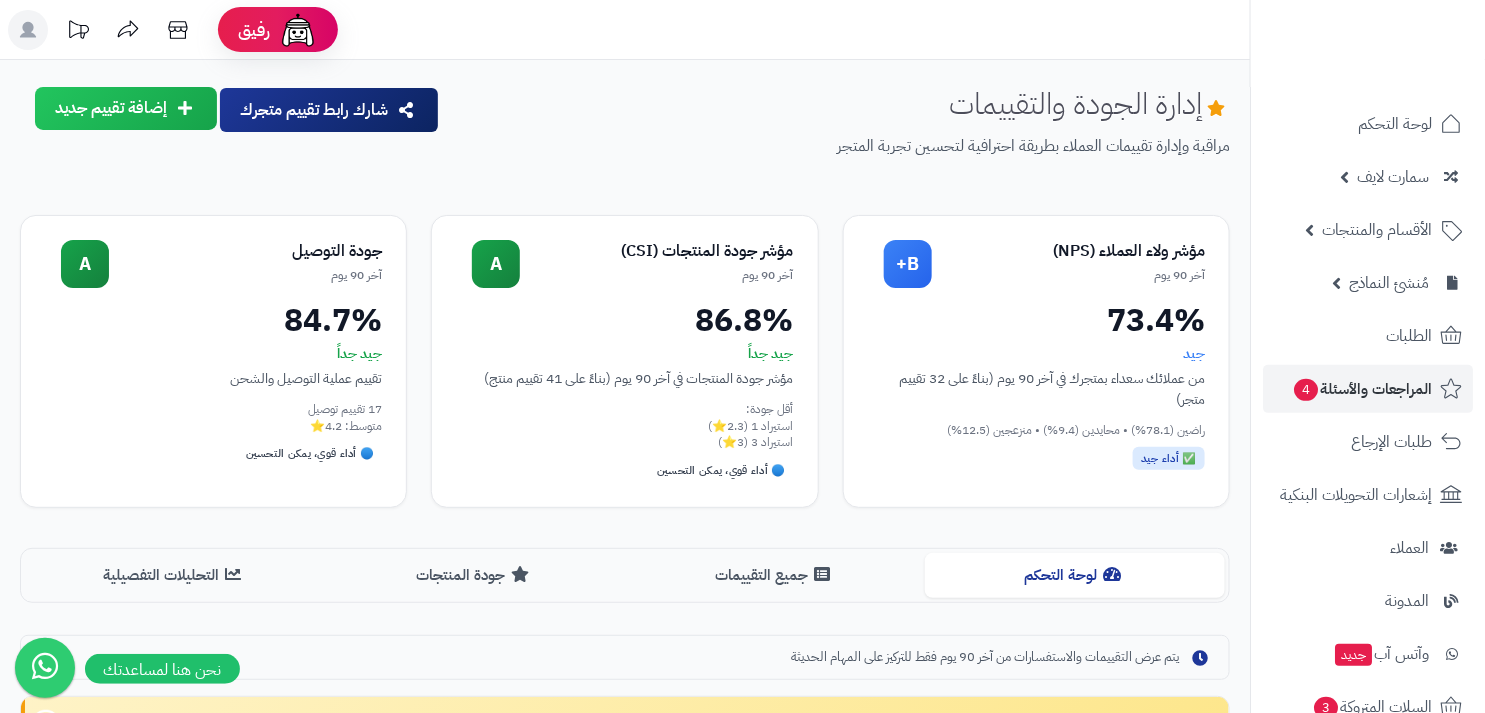 click 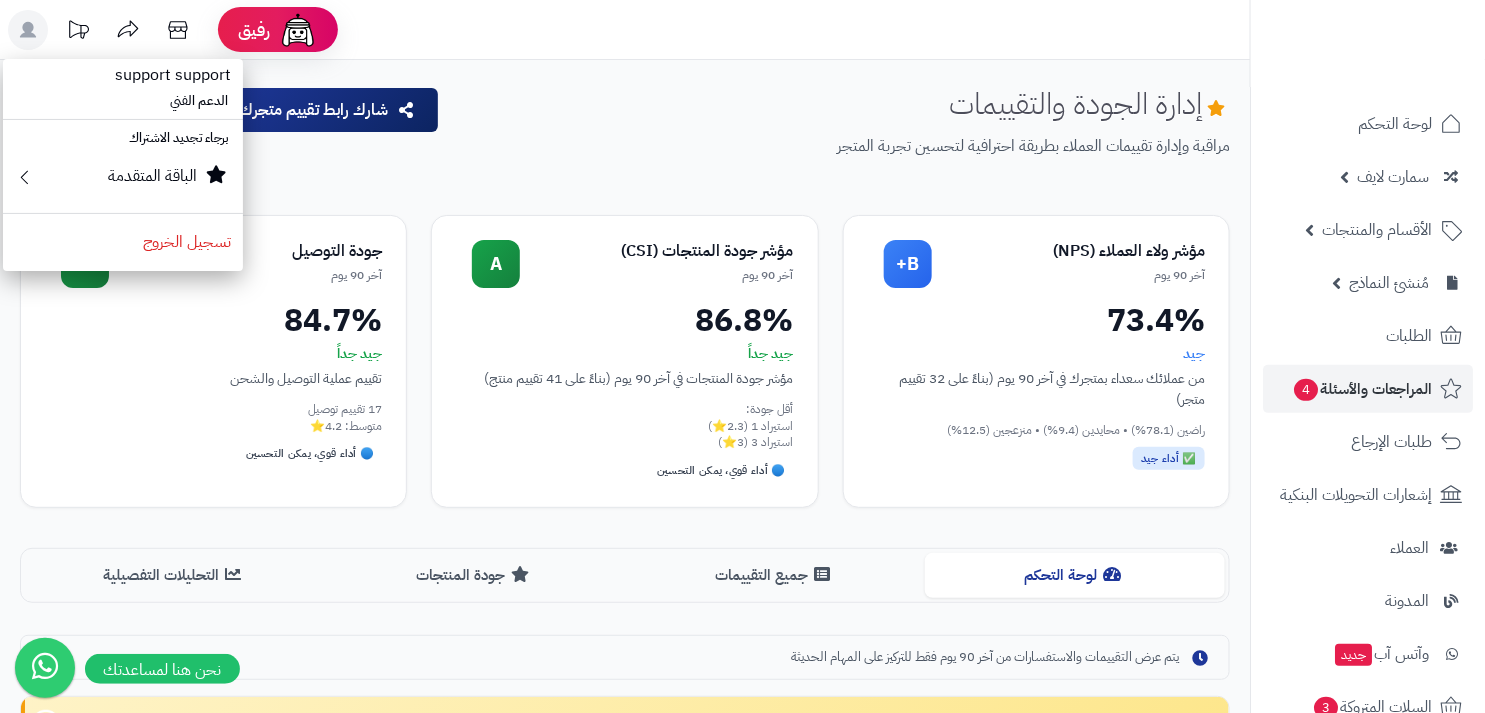 click 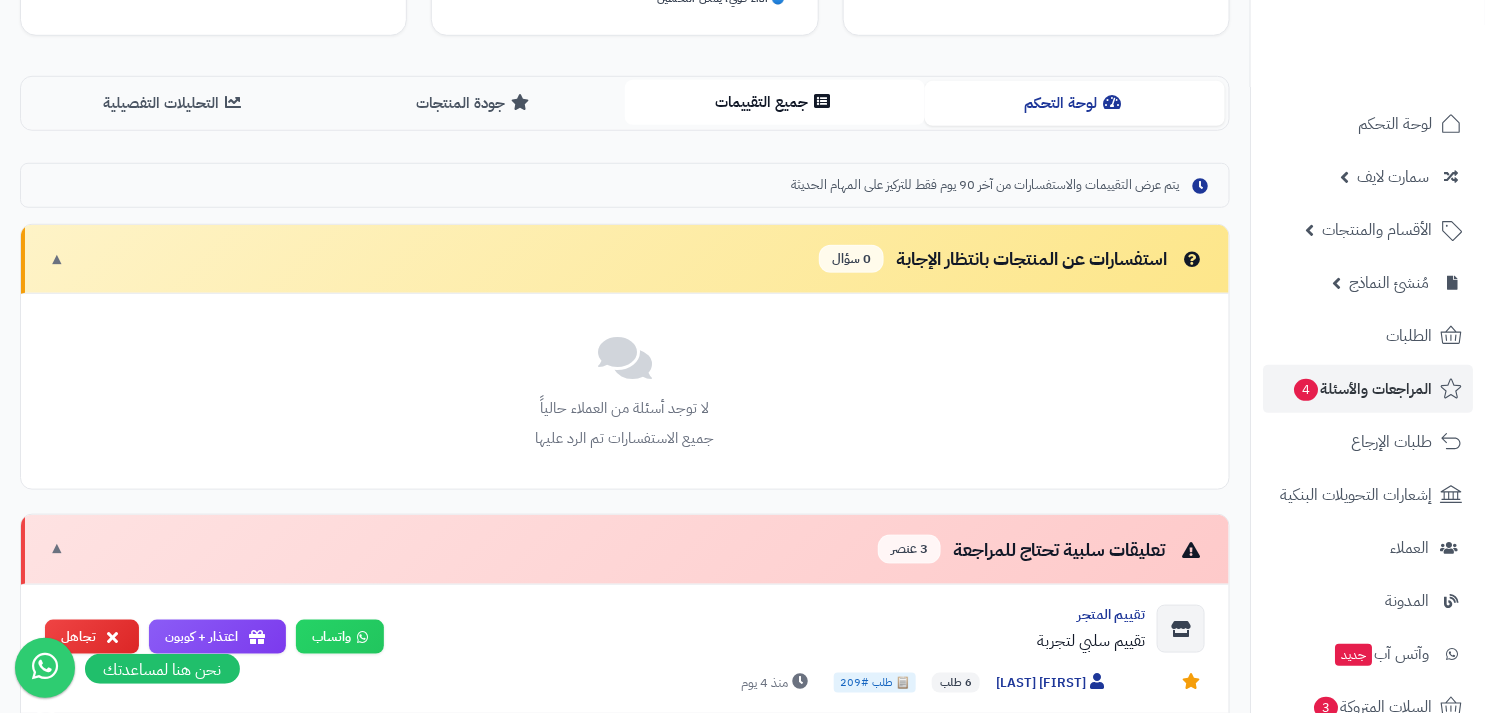 click on "جميع التقييمات" at bounding box center (775, 102) 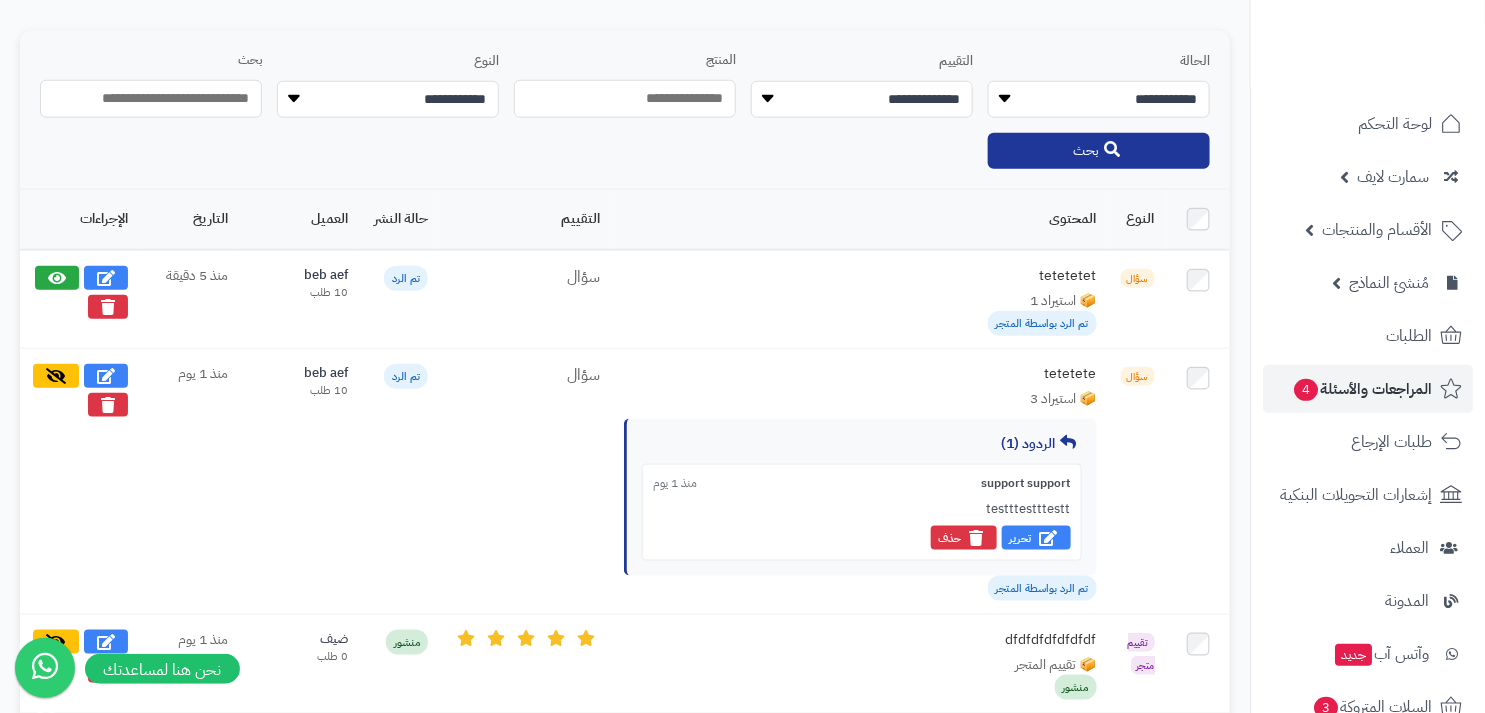 scroll, scrollTop: 460, scrollLeft: 0, axis: vertical 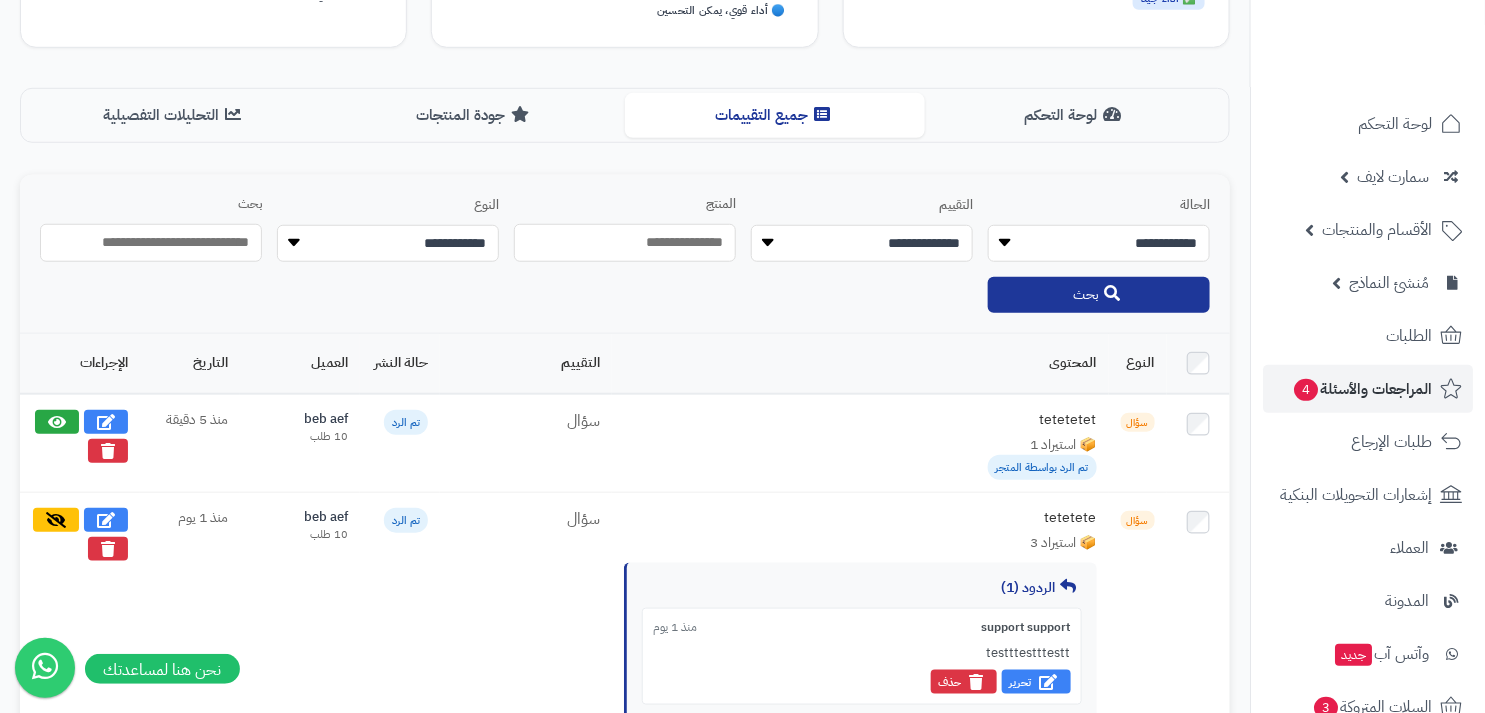 click on "إدارة الجودة والتقييمات مراقبة وإدارة تقييمات العملاء بطريقة احترافية لتحسين تجربة المتجر
شارك رابط تقييم متجرك
إضافة تقييم جديد مراجعة عن منتج   تقييم للمتجر ( آراء العملاء ) مؤشر ولاء العملاء (NPS) آخر 90 يوم
B+
73.4%
جيد
من عملائك سعداء بمتجرك في آخر 90 يوم (بناءً على 32 تقييم متجر)
راضين (78.1%) •
محايدين (9.4%) •
منزعجين (12.5%)
✅ أداء جيد مؤشر جودة المنتجات (CSI) آخر 90 يوم
A
86.8%
جيد جداً
مؤشر جودة المنتجات في آخر 90 يوم (بناءً على 41 تقييم منتج)
أقل جودة:
استيراد 1 (2.3⭐)
استيراد 3 (3⭐)
🔵 أداء قوي، يمكن التحسين جودة التوصيل آخر 90 يوم
A
84.7%
جيد جداً
17 تقييم توصيل
متوسط: 4.2⭐" at bounding box center [625, 1263] 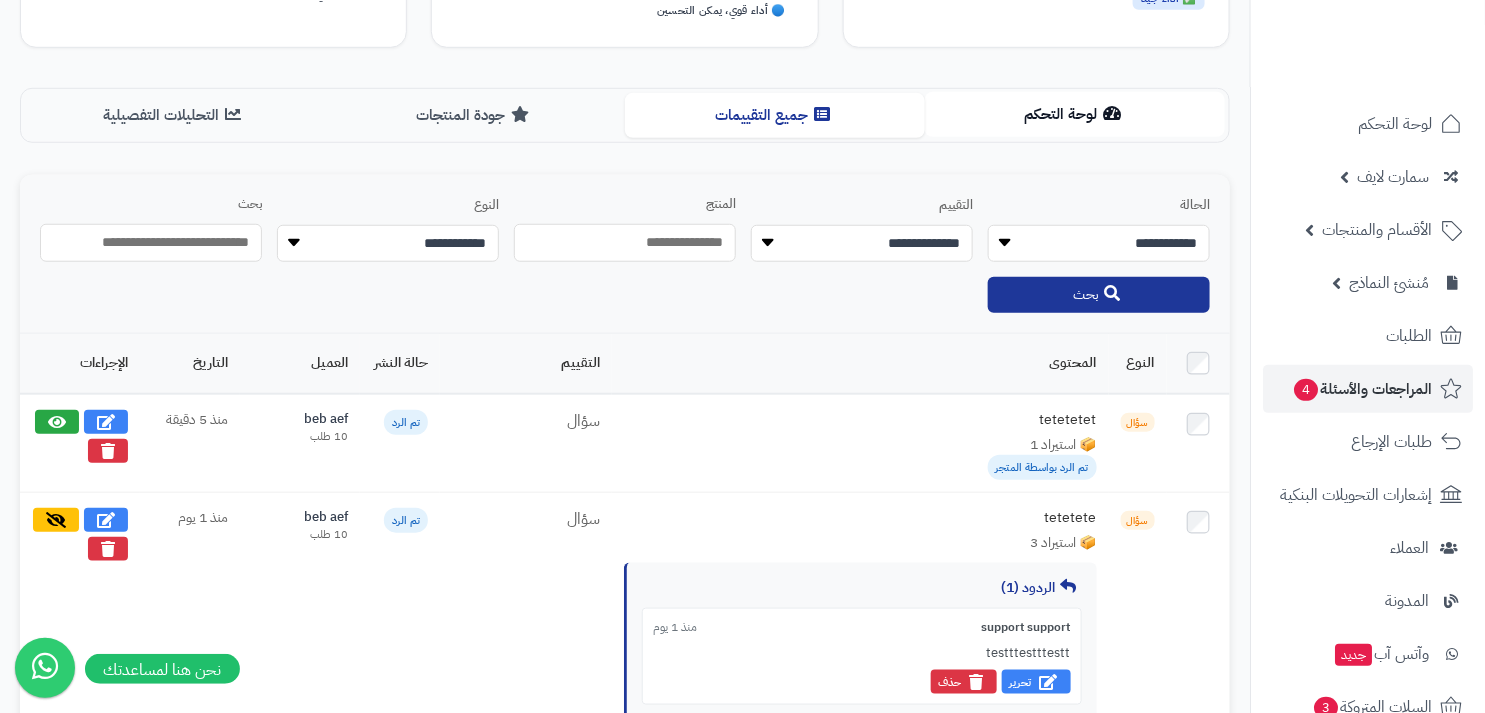 click on "لوحة التحكم" at bounding box center (1075, 114) 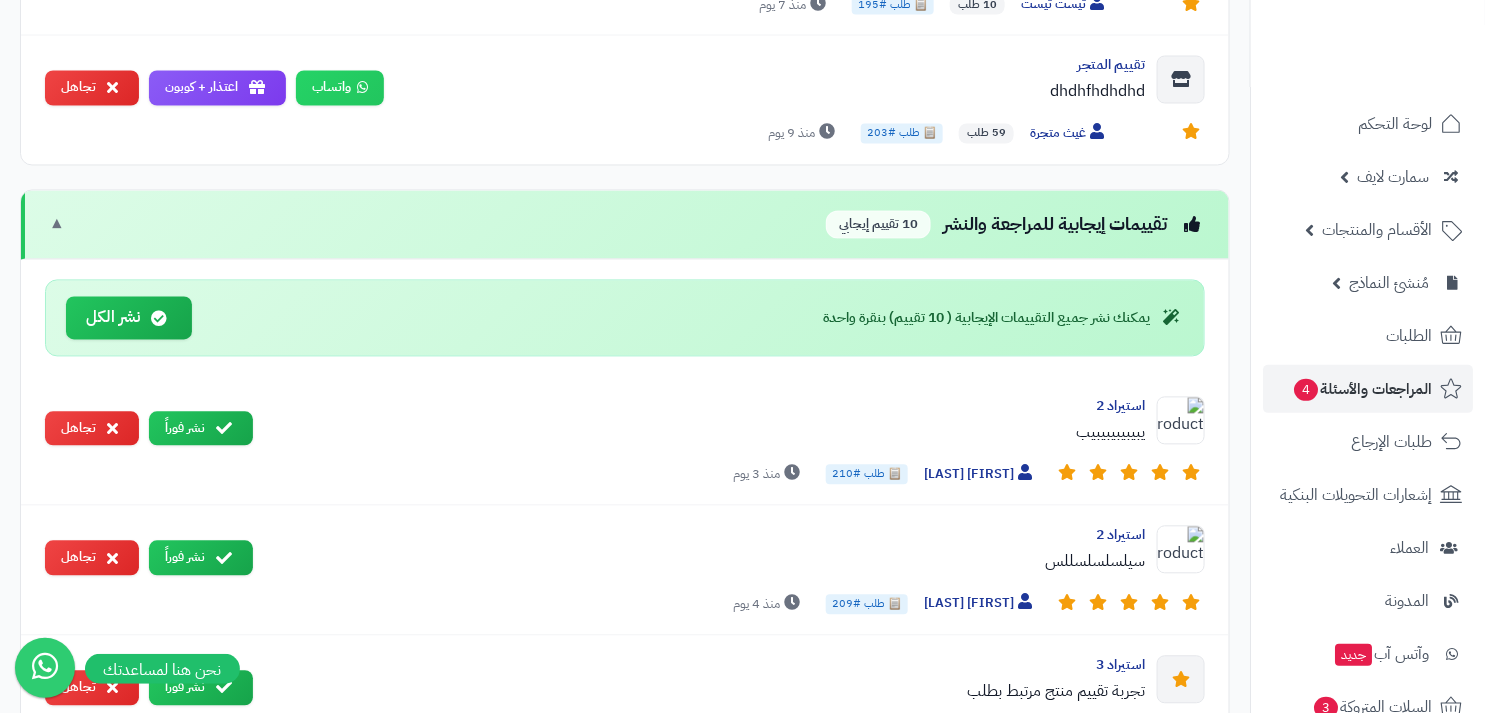 scroll, scrollTop: 1402, scrollLeft: 0, axis: vertical 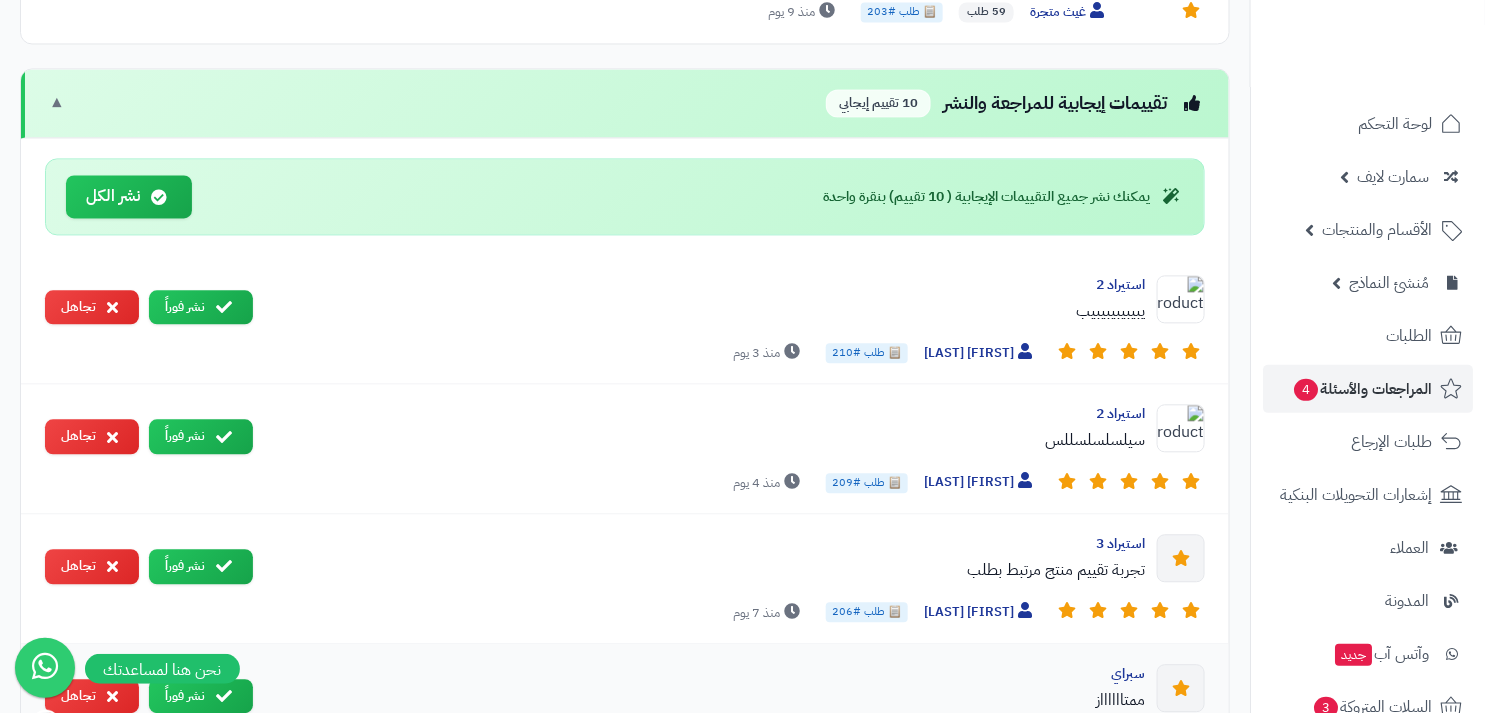 type 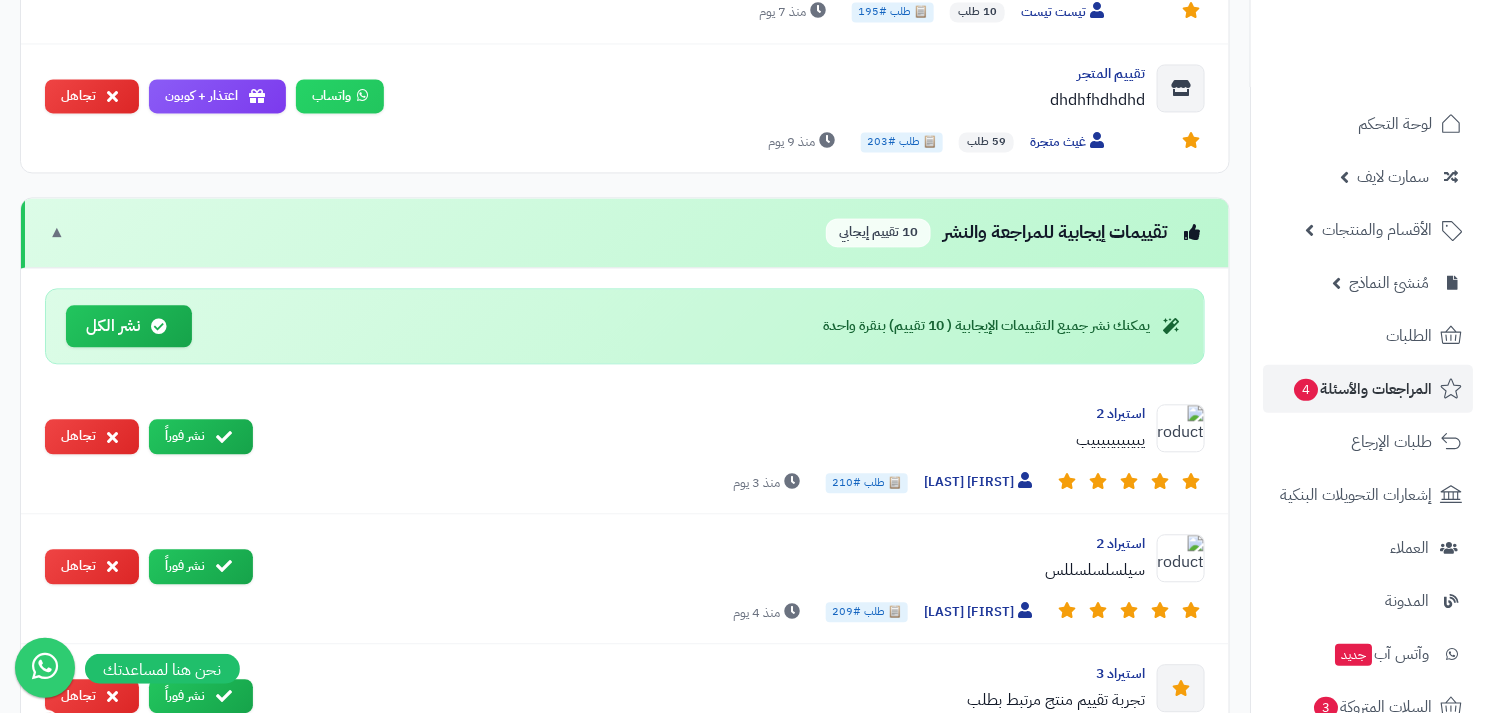 scroll, scrollTop: 1207, scrollLeft: 0, axis: vertical 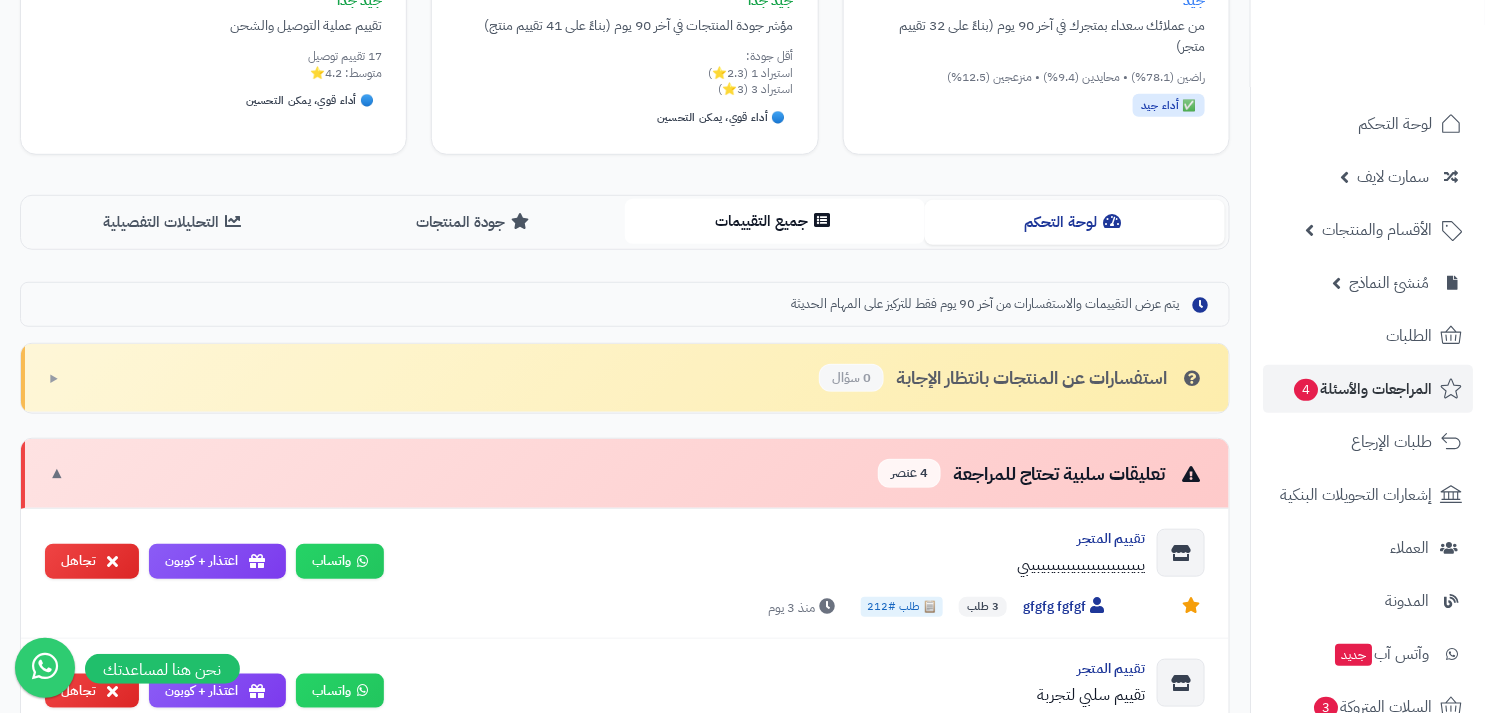 click on "جميع التقييمات" at bounding box center (775, 221) 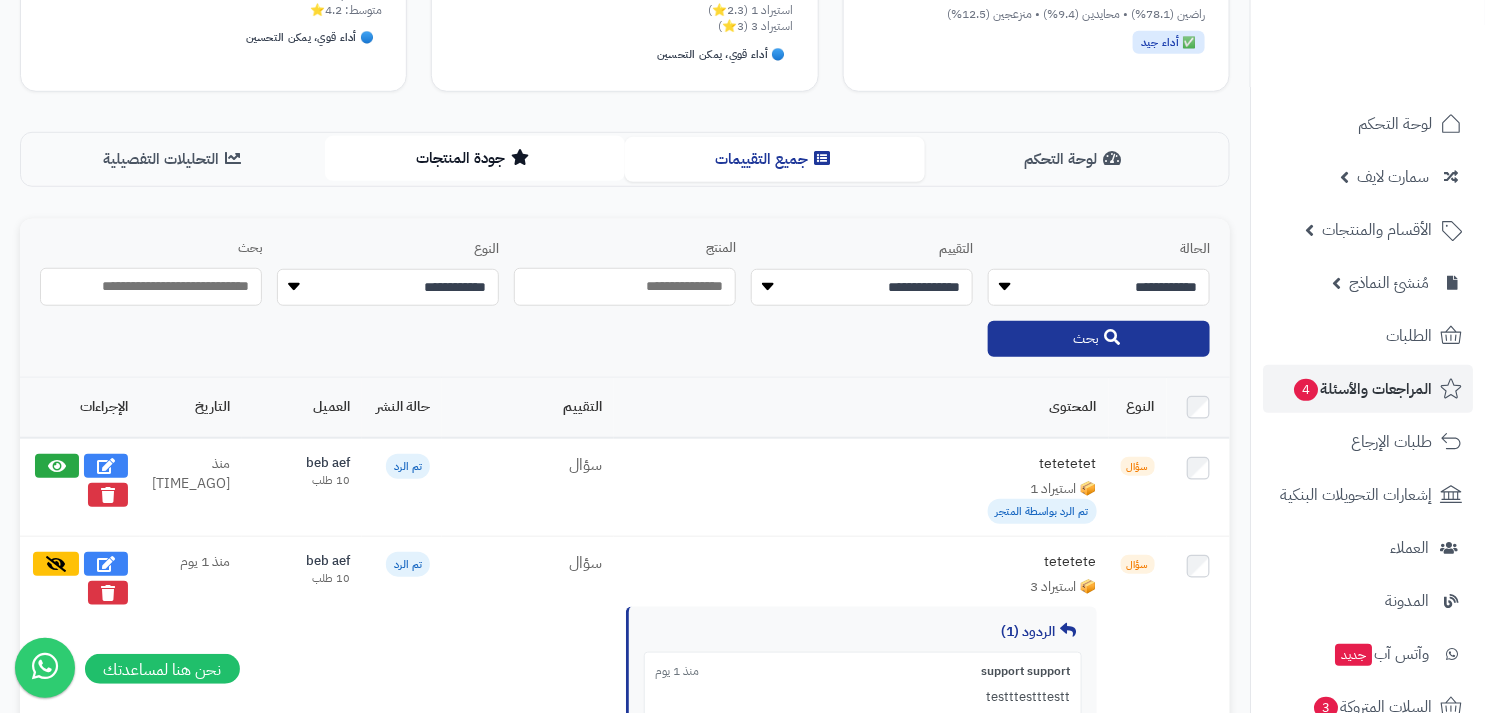 scroll, scrollTop: 511, scrollLeft: 0, axis: vertical 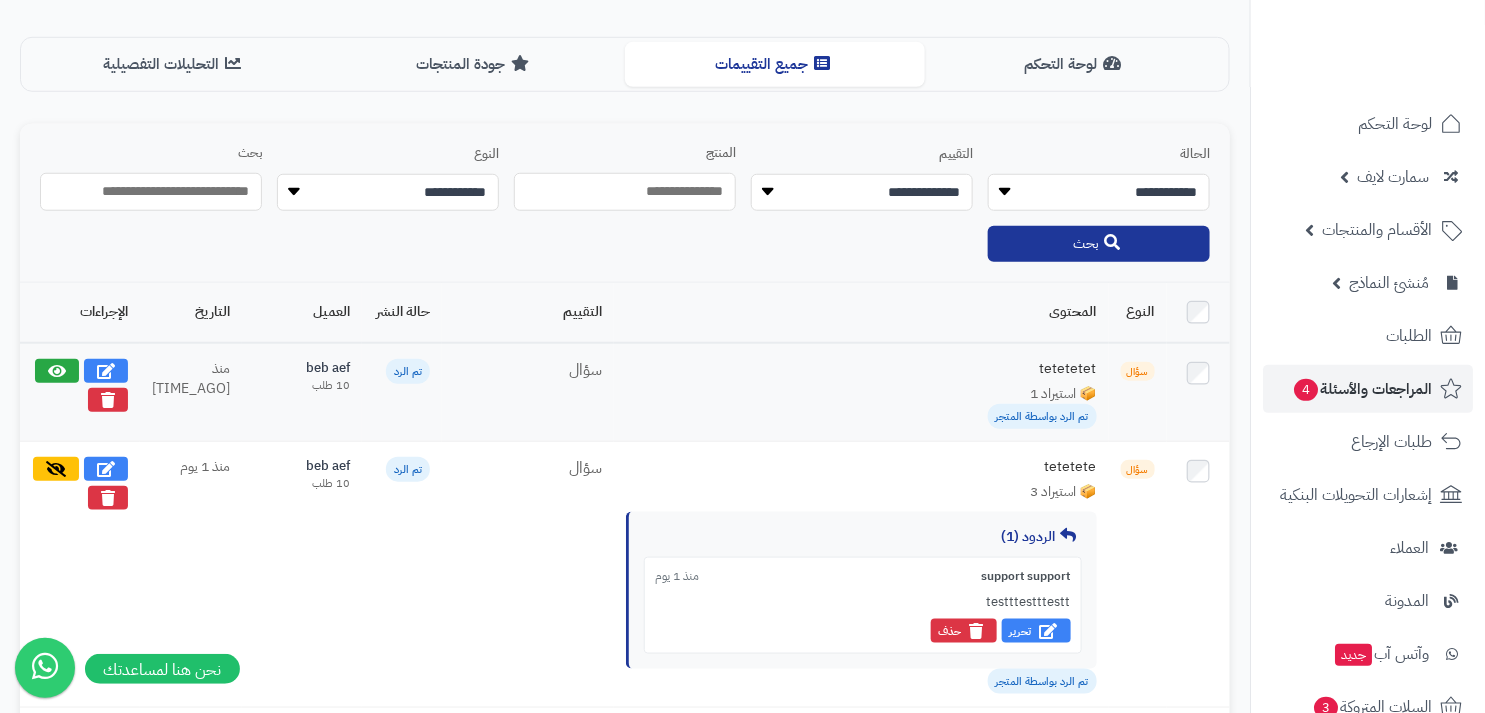 click on "تم الرد بواسطة المتجر" at bounding box center (1042, 416) 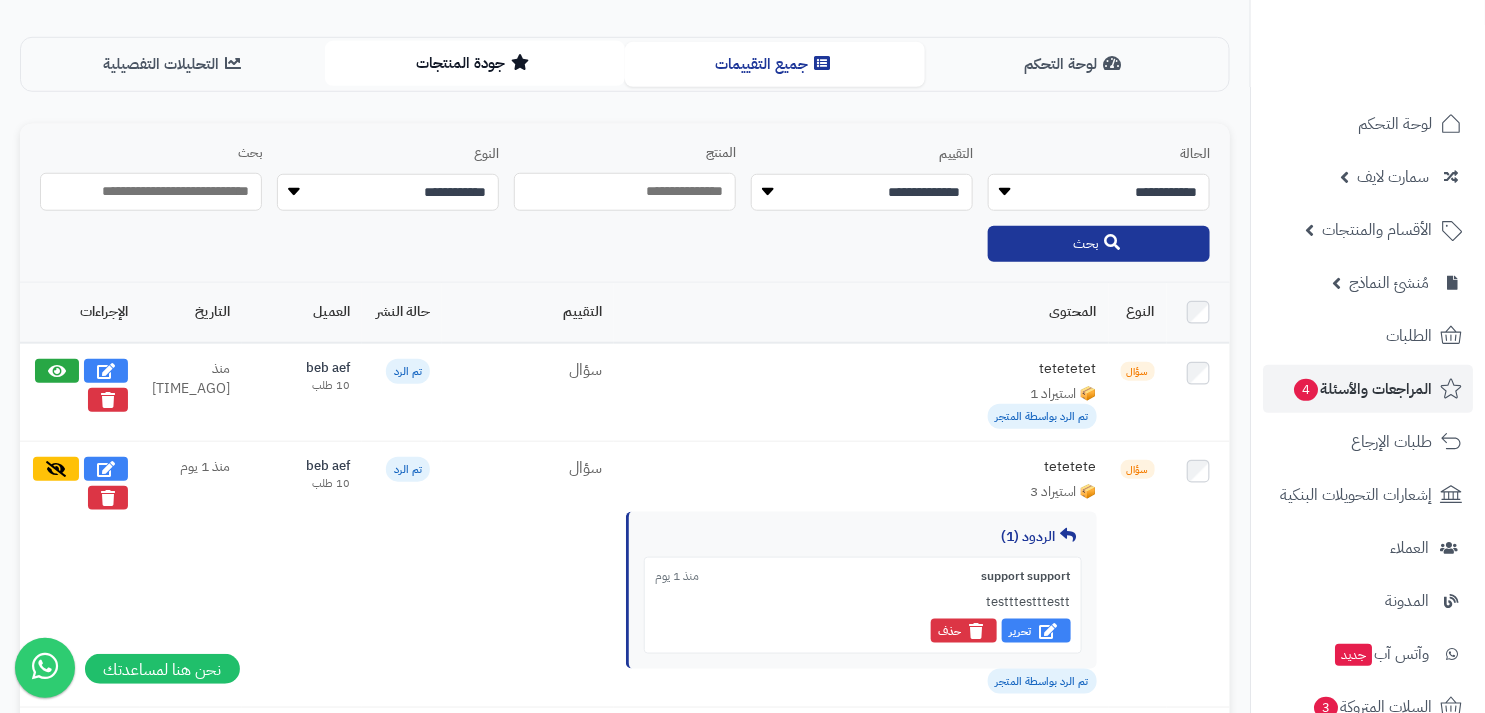 click on "جودة المنتجات" at bounding box center (475, 63) 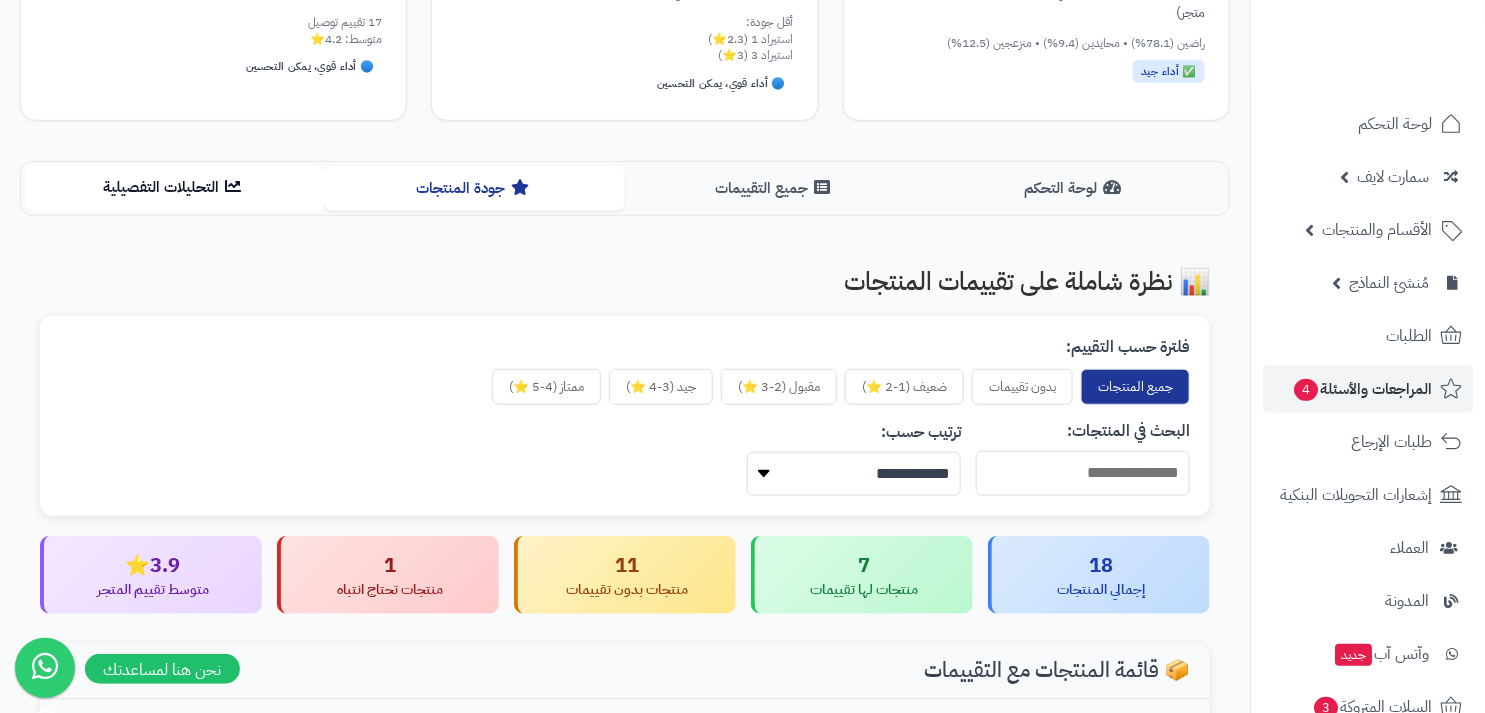 click on "التحليلات التفصيلية" at bounding box center (175, 187) 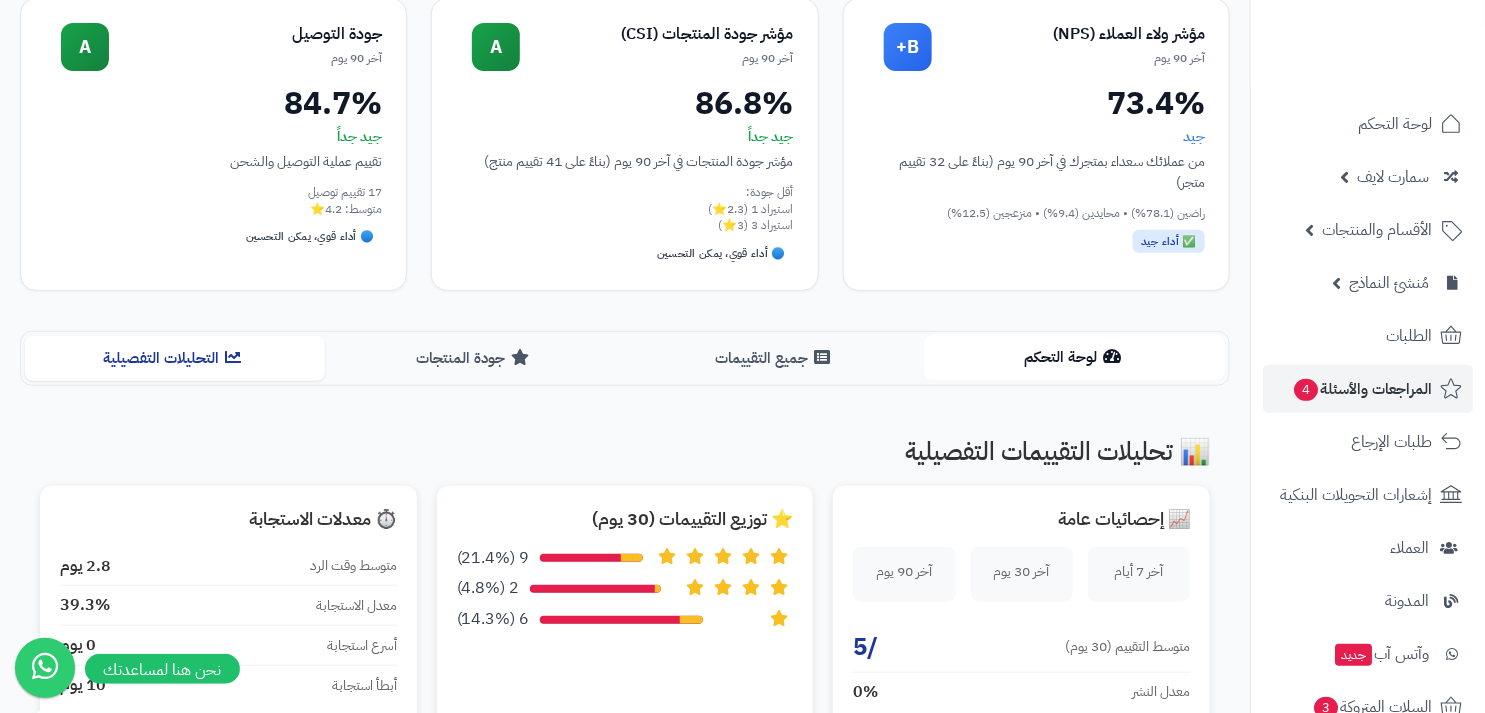 click at bounding box center [1112, 356] 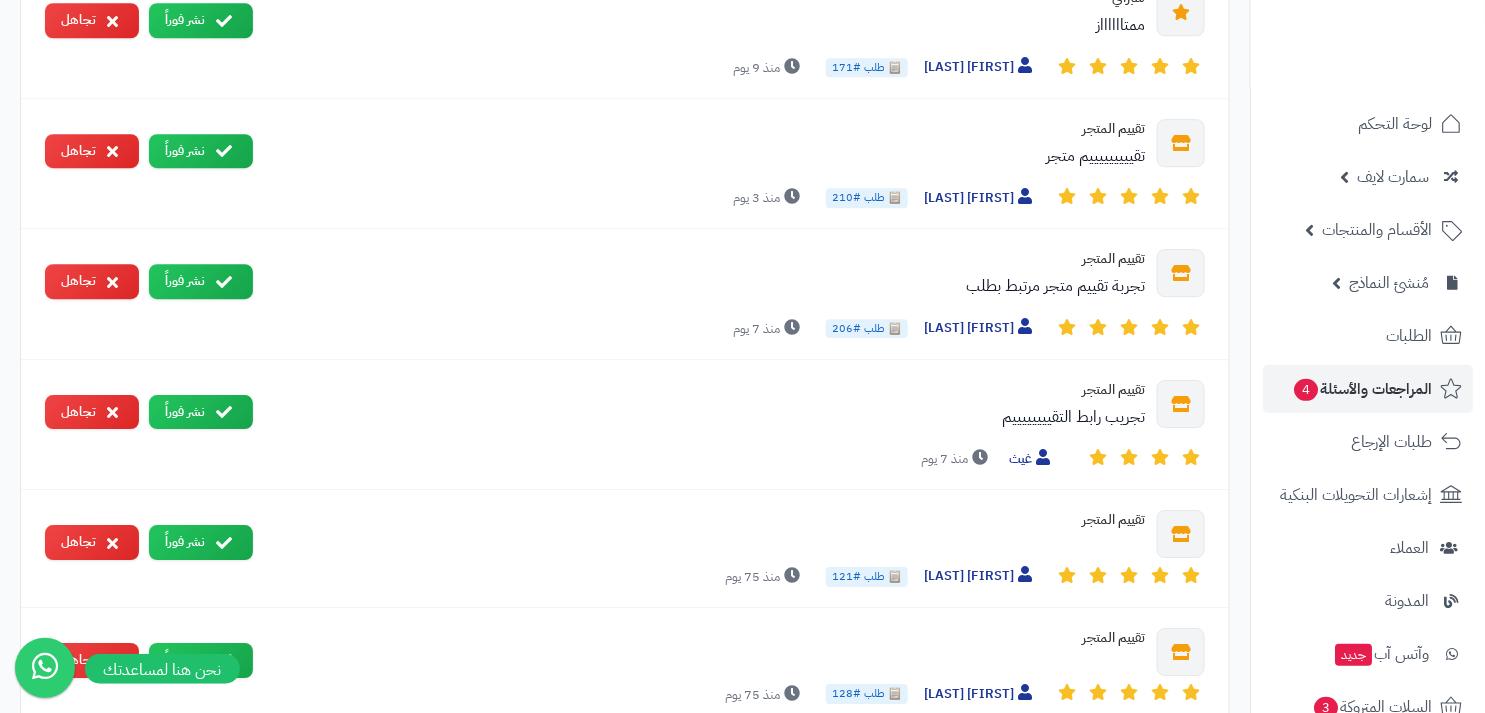 scroll, scrollTop: 1862, scrollLeft: 0, axis: vertical 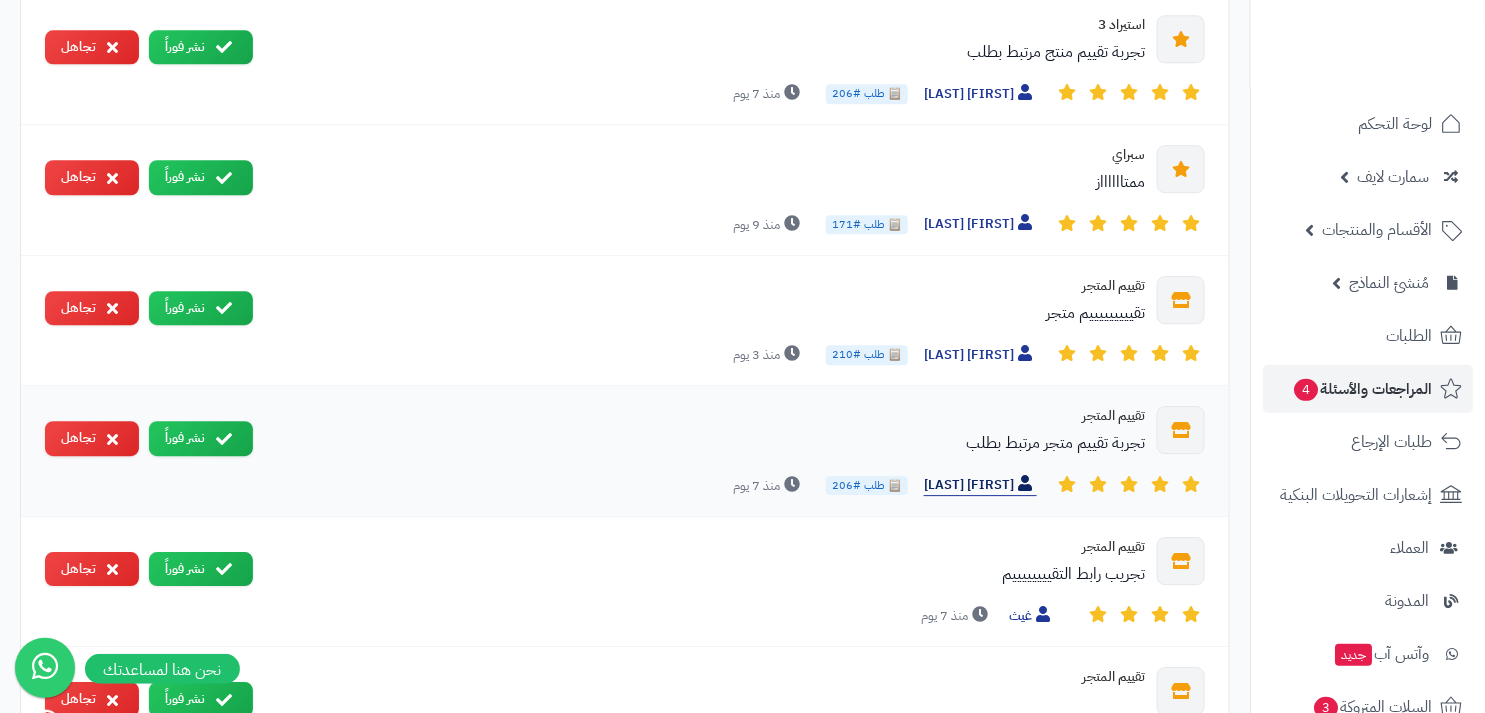 click on "[FIRST] [LAST]" at bounding box center [980, 485] 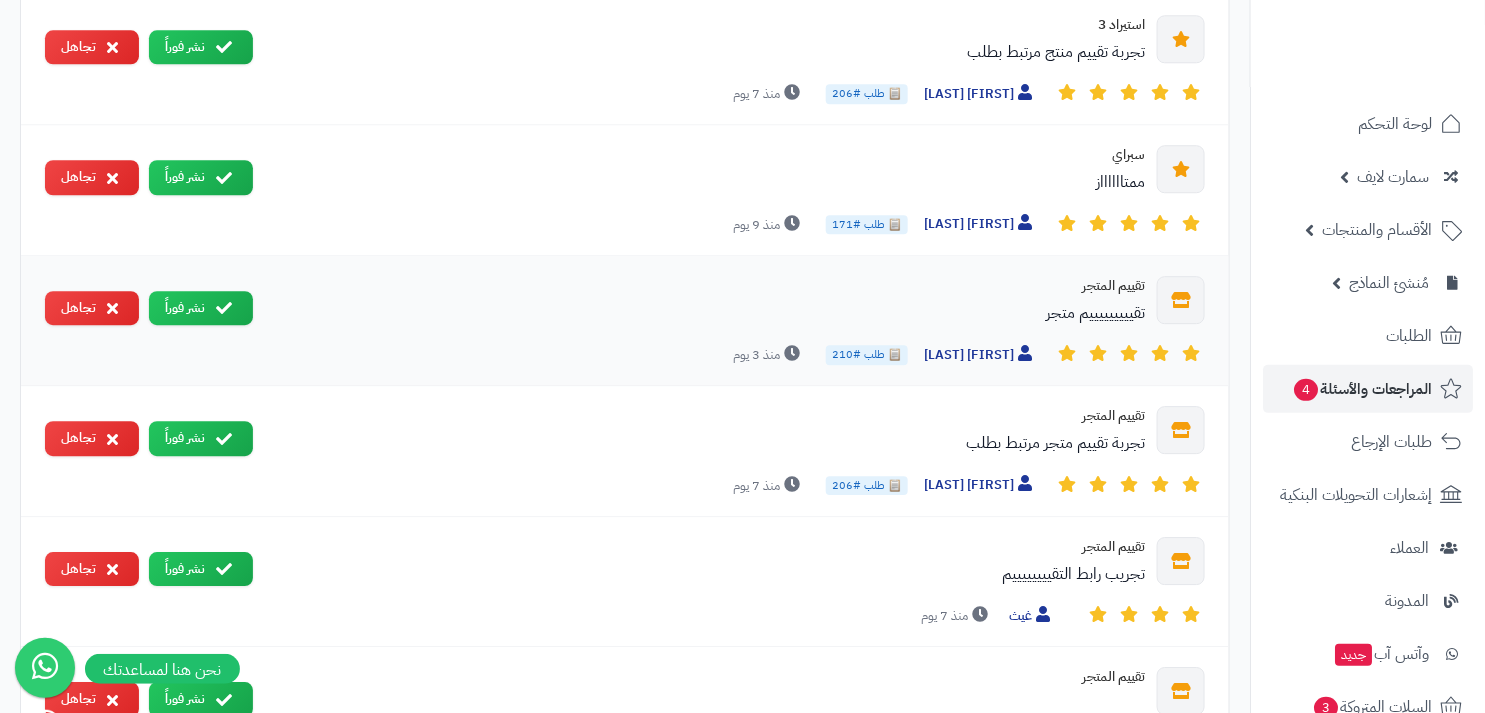 click on "تقييم المتجر
تقيييييييييم متجر
غيث غيث
📋 طلب #210
منذ 3 يوم" at bounding box center (737, 321) 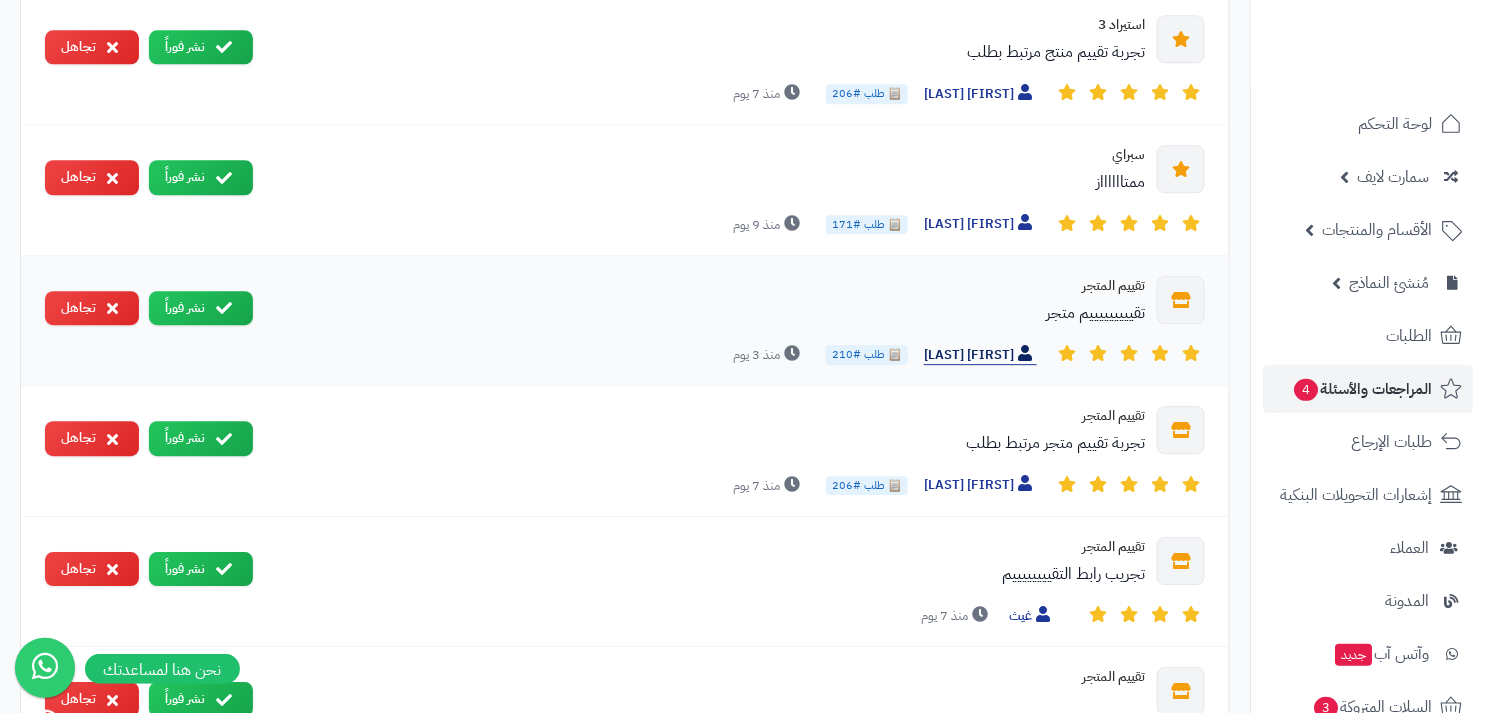 click on "[FIRST] [LAST]" at bounding box center (980, 355) 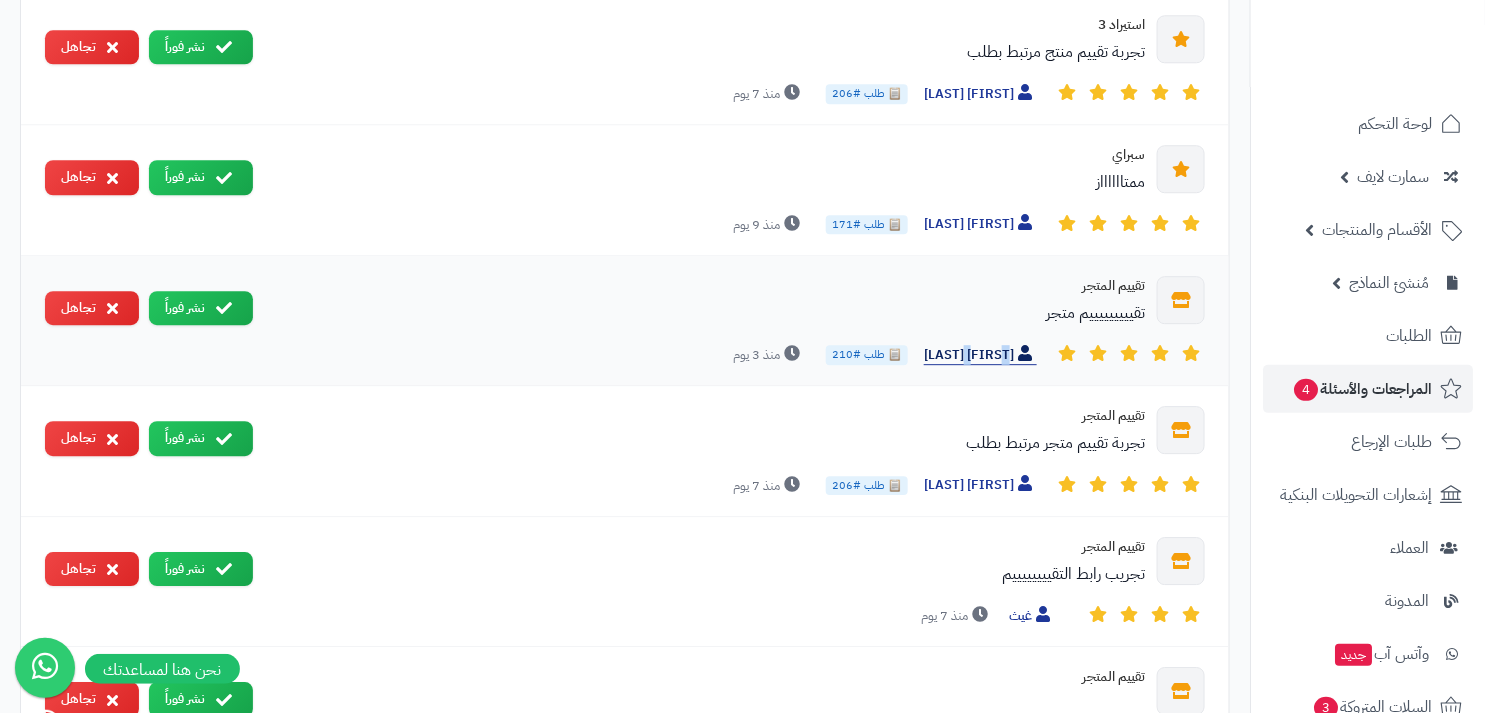 click on "[FIRST] [LAST]" at bounding box center [980, 355] 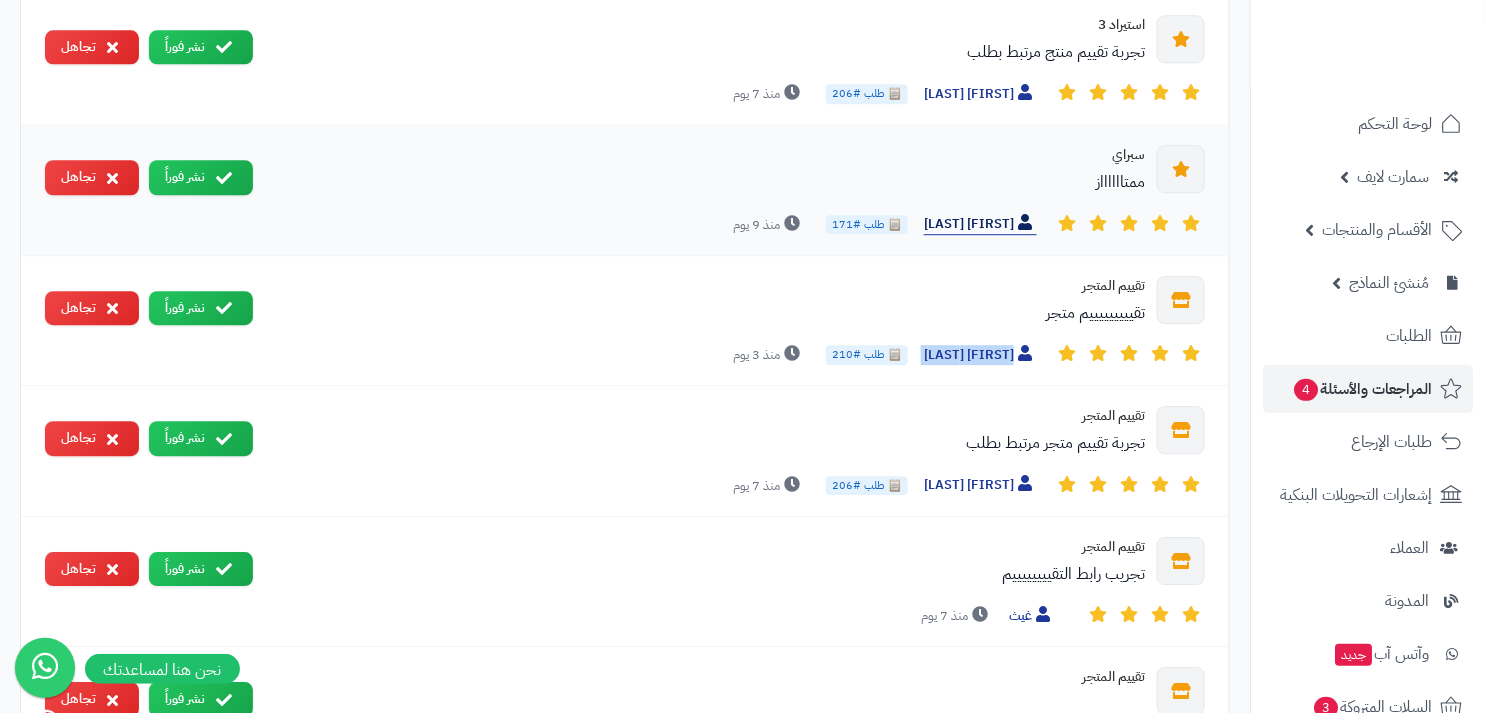 click on "[FIRST] [LAST]" at bounding box center [980, 224] 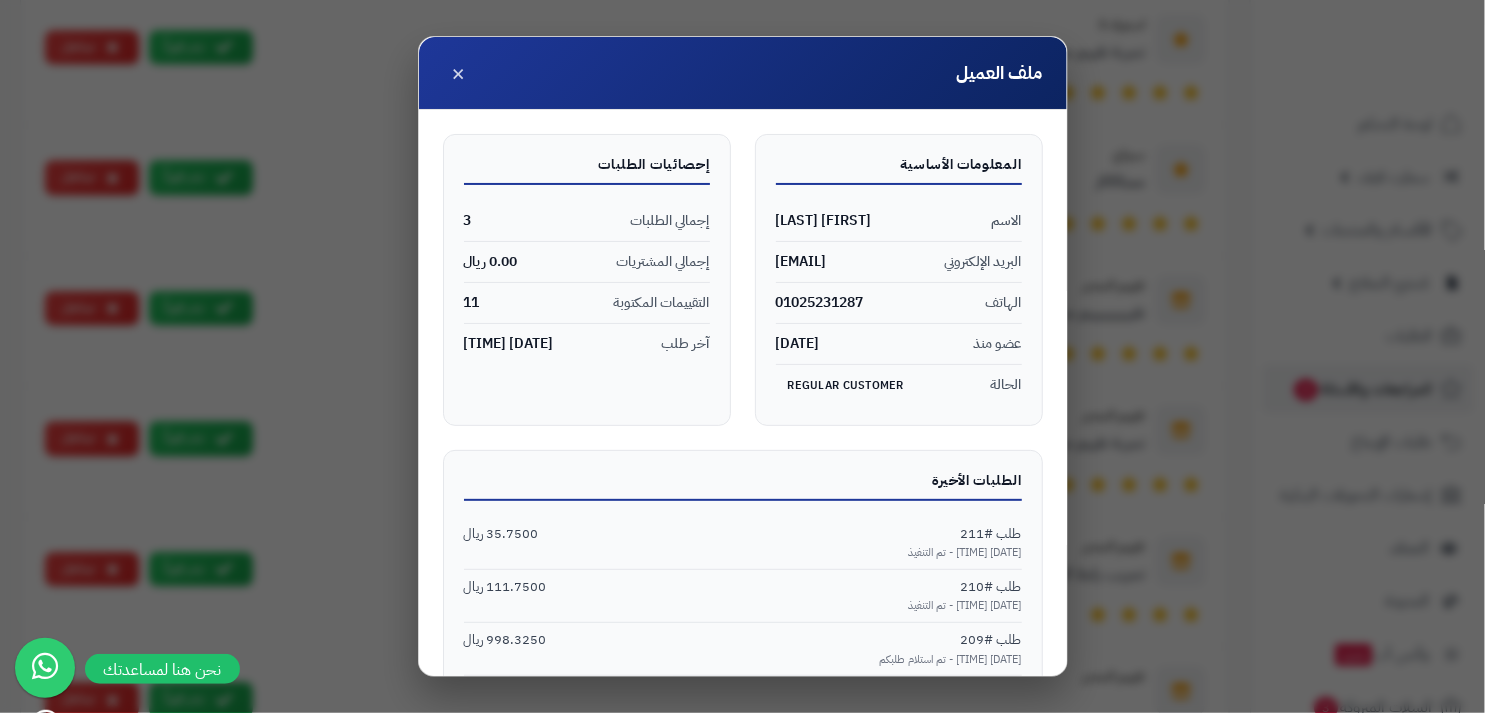 scroll, scrollTop: 121, scrollLeft: 0, axis: vertical 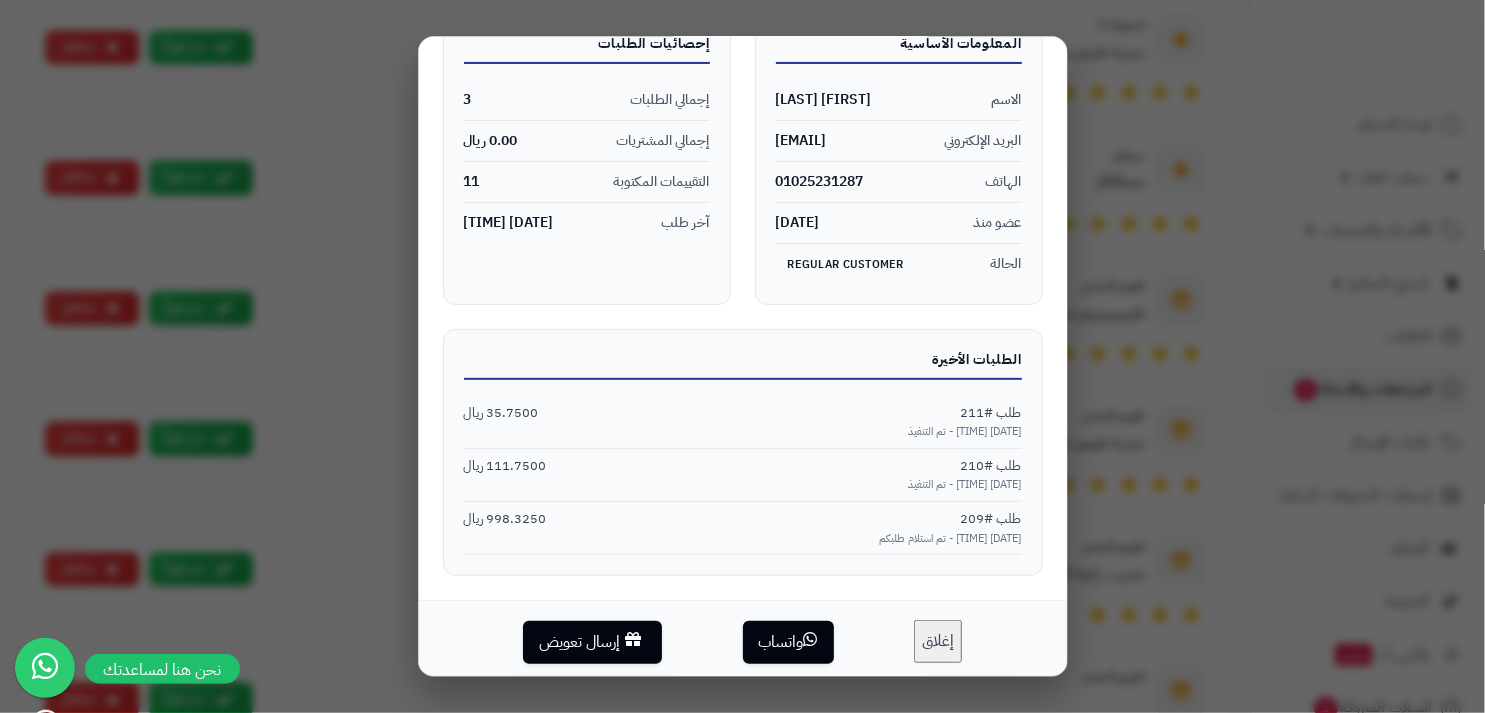 click on "إغلاق" at bounding box center (938, 641) 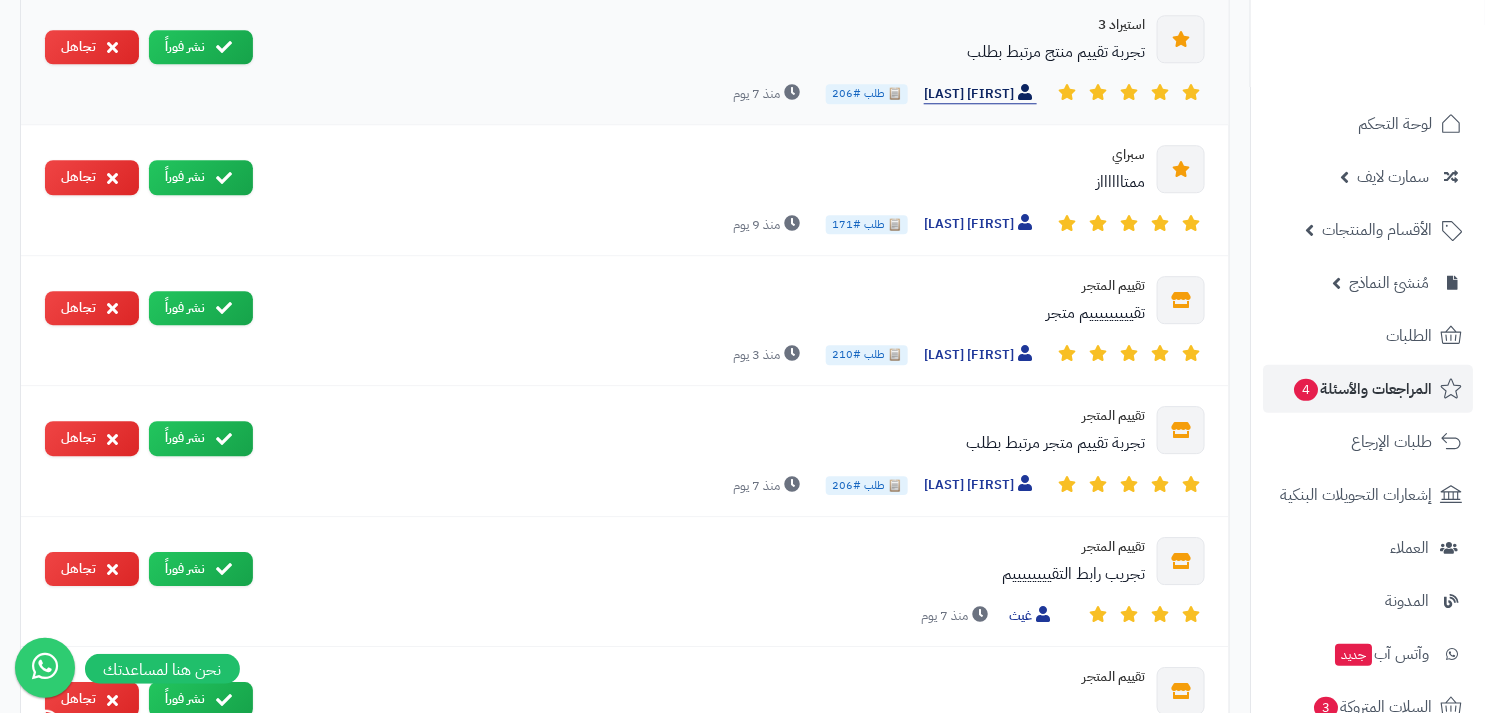 click on "[FIRST] [LAST]" at bounding box center (980, 94) 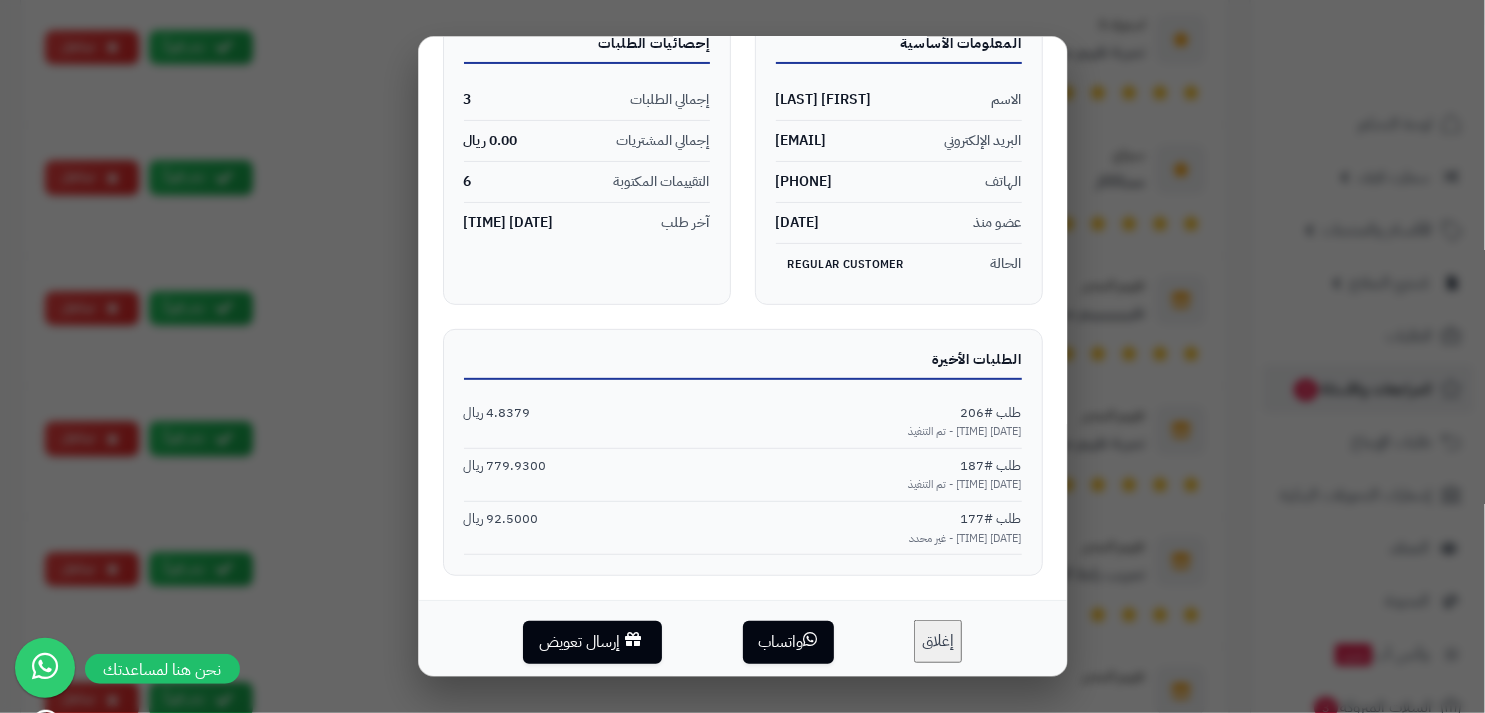 click on "إغلاق" at bounding box center [938, 641] 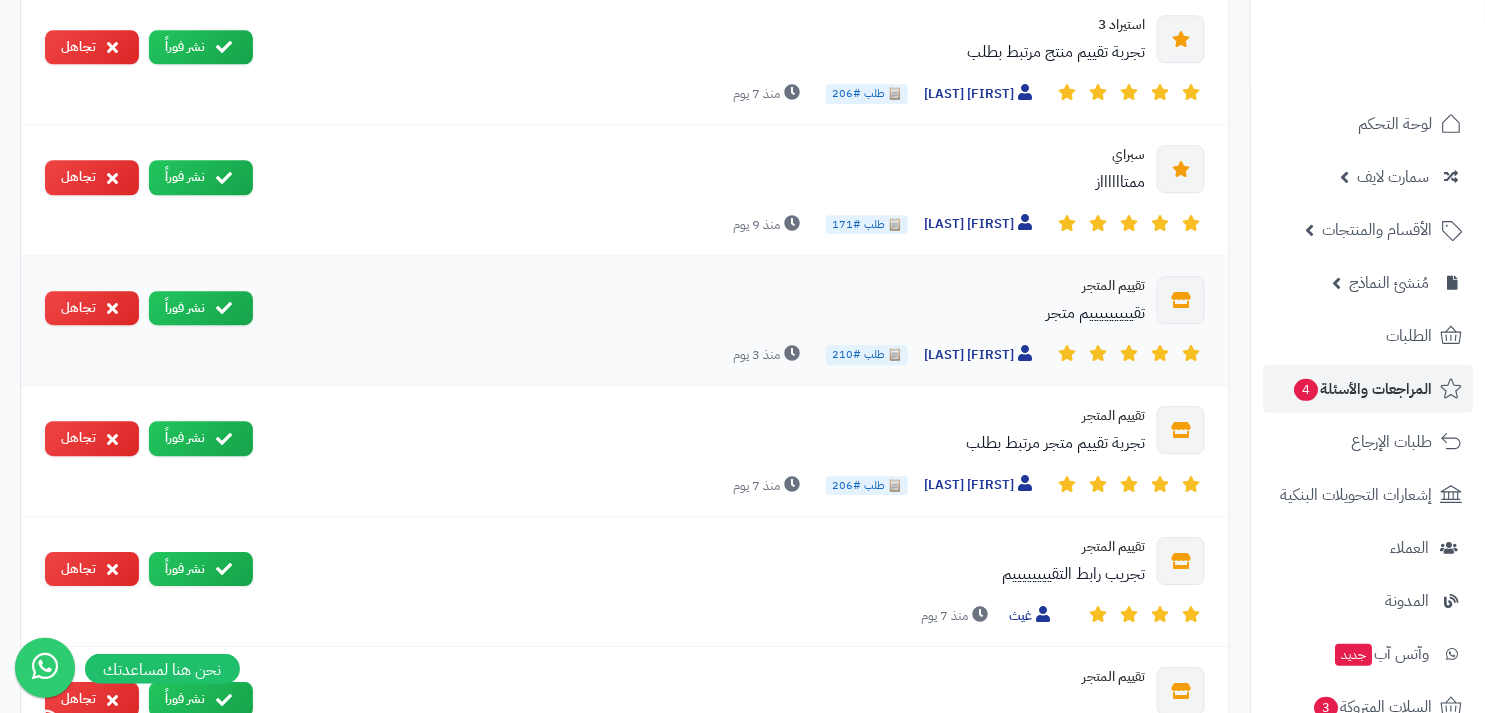 click on "📋 طلب #210" at bounding box center (867, 355) 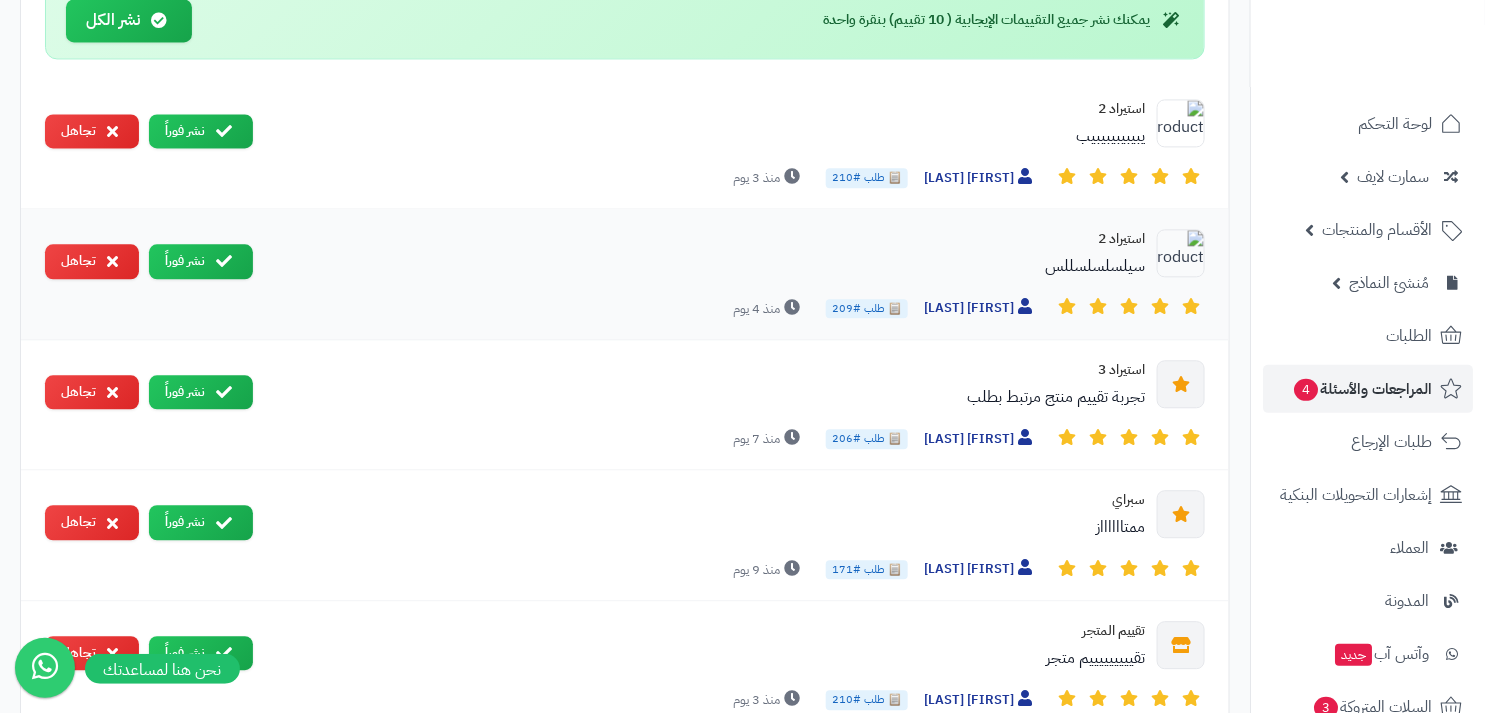 scroll, scrollTop: 1287, scrollLeft: 0, axis: vertical 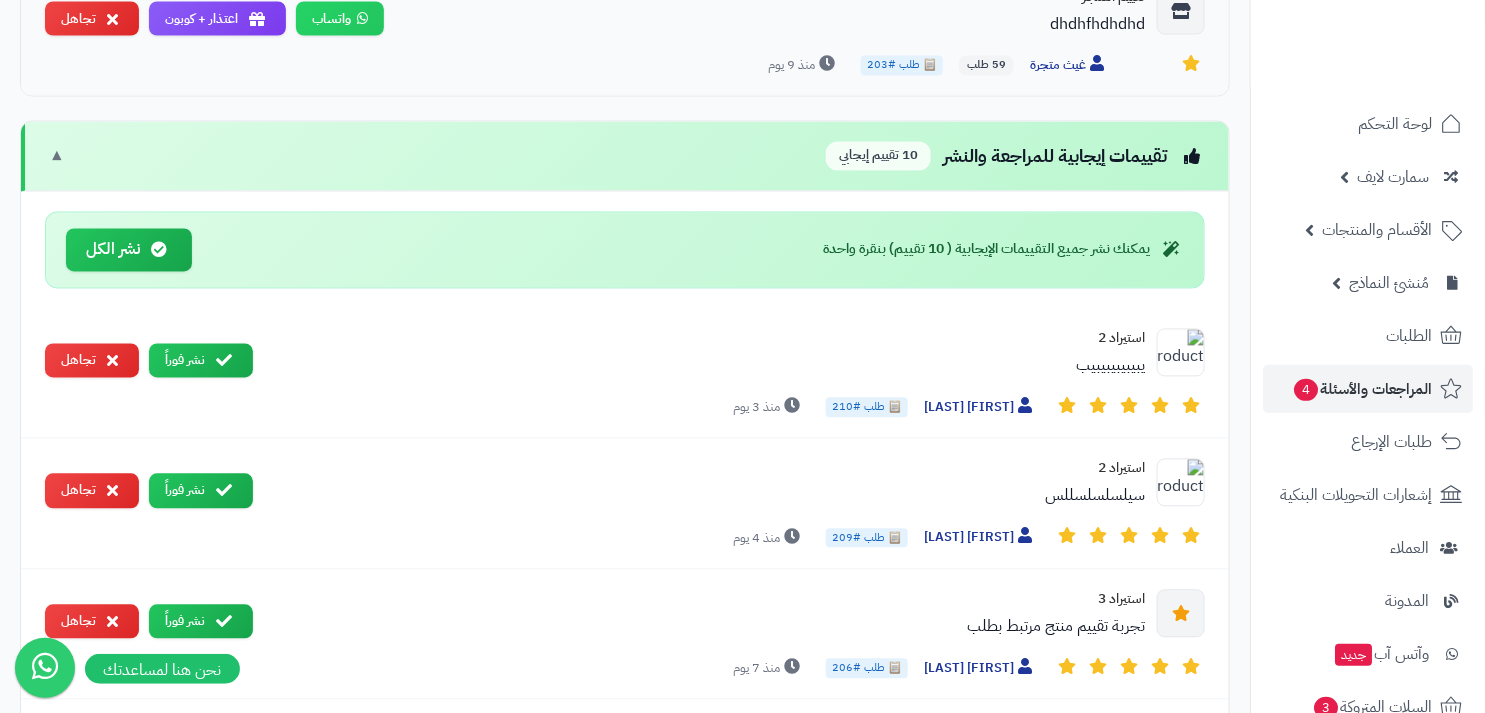 drag, startPoint x: 1179, startPoint y: 143, endPoint x: 937, endPoint y: 154, distance: 242.24988 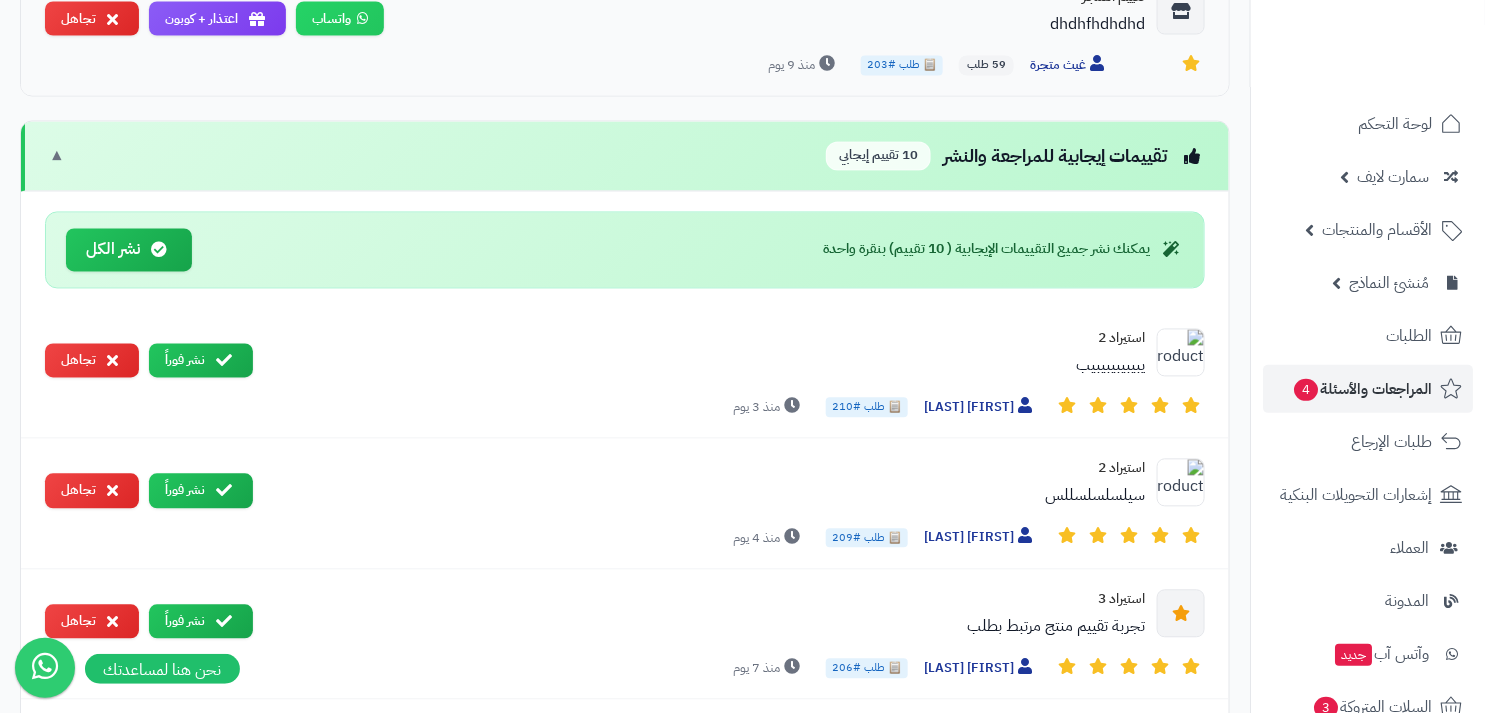 click on "تقييمات إيجابية للمراجعة والنشر
10 تقييم
إيجابي" at bounding box center [1015, 156] 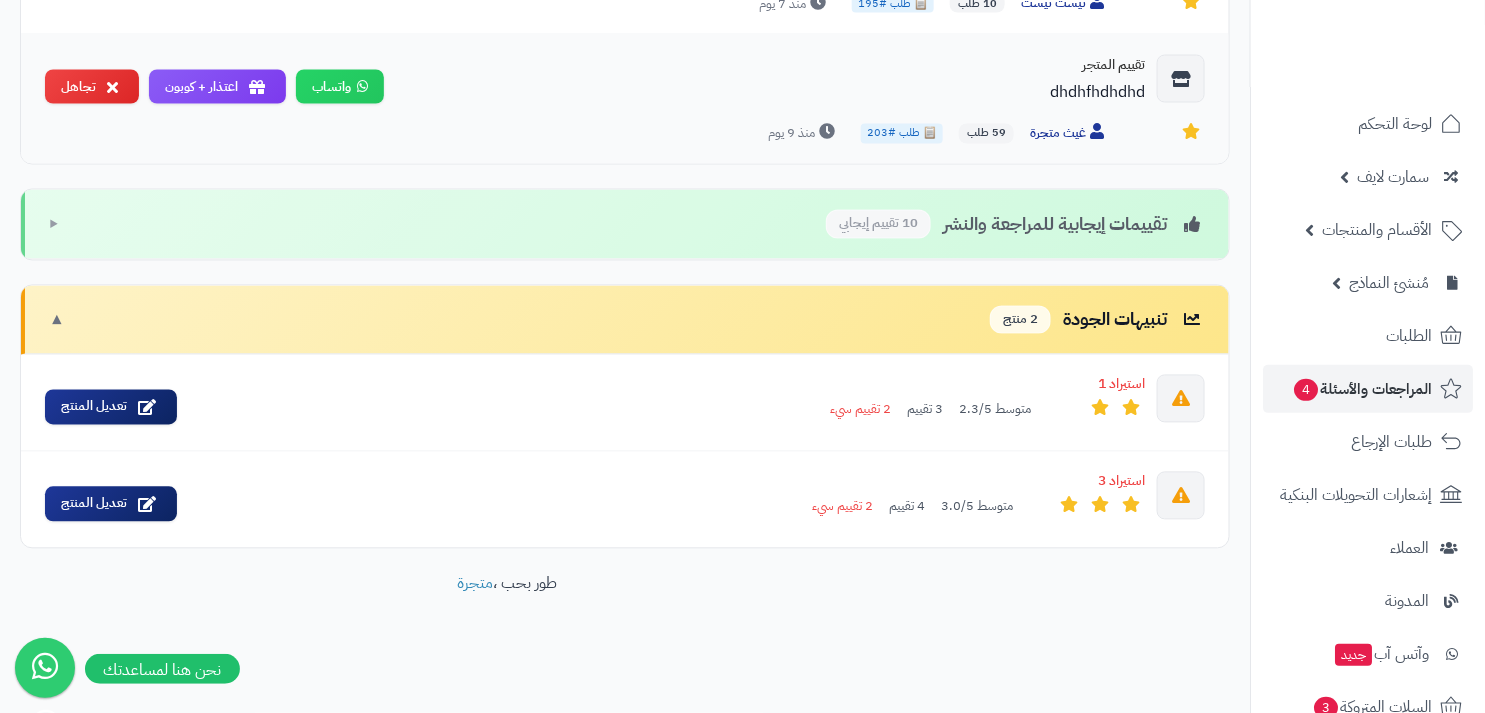 scroll, scrollTop: 1203, scrollLeft: 0, axis: vertical 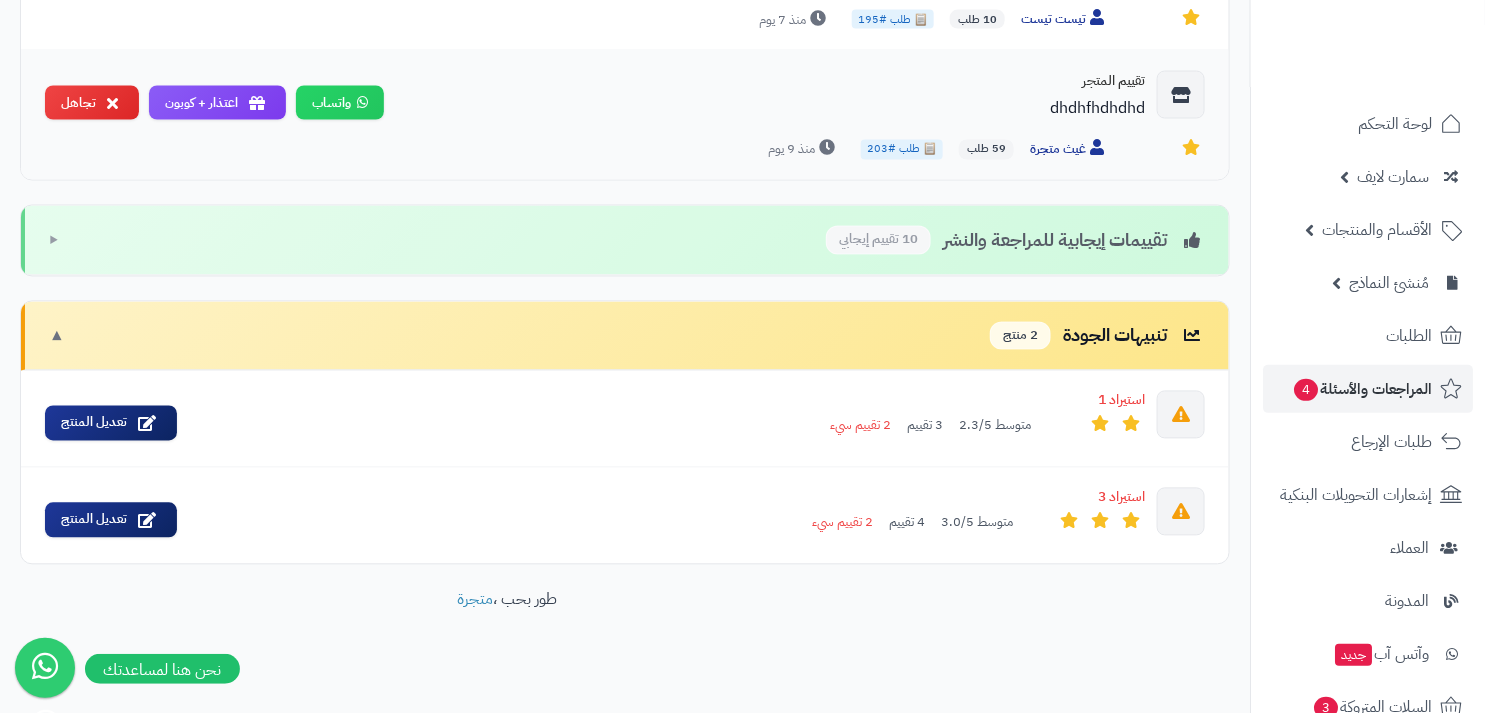copy on "تقييمات إيجابية للمراجعة والنشر
10 تقييم
إيجابي" 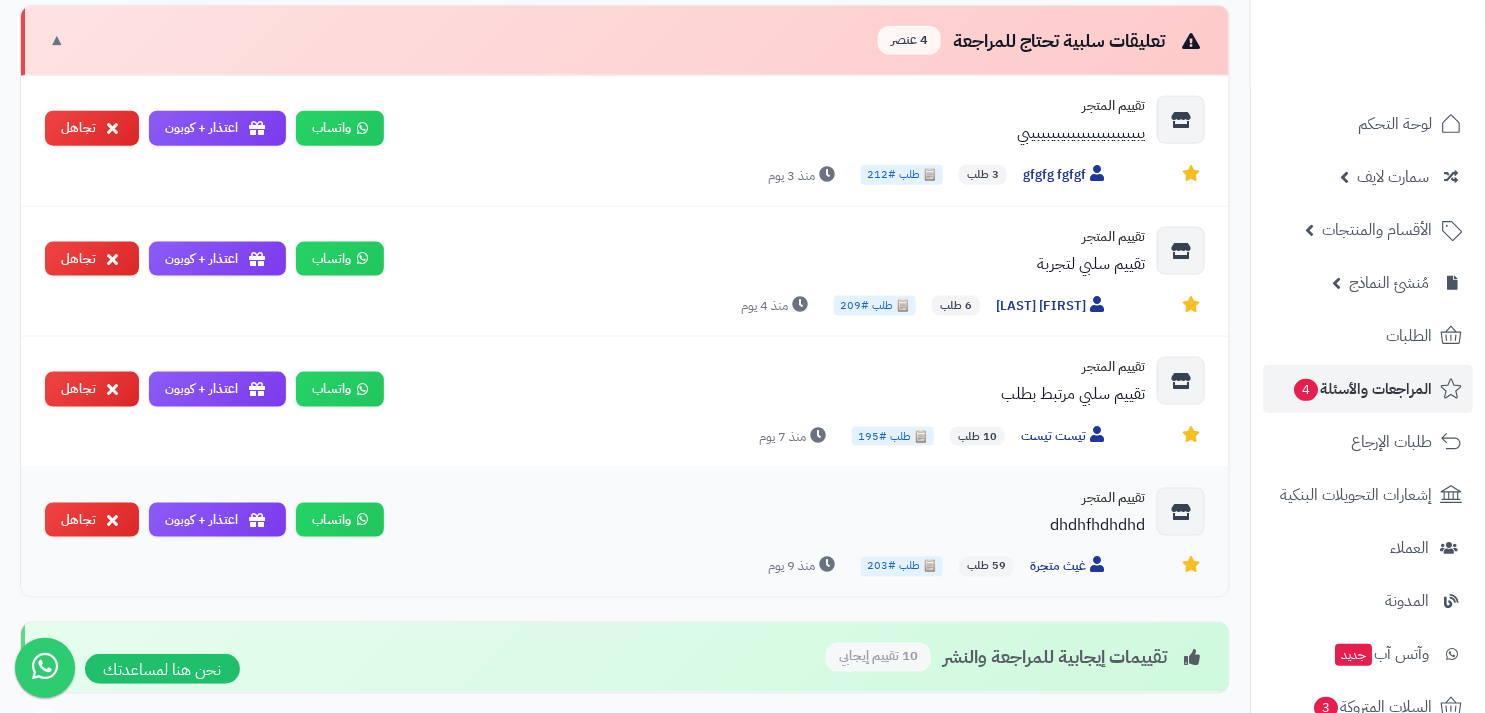 scroll, scrollTop: 770, scrollLeft: 0, axis: vertical 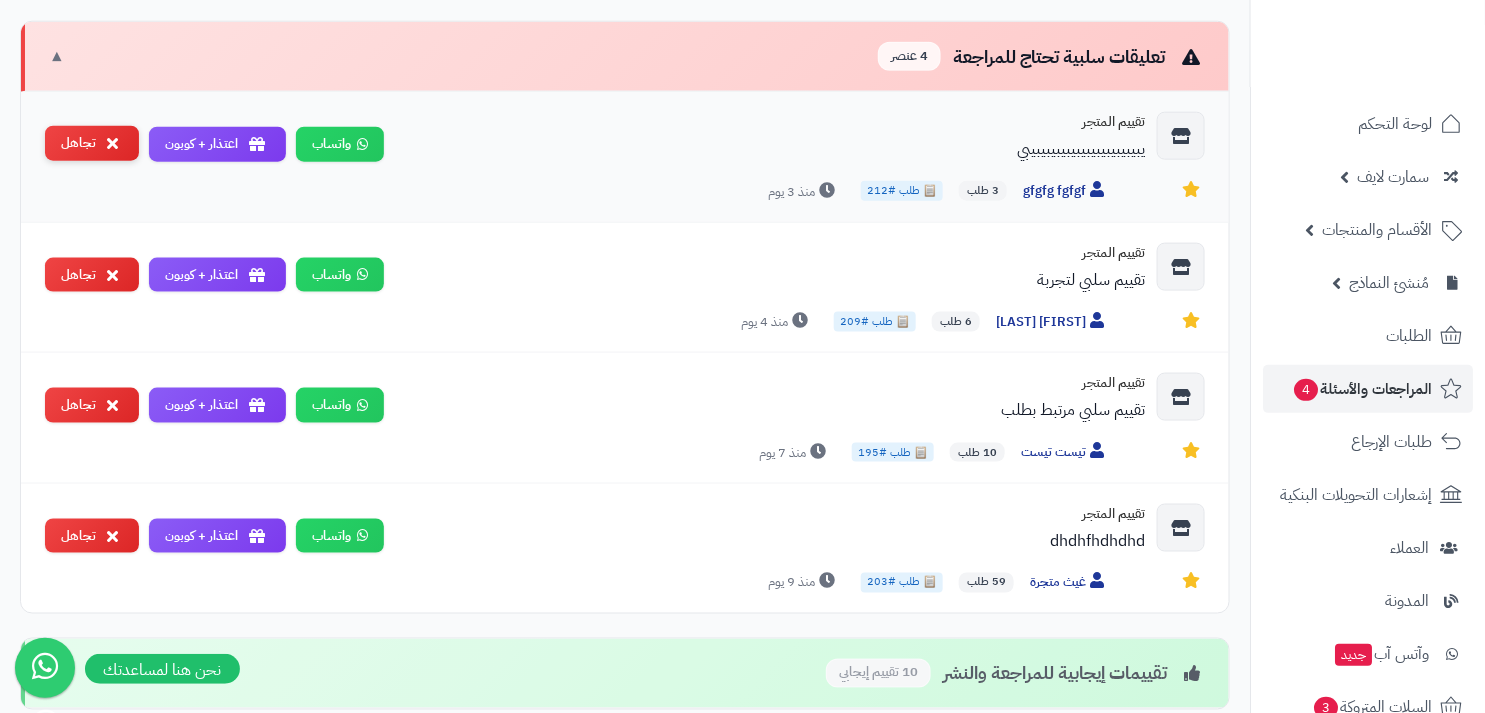 click at bounding box center [112, 143] 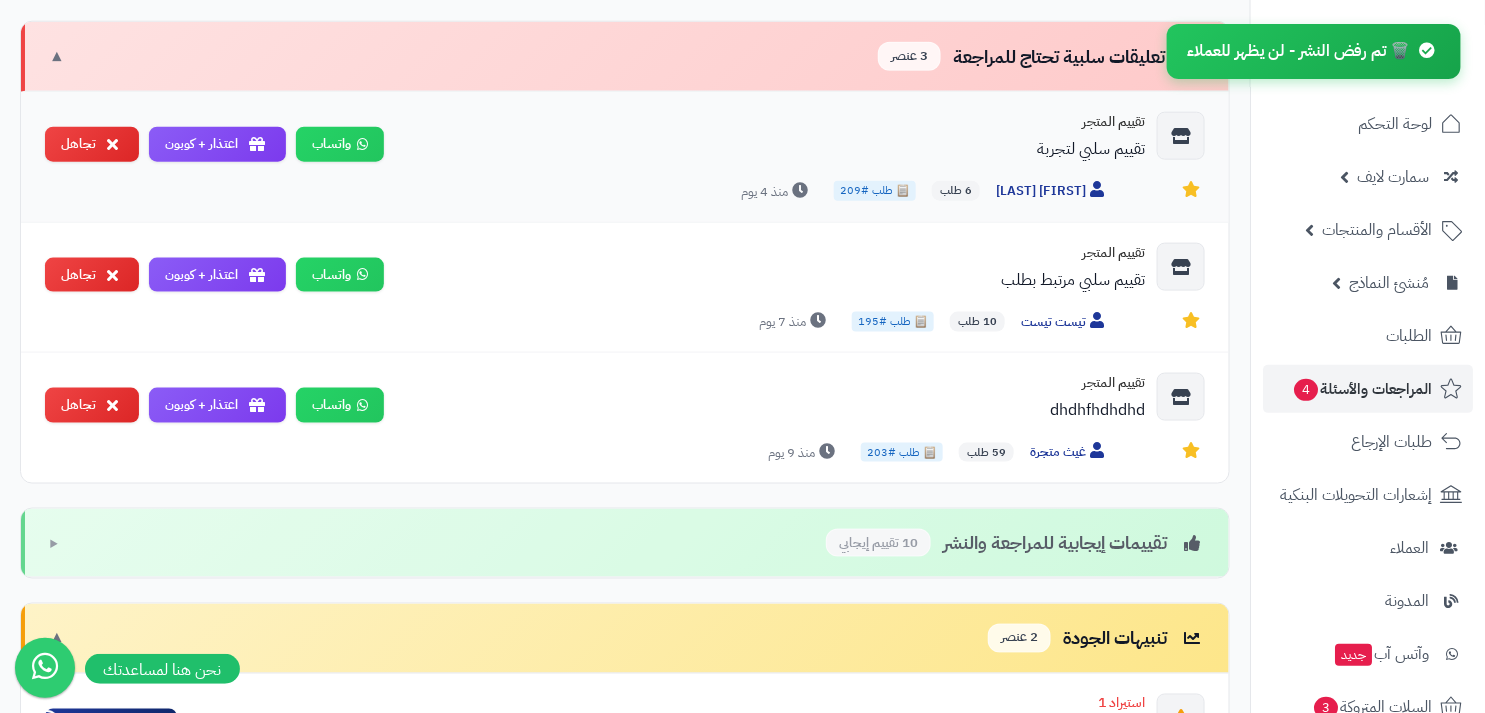 click on "تقييم سلبي لتجربة" at bounding box center [772, 149] 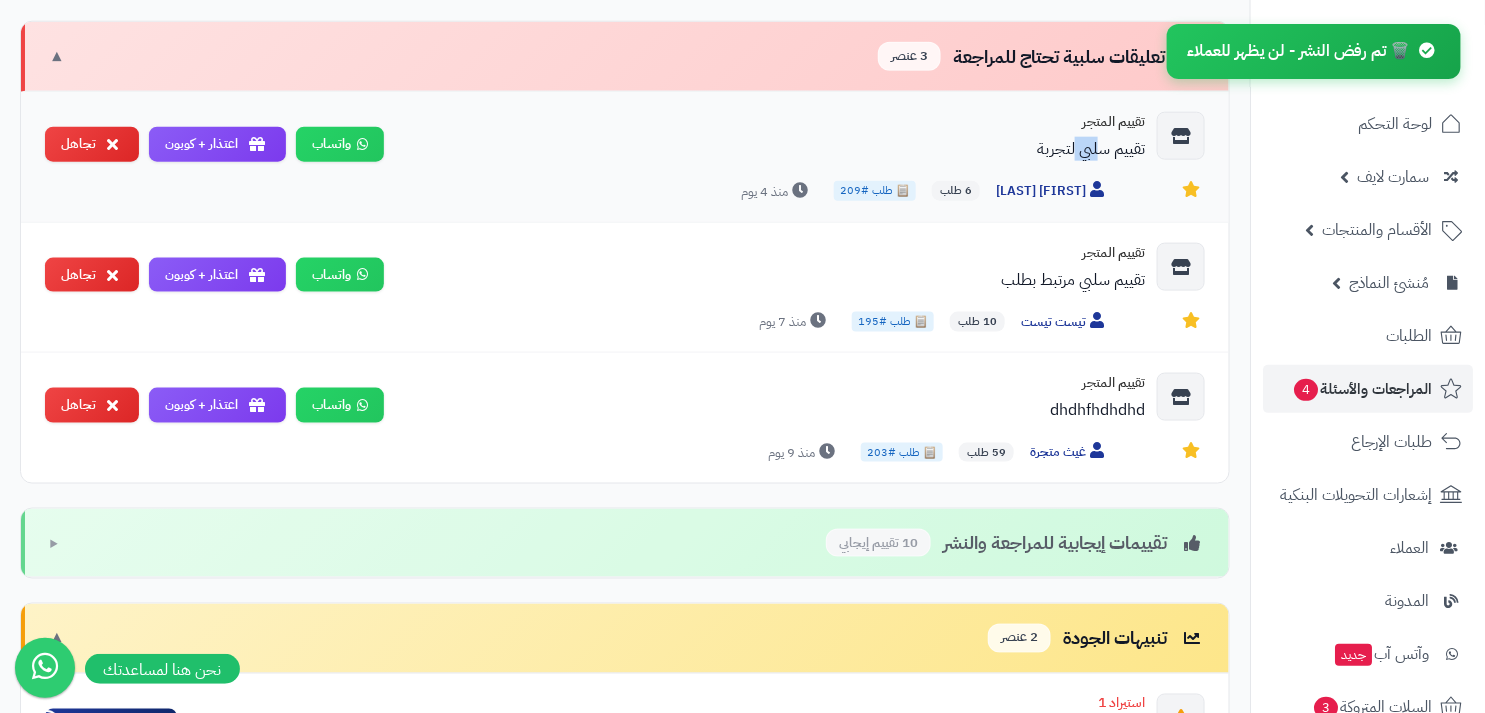 click on "تقييم سلبي لتجربة" at bounding box center (772, 149) 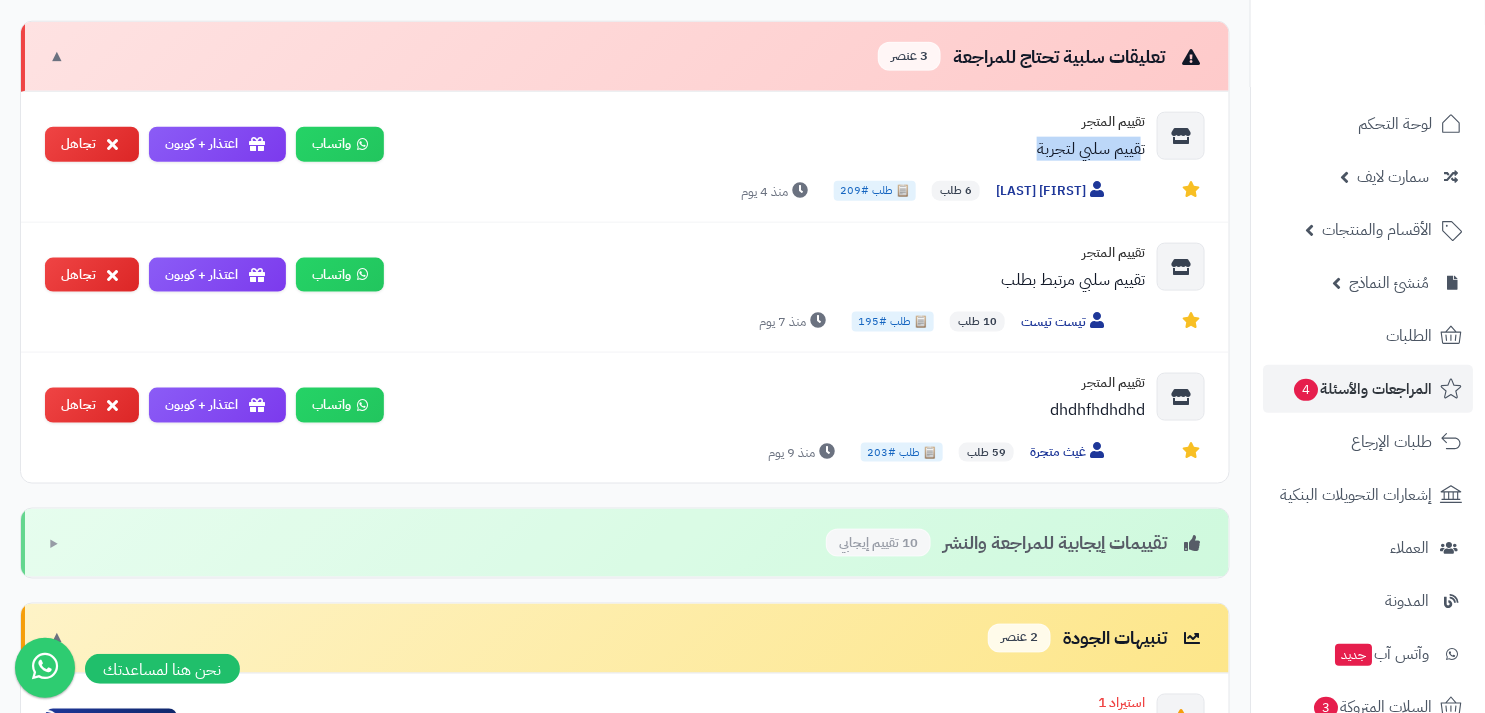 click on "تعليقات سلبية تحتاج للمراجعة
3 عنصر" at bounding box center [1041, 56] 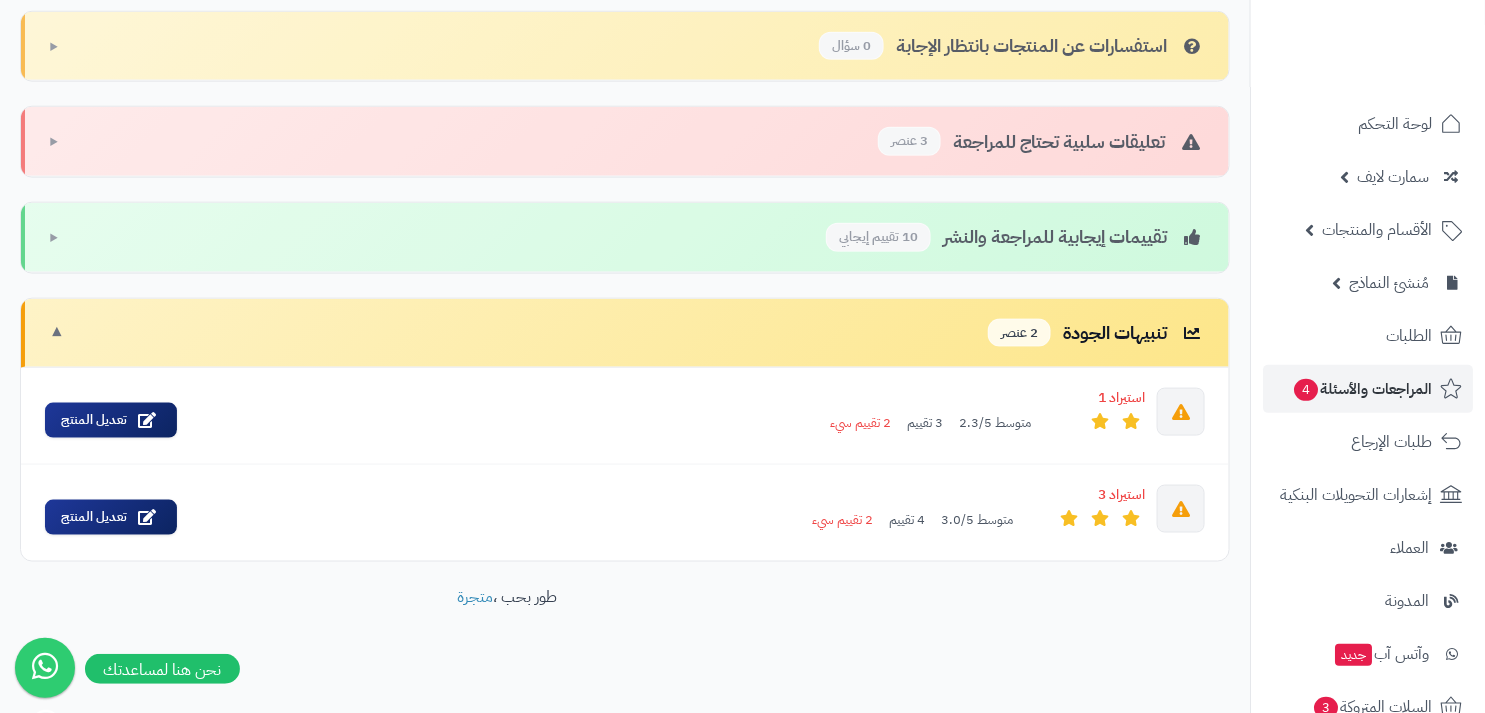 click on "استفسارات عن المنتجات بانتظار الإجابة
0 سؤال
▶" at bounding box center [625, 47] 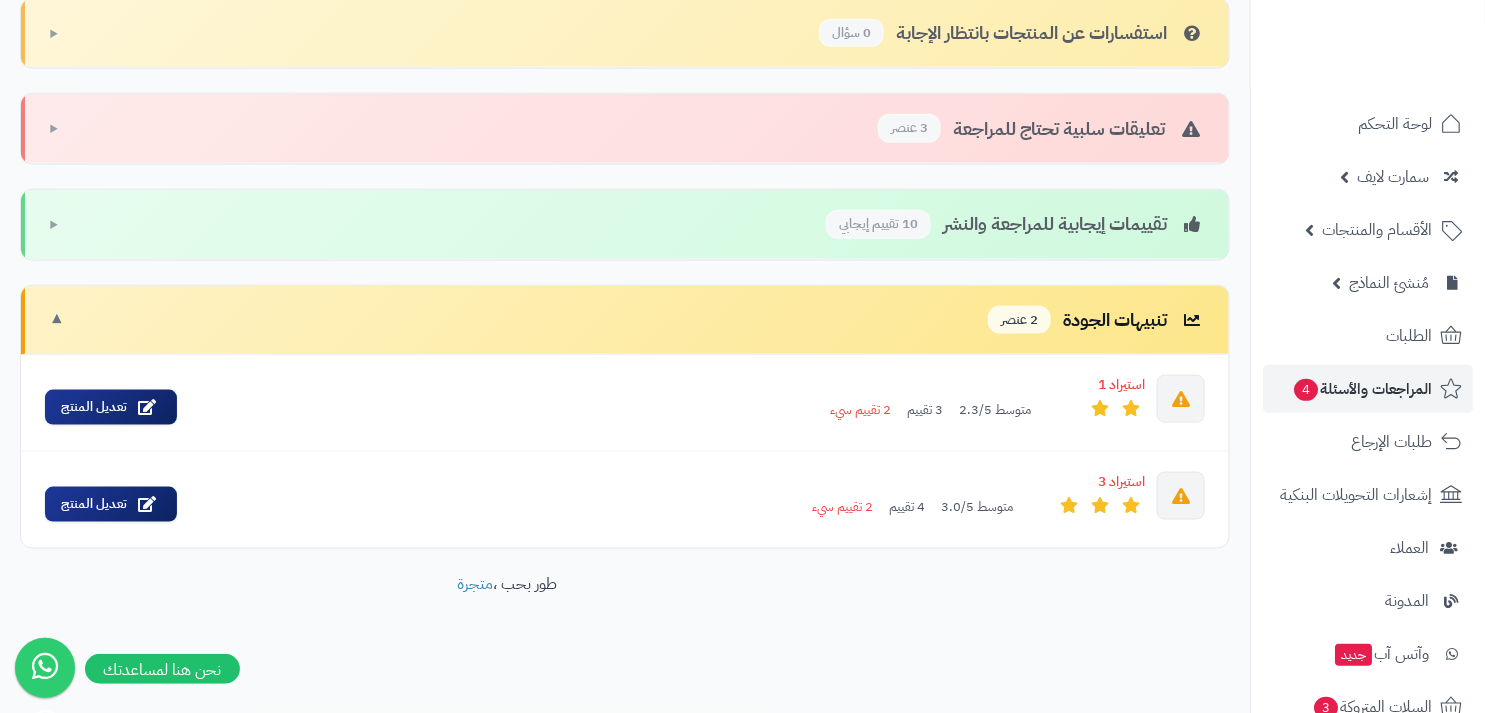 click on "لا توجد أسئلة من العملاء حالياً
جميع الاستفسارات تم الرد عليها" at bounding box center [0, 0] 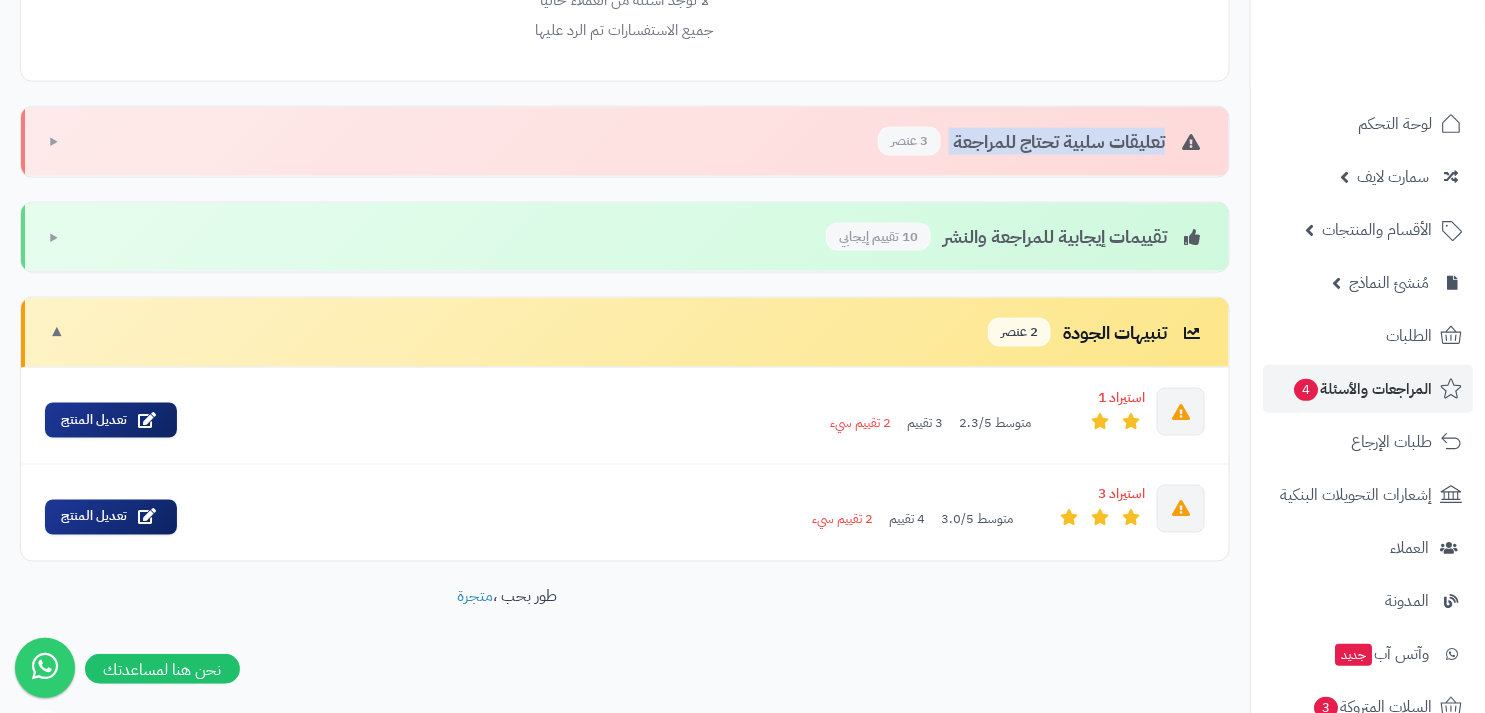 drag, startPoint x: 1189, startPoint y: 139, endPoint x: 948, endPoint y: 139, distance: 241 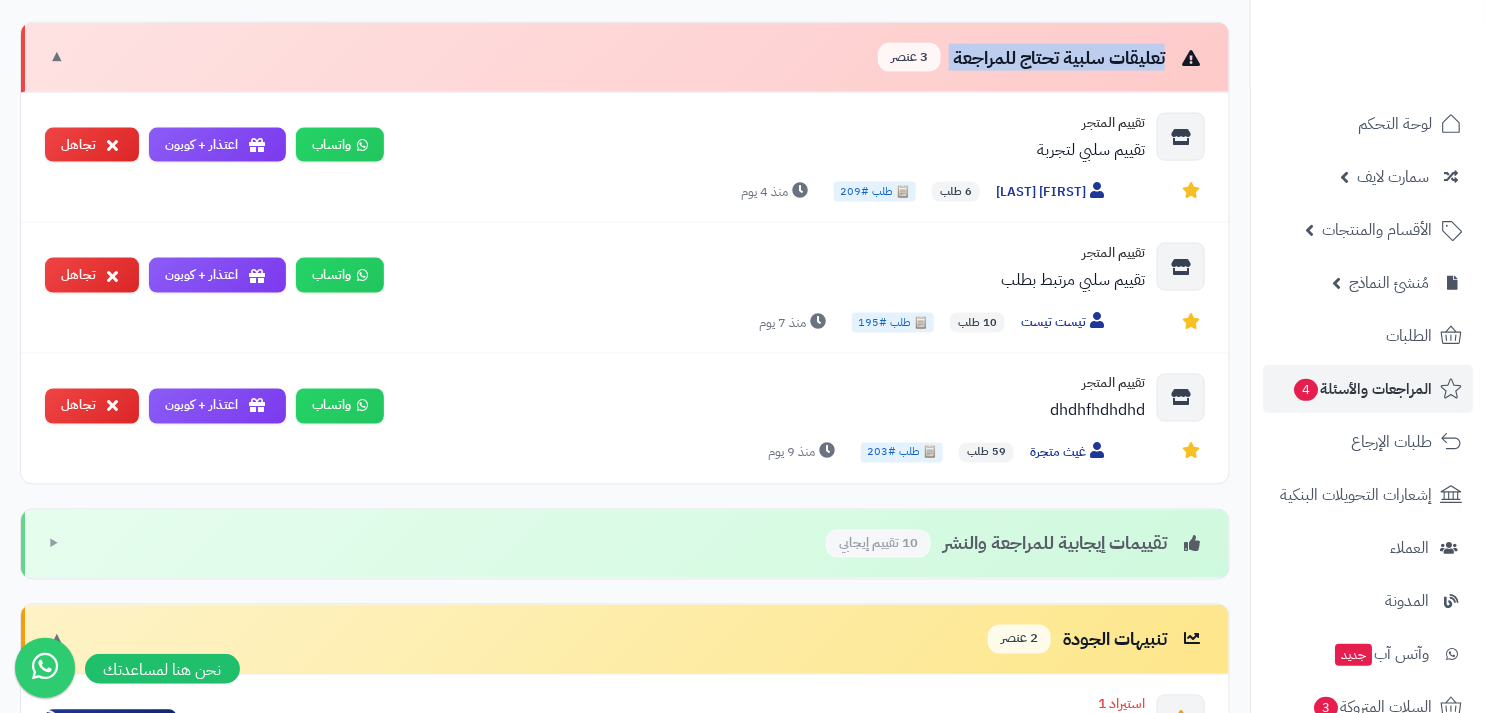 copy on "تعليقات سلبية تحتاج للمراجعة" 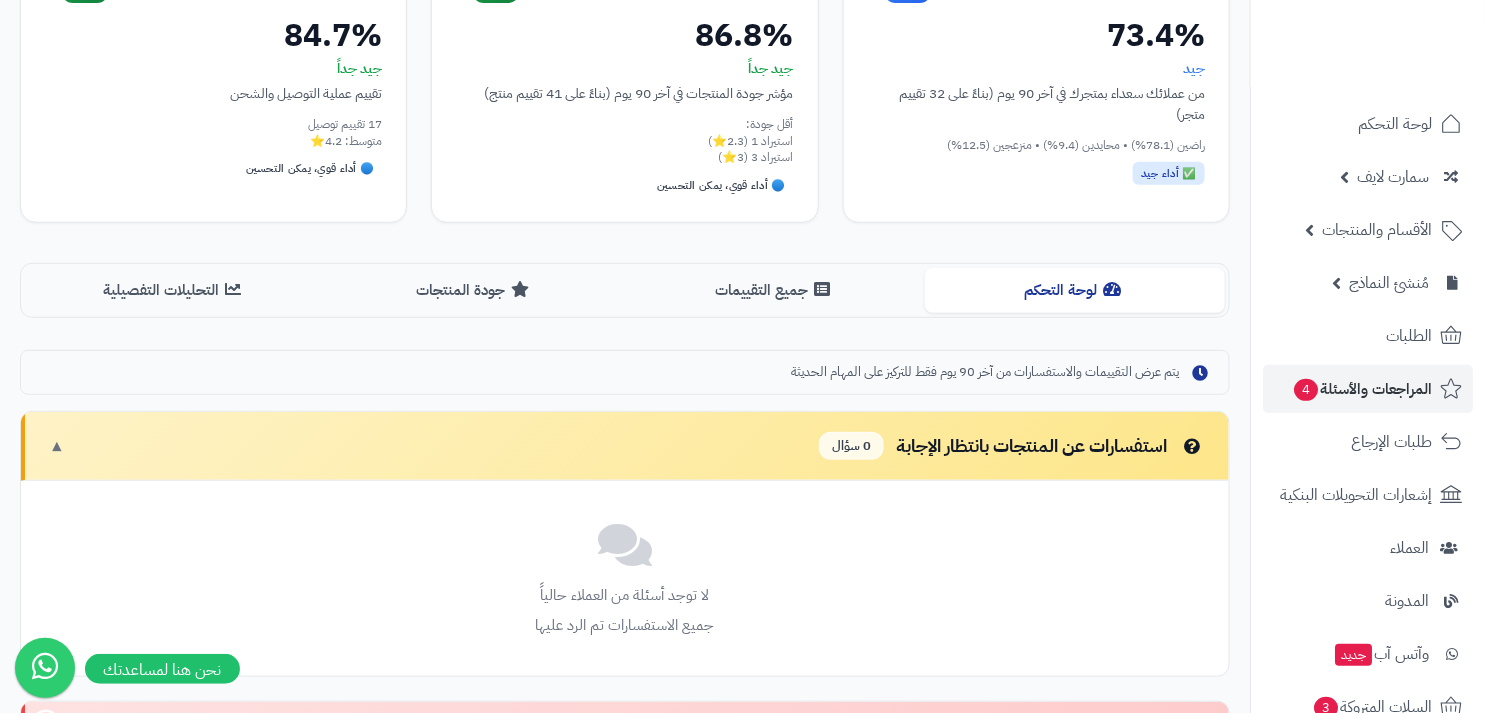 scroll, scrollTop: 252, scrollLeft: 0, axis: vertical 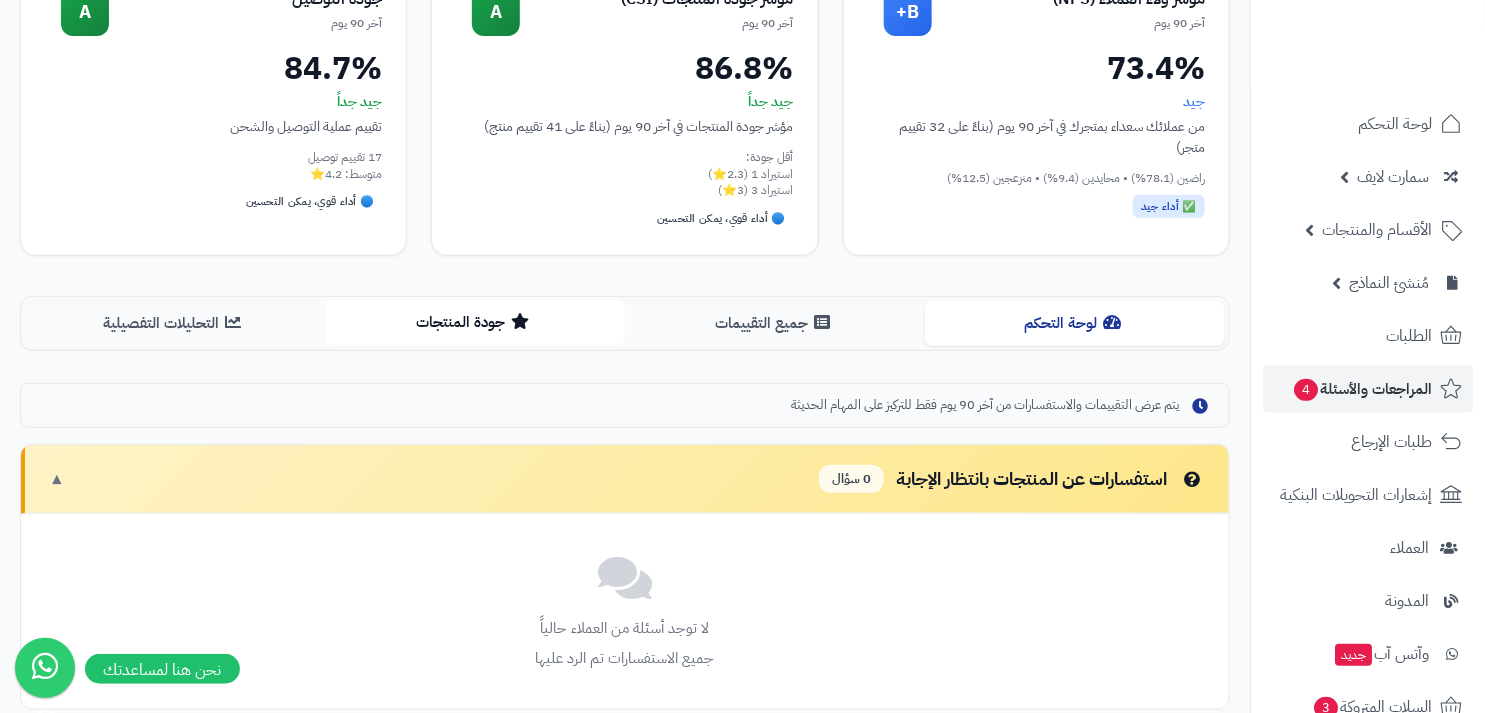 click on "جودة المنتجات" at bounding box center (475, 322) 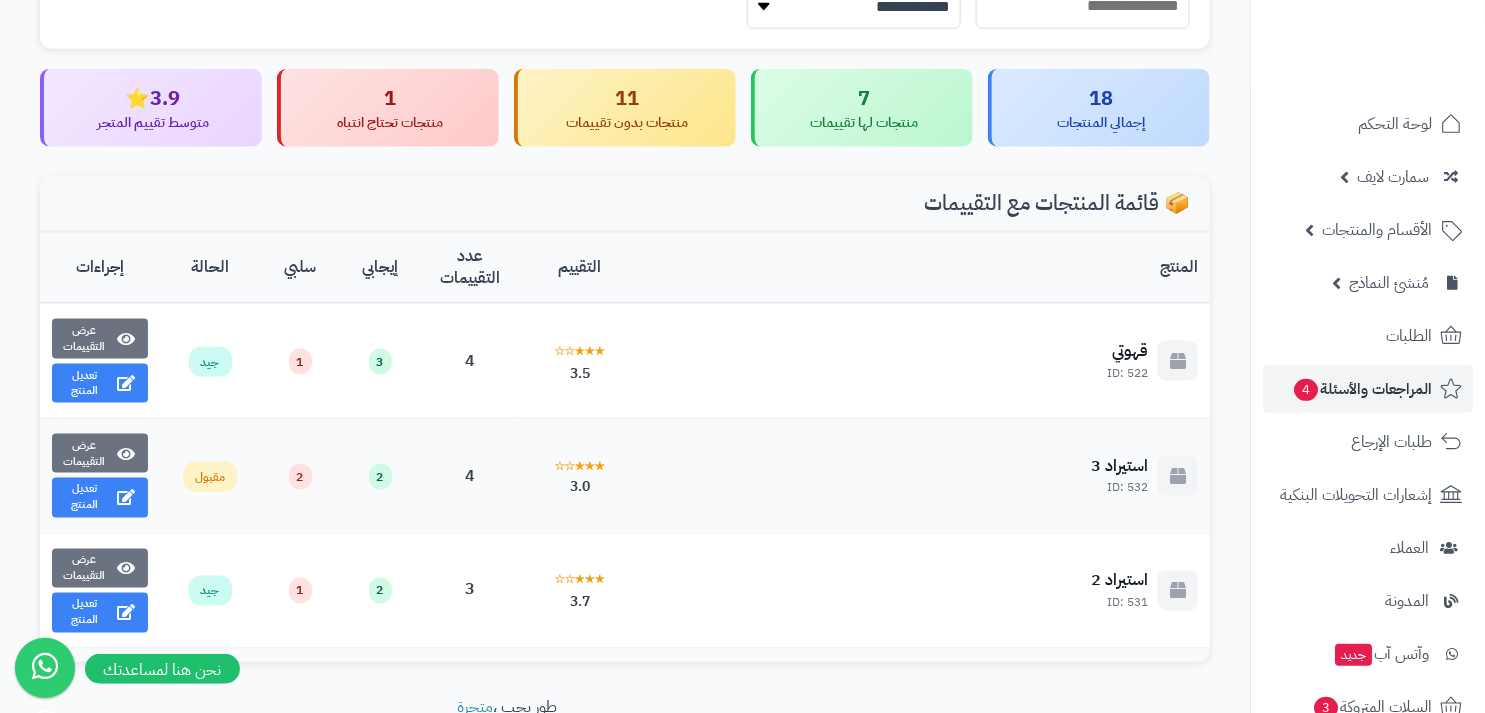 scroll, scrollTop: 885, scrollLeft: 0, axis: vertical 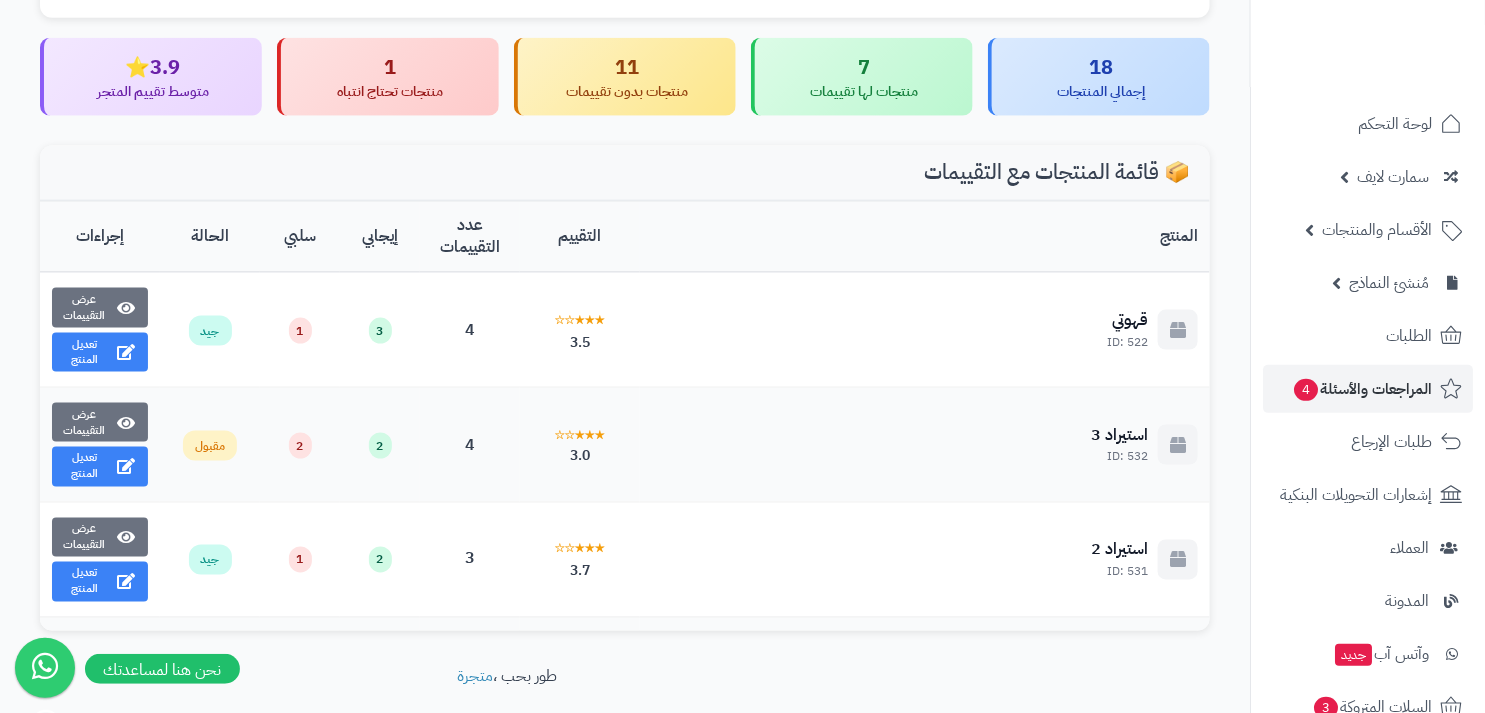 type 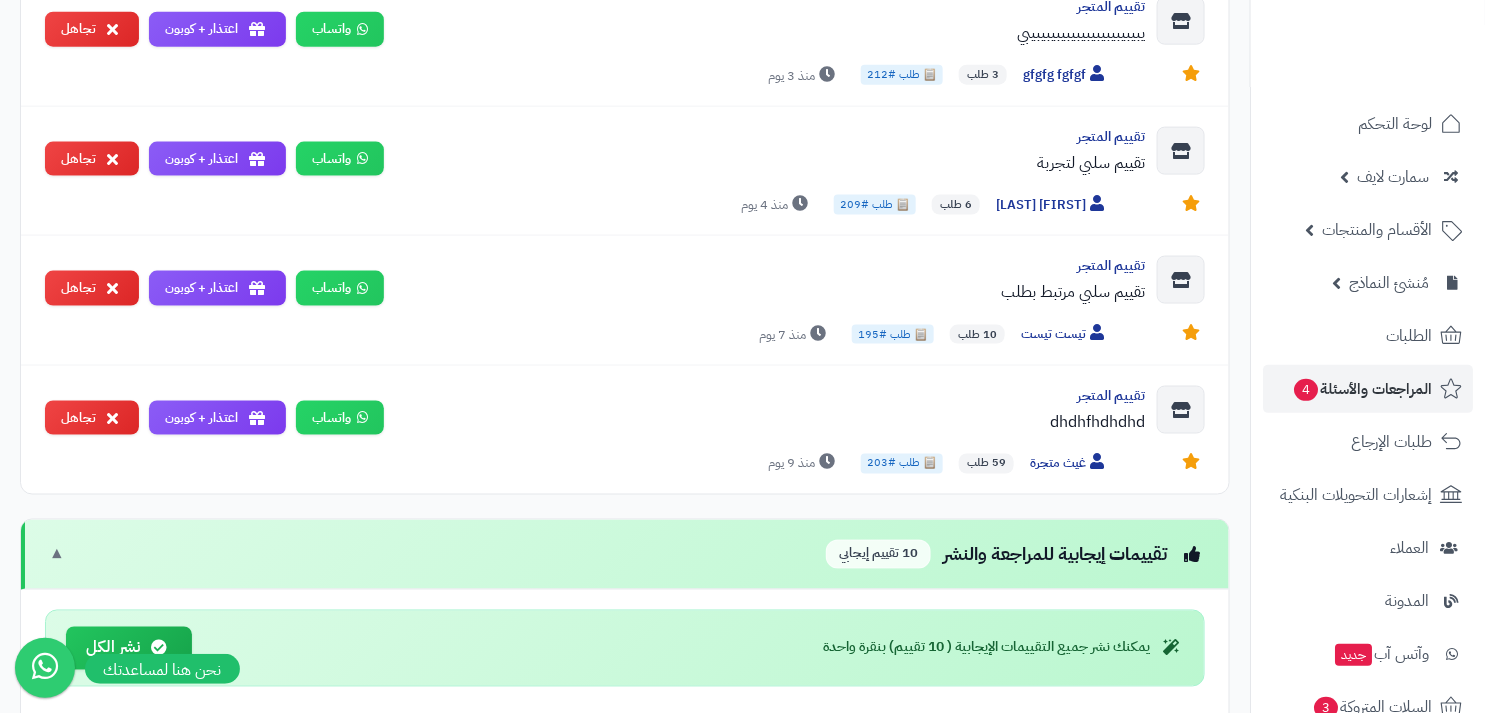 scroll, scrollTop: 885, scrollLeft: 0, axis: vertical 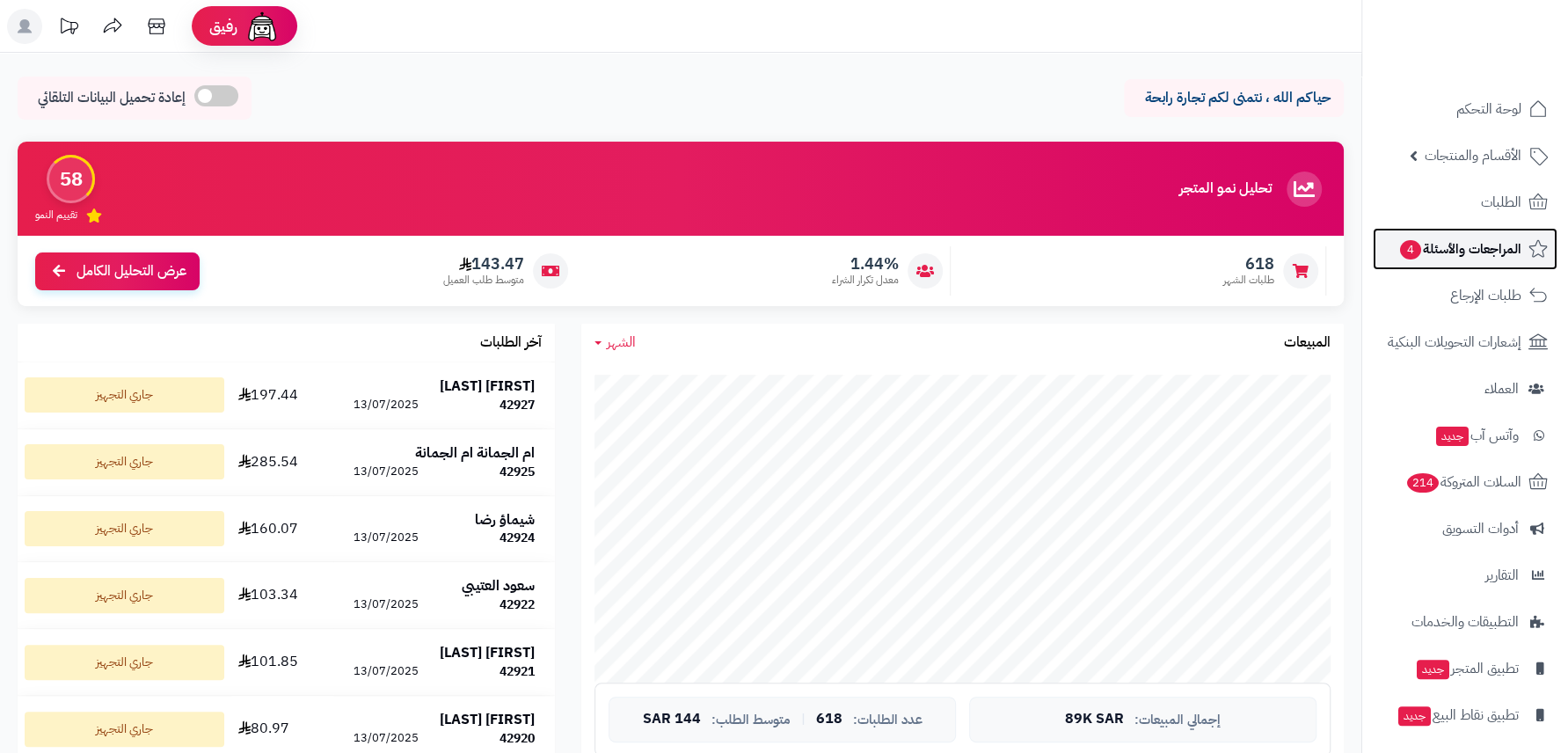 click on "المراجعات والأسئلة  4" at bounding box center (1460, 249) 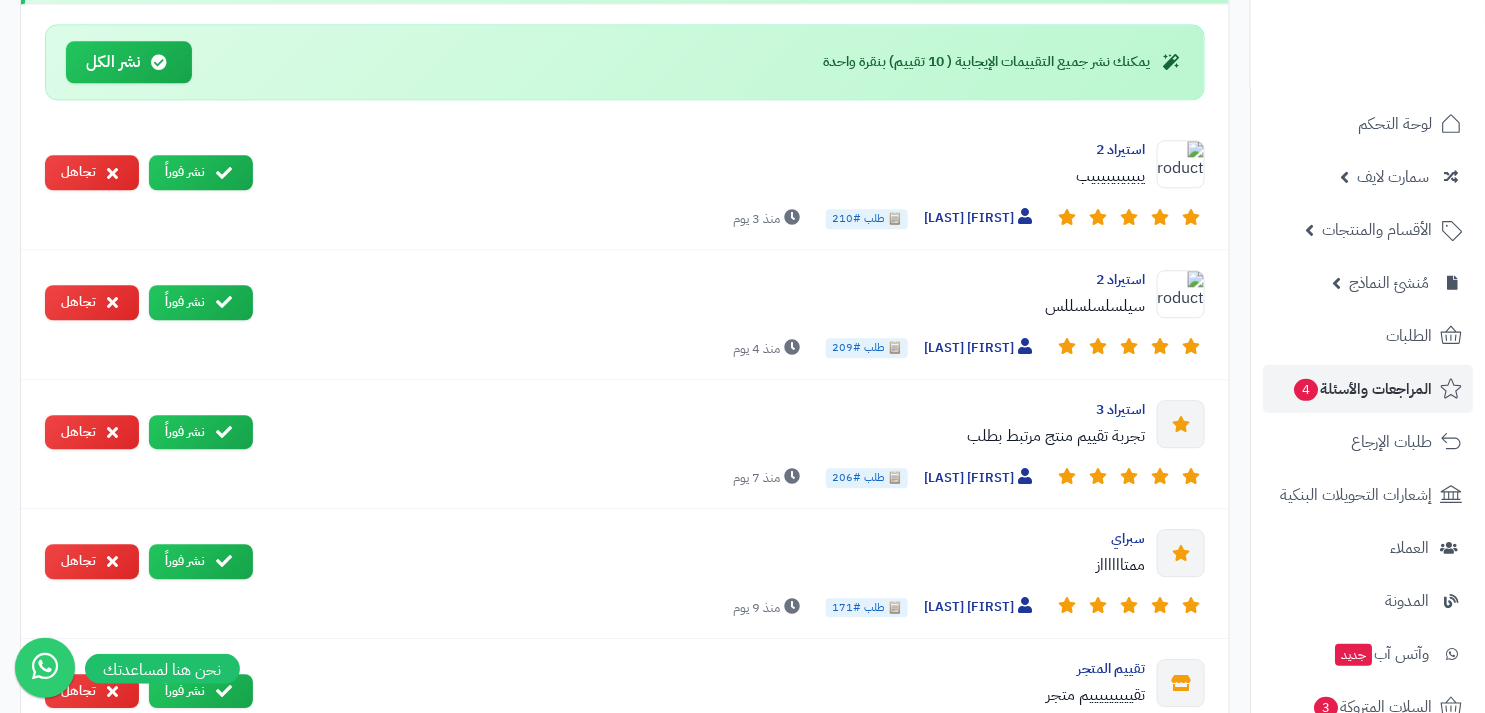 scroll, scrollTop: 1471, scrollLeft: 0, axis: vertical 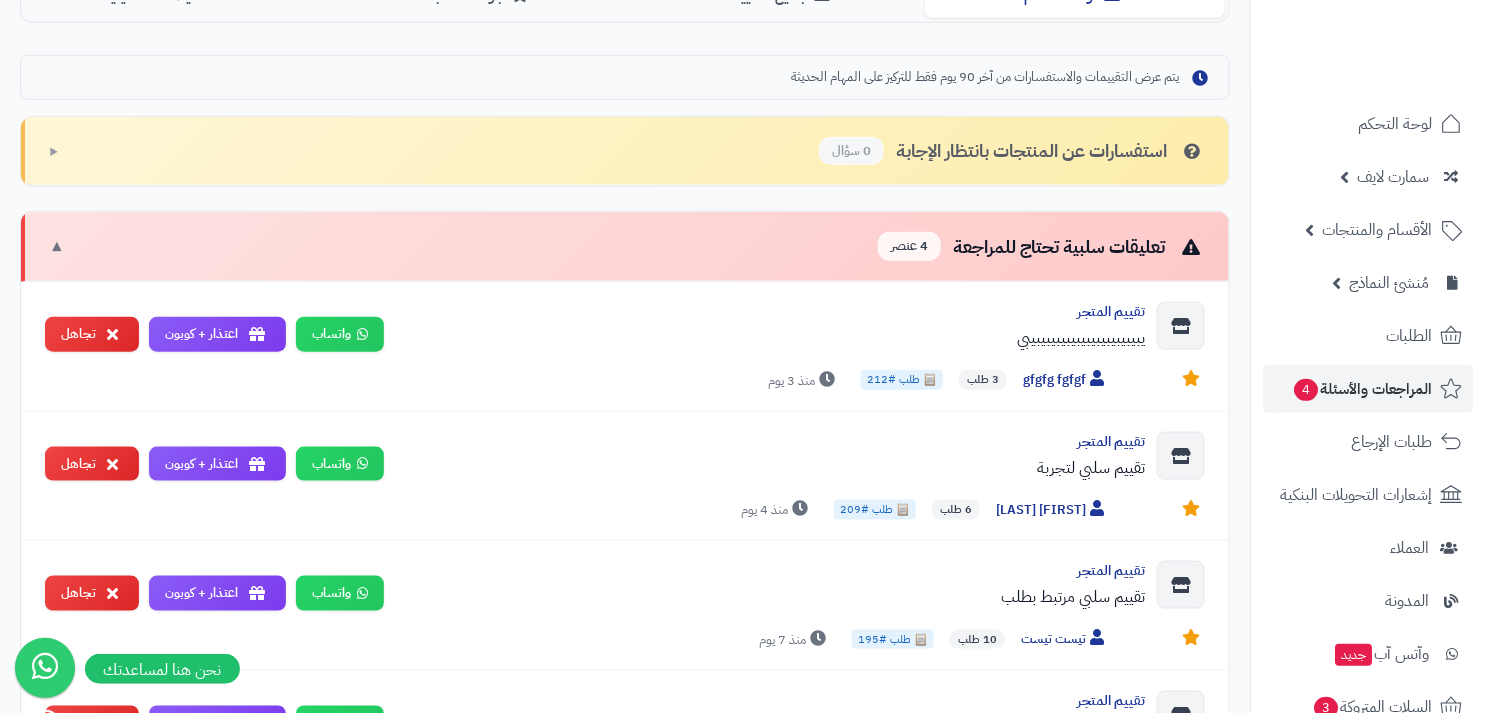 click on "استفسارات عن المنتجات بانتظار الإجابة
0                                سؤال" at bounding box center (1012, 151) 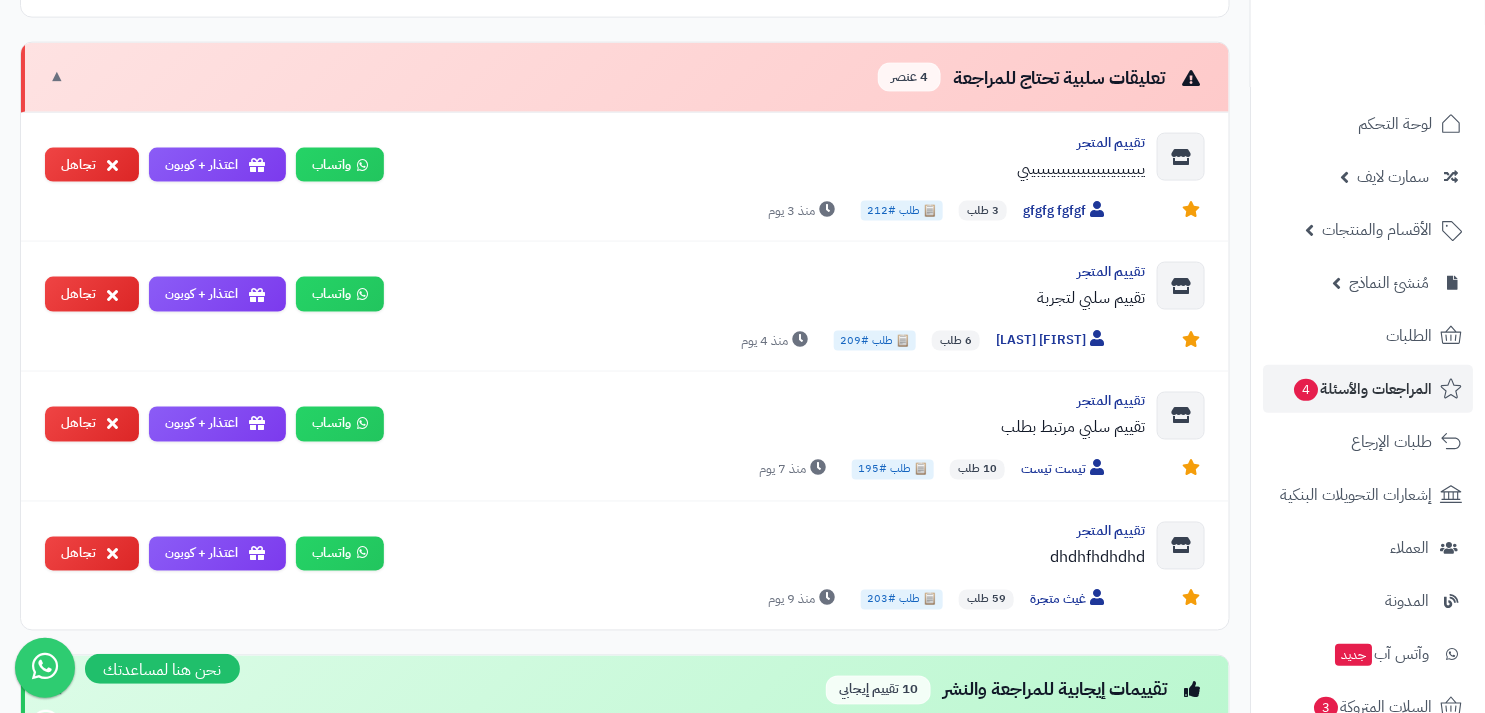 scroll, scrollTop: 1582, scrollLeft: 0, axis: vertical 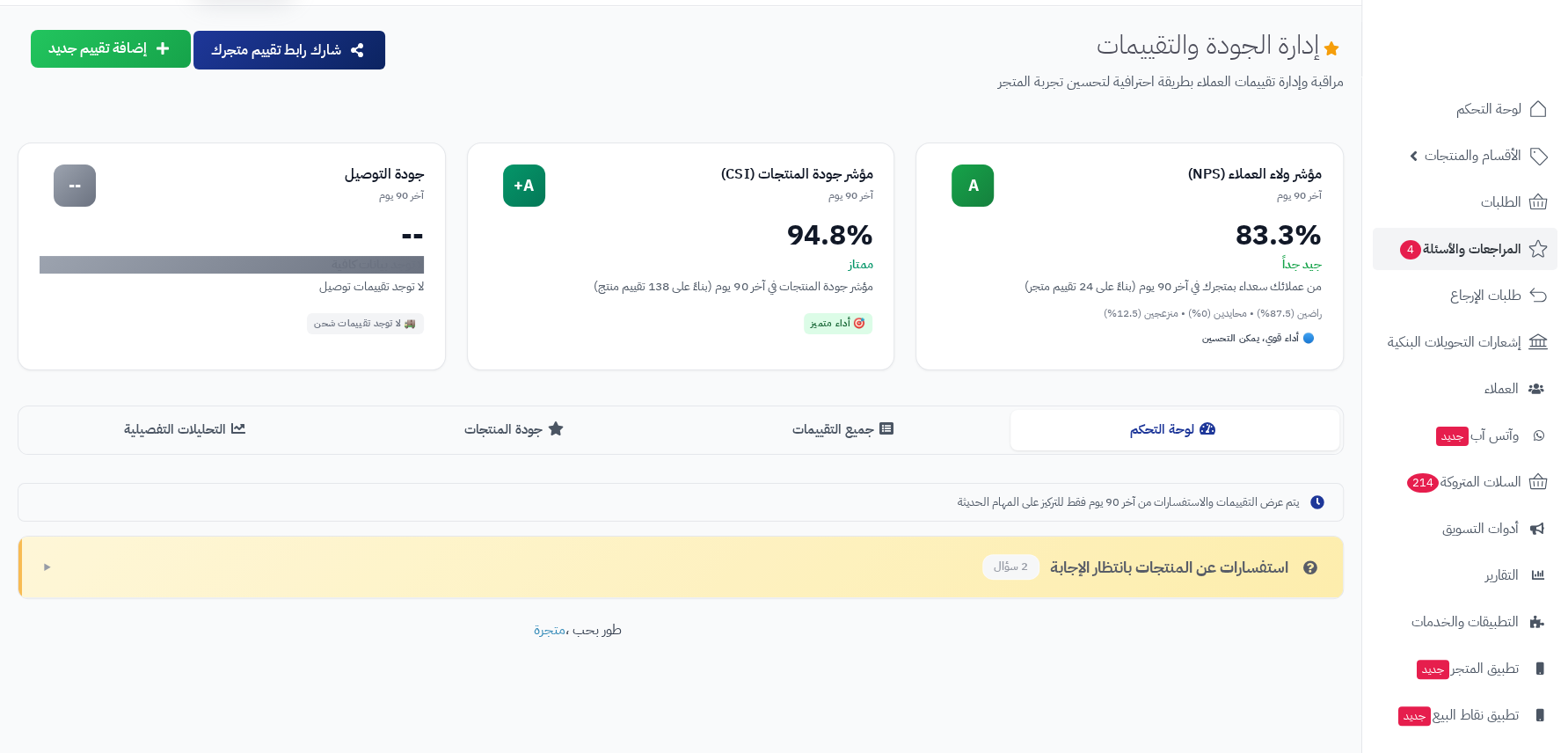 click on "استفسارات عن المنتجات بانتظار الإجابة
2                                سؤال" at bounding box center (1152, 567) 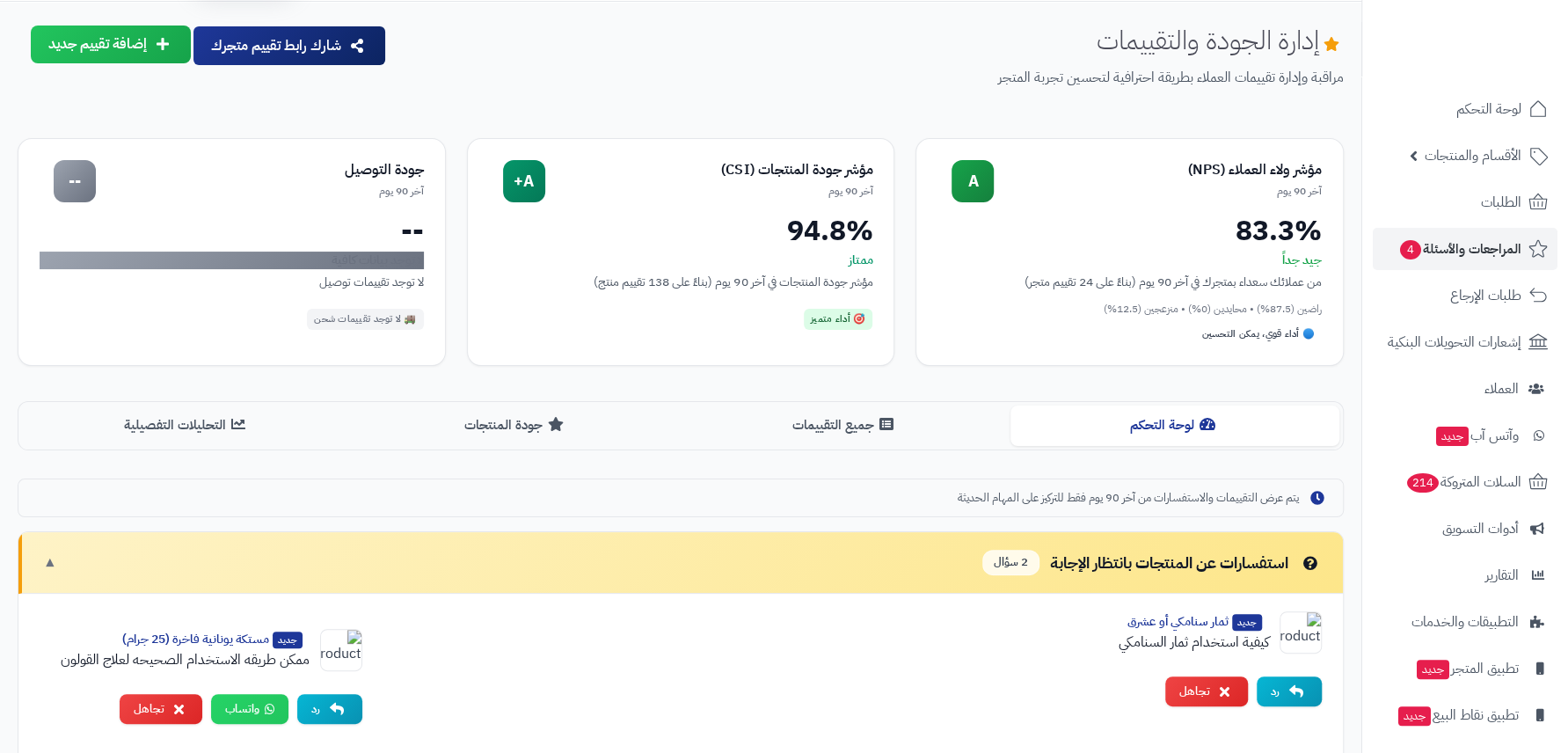 click on "استفسارات عن المنتجات بانتظار الإجابة
2                                سؤال" at bounding box center (1152, 562) 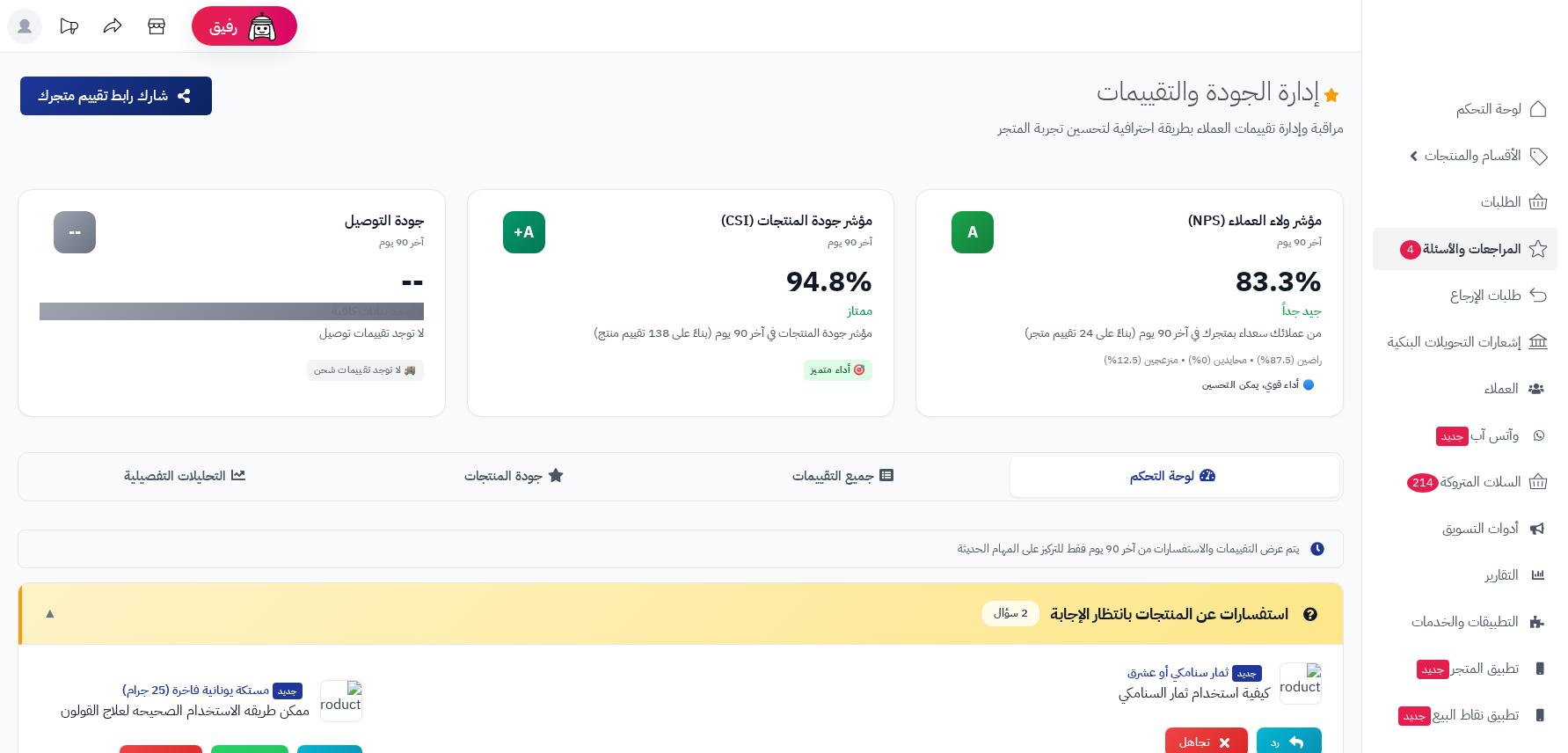 scroll, scrollTop: 47, scrollLeft: 0, axis: vertical 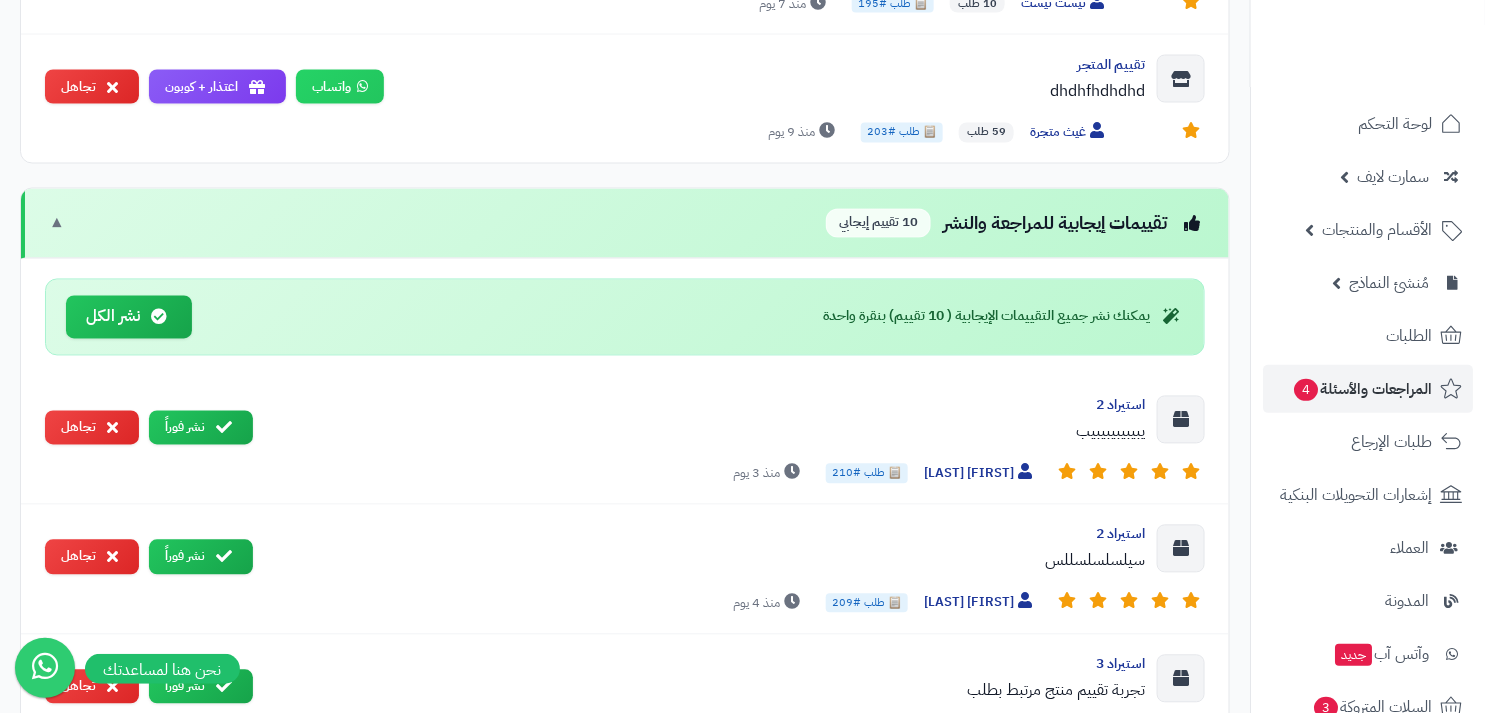 click on "تقييمات إيجابية للمراجعة والنشر
10 تقييم
إيجابي" at bounding box center [1015, 223] 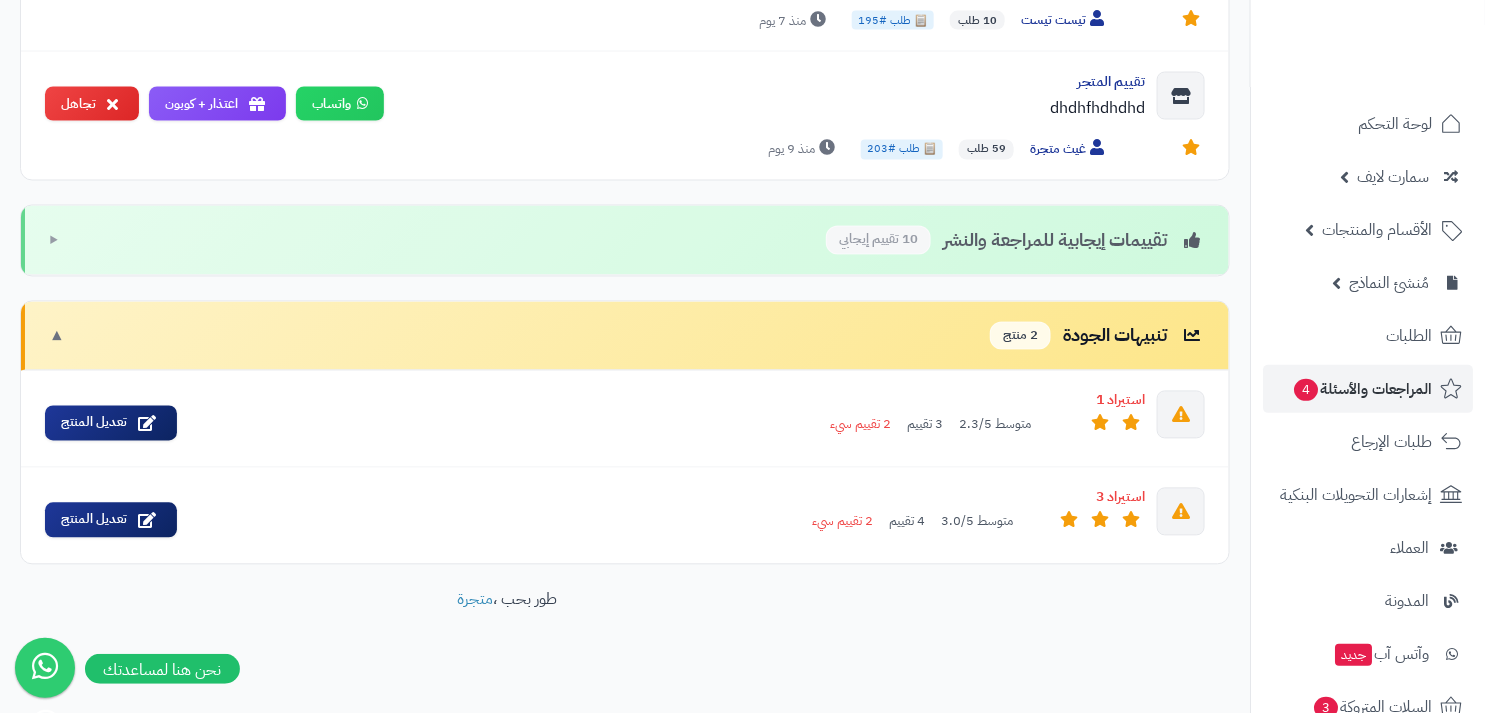 click on "تقييمات إيجابية للمراجعة والنشر
10 تقييم
إيجابي" at bounding box center [1015, 240] 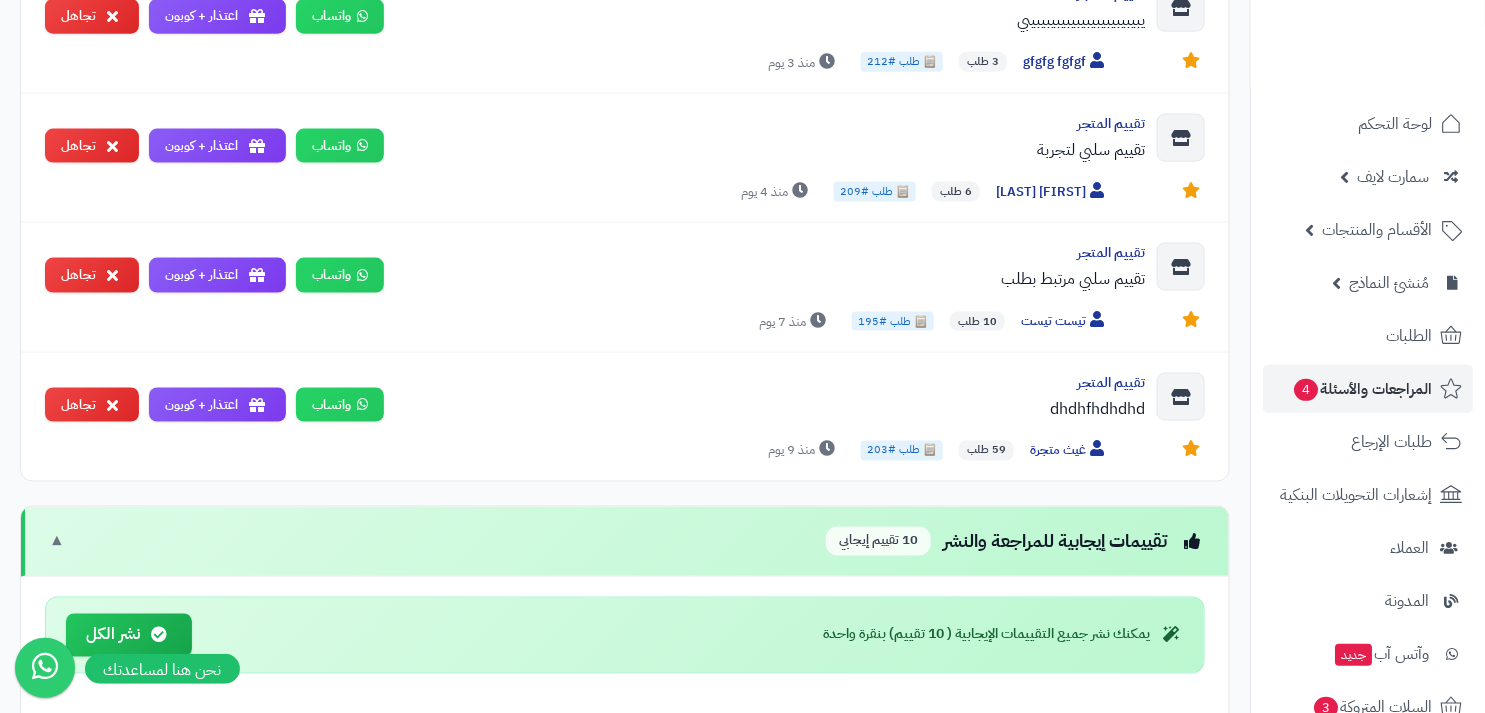 scroll, scrollTop: 885, scrollLeft: 0, axis: vertical 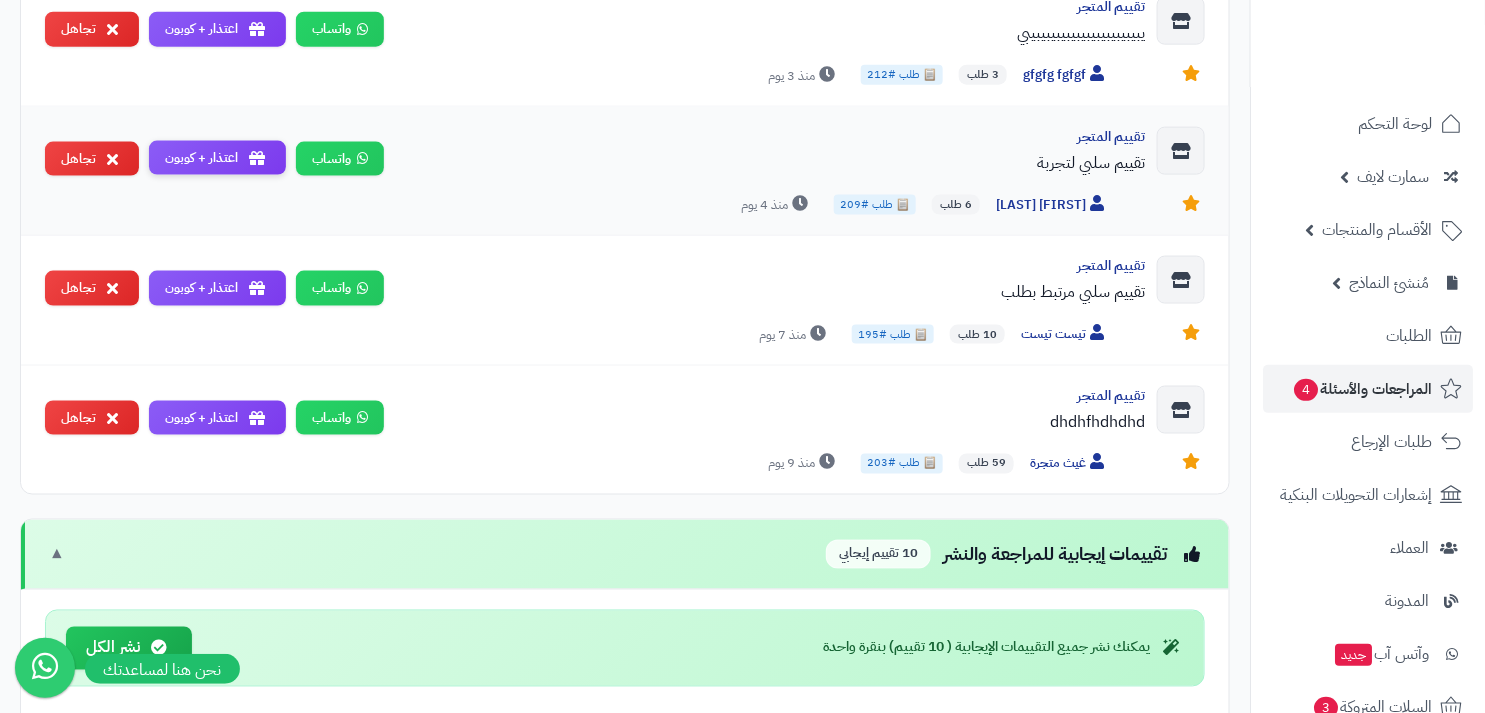 click on "اعتذار + كوبون" at bounding box center [217, 158] 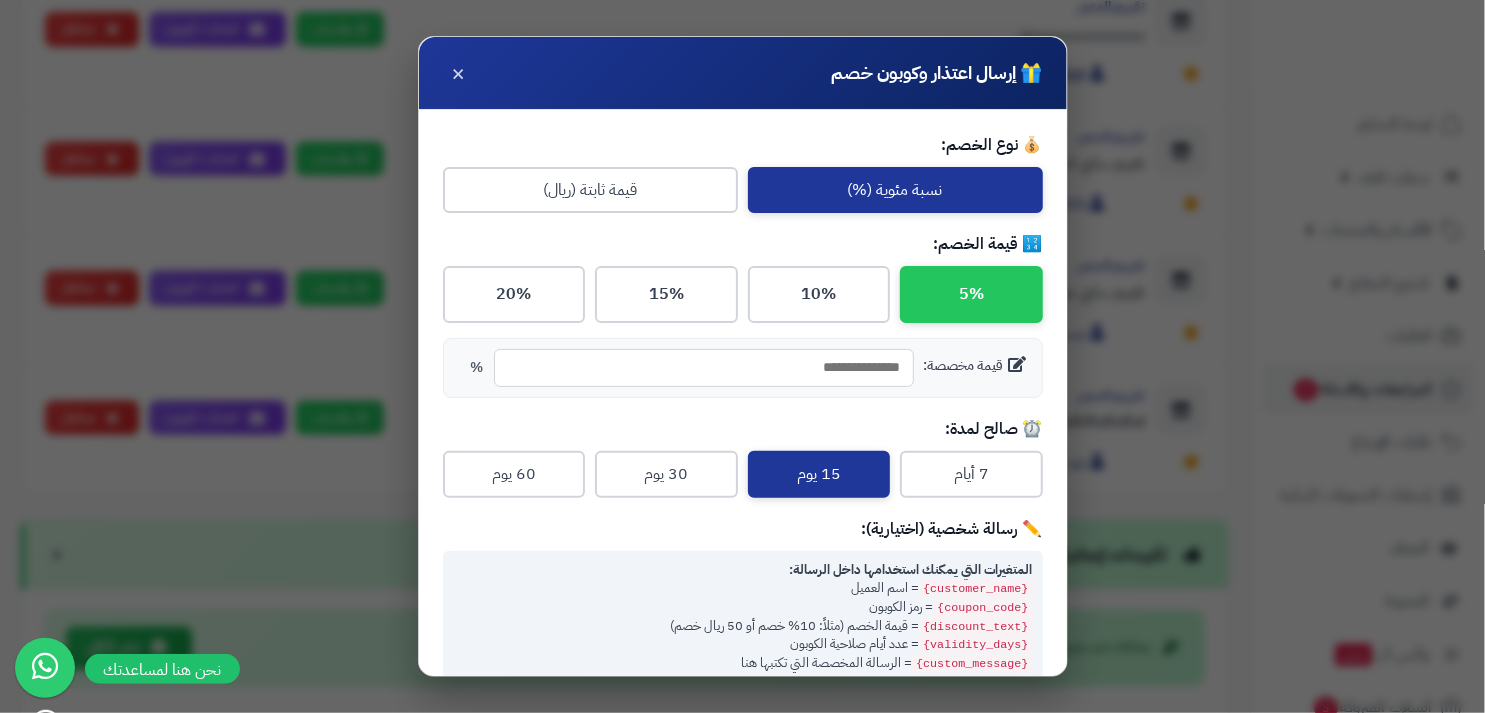 scroll, scrollTop: 336, scrollLeft: 0, axis: vertical 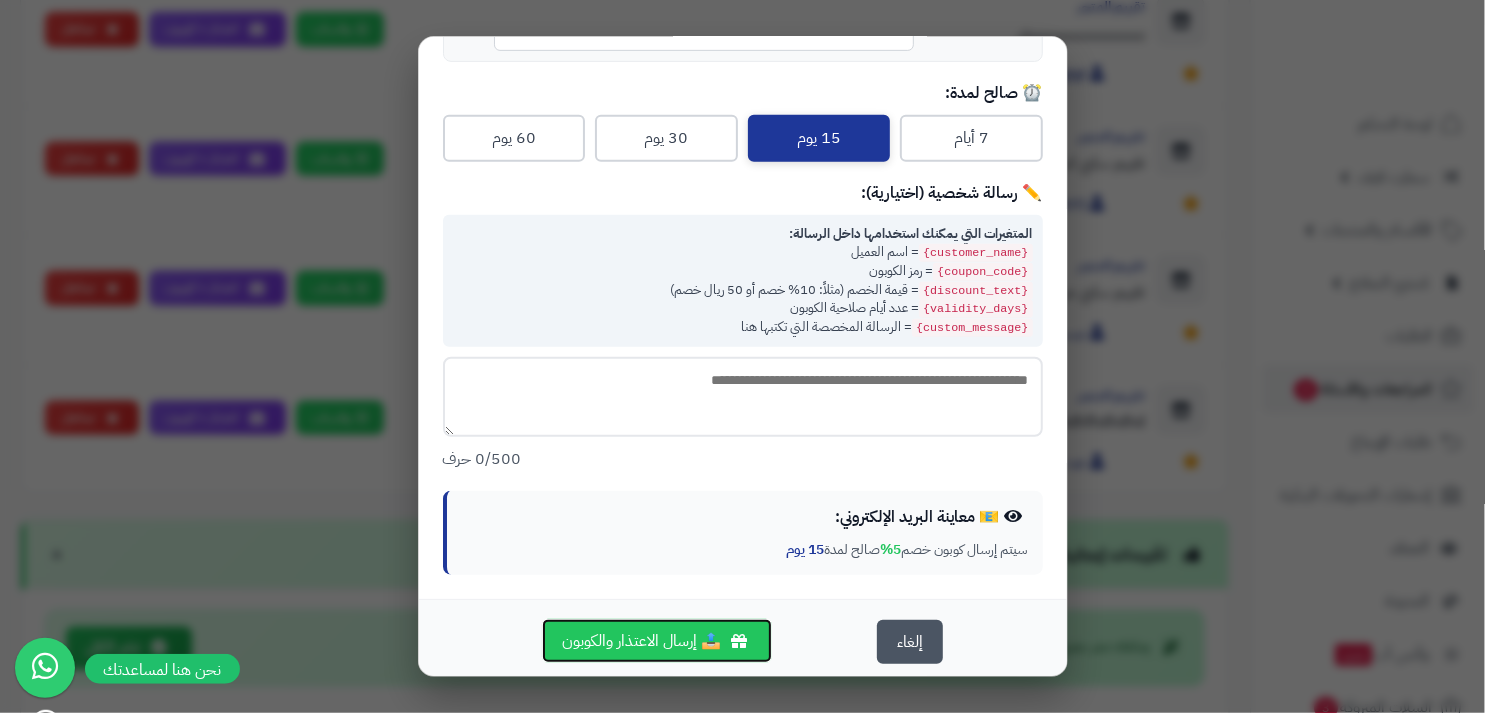 click on "📤 إرسال الاعتذار والكوبون" at bounding box center (657, 641) 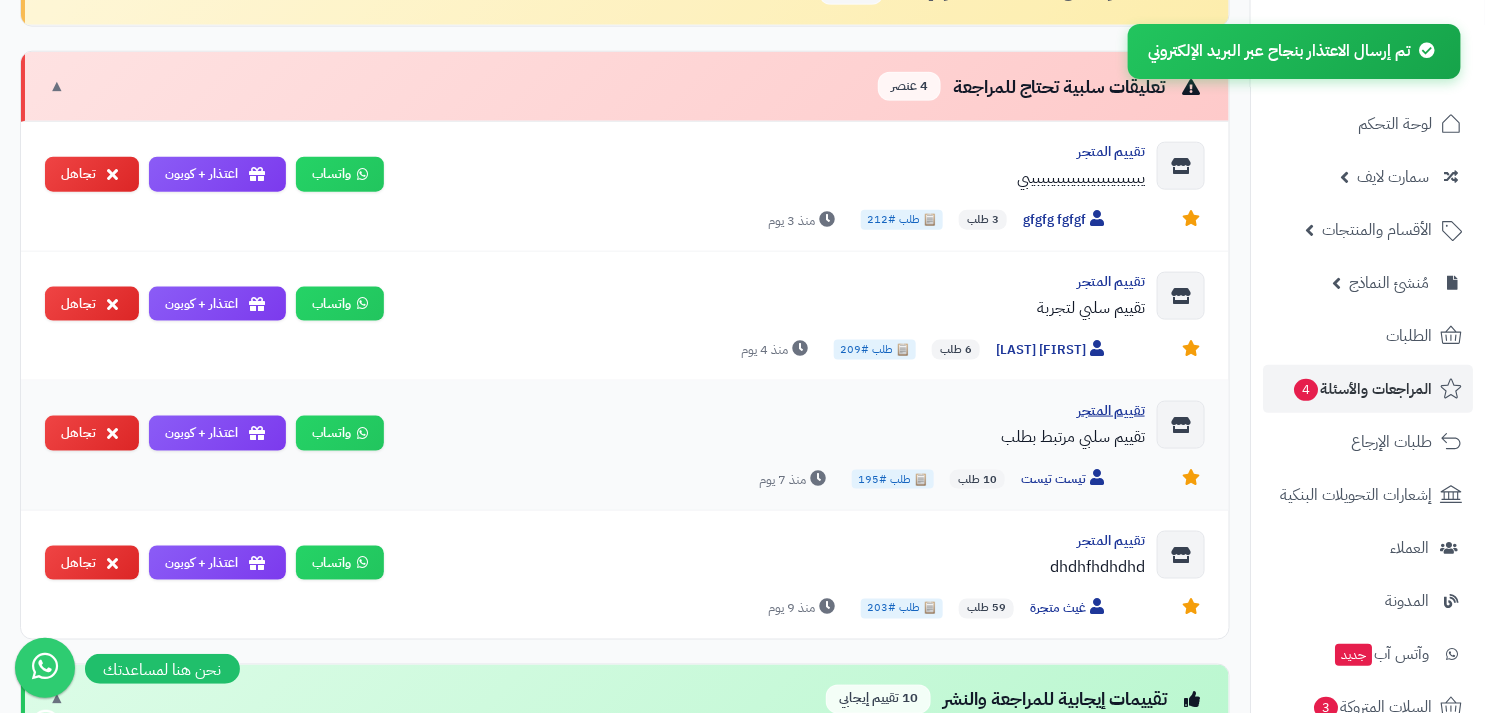 scroll, scrollTop: 677, scrollLeft: 0, axis: vertical 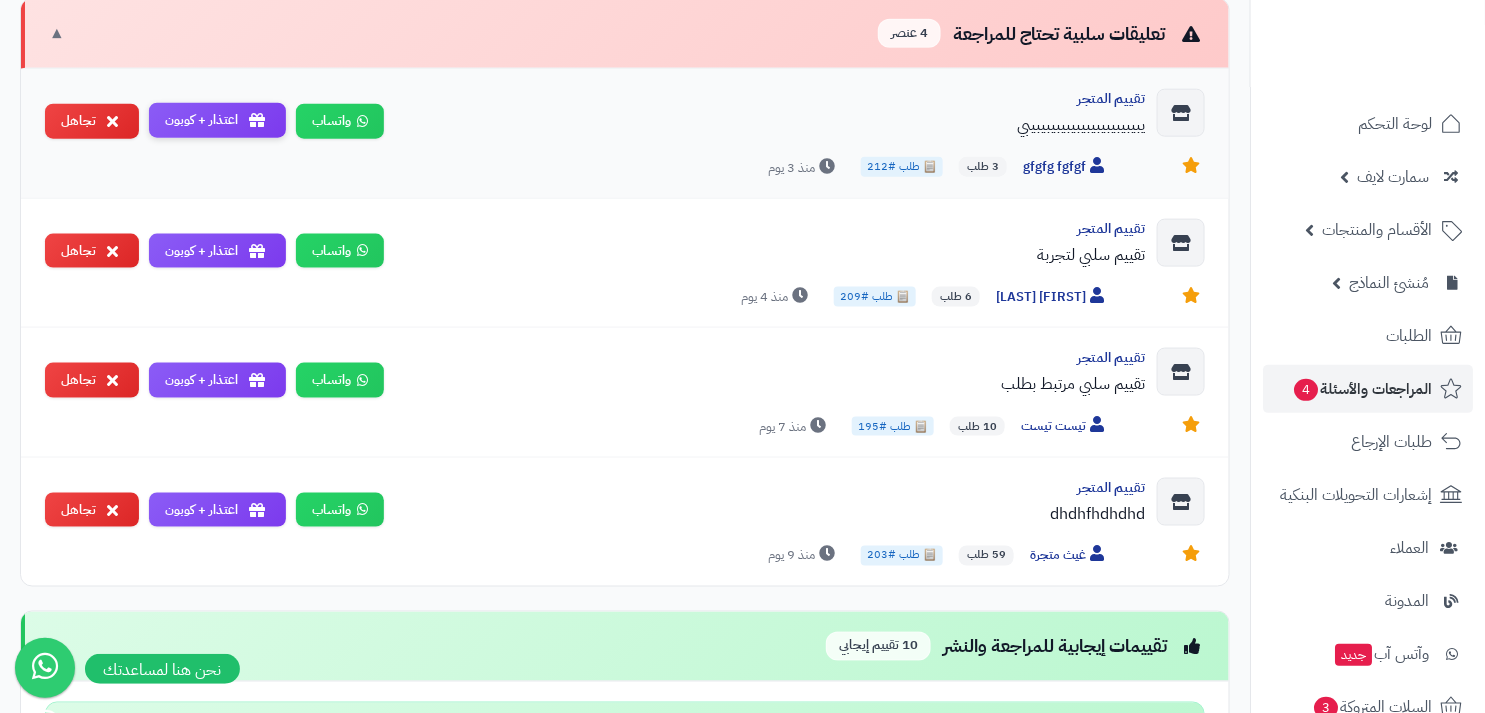 click on "اعتذار + كوبون" at bounding box center (217, 120) 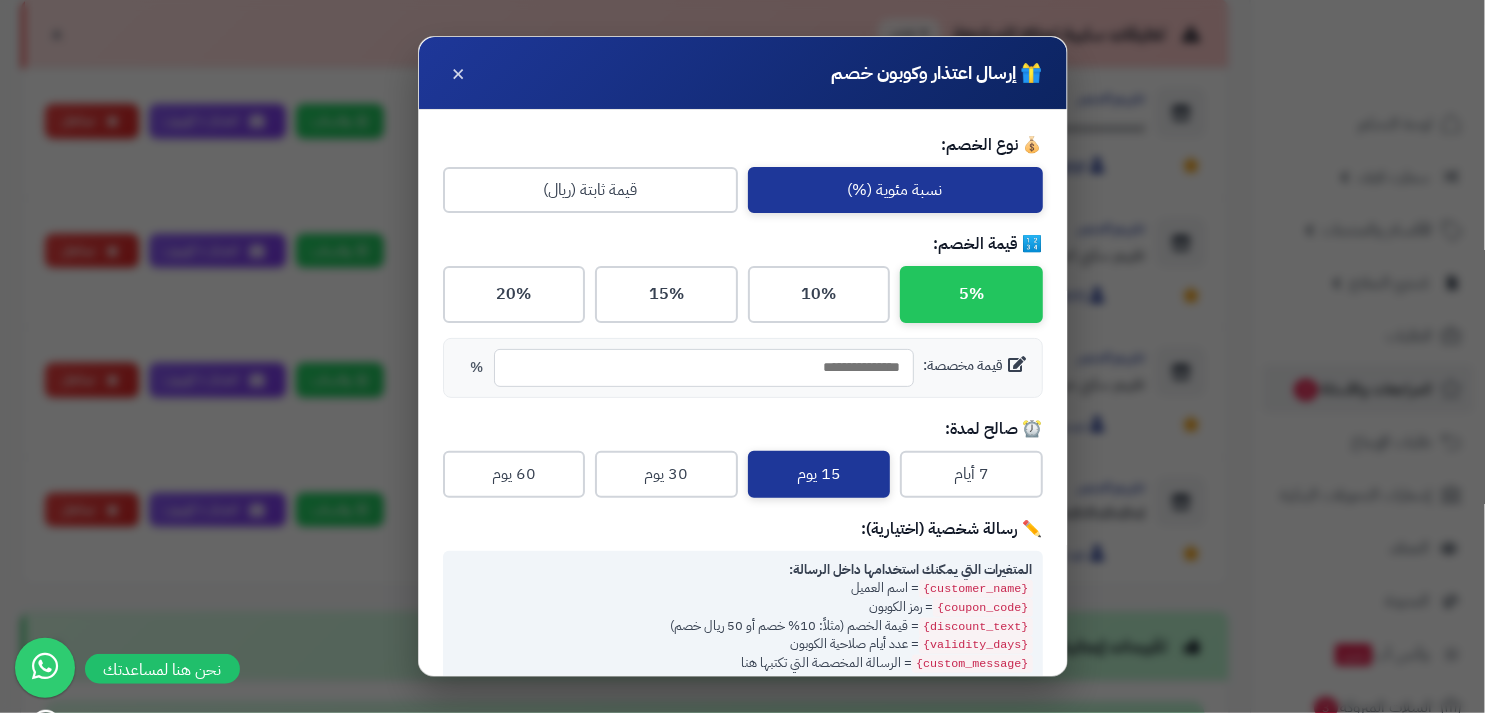 scroll, scrollTop: 336, scrollLeft: 0, axis: vertical 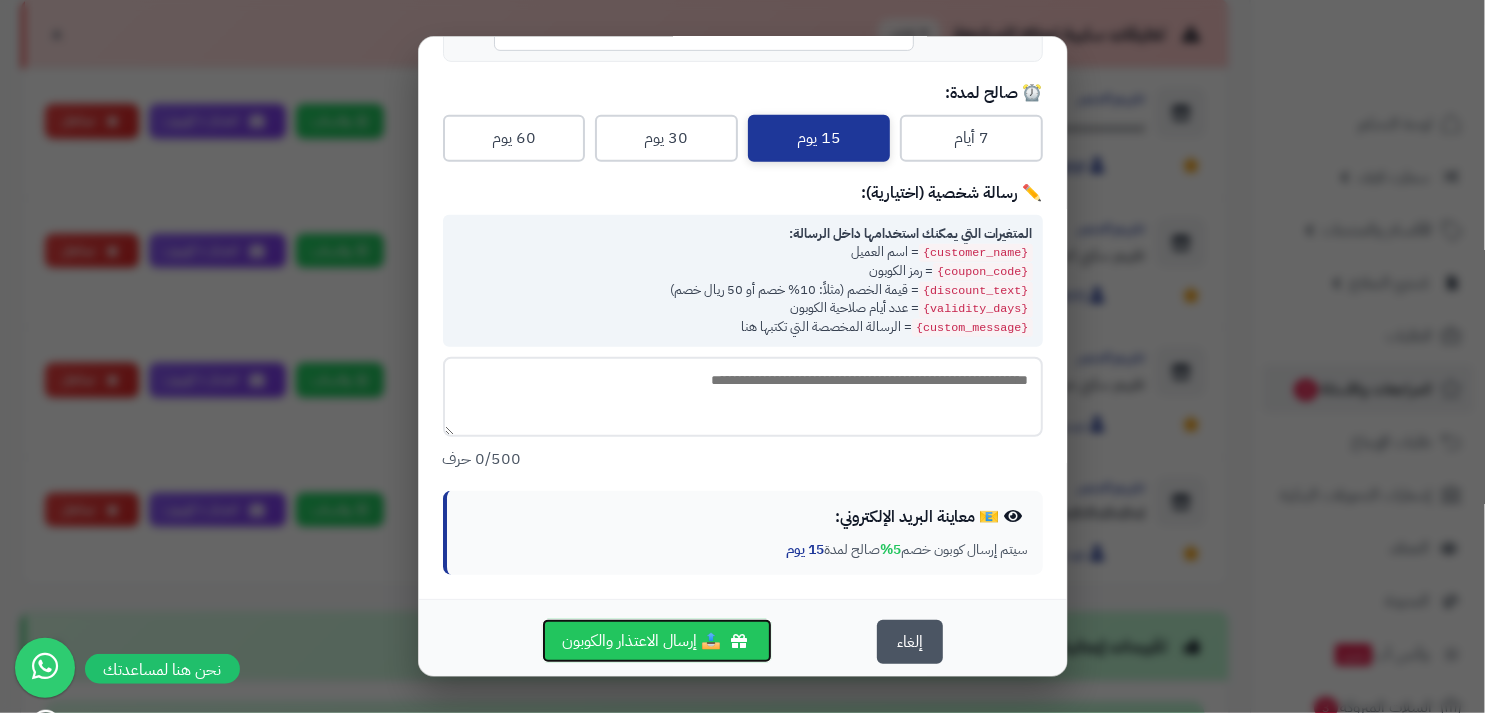 click on "📤 إرسال الاعتذار والكوبون" at bounding box center (657, 641) 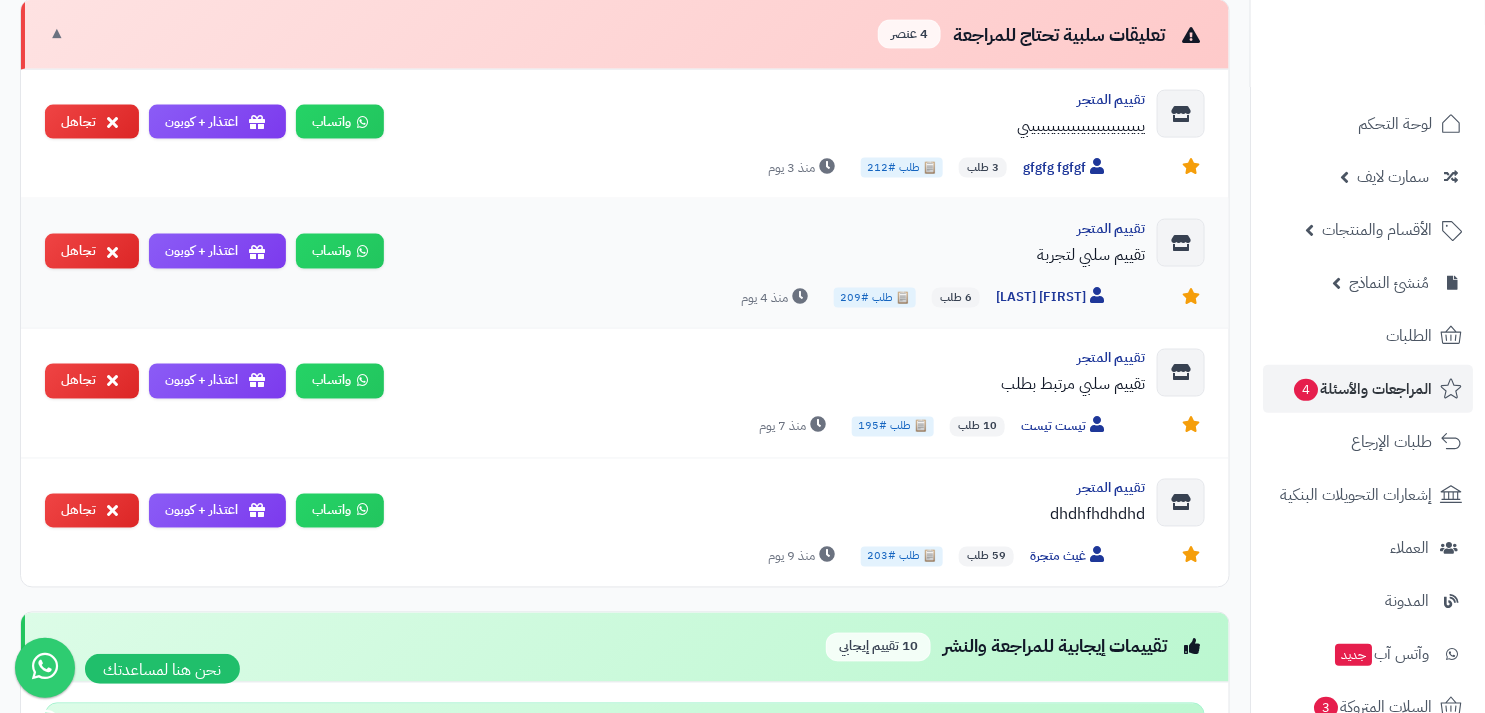 scroll, scrollTop: 793, scrollLeft: 0, axis: vertical 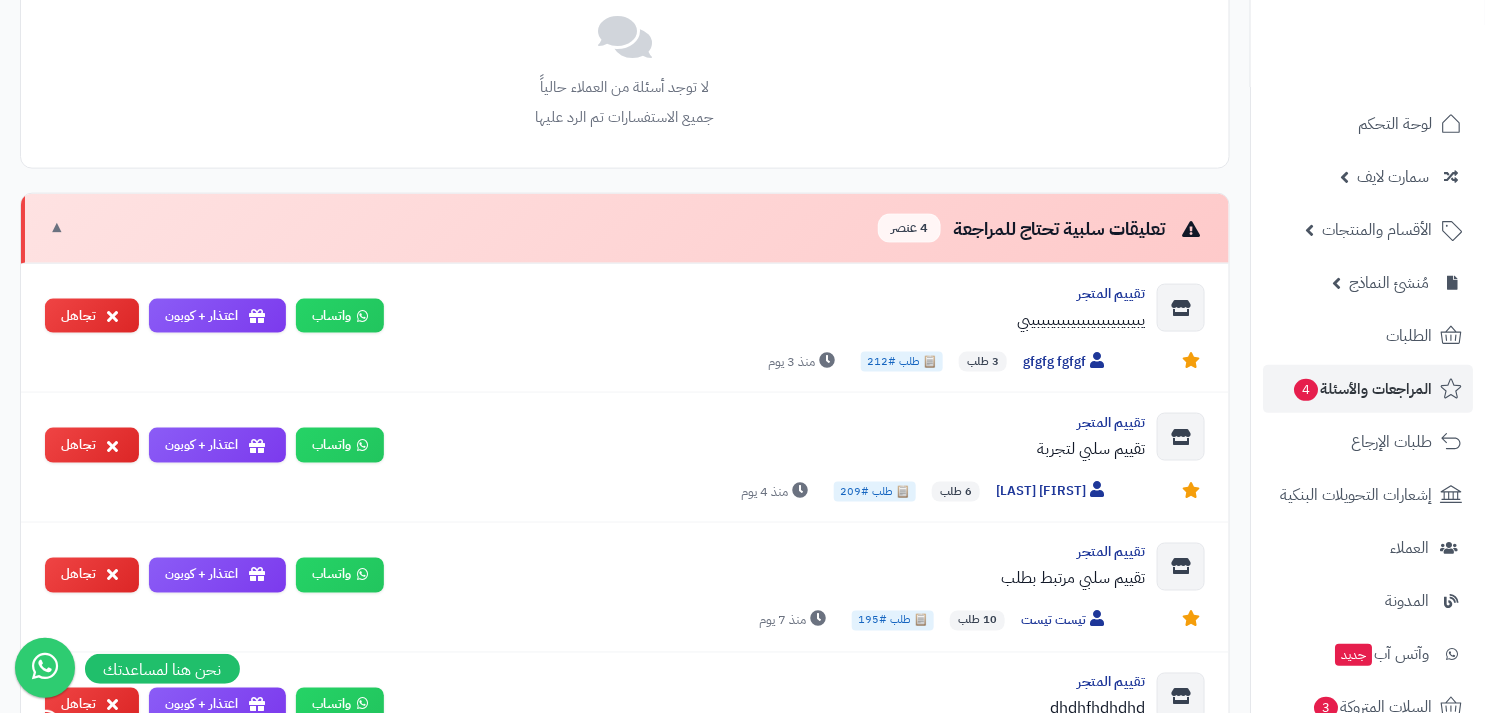 click on "اعتذار + كوبون" at bounding box center [217, 316] 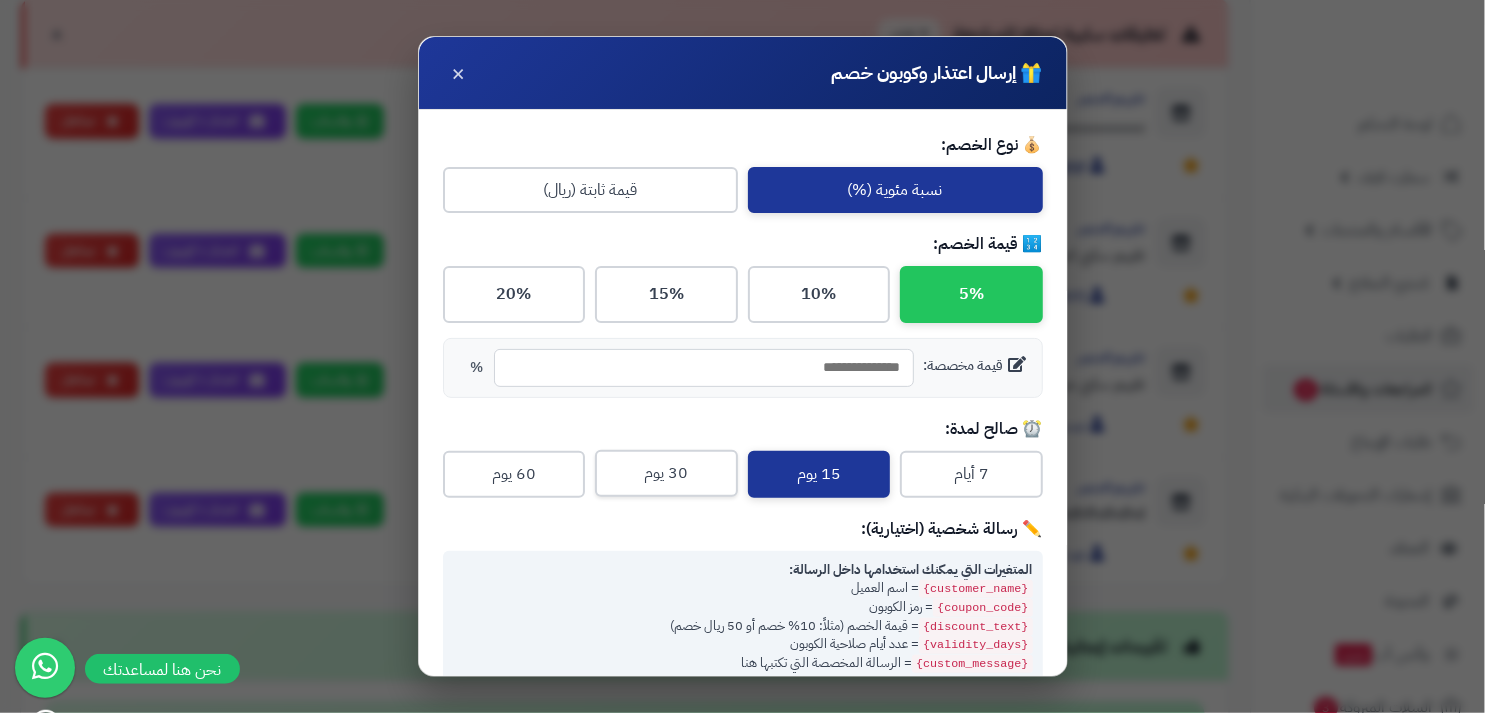 scroll, scrollTop: 336, scrollLeft: 0, axis: vertical 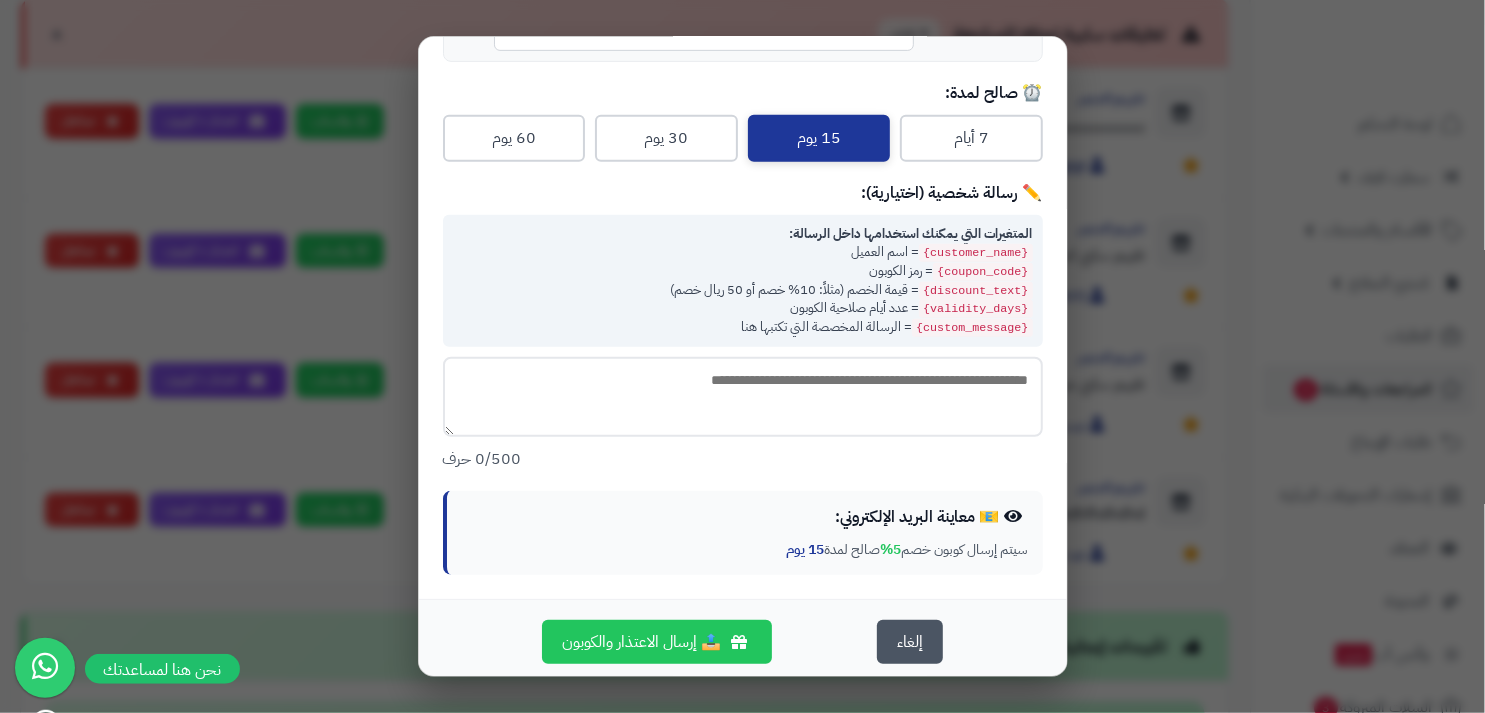 click on "إلغاء
📤 إرسال الاعتذار والكوبون" at bounding box center (743, 641) 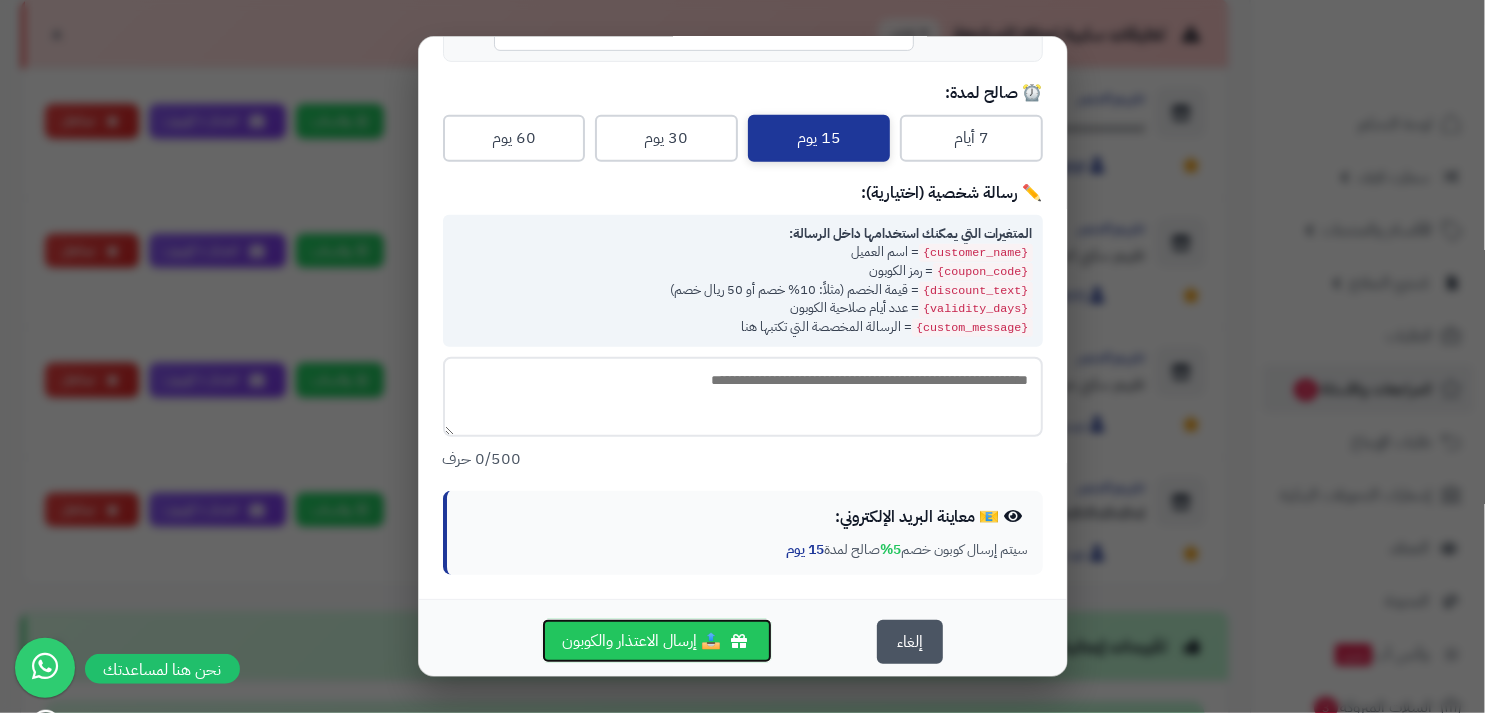click on "📤 إرسال الاعتذار والكوبون" at bounding box center (657, 641) 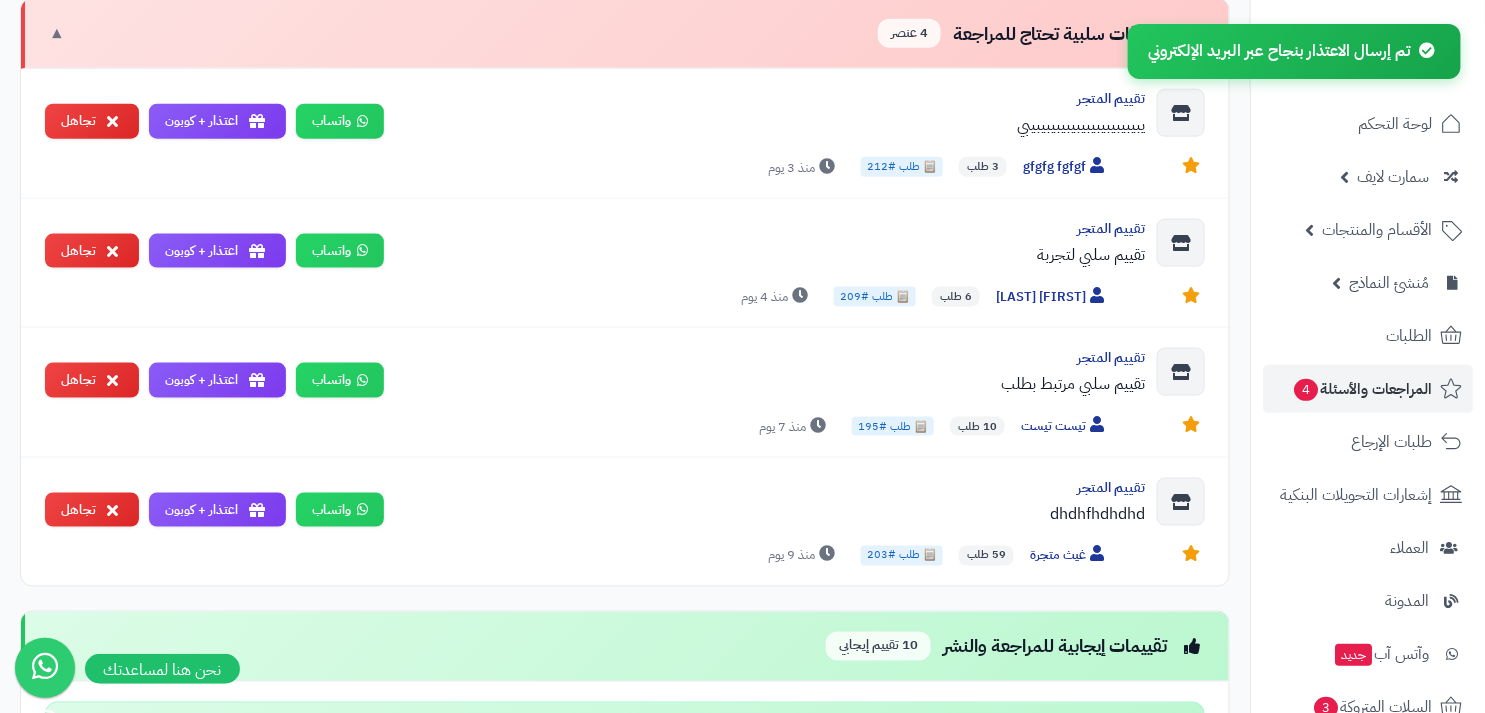 click on "تقييم المتجر
تقييم سلبي مرتبط بطلب
تيست تيست
10 طلب
📋 طلب #195
منذ 7 يوم
واتساب
اعتذار + كوبون
تجاهل" at bounding box center (625, 393) 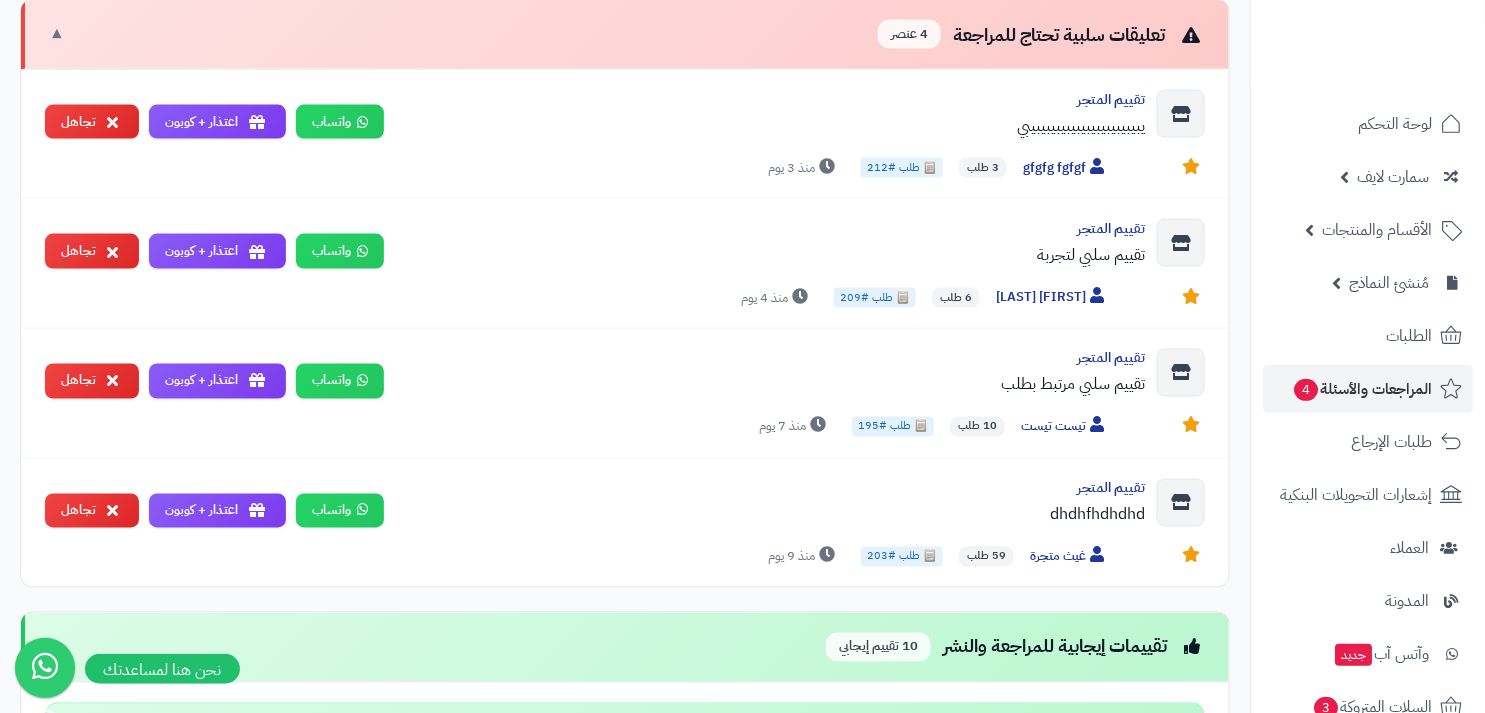 scroll, scrollTop: 793, scrollLeft: 0, axis: vertical 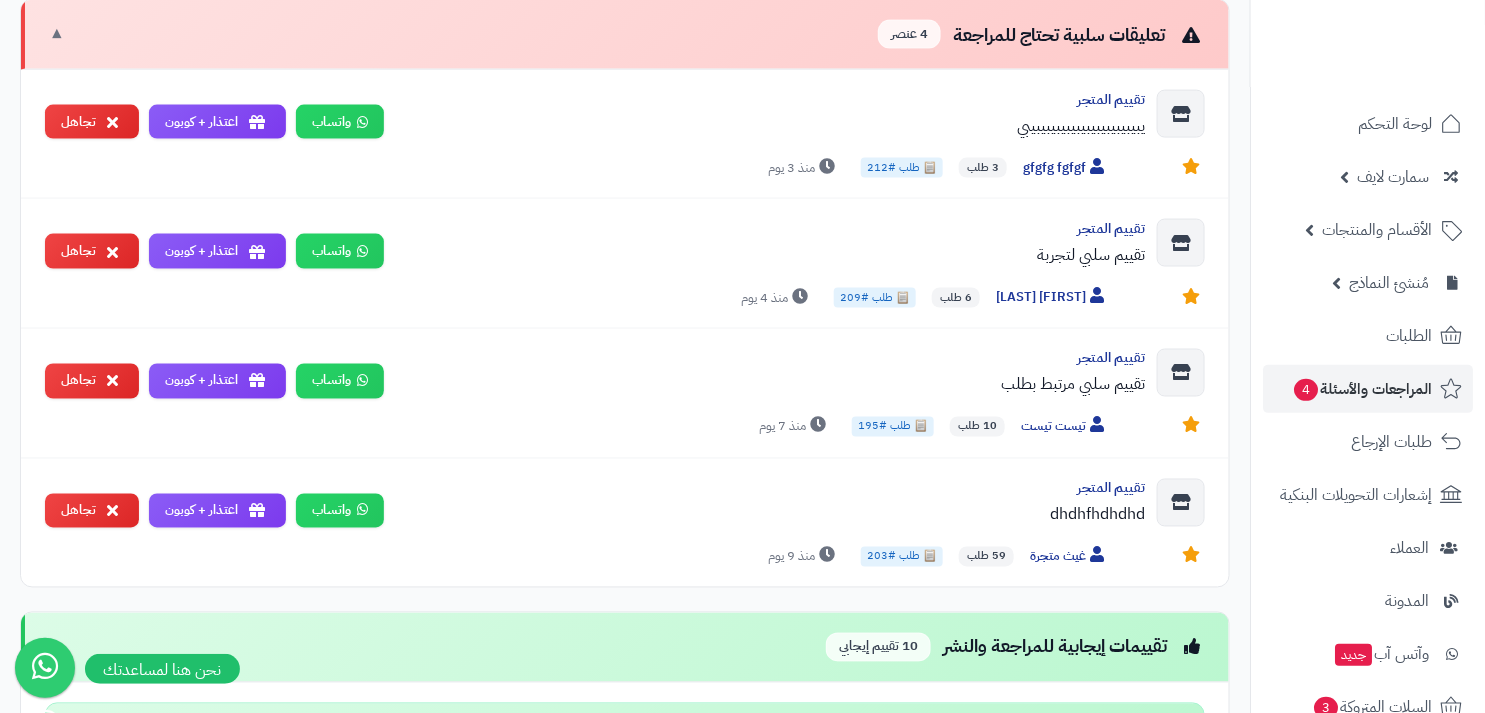 click on "تعليقات سلبية تحتاج للمراجعة
4                                عنصر
▼" at bounding box center (625, 35) 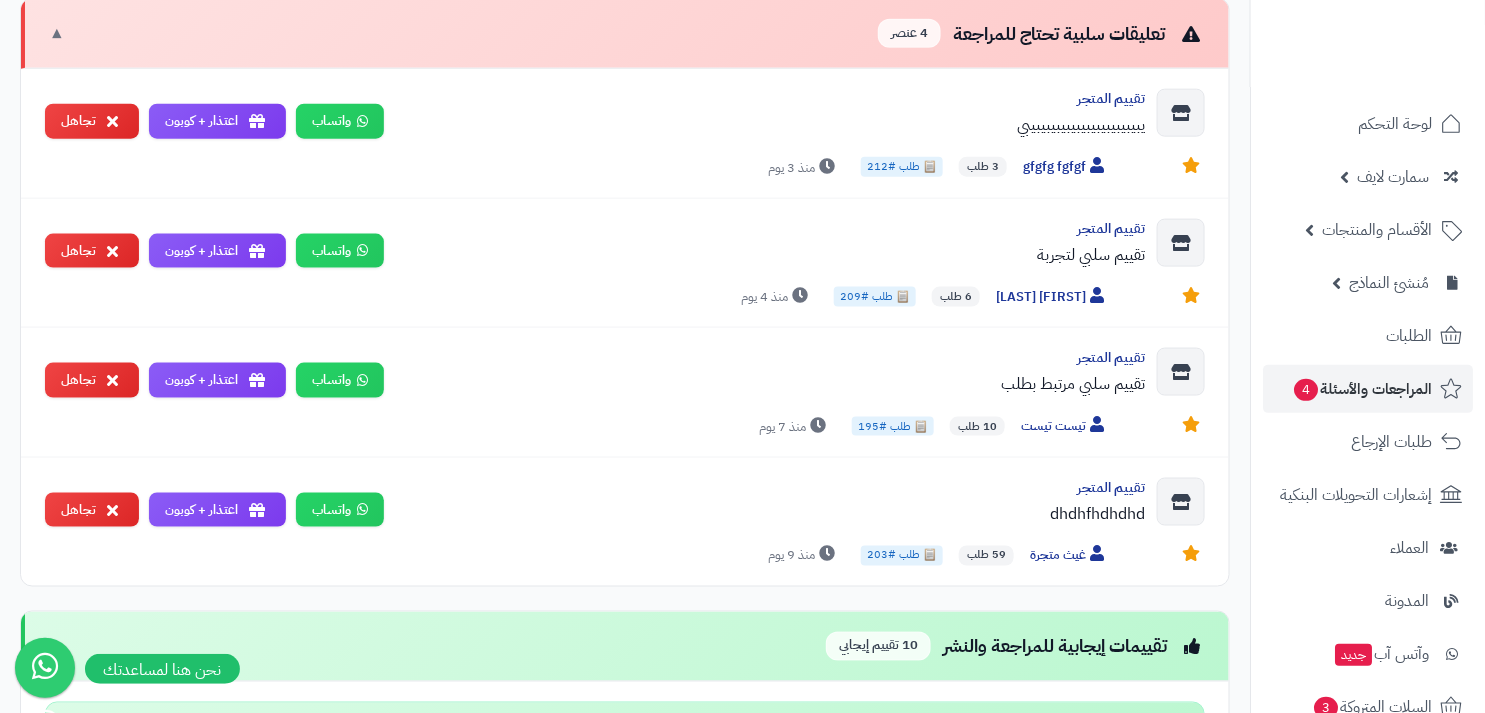 click on "تعليقات سلبية تحتاج للمراجعة
4                                عنصر" at bounding box center (1041, 33) 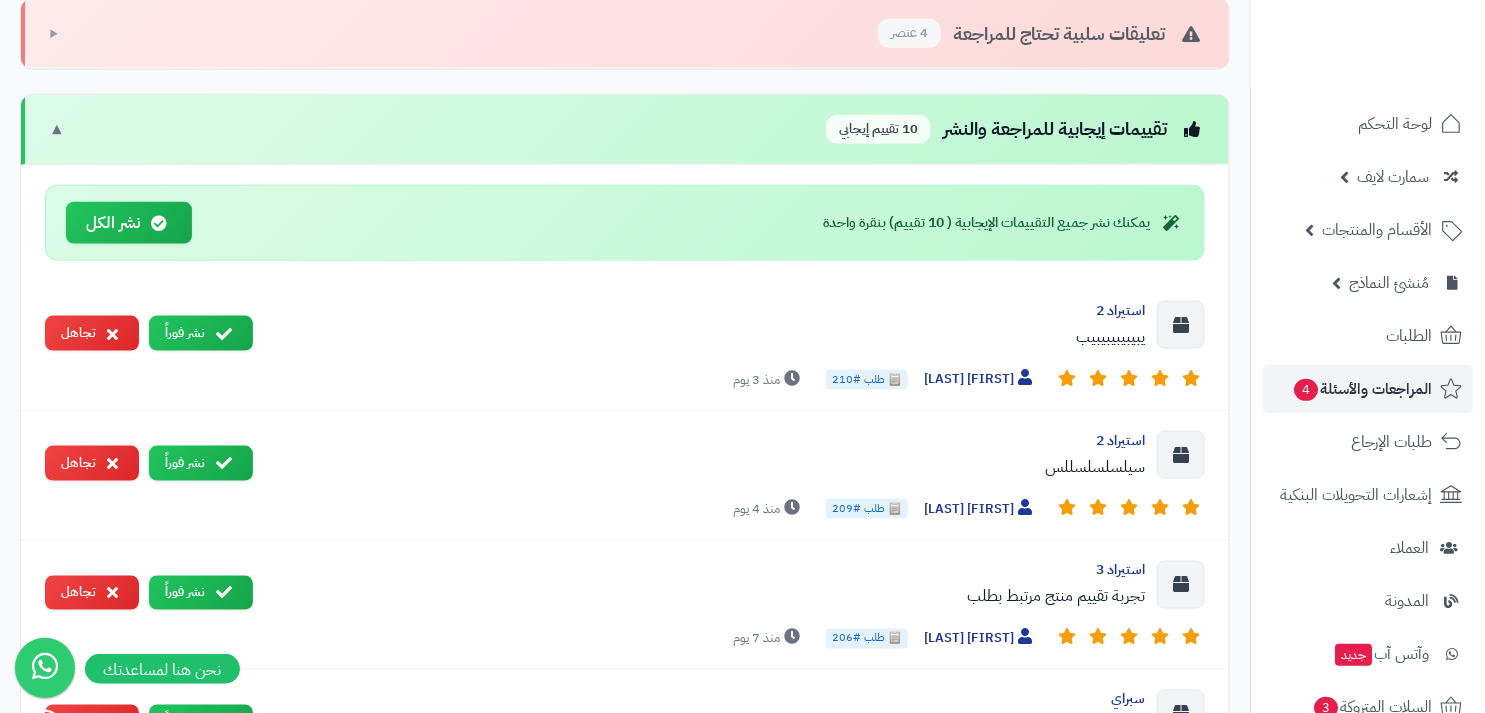 click on "تعليقات سلبية تحتاج للمراجعة
4                                عنصر" at bounding box center (1041, 33) 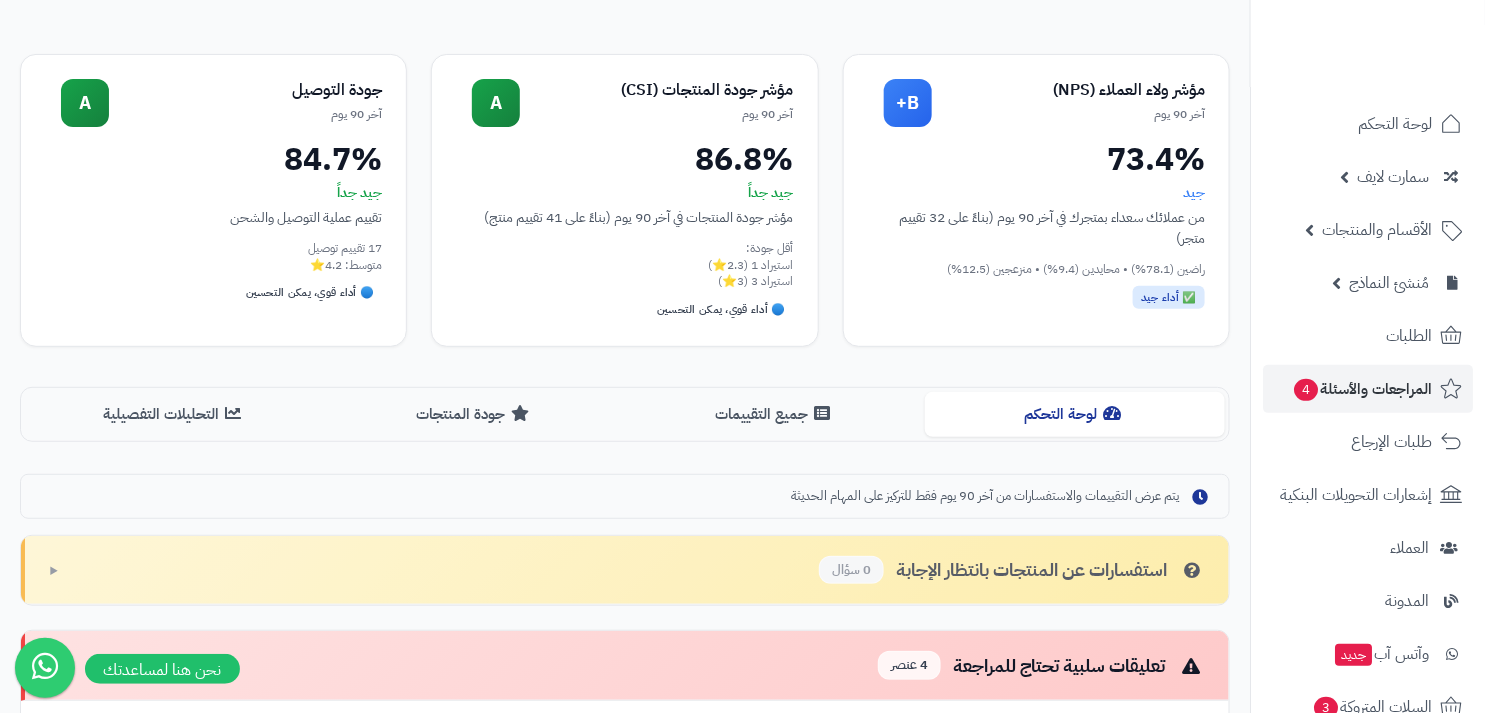 scroll, scrollTop: 74, scrollLeft: 0, axis: vertical 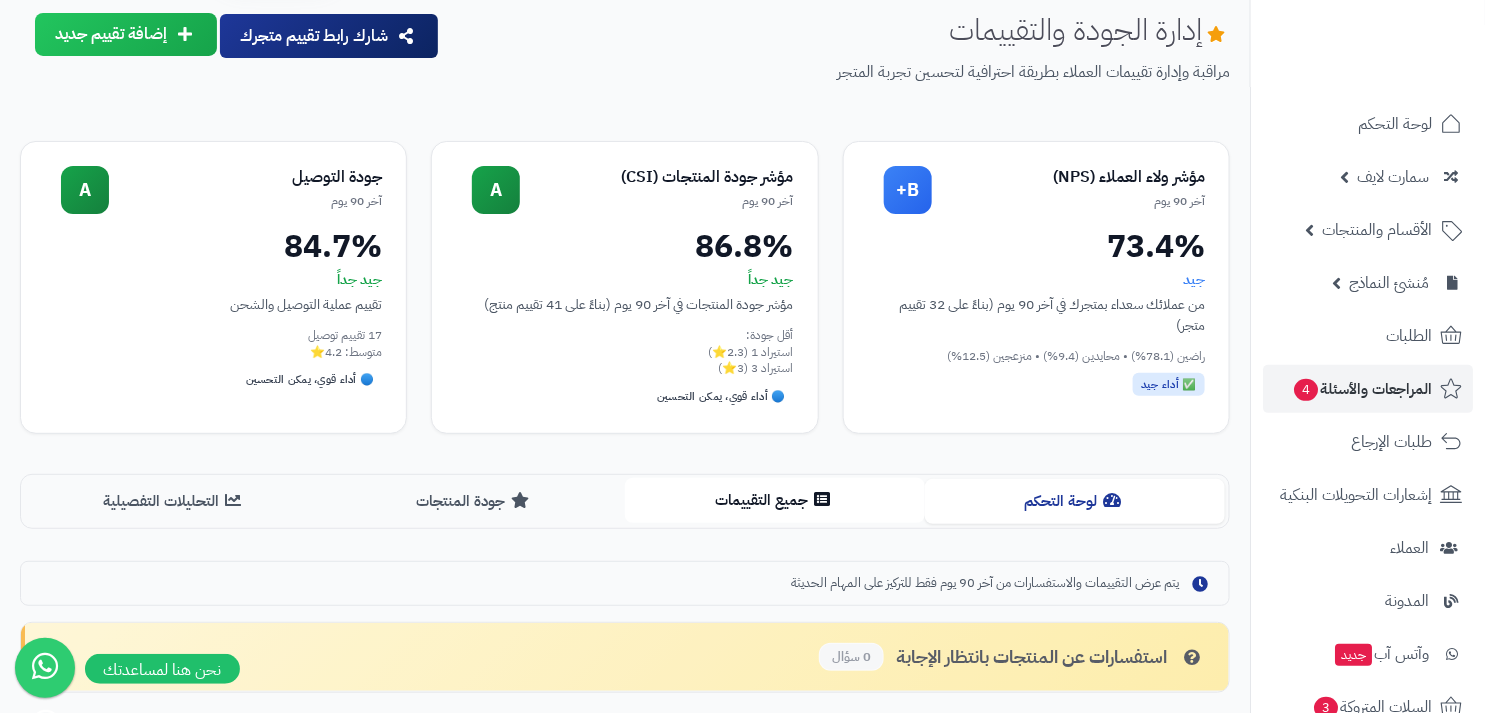 click on "جميع التقييمات" at bounding box center [775, 500] 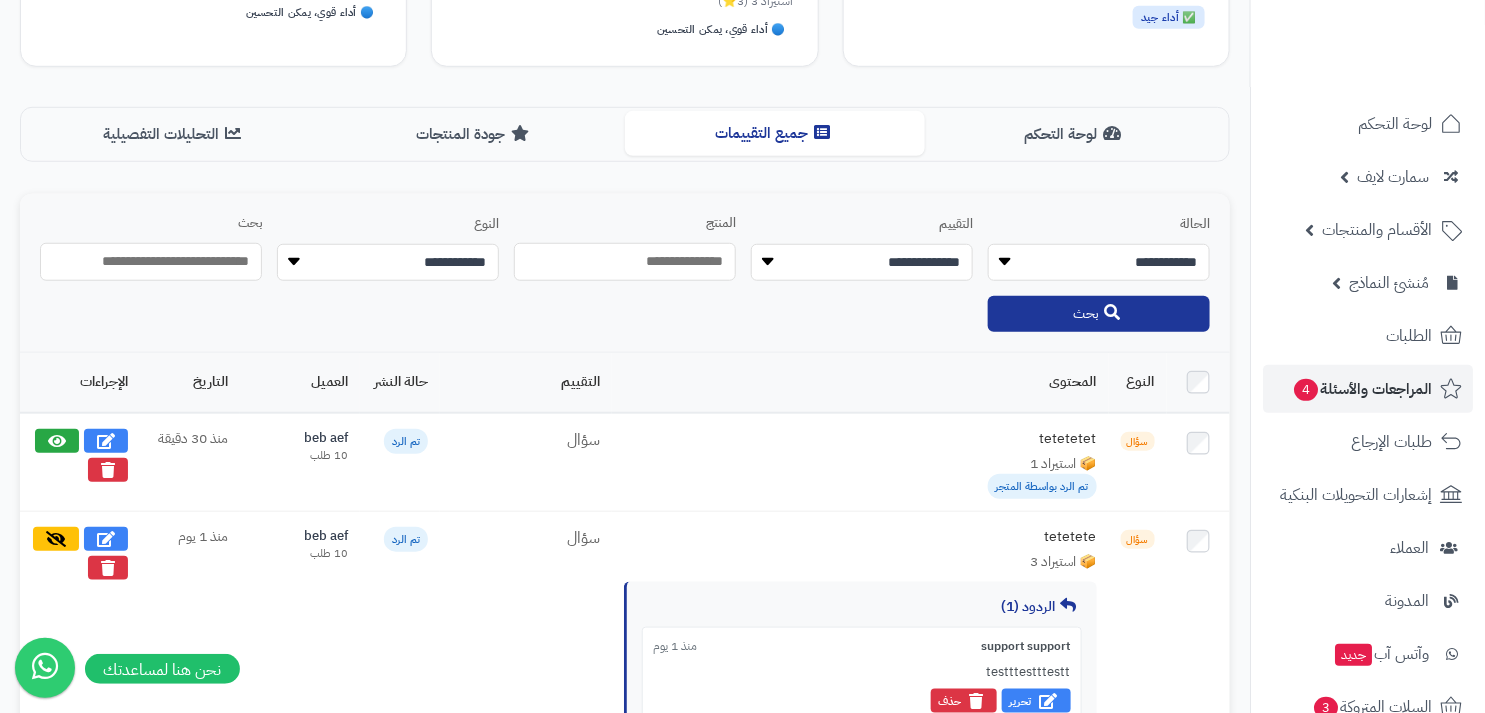 scroll, scrollTop: 466, scrollLeft: 0, axis: vertical 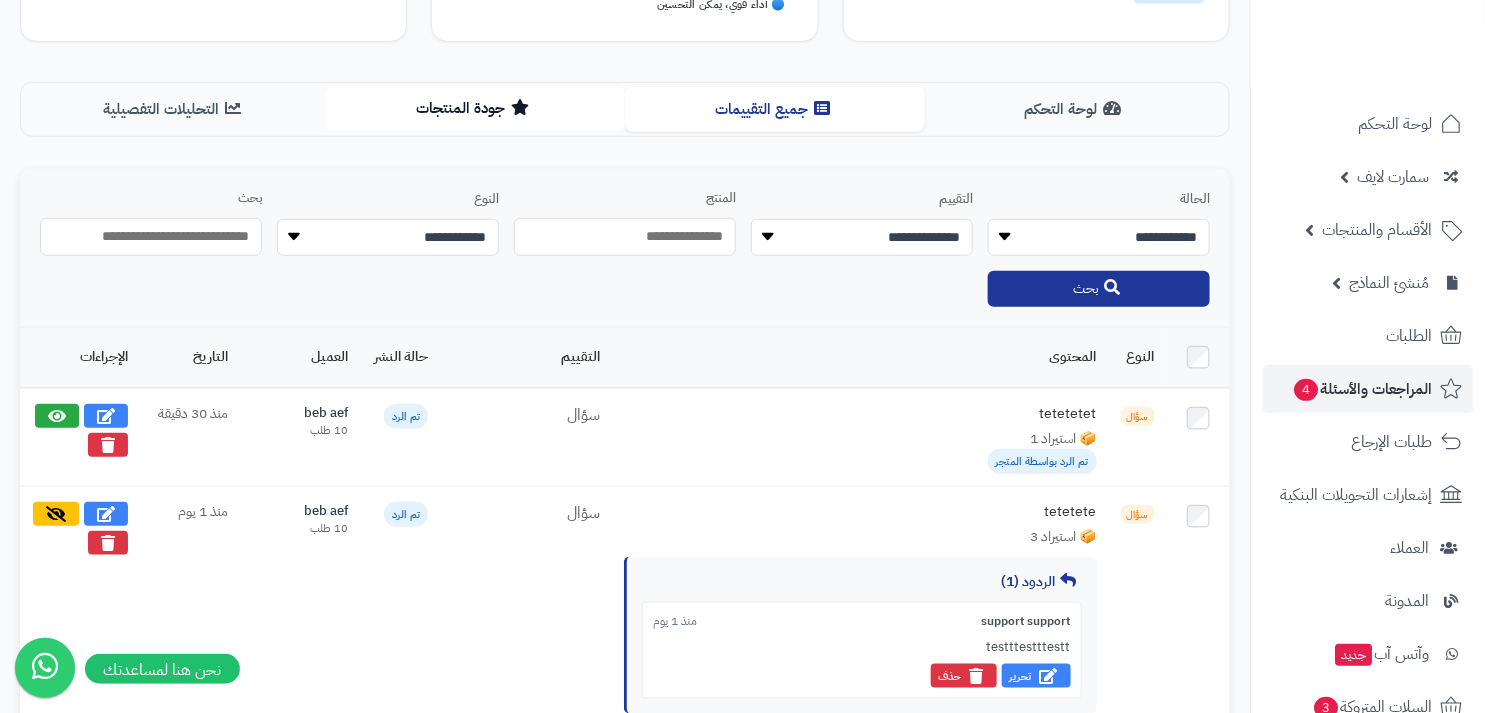 click on "جودة المنتجات" at bounding box center [475, 108] 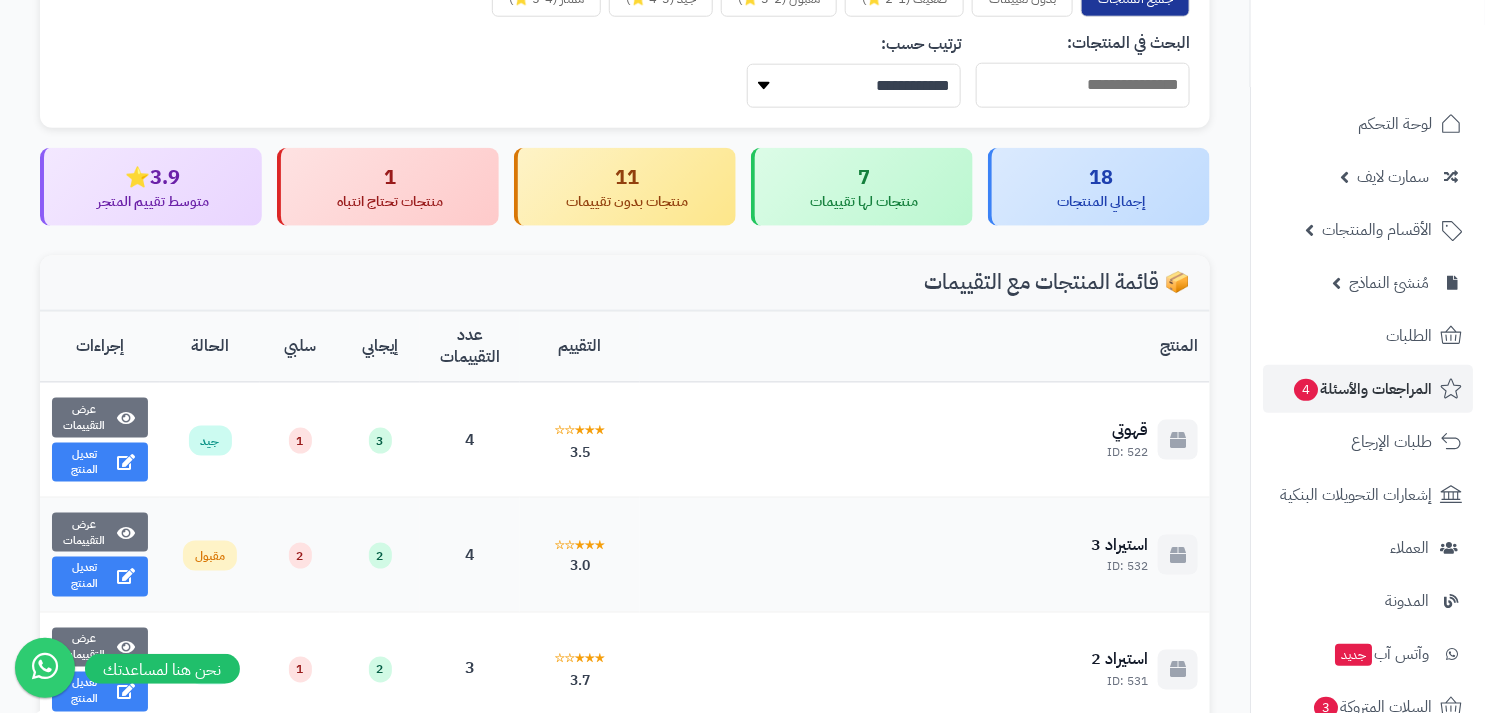 click on "3.9⭐" at bounding box center (153, 177) 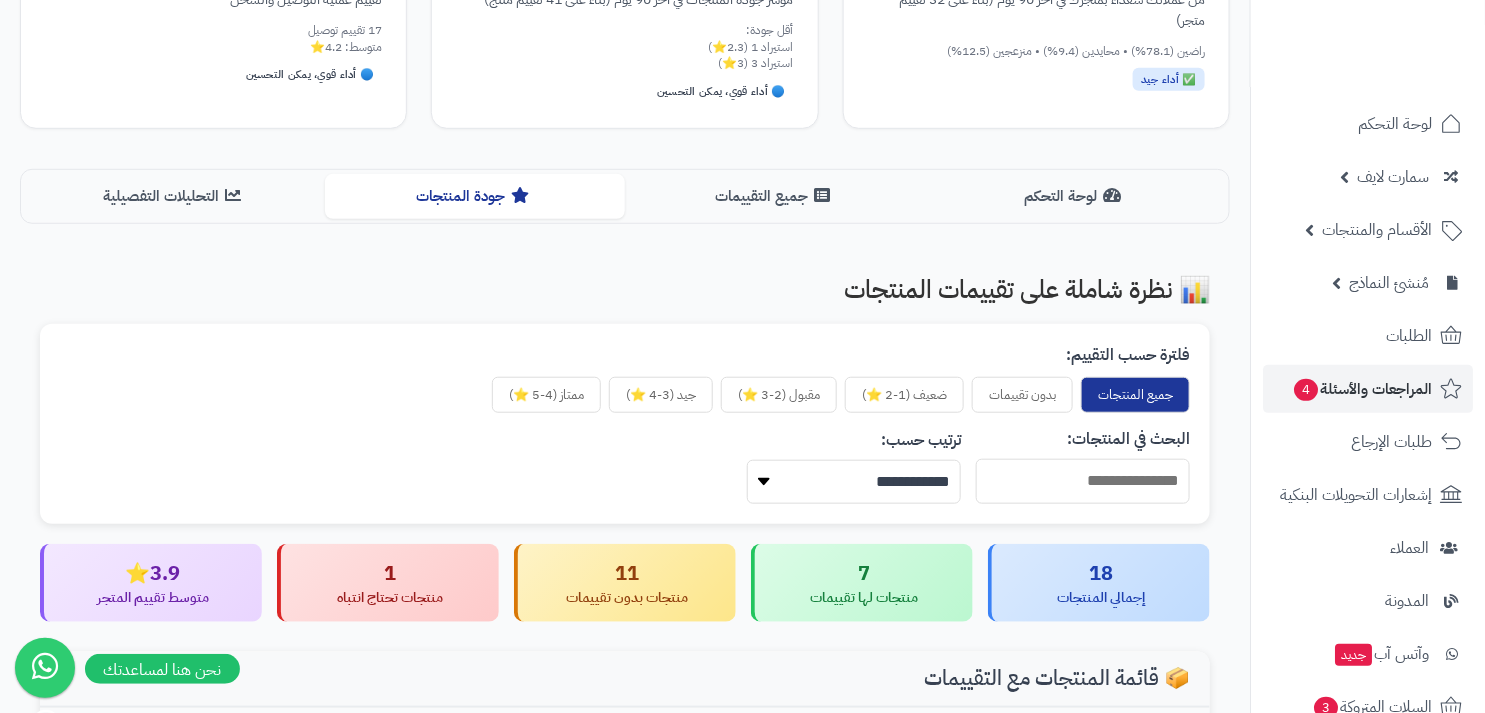 scroll, scrollTop: 353, scrollLeft: 0, axis: vertical 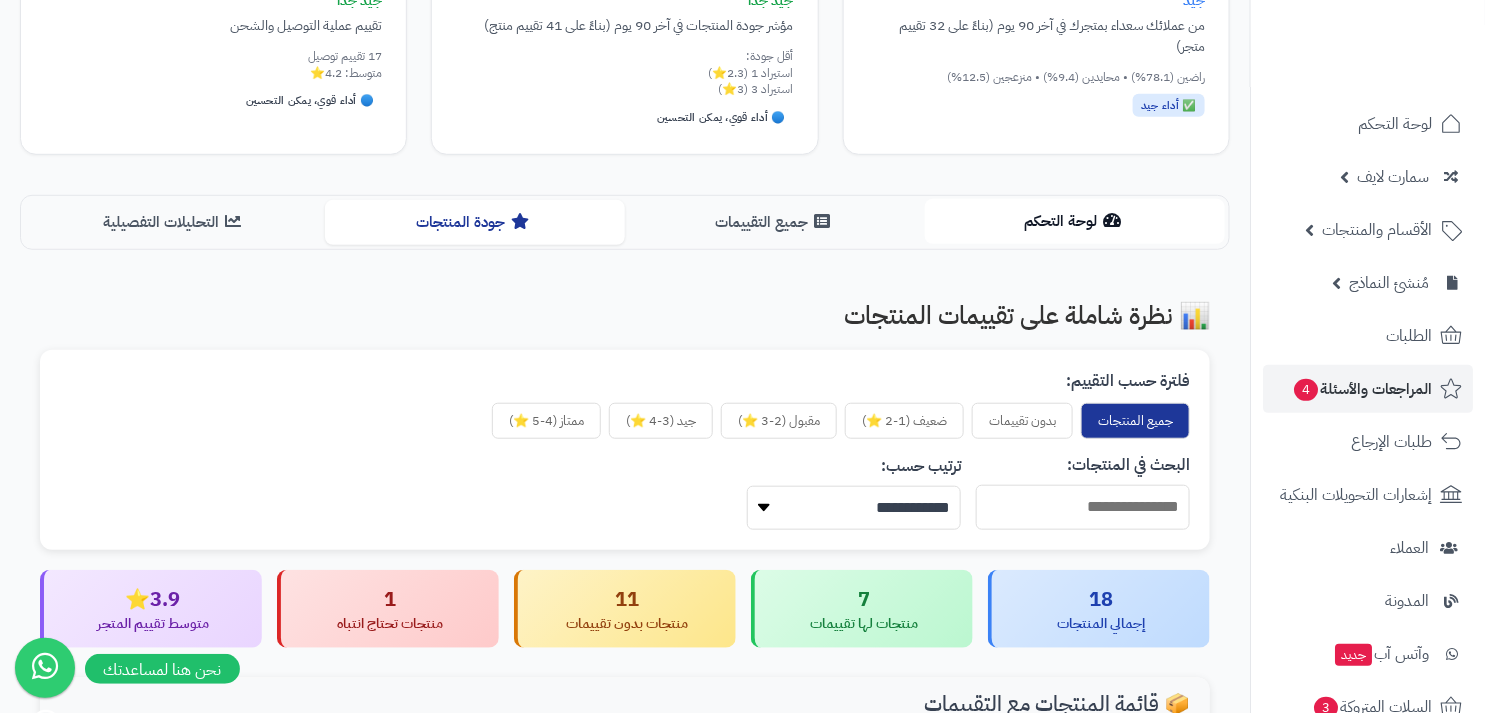 click on "لوحة التحكم" at bounding box center (1075, 221) 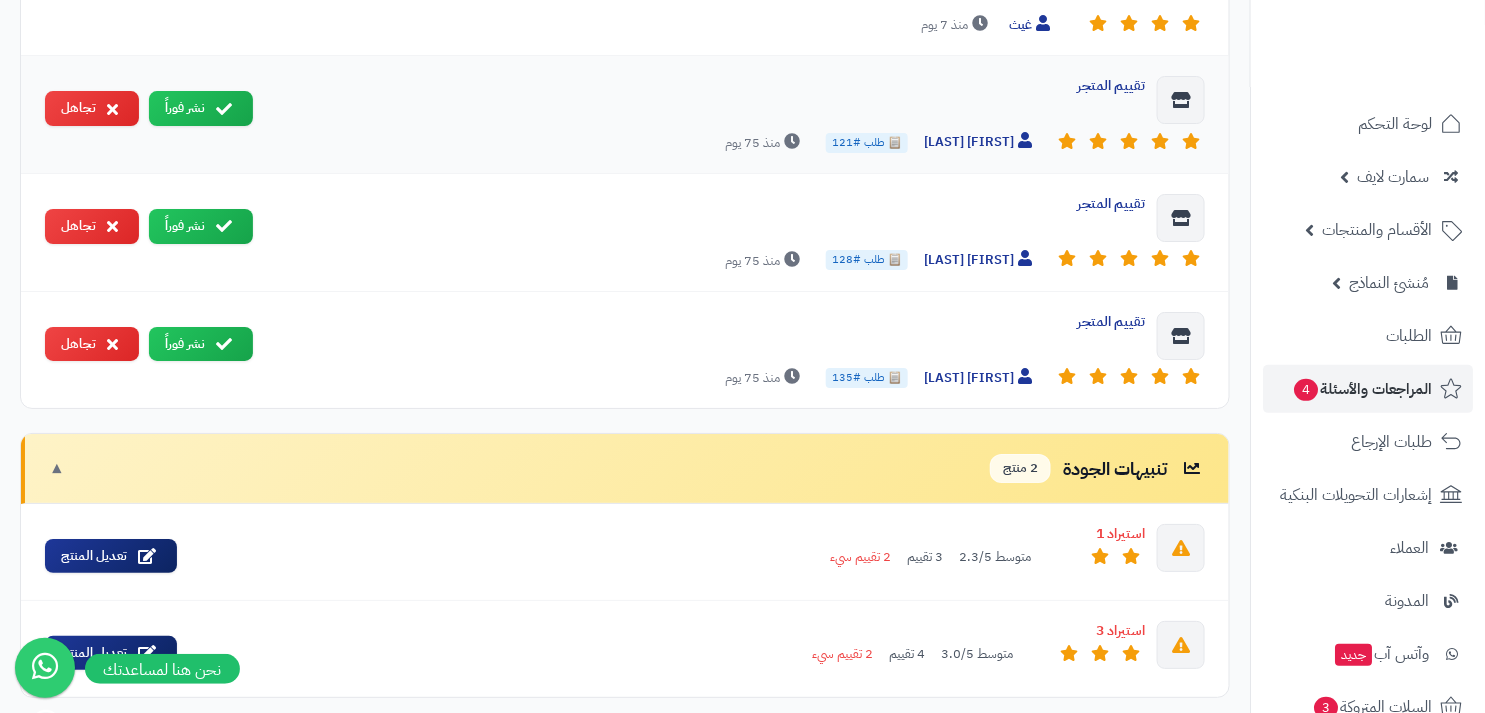 scroll, scrollTop: 2563, scrollLeft: 0, axis: vertical 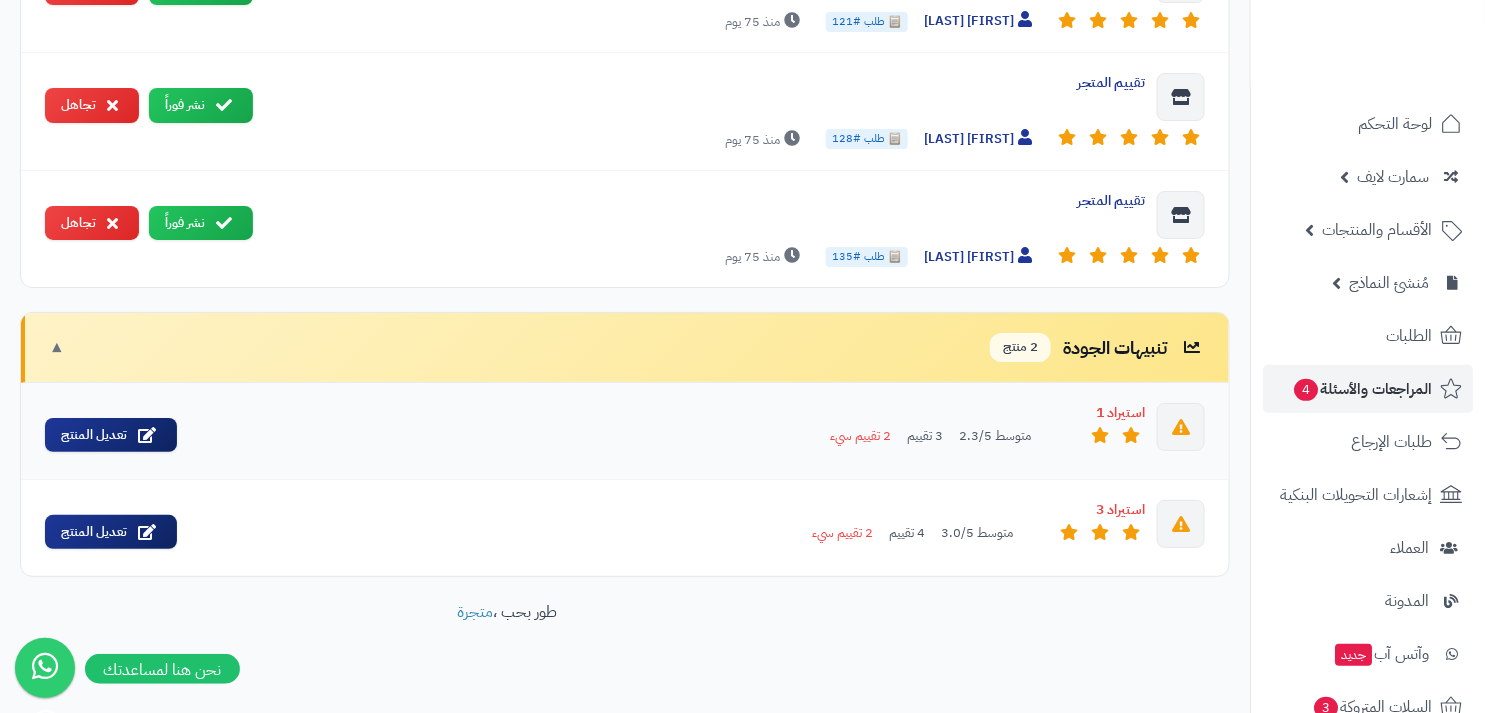 click on "استيراد 1" at bounding box center (669, 413) 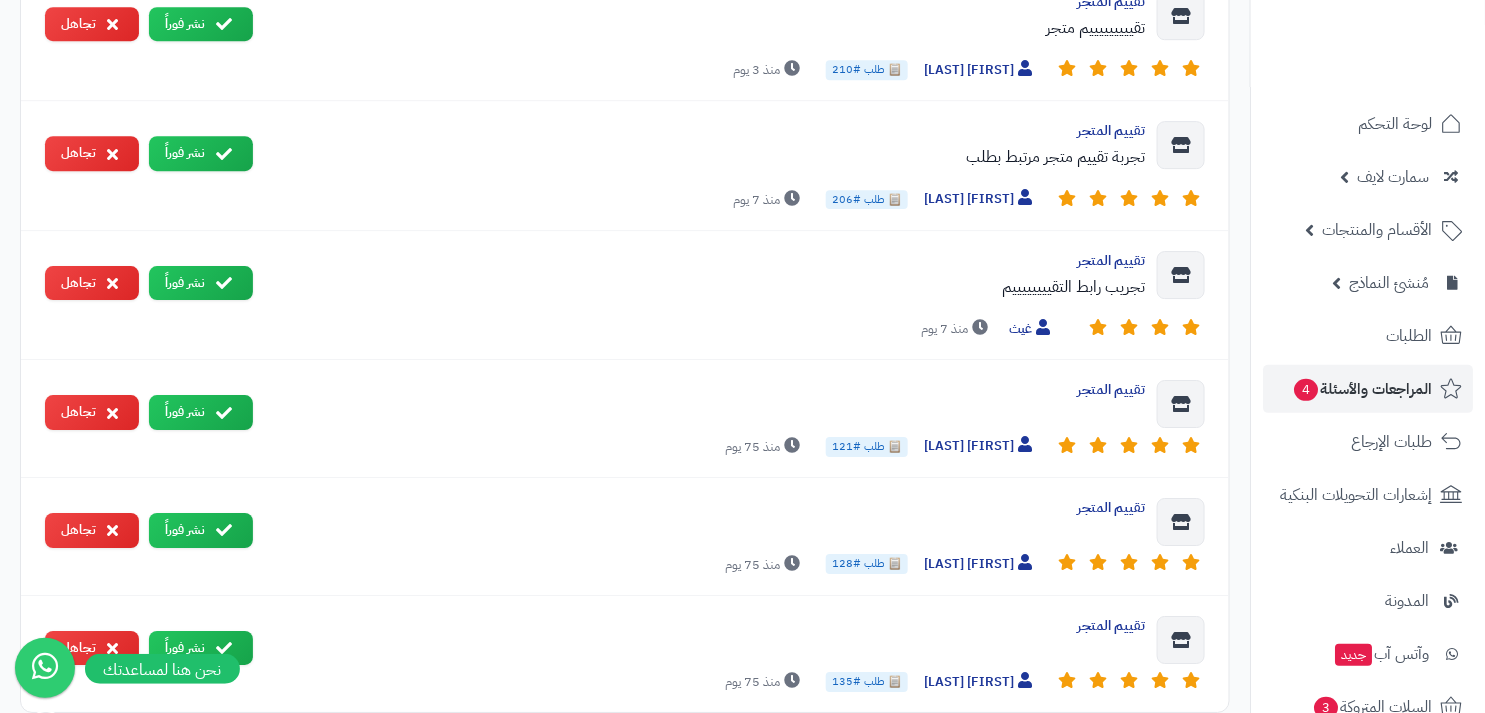 scroll, scrollTop: 2132, scrollLeft: 0, axis: vertical 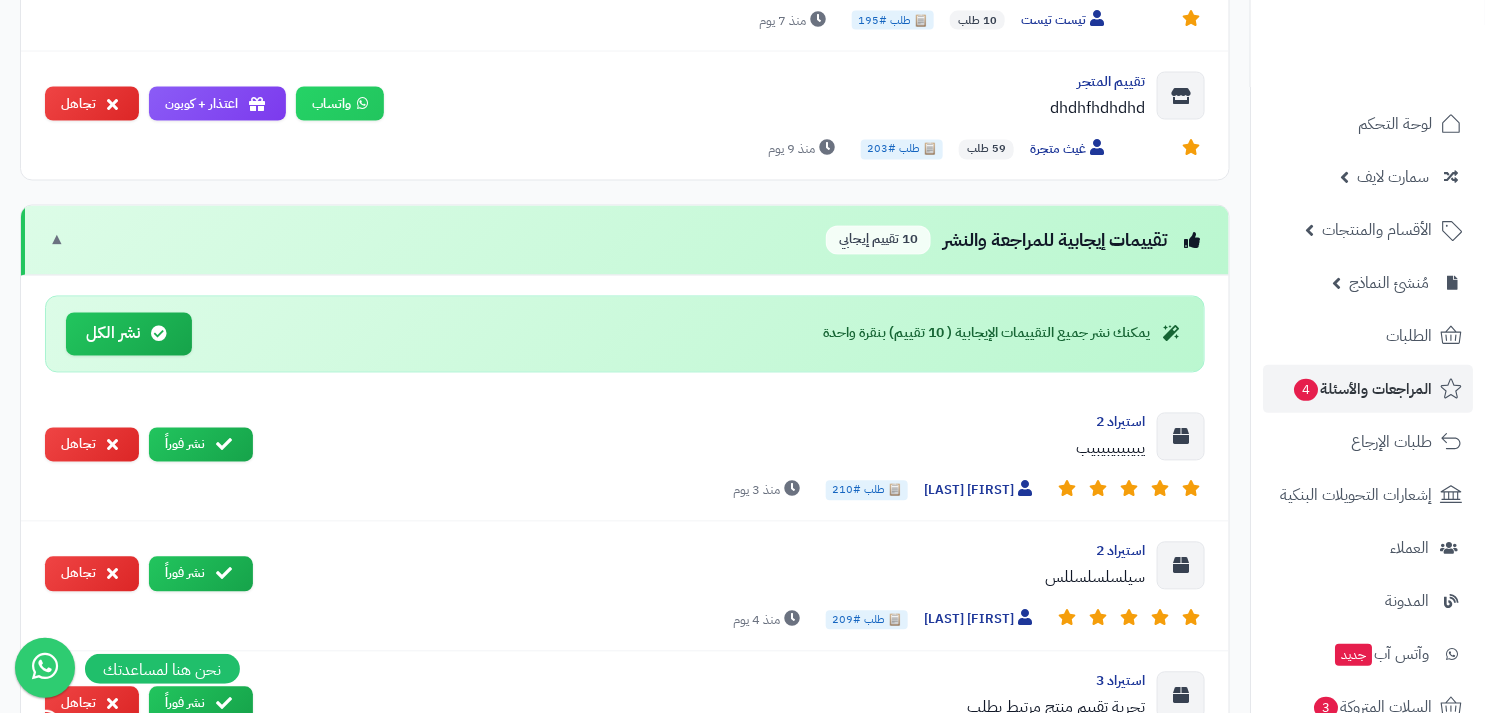 click on "تقييمات إيجابية للمراجعة والنشر
10 تقييم
إيجابي" at bounding box center [1015, 240] 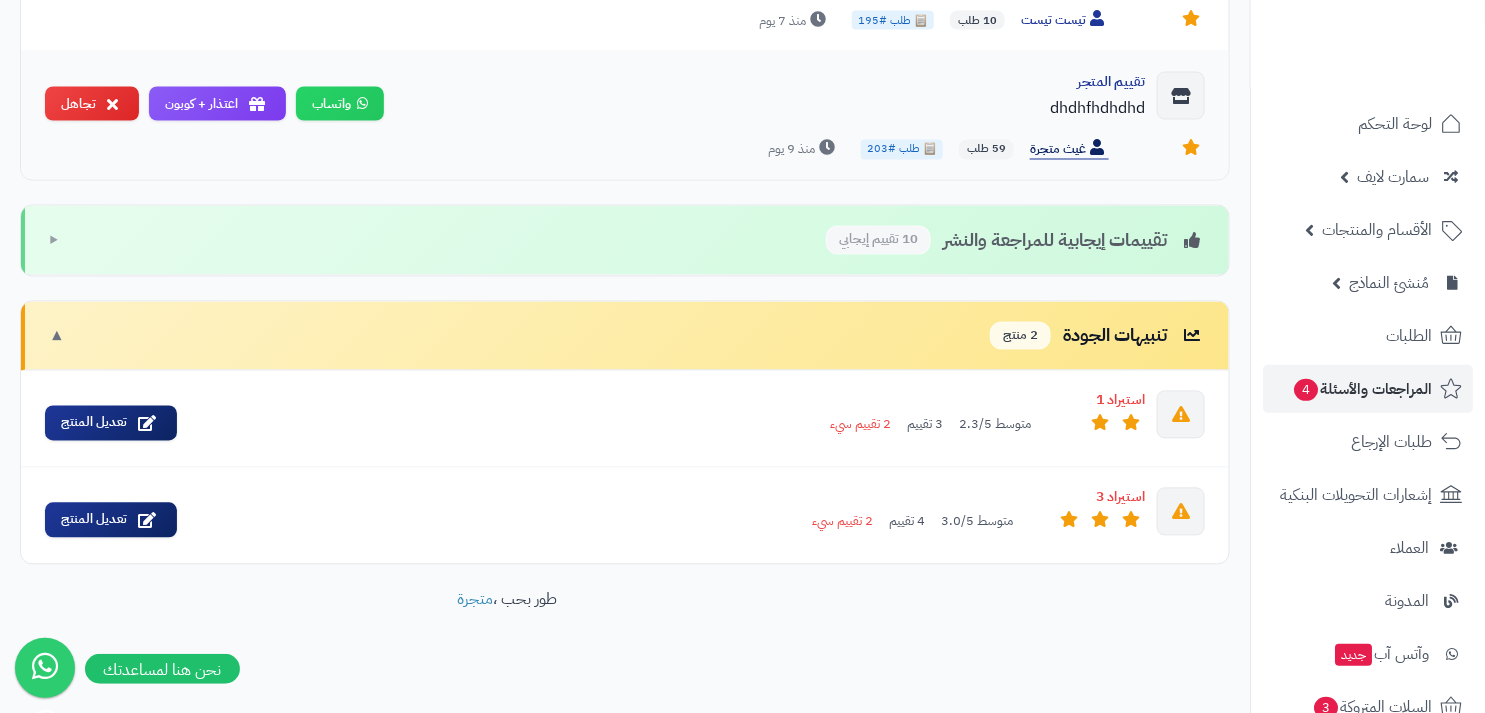 click on "غيث متجرة" at bounding box center [1069, 150] 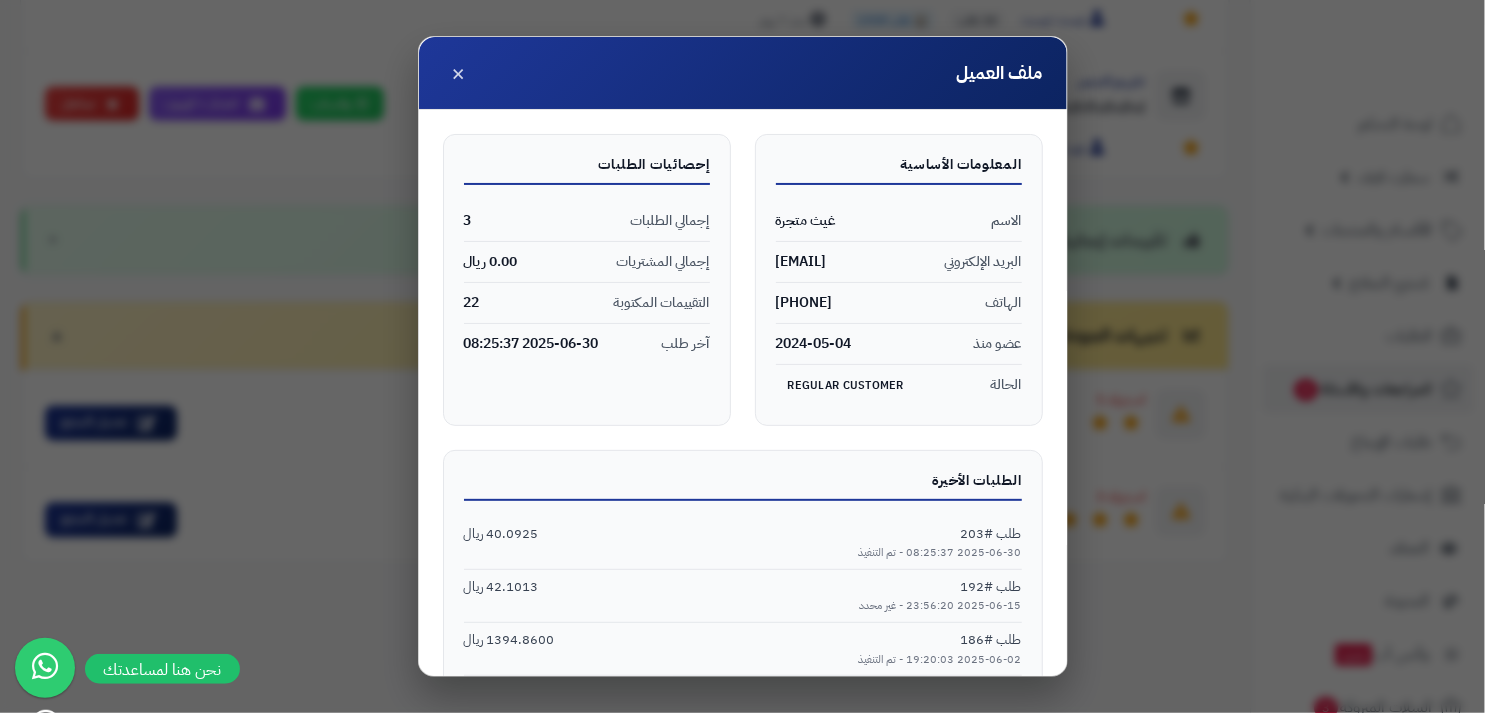 click on "ملف العميل
×
المعلومات الأساسية
الاسم
غيث متجرة
البريد الإلكتروني
ghaith@matjrah.com
الهاتف
555252948
عضو منذ
2024-05-04
الحالة
Regular Customer
إحصائيات الطلبات
إجمالي الطلبات
3
إجمالي المشتريات
0.00 ريال
التقييمات المكتوبة
22
آخر طلب
2025-06-30 08:25:37 الطلبات الأخيرة
طلب #203
40.0925 ريال
2025-06-30 08:25:37 - تم التنفيذ
طلب #192
42.1013 ريال
2025-06-15 23:56:20 - غير محدد
طلب #186" at bounding box center (742, 356) 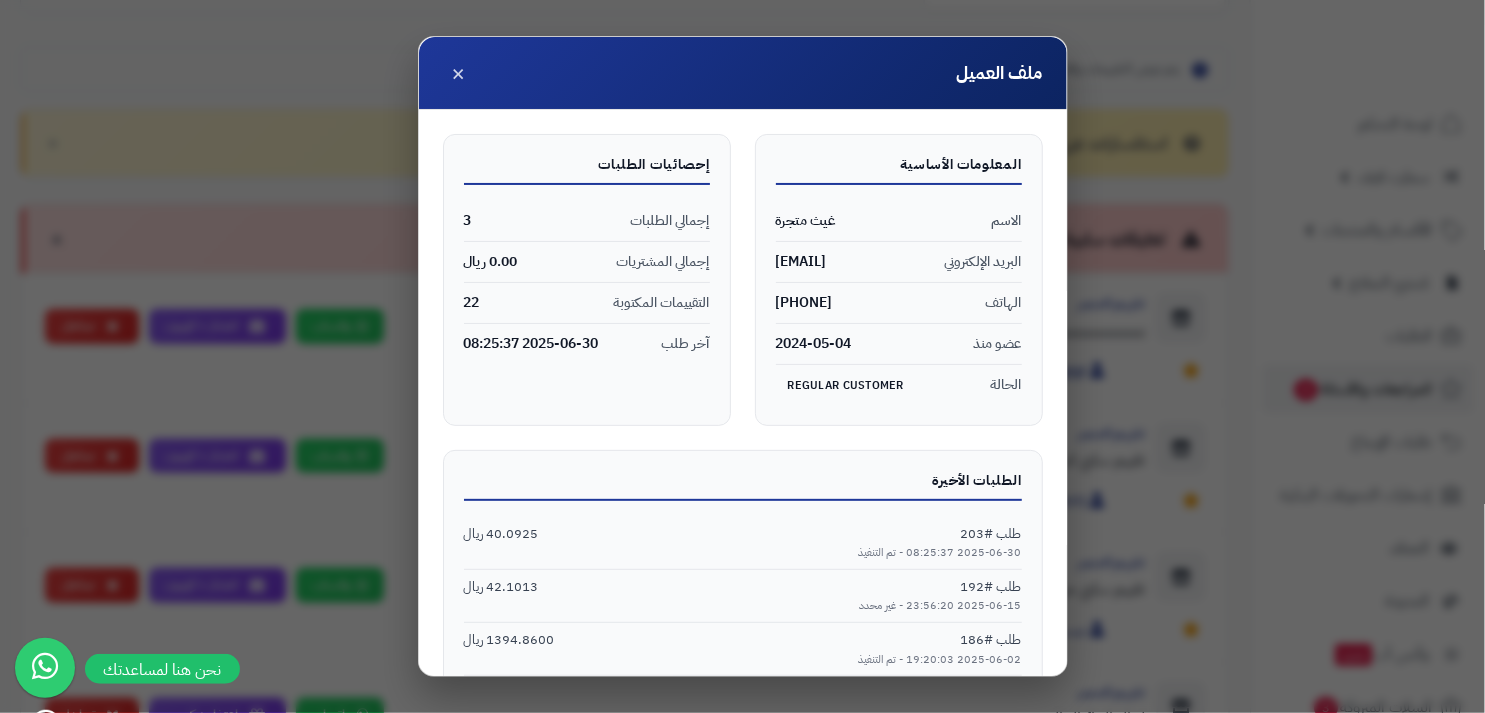 scroll, scrollTop: 419, scrollLeft: 0, axis: vertical 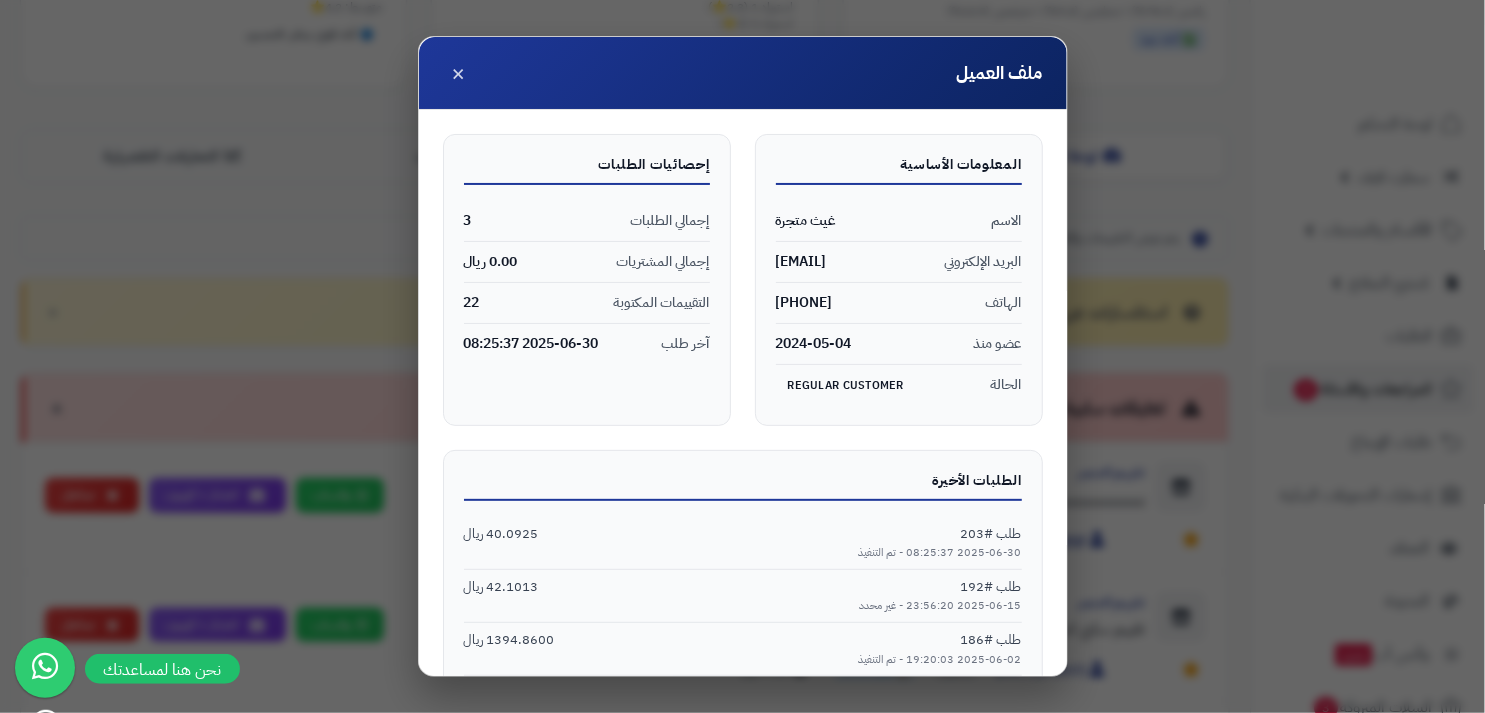 click on "ملف العميل
×" at bounding box center (743, 73) 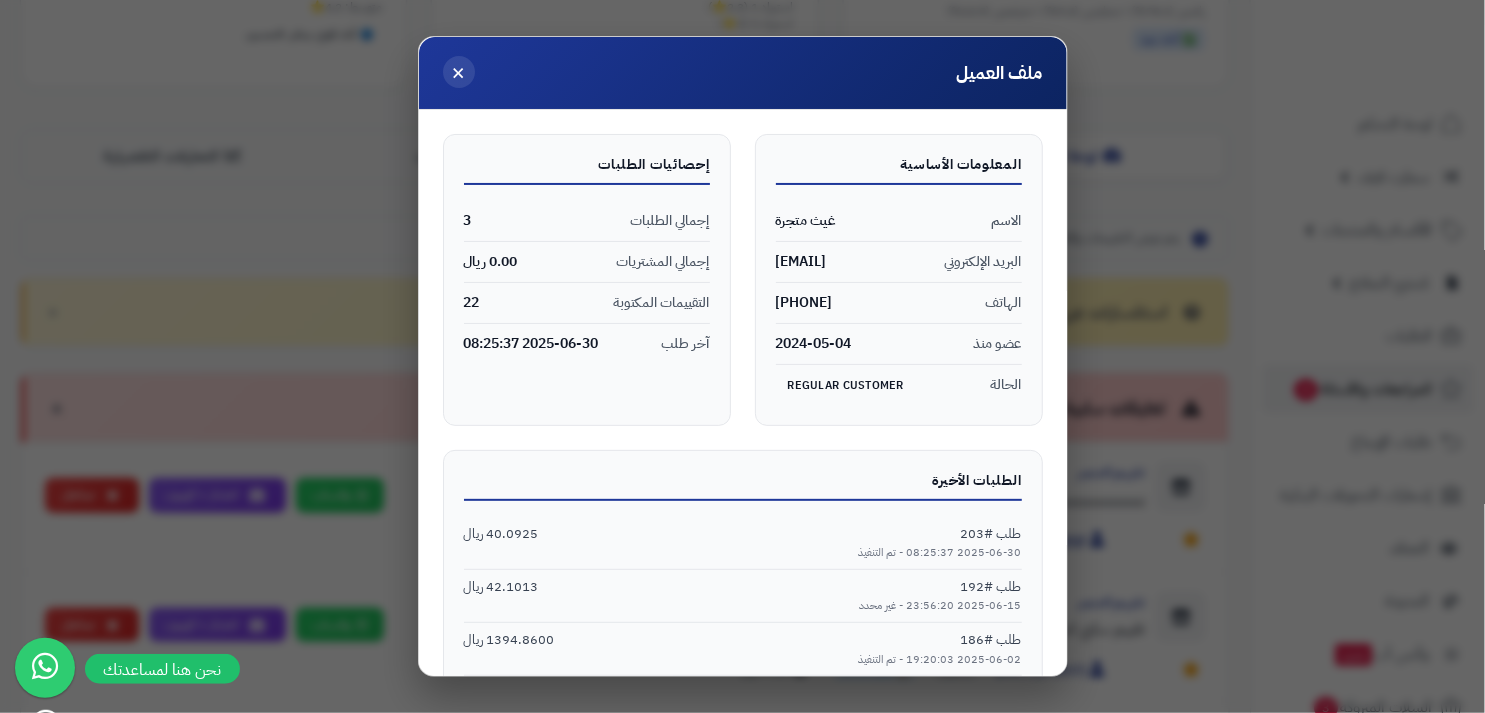 click on "×" at bounding box center [459, 72] 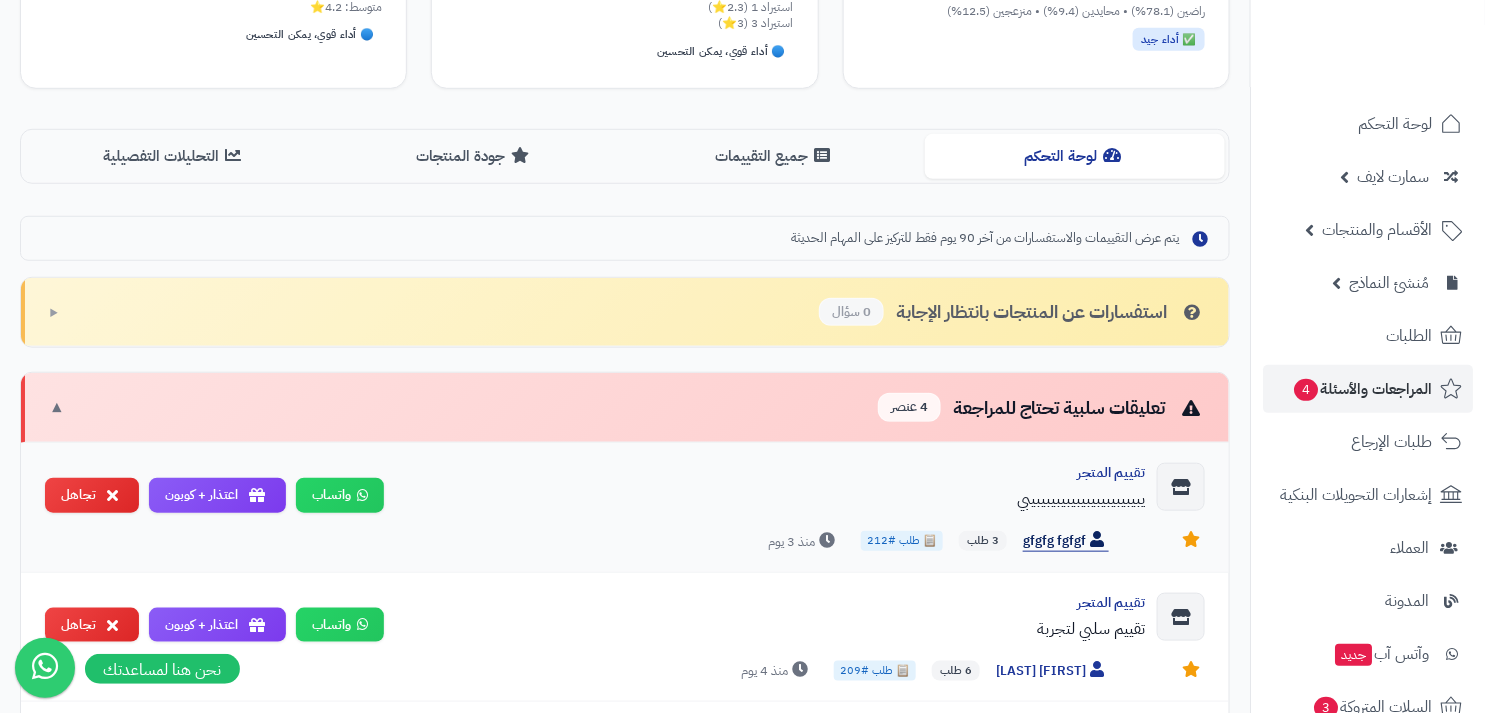 click on "gfgfg fgfgf" at bounding box center (1066, 541) 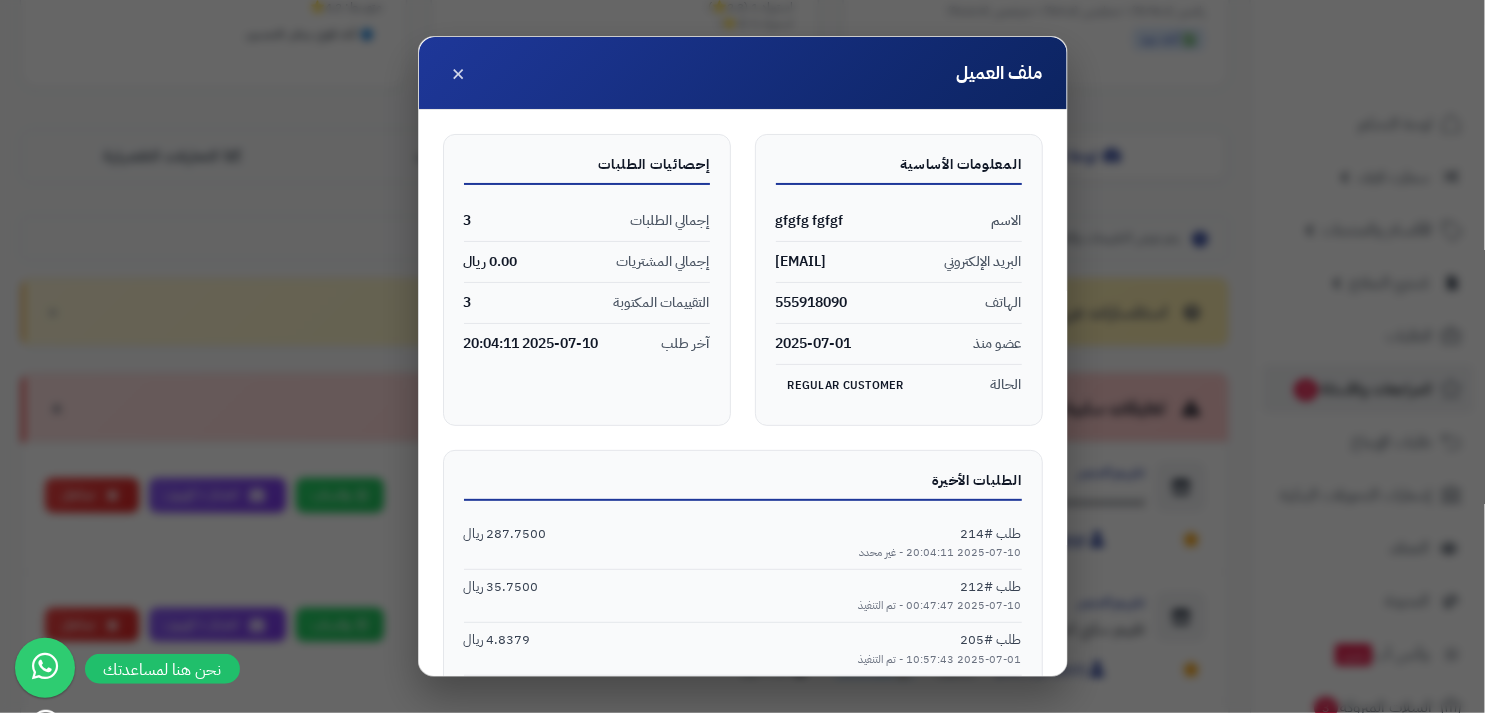 scroll, scrollTop: 141, scrollLeft: 0, axis: vertical 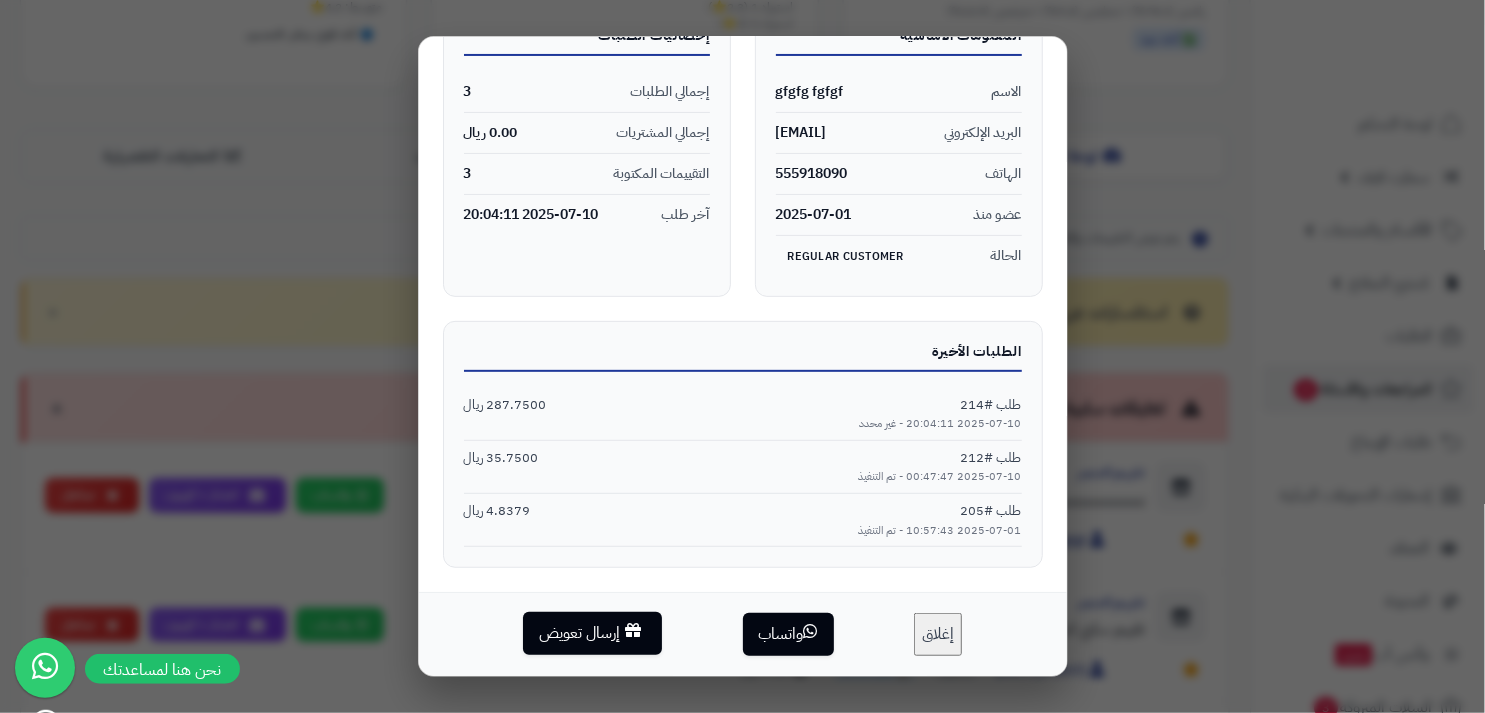 click on "إرسال تعويض" at bounding box center [592, 633] 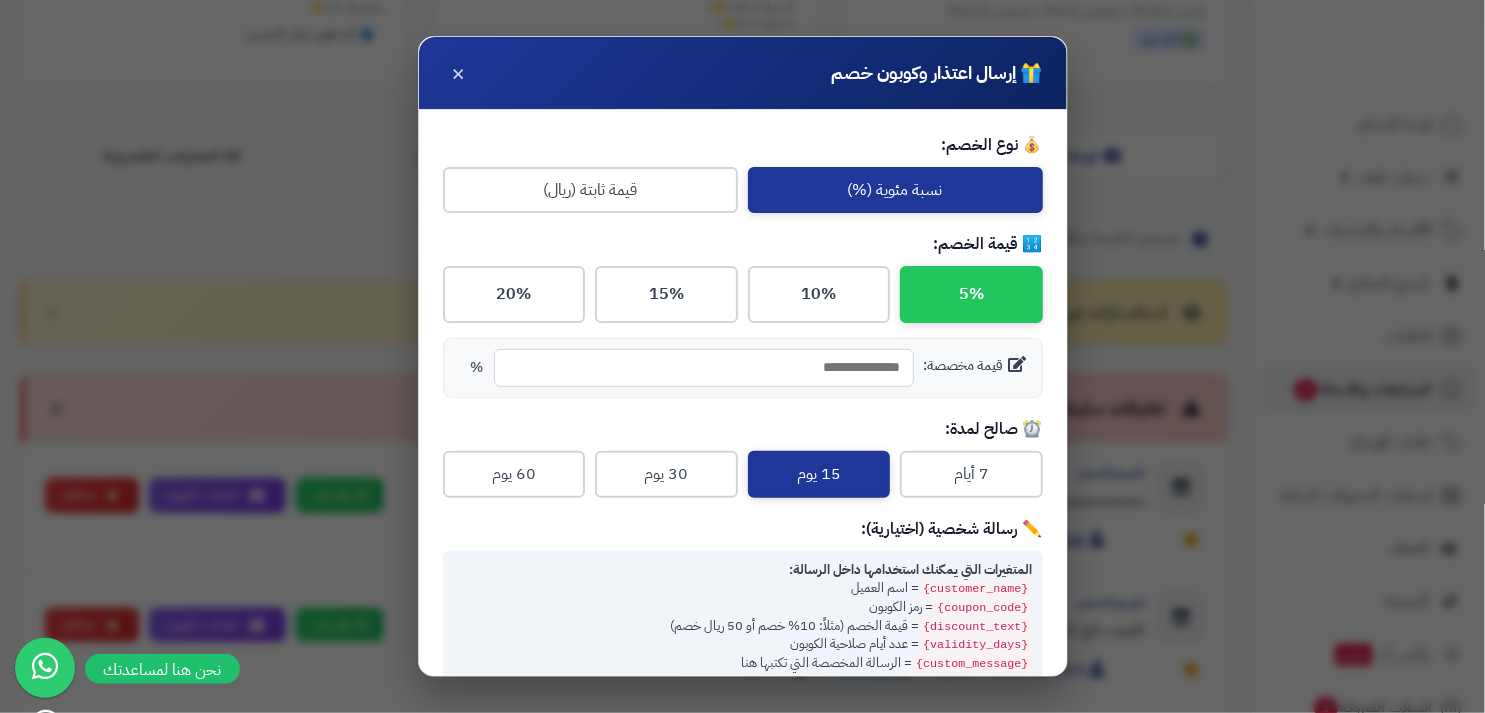 scroll, scrollTop: 336, scrollLeft: 0, axis: vertical 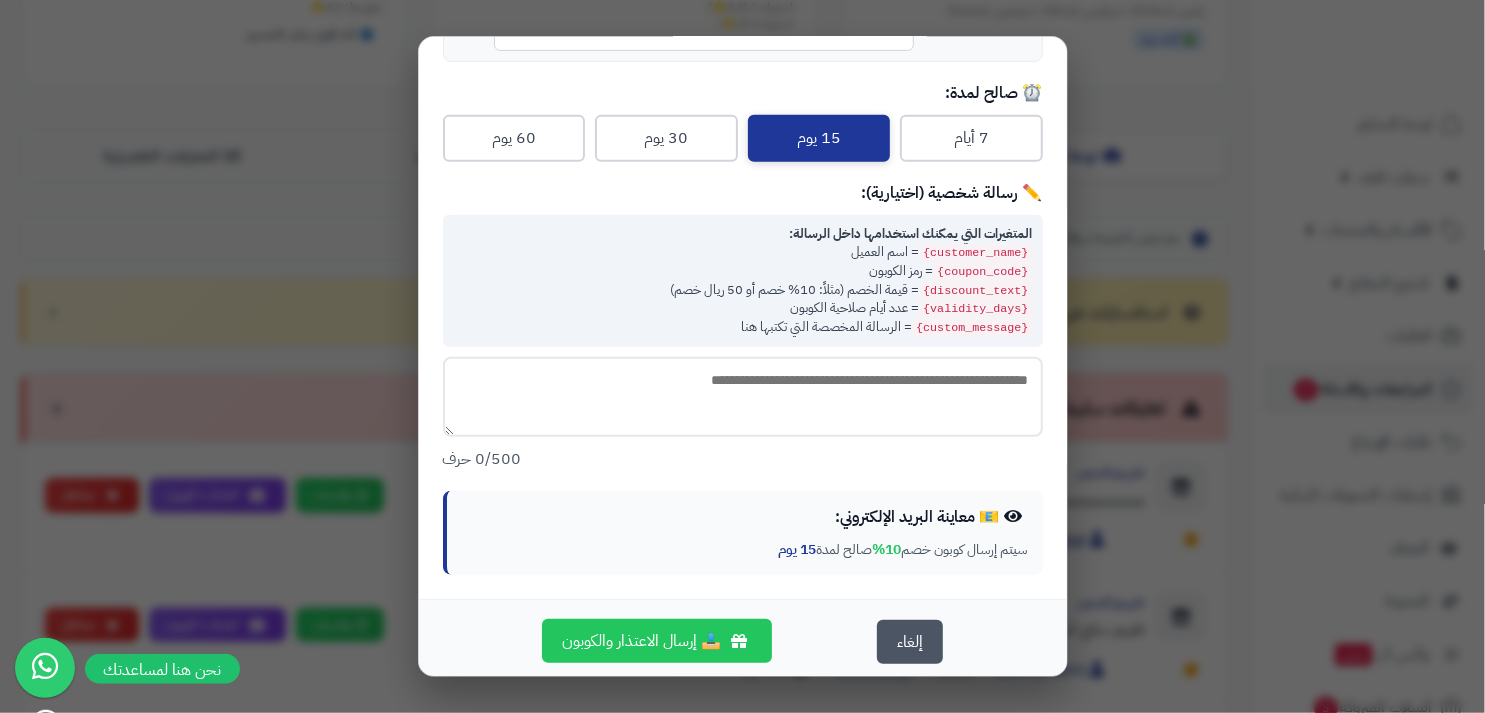 click on "📤 إرسال الاعتذار والكوبون" at bounding box center (657, 641) 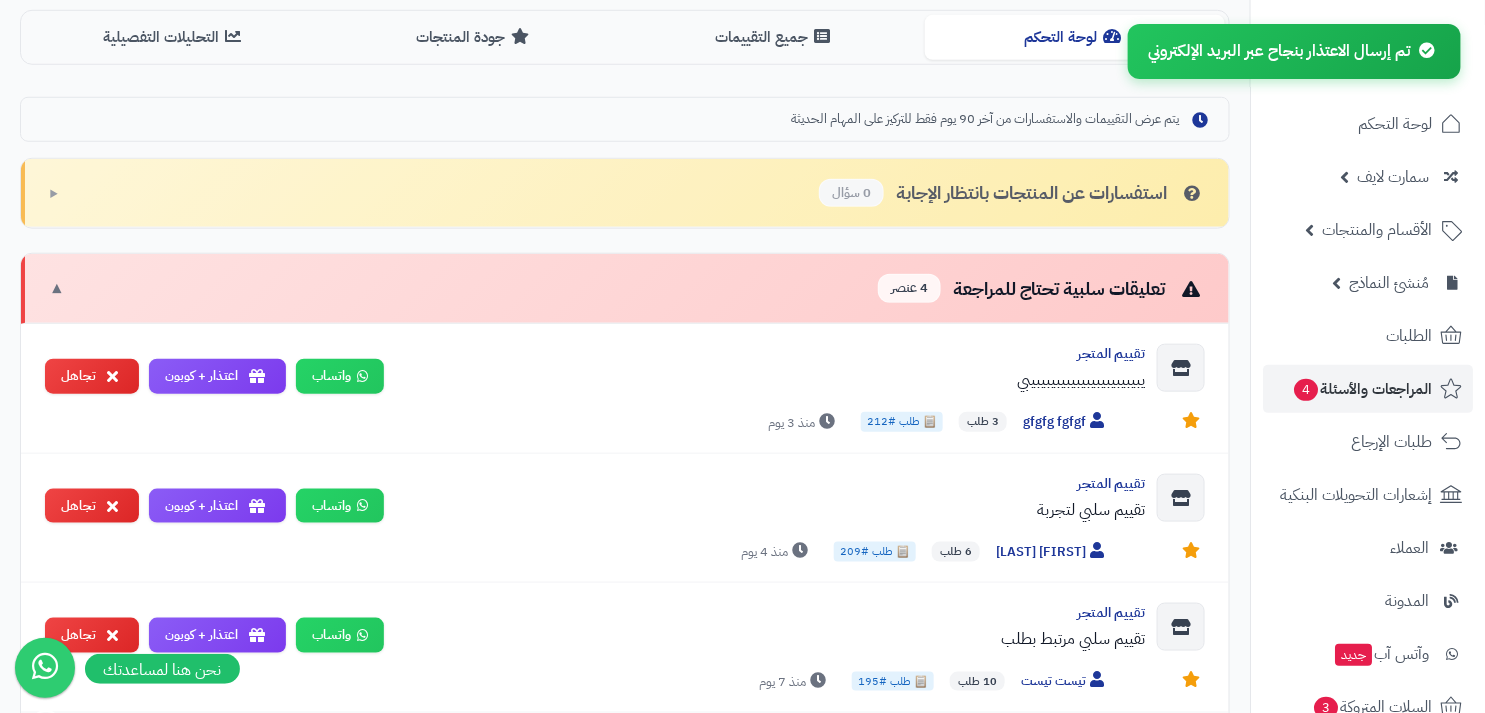 scroll, scrollTop: 788, scrollLeft: 0, axis: vertical 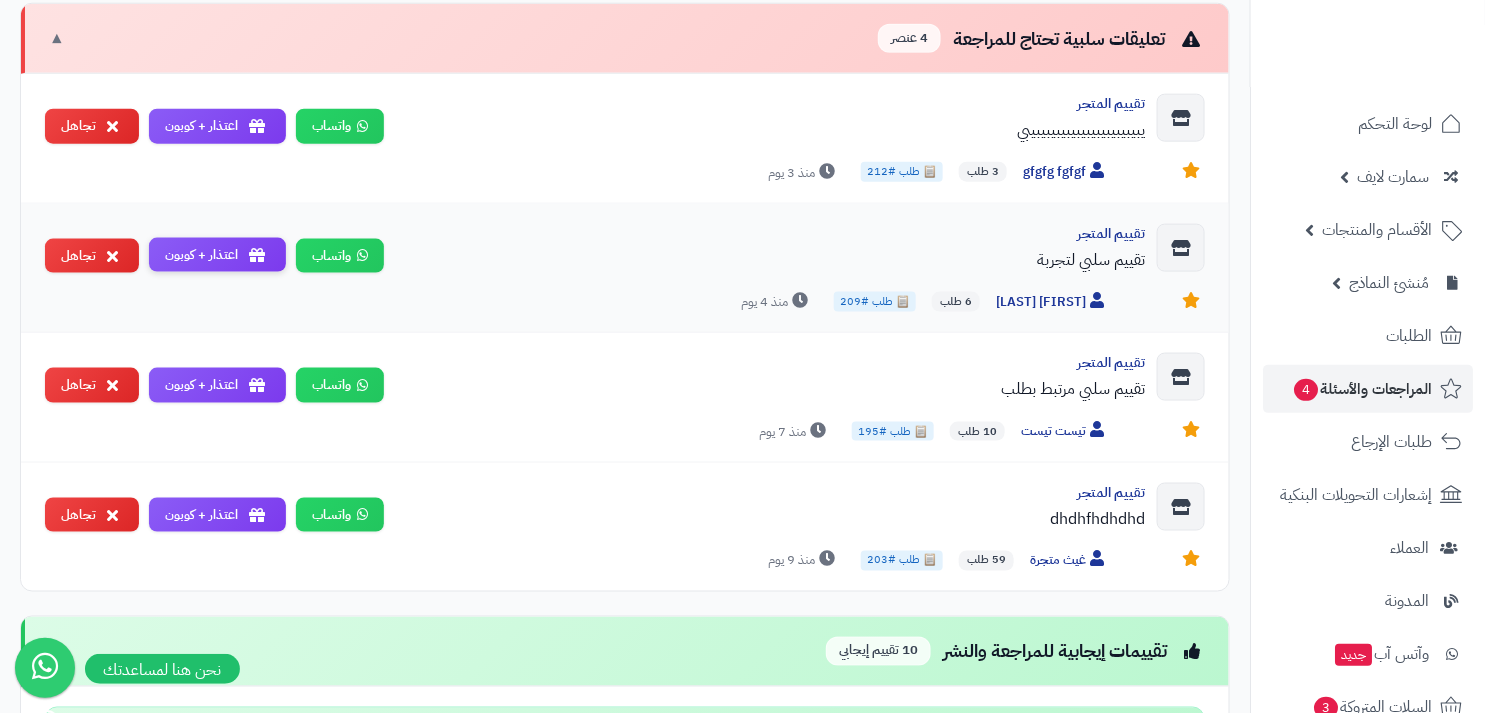 click on "اعتذار + كوبون" at bounding box center (217, 255) 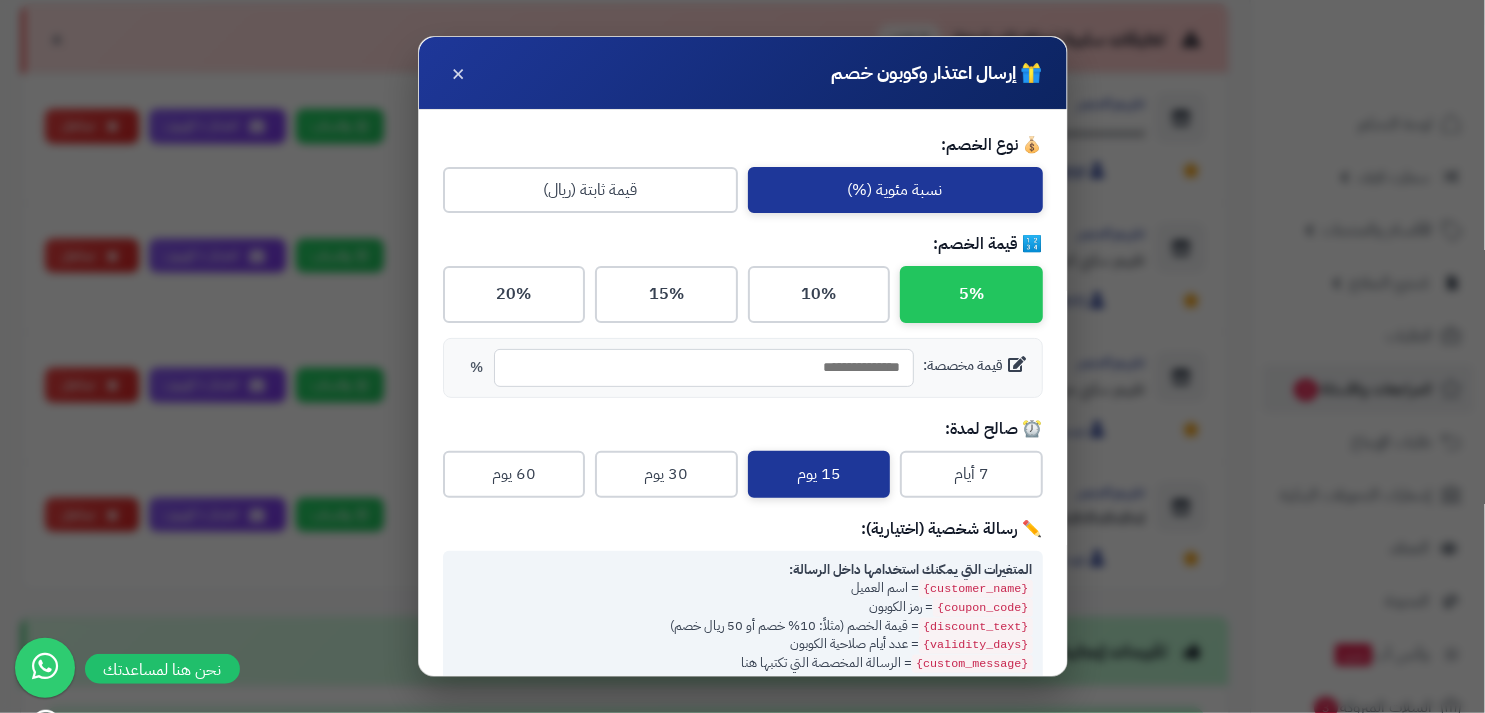 click on "🎁 إرسال اعتذار وكوبون خصم" at bounding box center [937, 73] 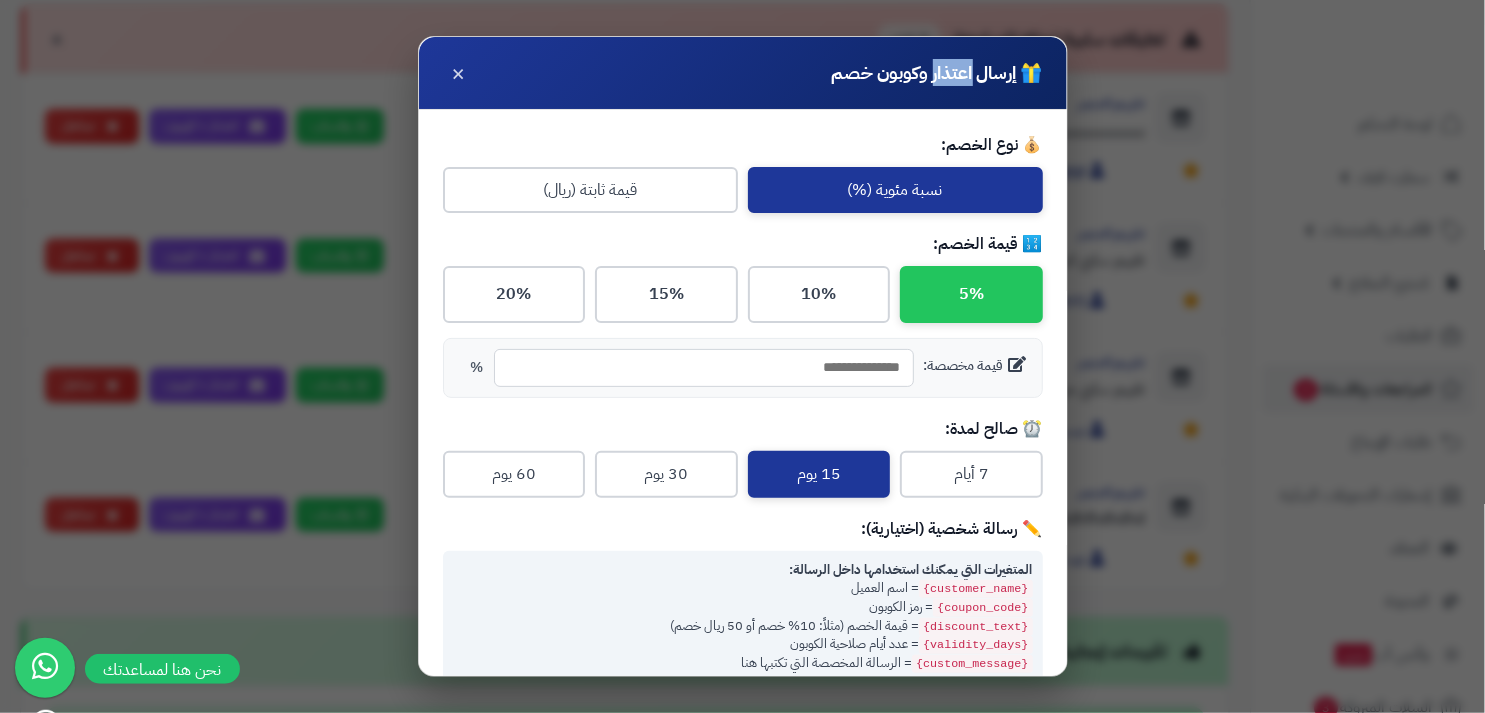 click on "🎁 إرسال اعتذار وكوبون خصم" at bounding box center (937, 73) 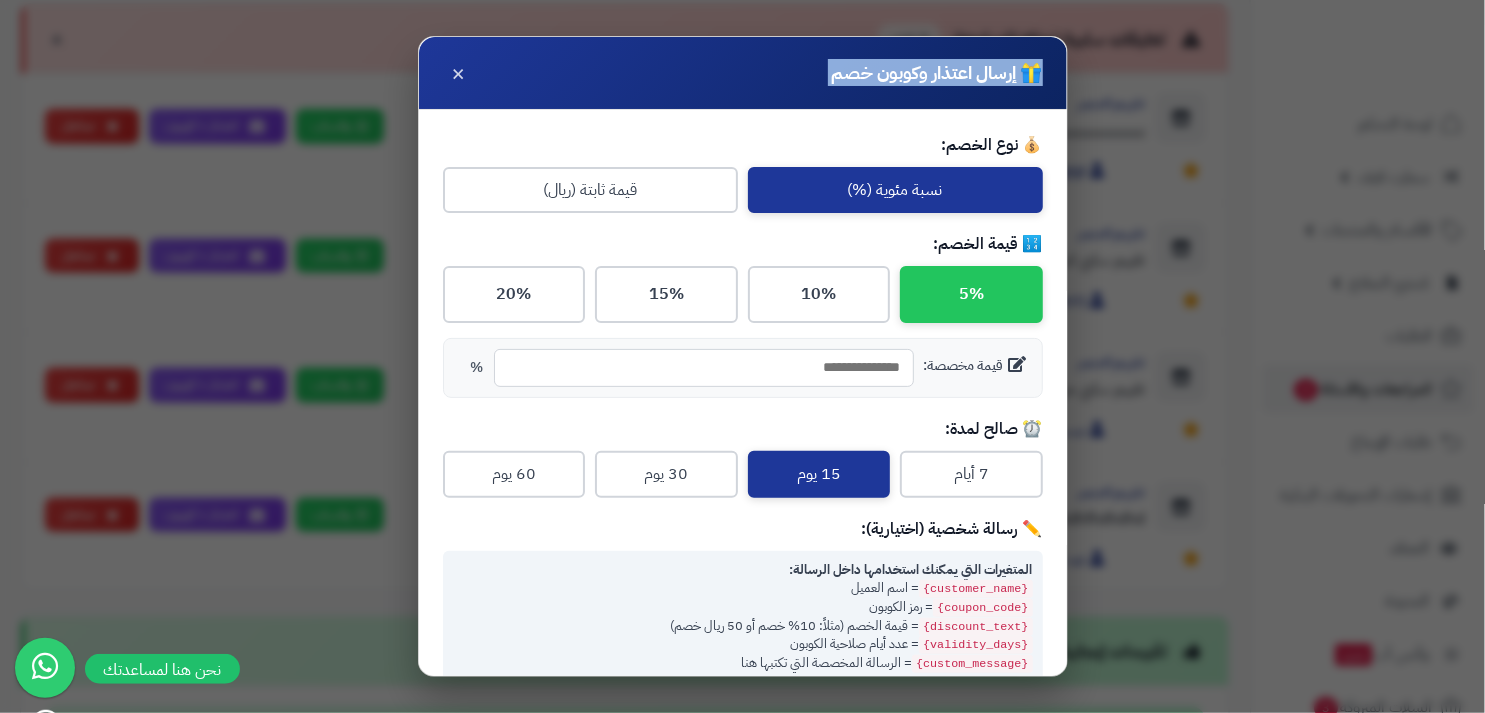 copy on "🎁 إرسال اعتذار وكوبون خصم" 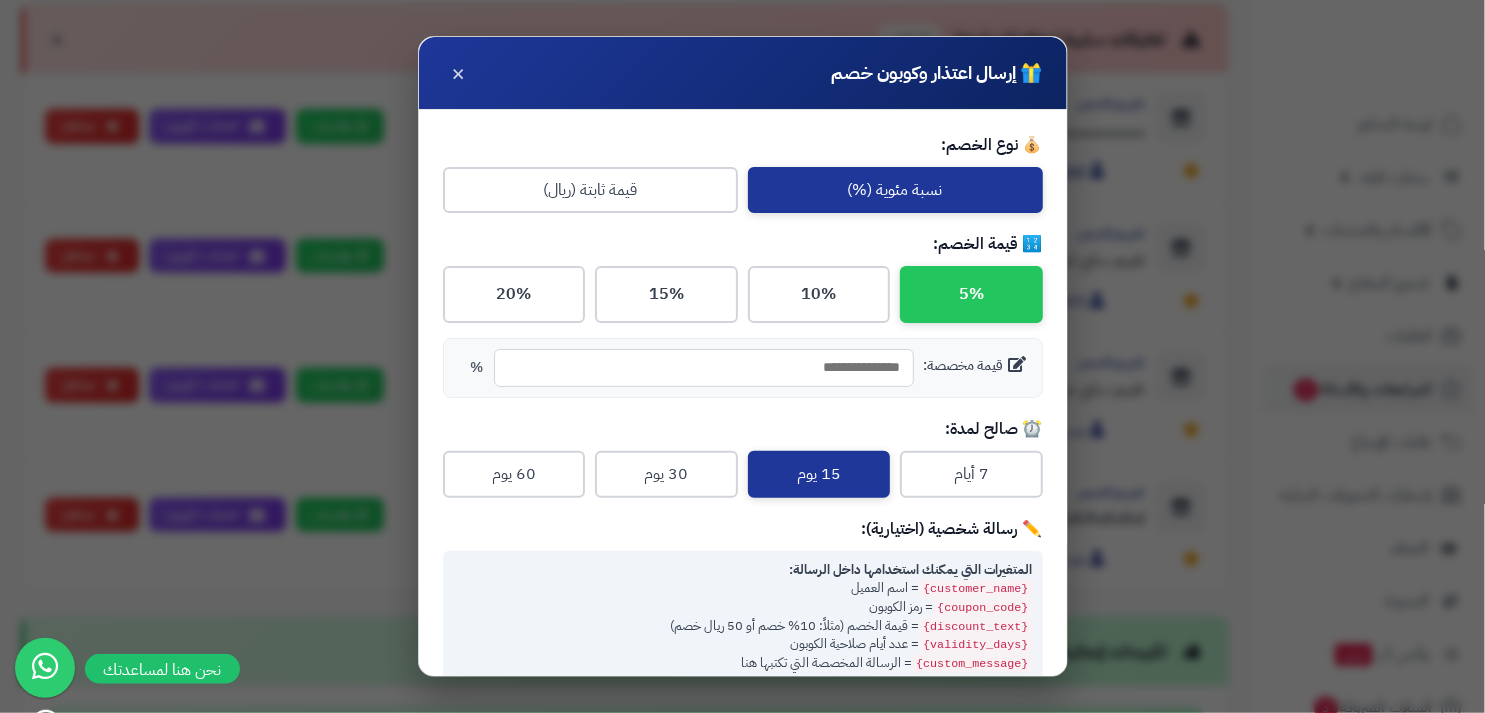 click on "🎁 إرسال اعتذار وكوبون خصم
×" at bounding box center (743, 73) 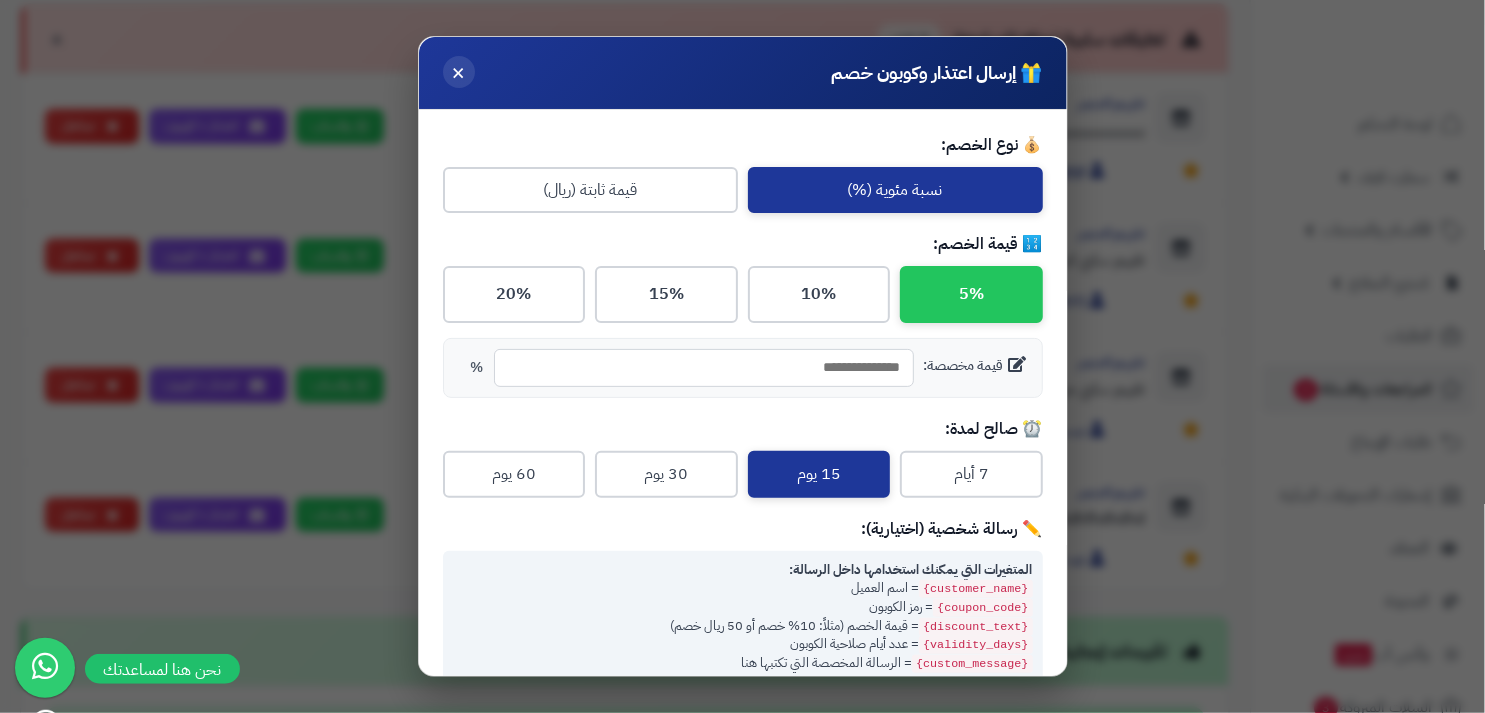 click on "×" at bounding box center (459, 72) 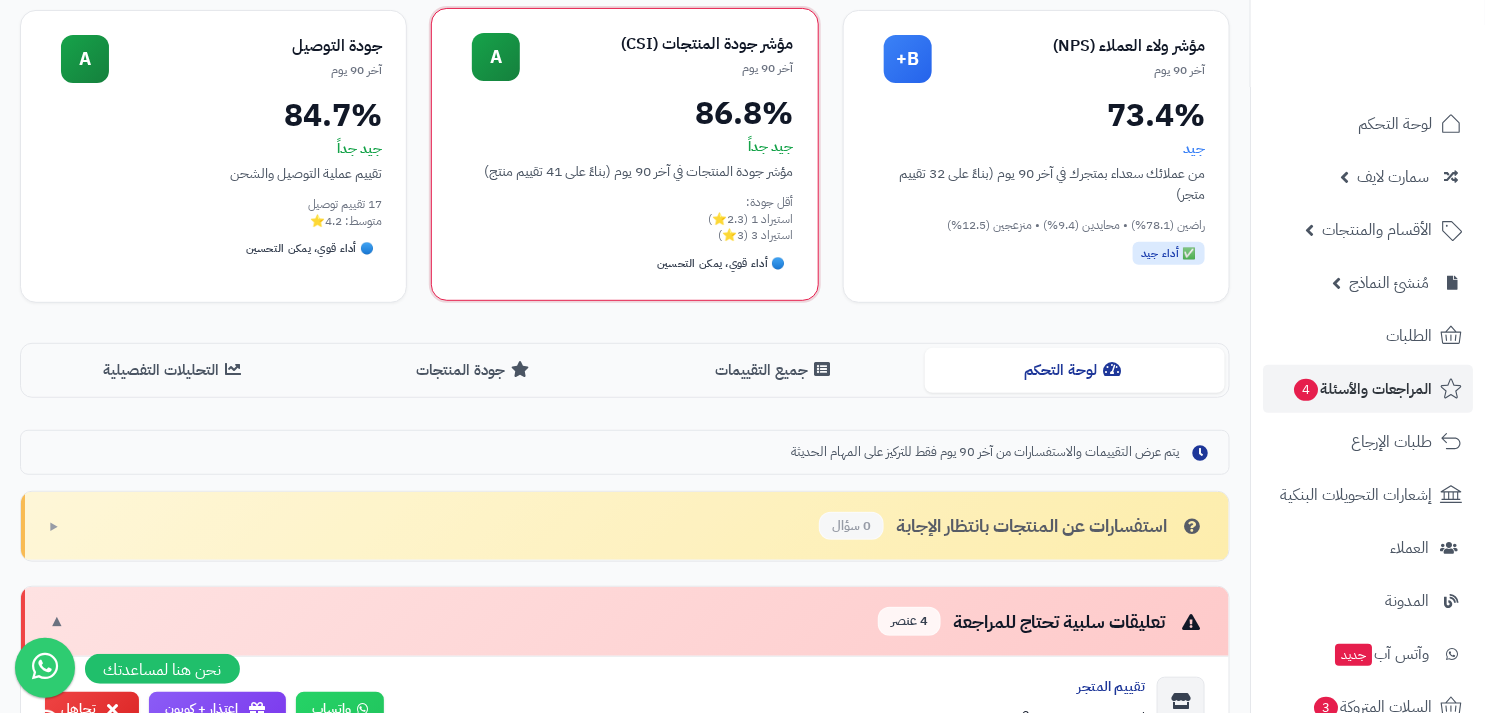 scroll, scrollTop: 232, scrollLeft: 0, axis: vertical 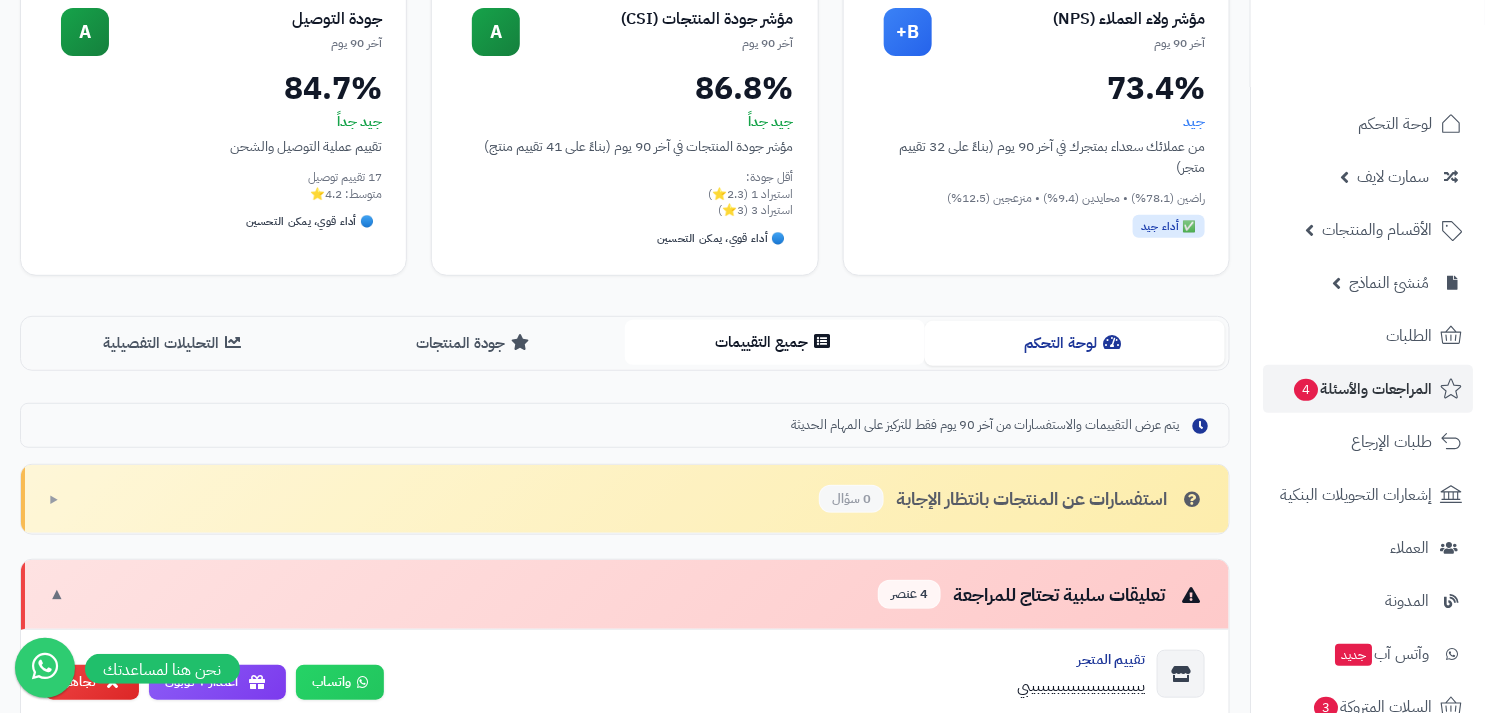 click on "جميع التقييمات" at bounding box center [775, 342] 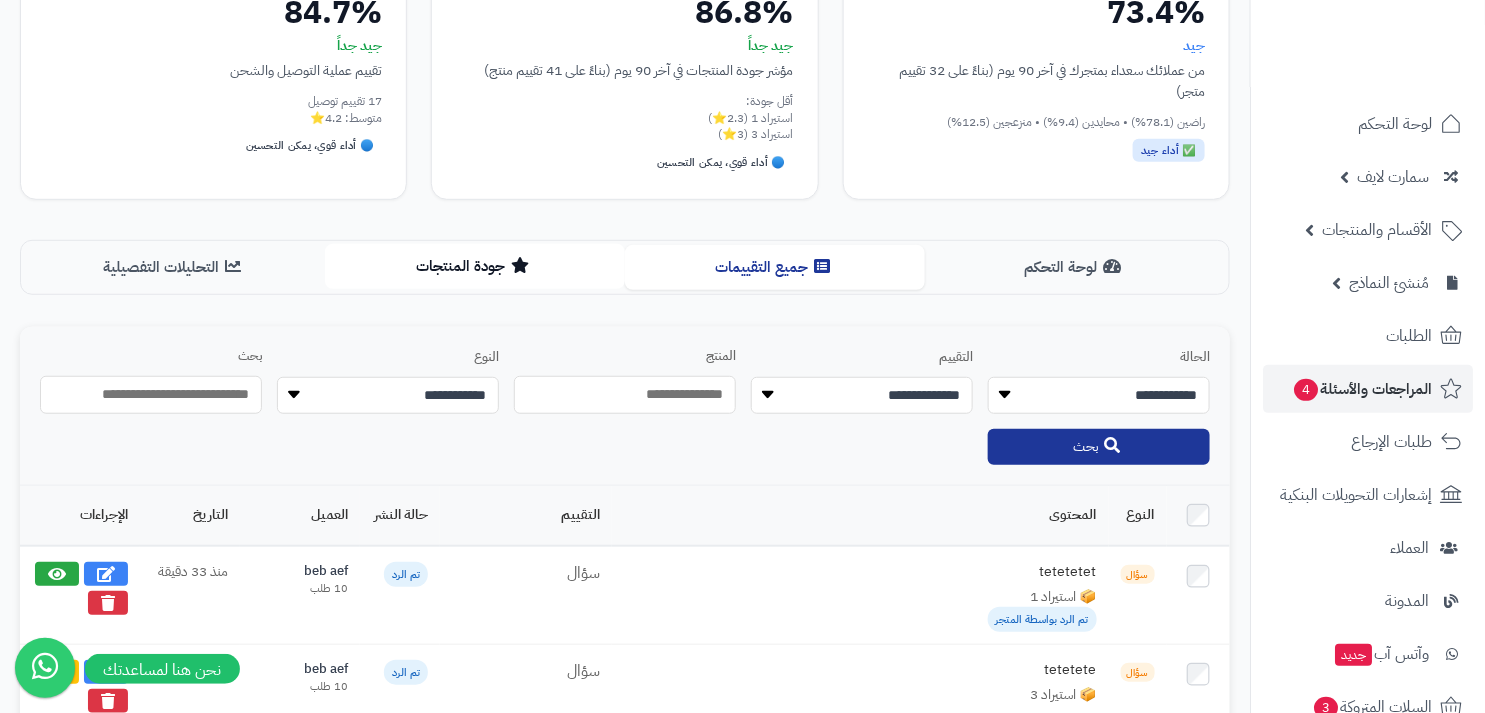 click on "جودة المنتجات" at bounding box center [475, 266] 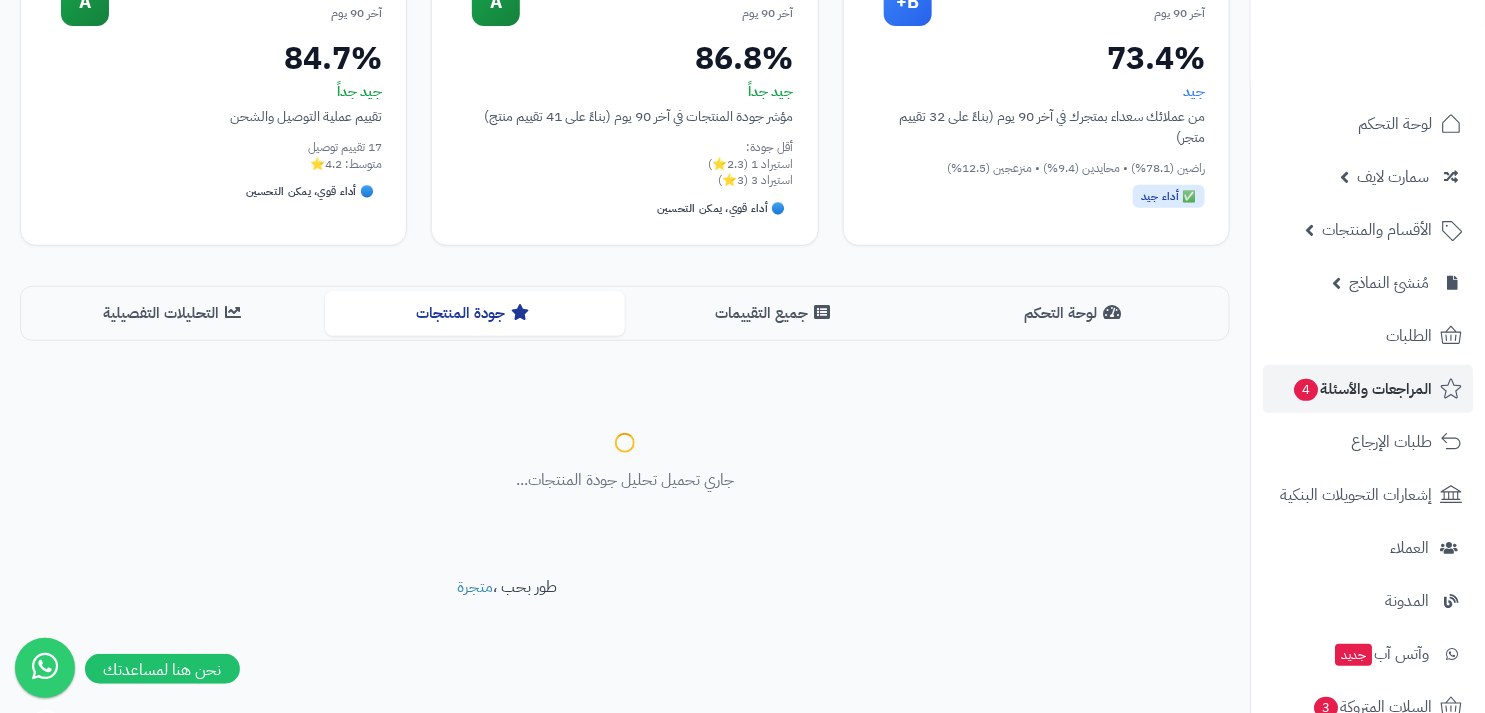 scroll, scrollTop: 308, scrollLeft: 0, axis: vertical 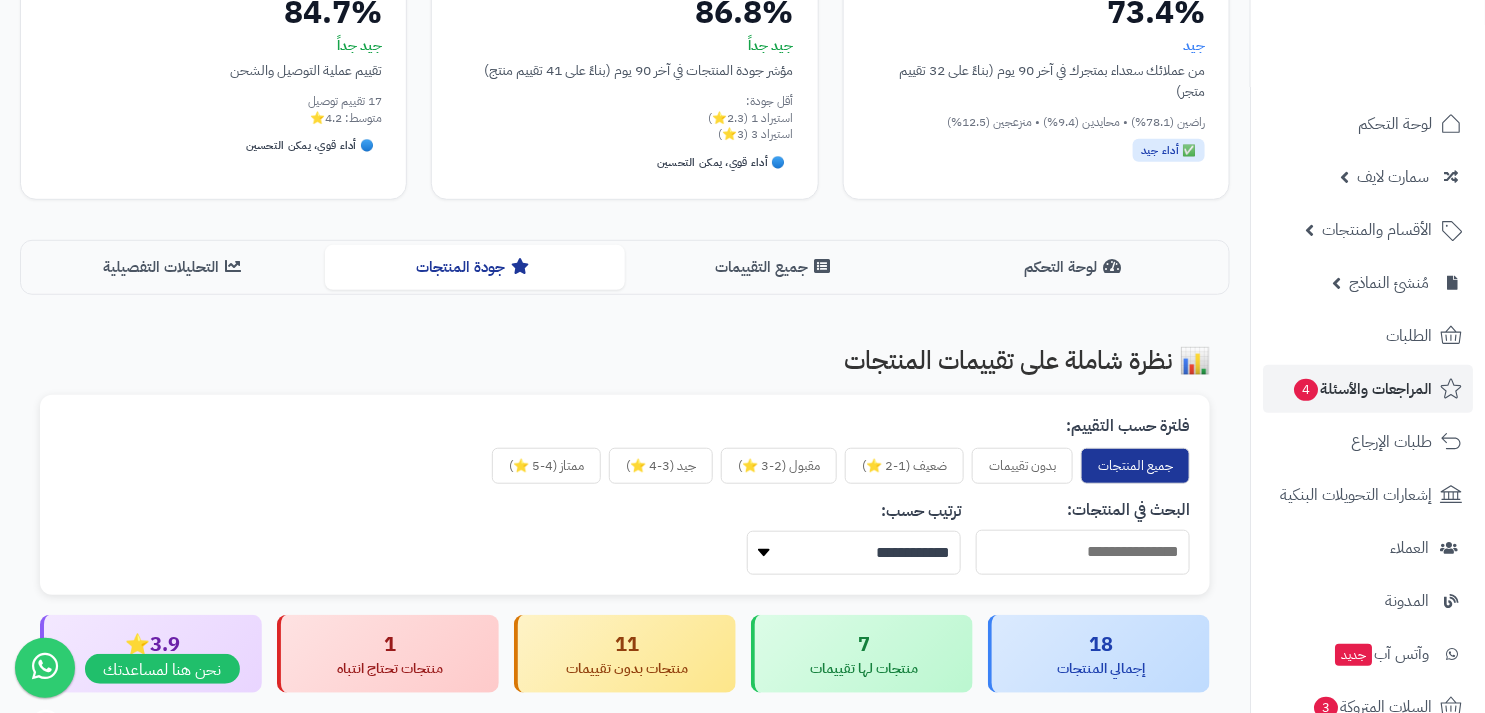 click on "لوحة التحكم
جميع التقييمات
جودة المنتجات
التحليلات التفصيلية" at bounding box center (625, 267) 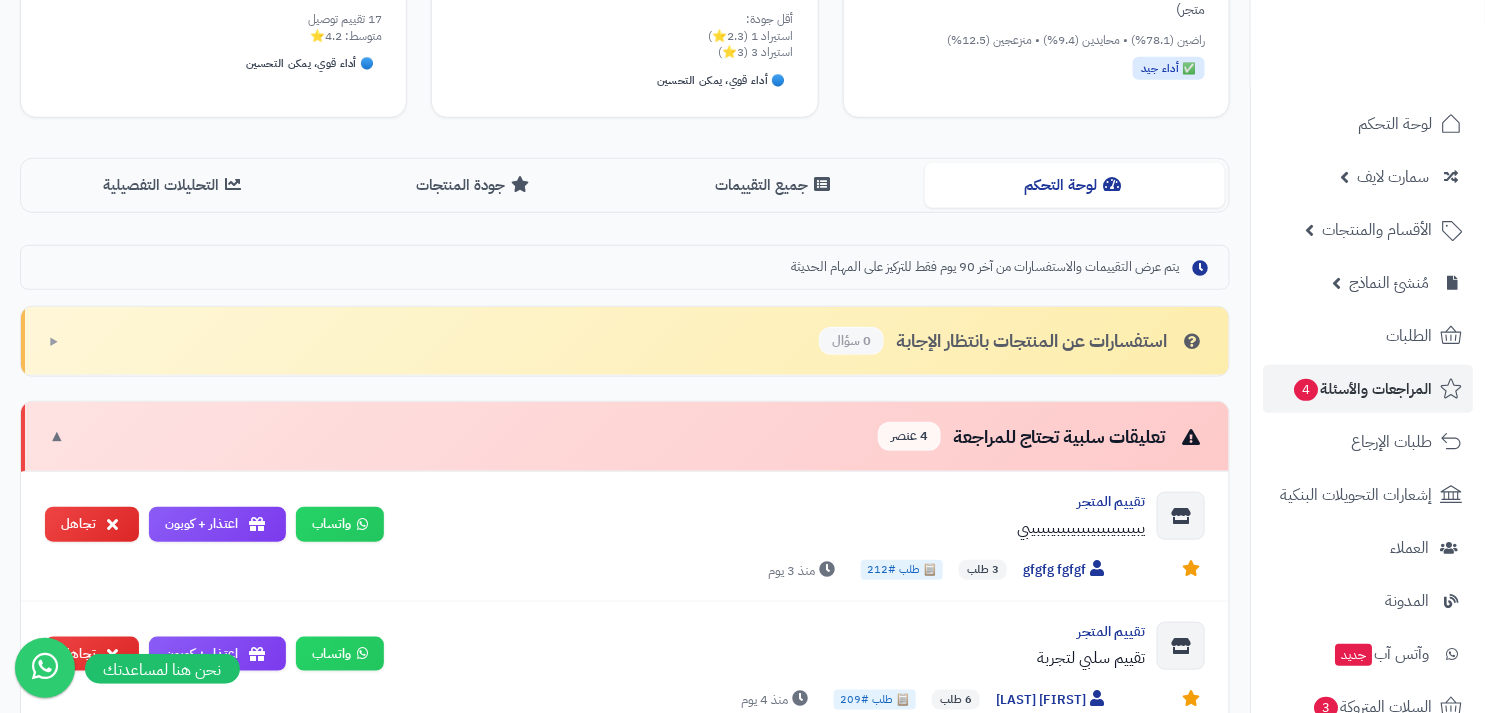 scroll, scrollTop: 589, scrollLeft: 0, axis: vertical 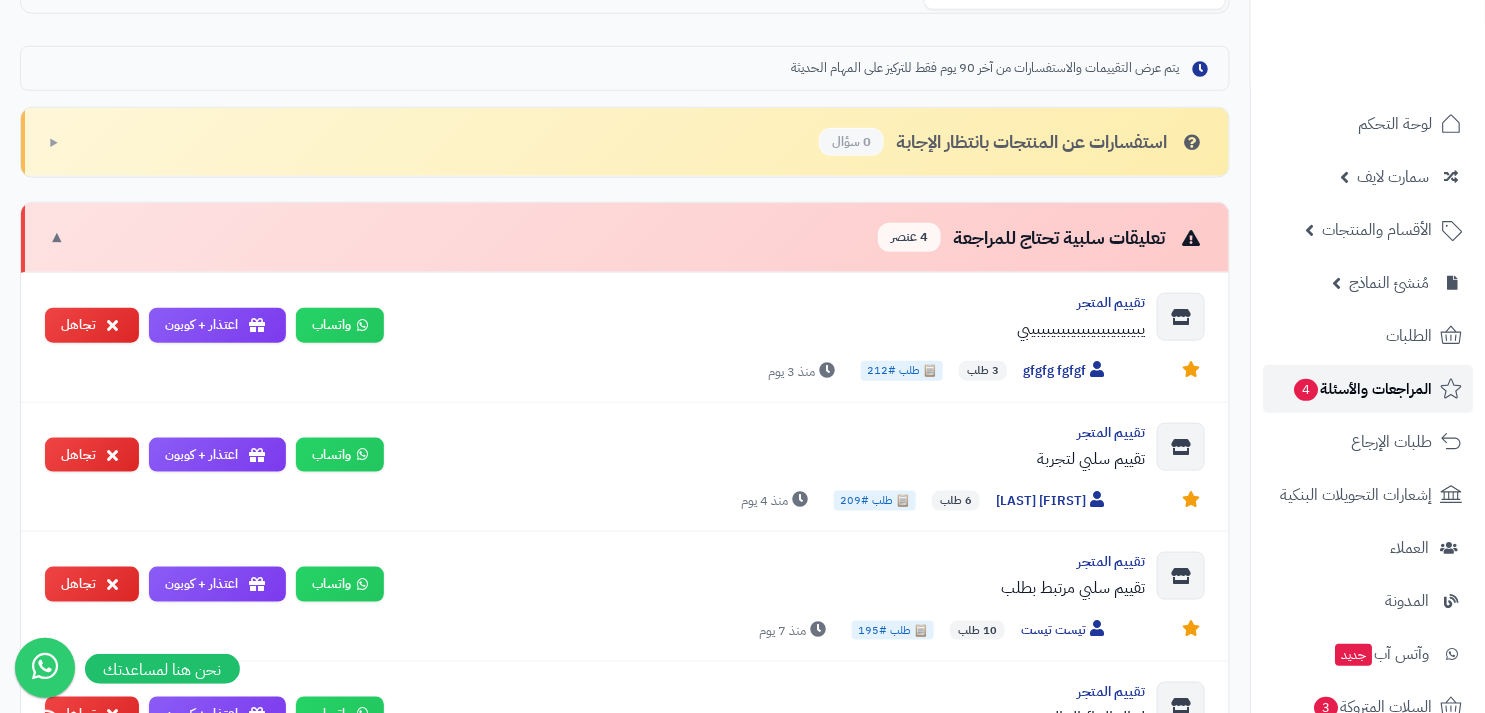 click on "المراجعات والأسئلة  4" at bounding box center (1362, 389) 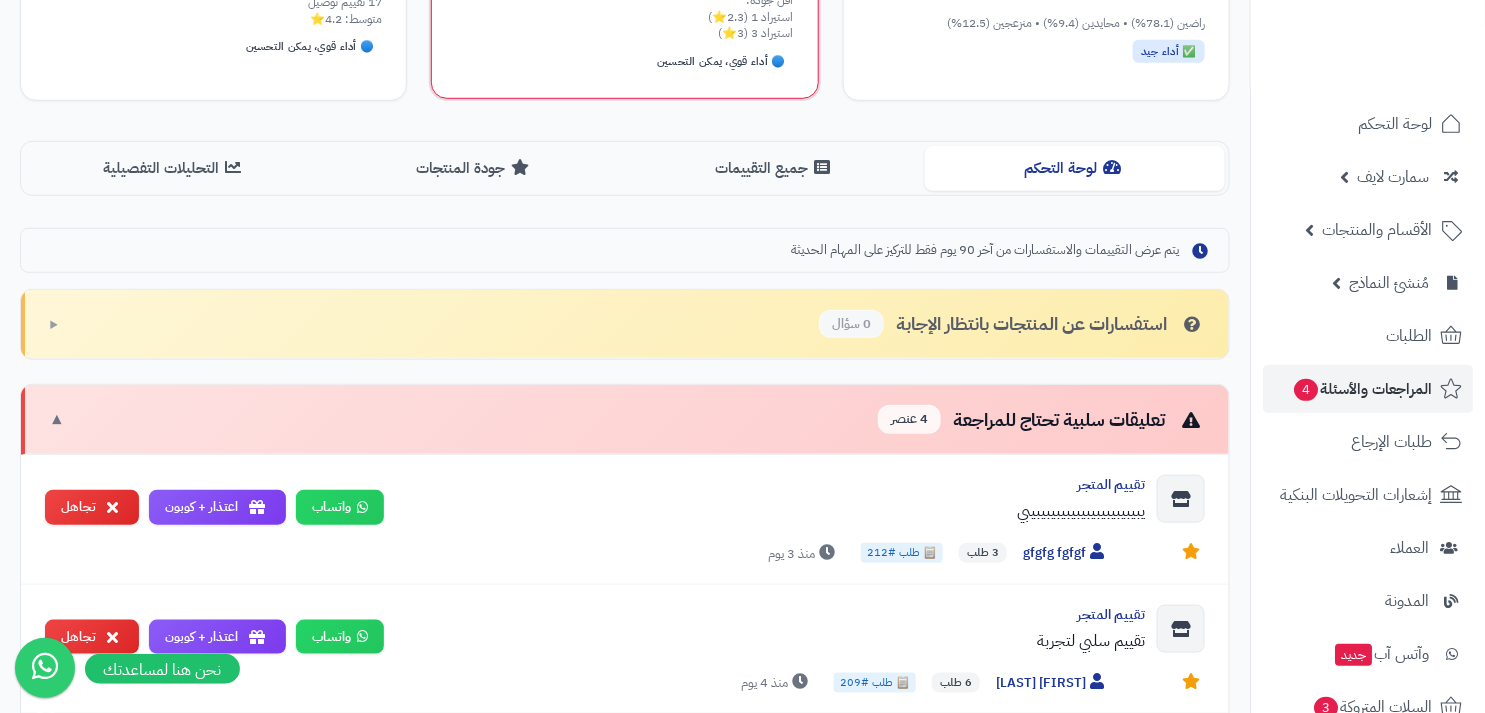 scroll, scrollTop: 488, scrollLeft: 0, axis: vertical 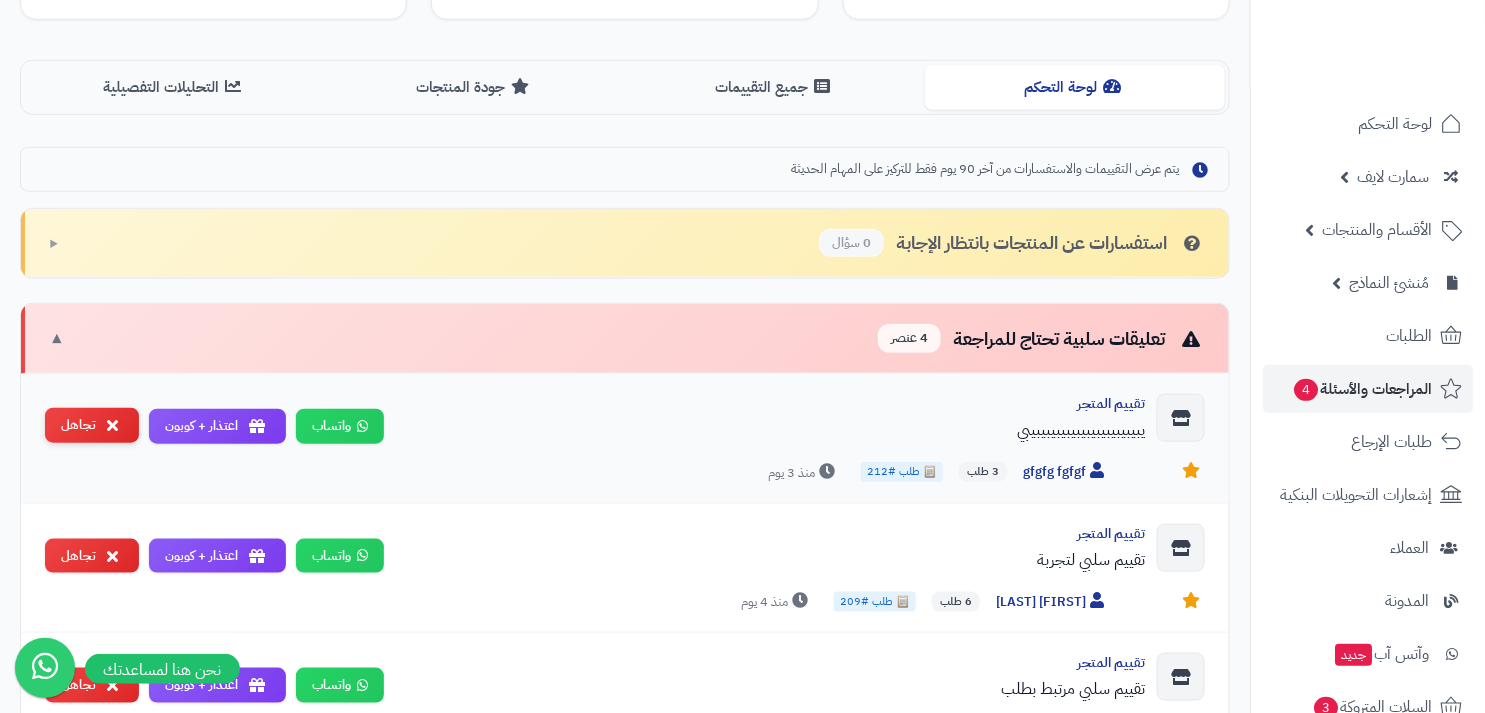 click on "تجاهل" at bounding box center [92, 425] 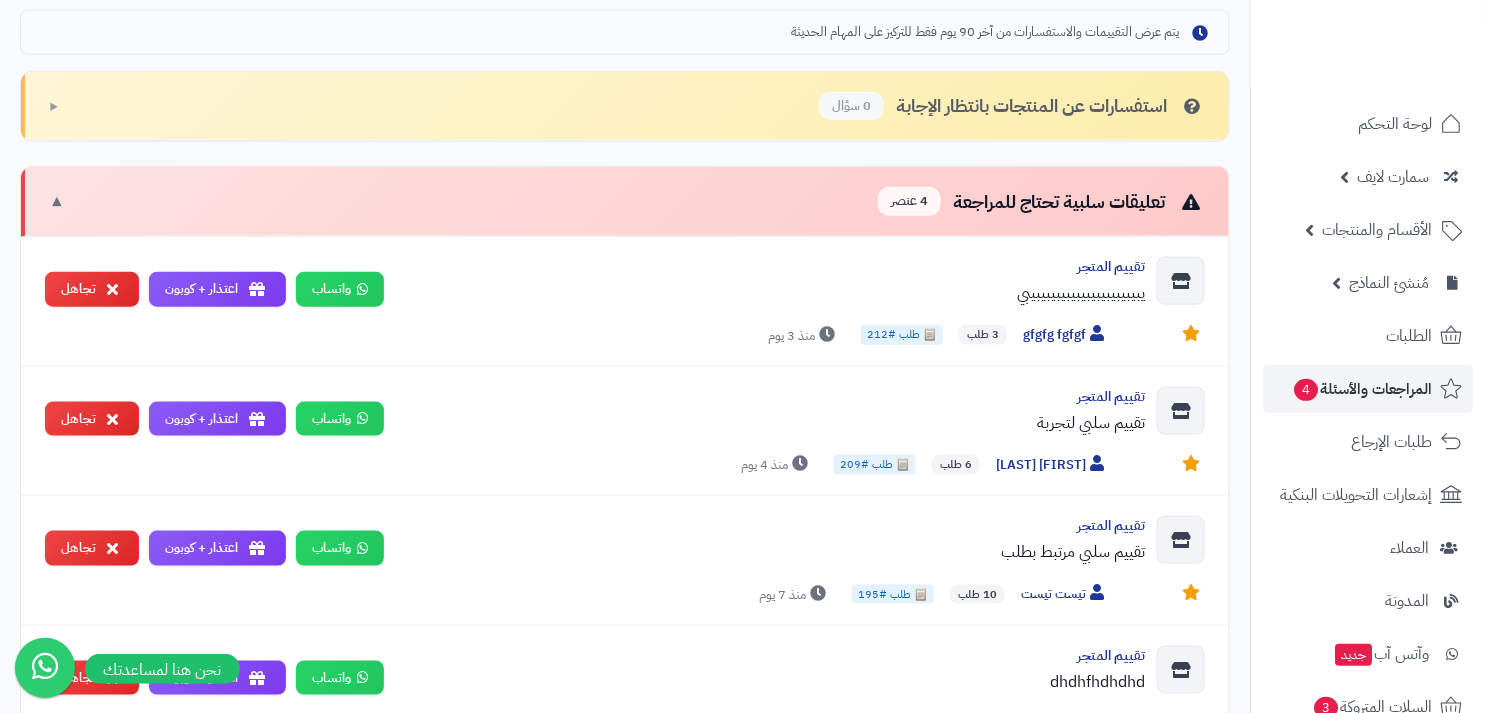 scroll, scrollTop: 701, scrollLeft: 0, axis: vertical 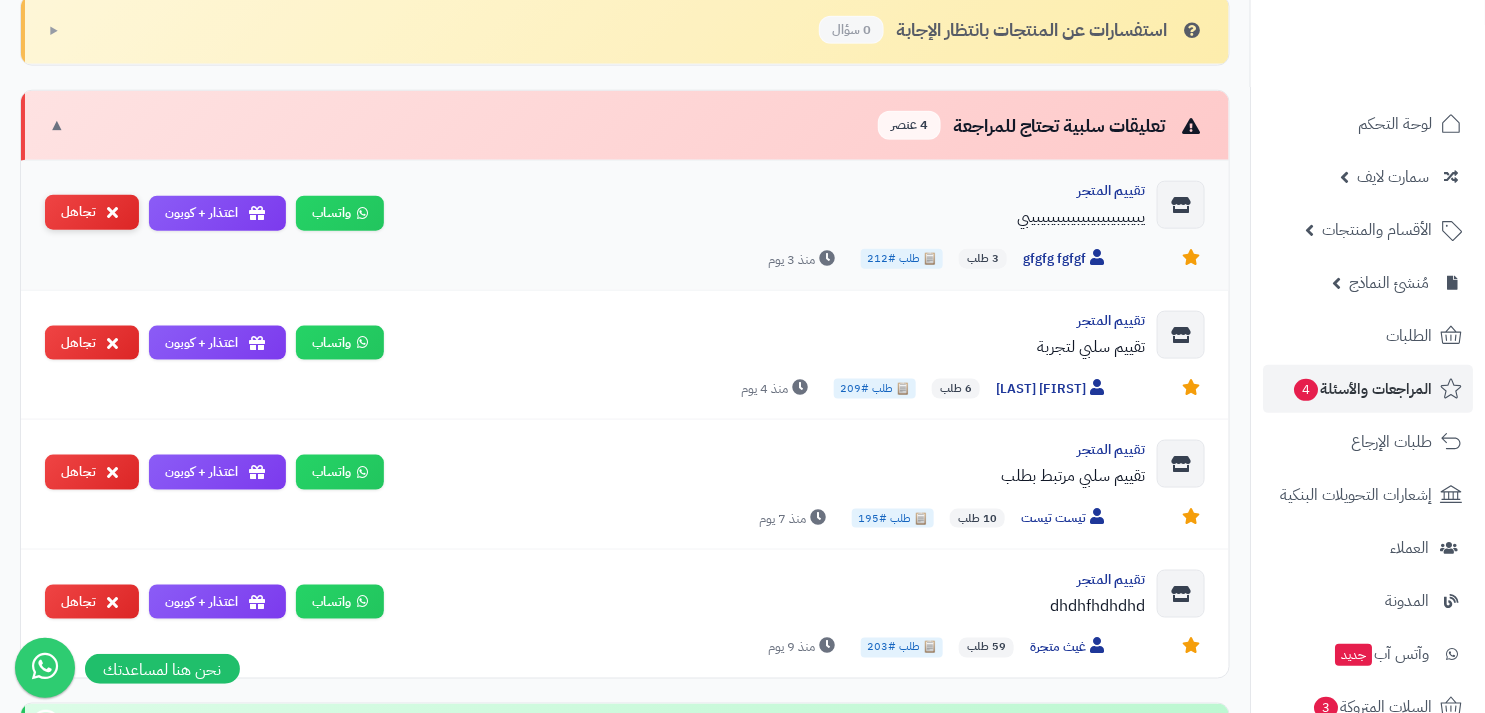 click on "تجاهل" at bounding box center (92, 212) 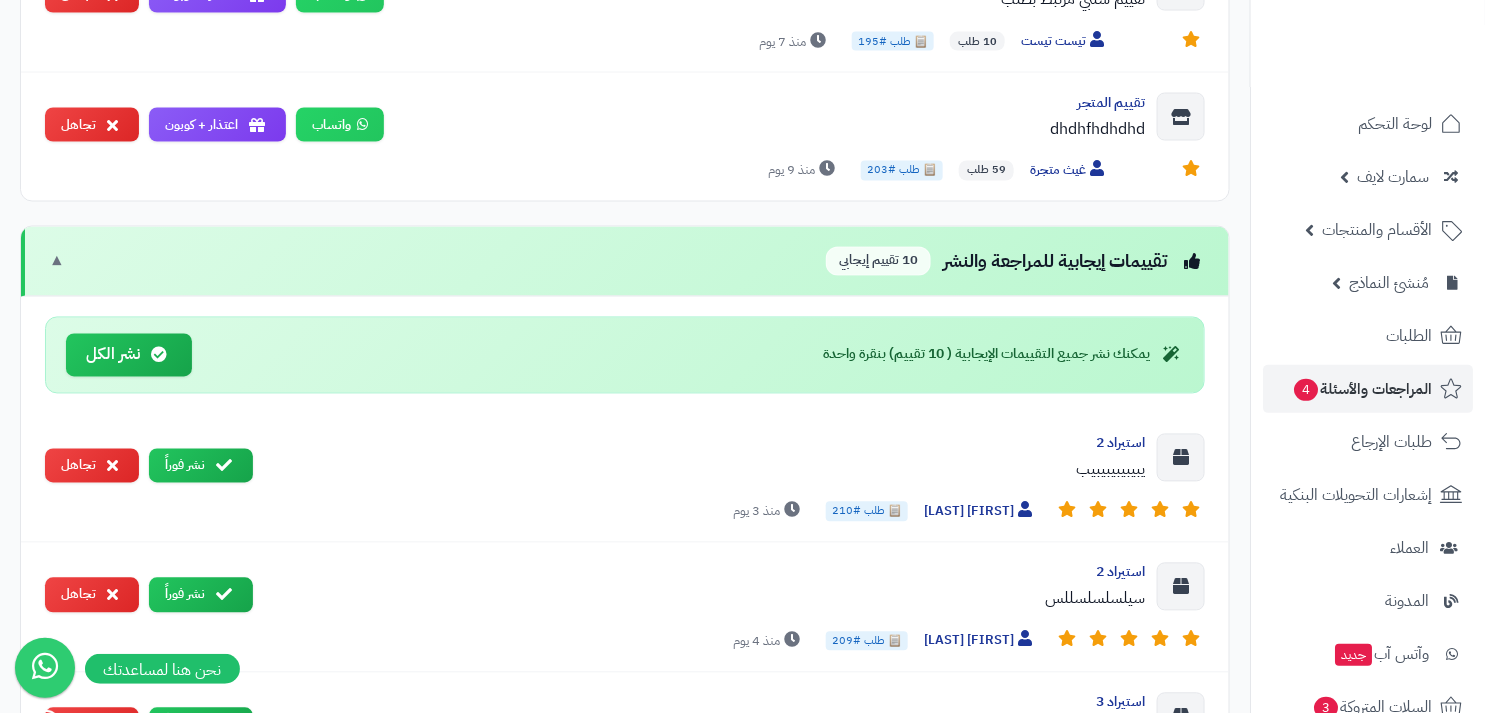scroll, scrollTop: 1202, scrollLeft: 0, axis: vertical 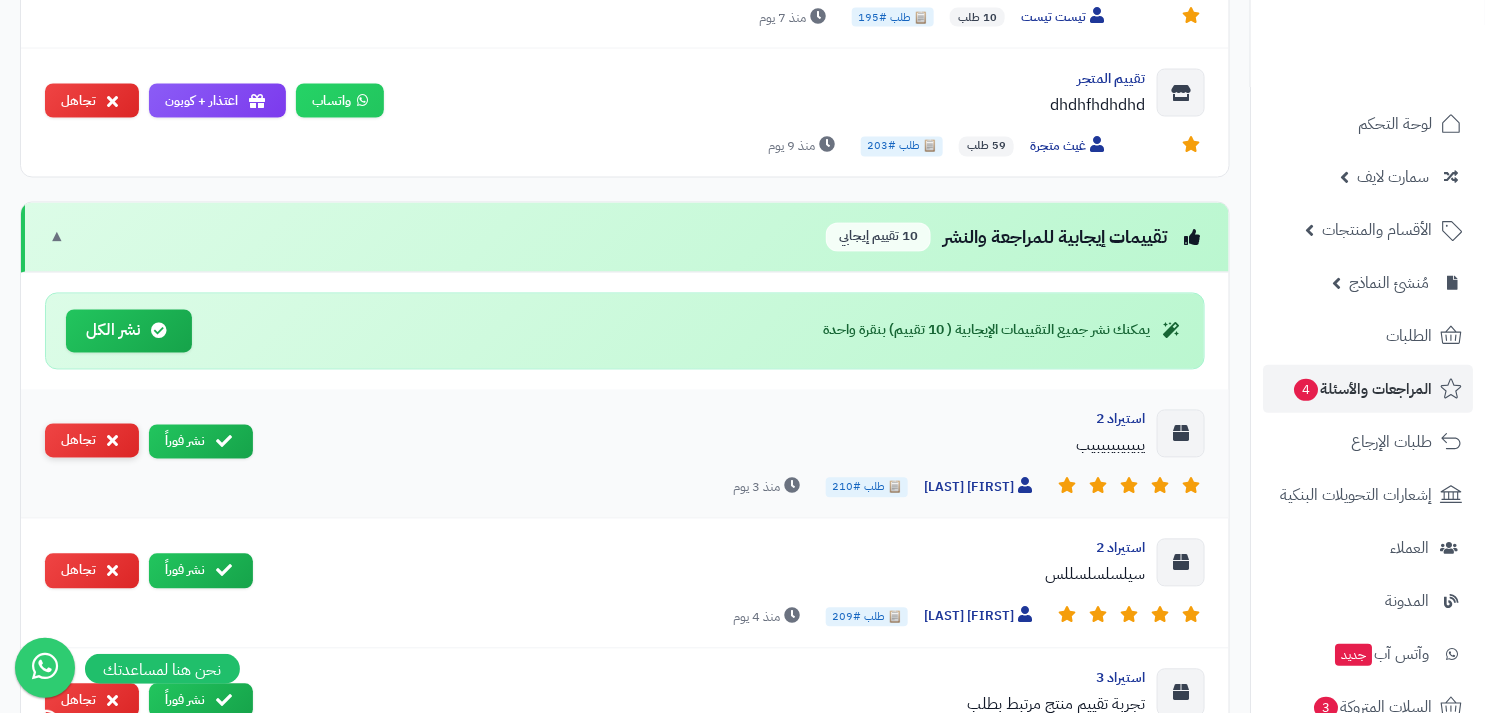 click on "تجاهل" at bounding box center [92, 441] 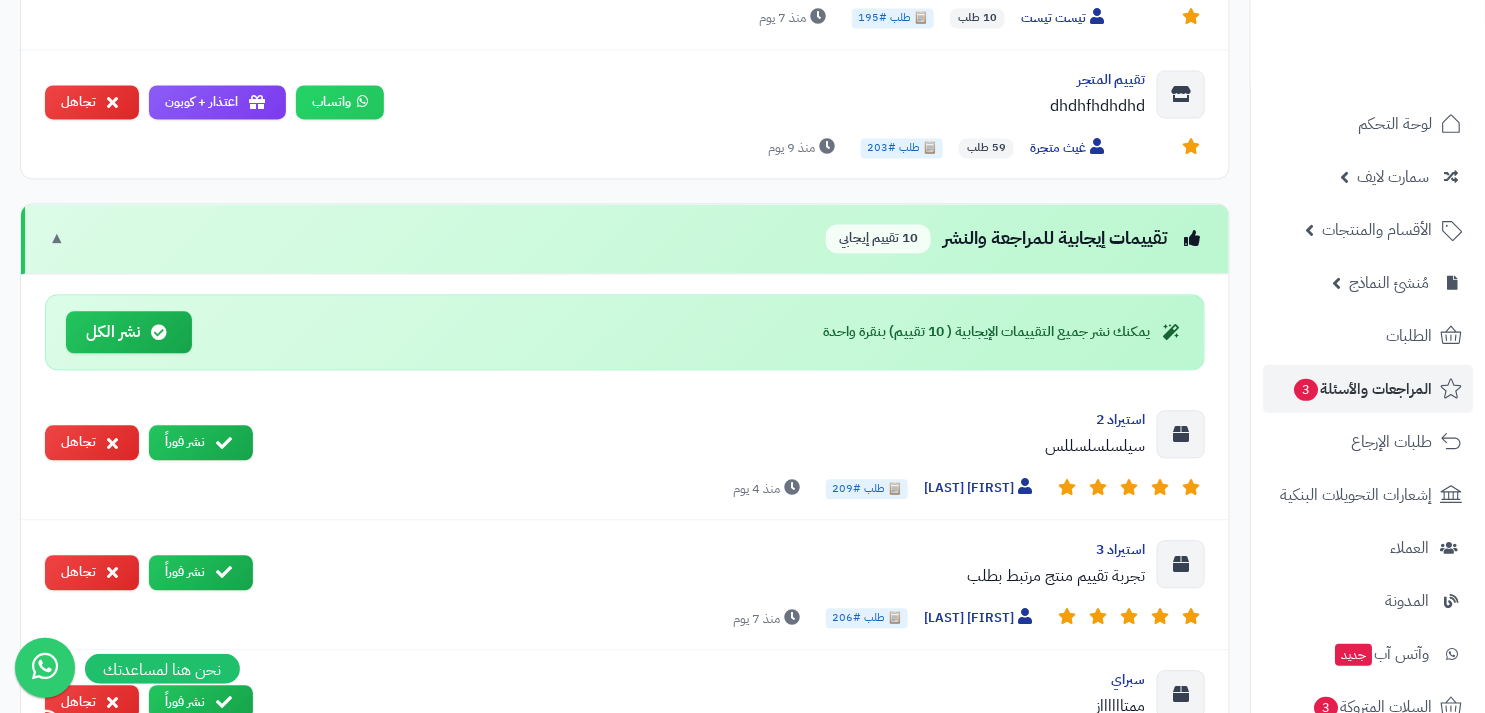 scroll, scrollTop: 1202, scrollLeft: 0, axis: vertical 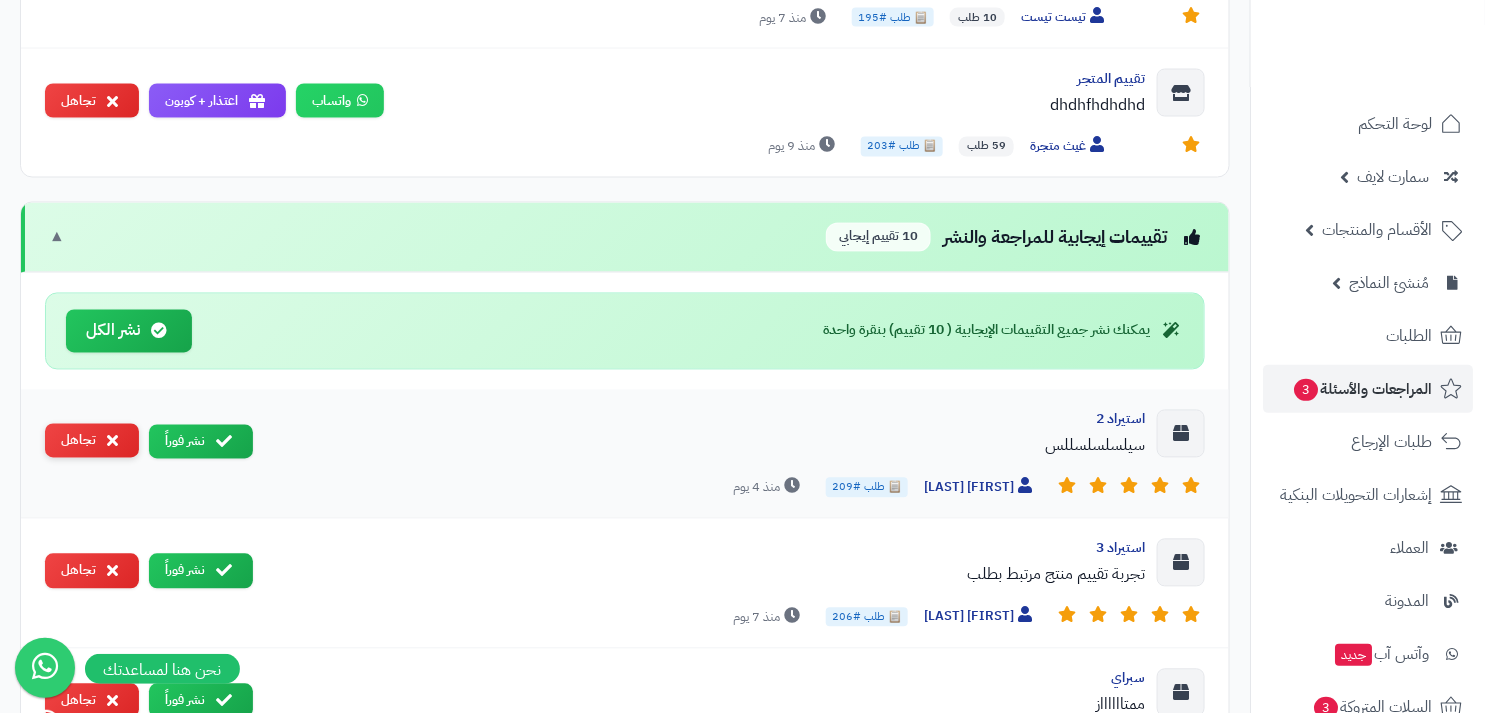 click on "تجاهل" at bounding box center (92, 441) 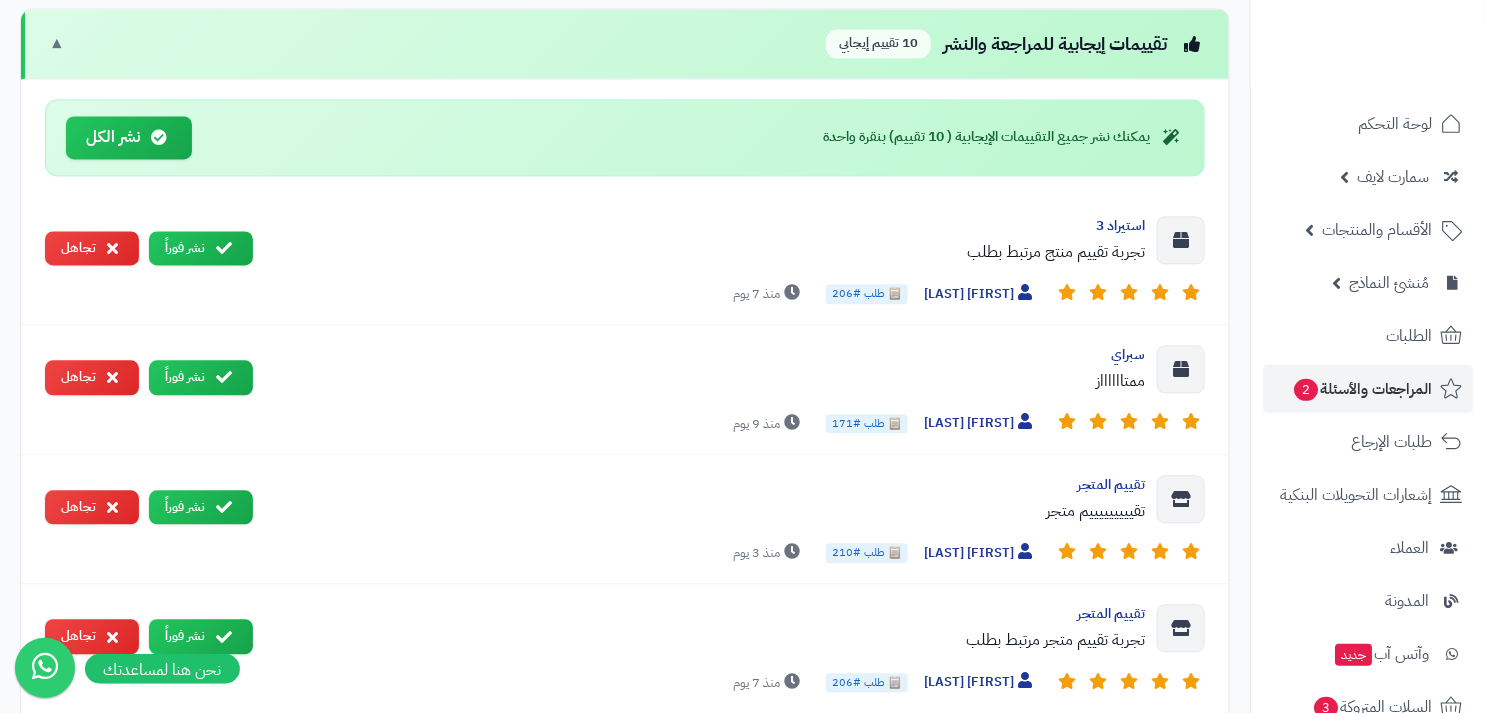 scroll, scrollTop: 1202, scrollLeft: 0, axis: vertical 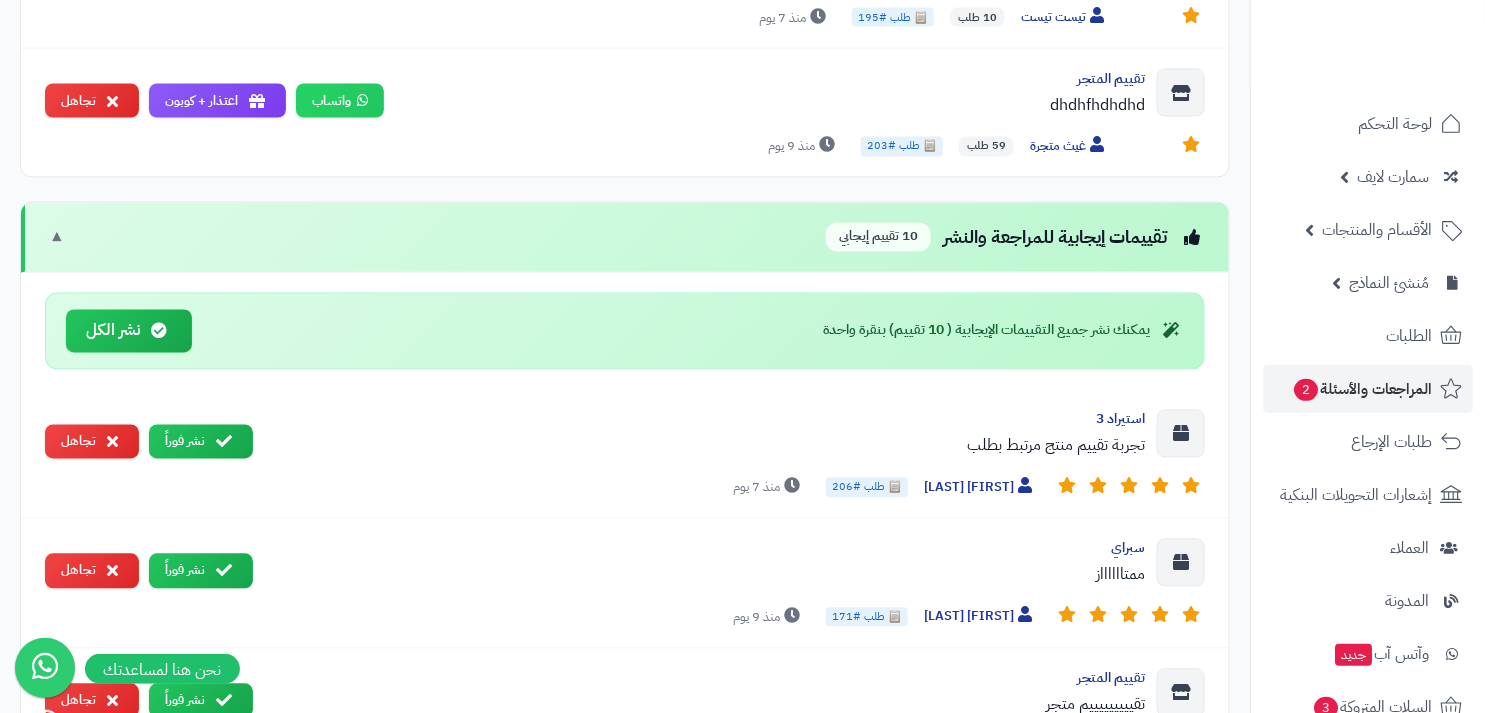 click on "تجاهل" at bounding box center (92, 442) 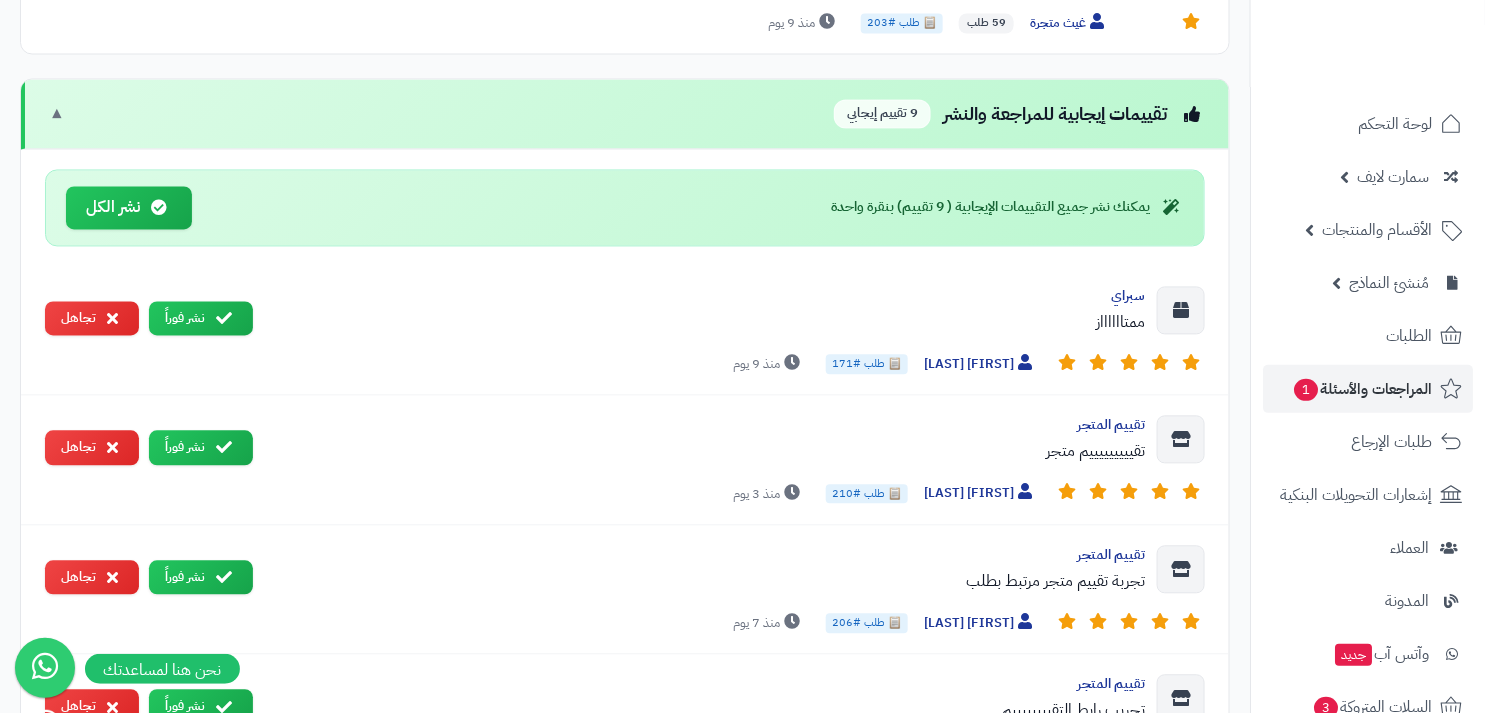 scroll, scrollTop: 1326, scrollLeft: 0, axis: vertical 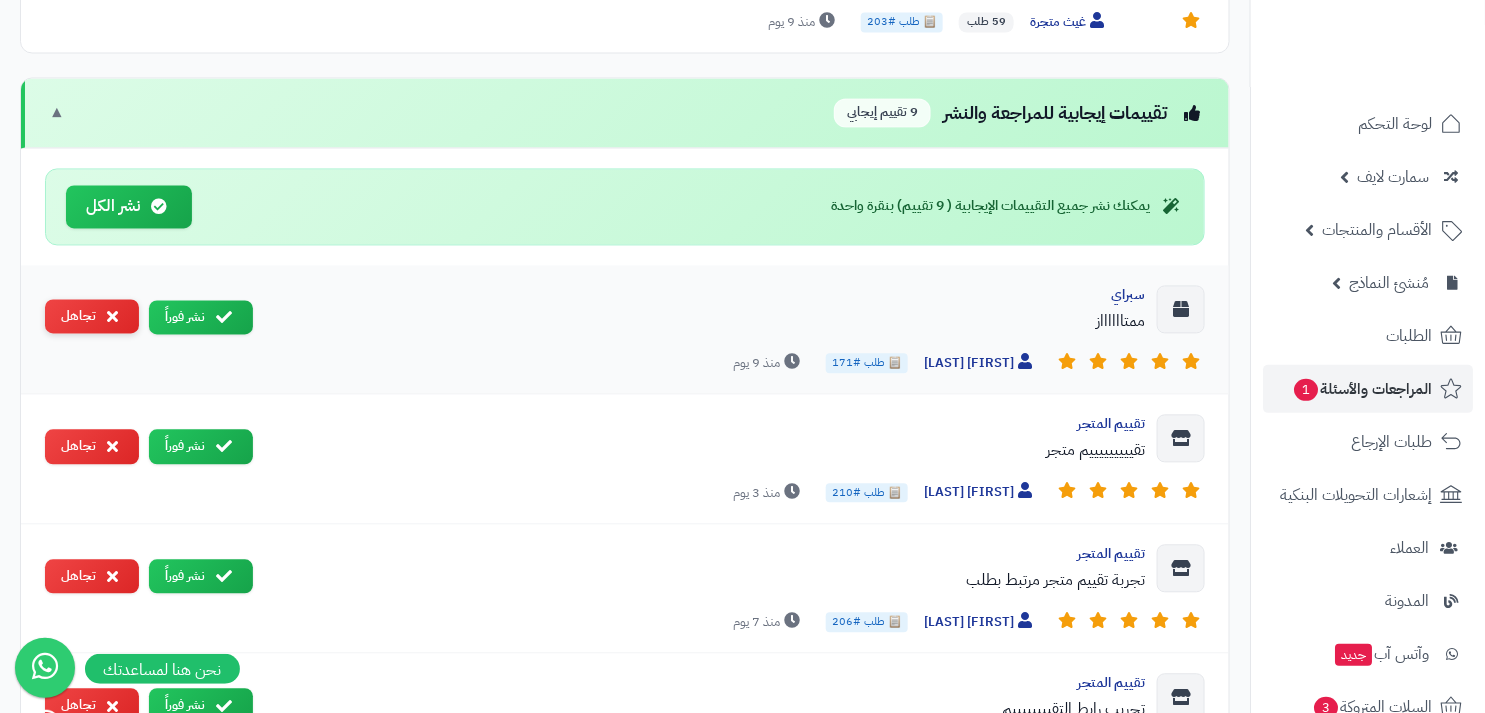 click on "تجاهل" at bounding box center (92, 317) 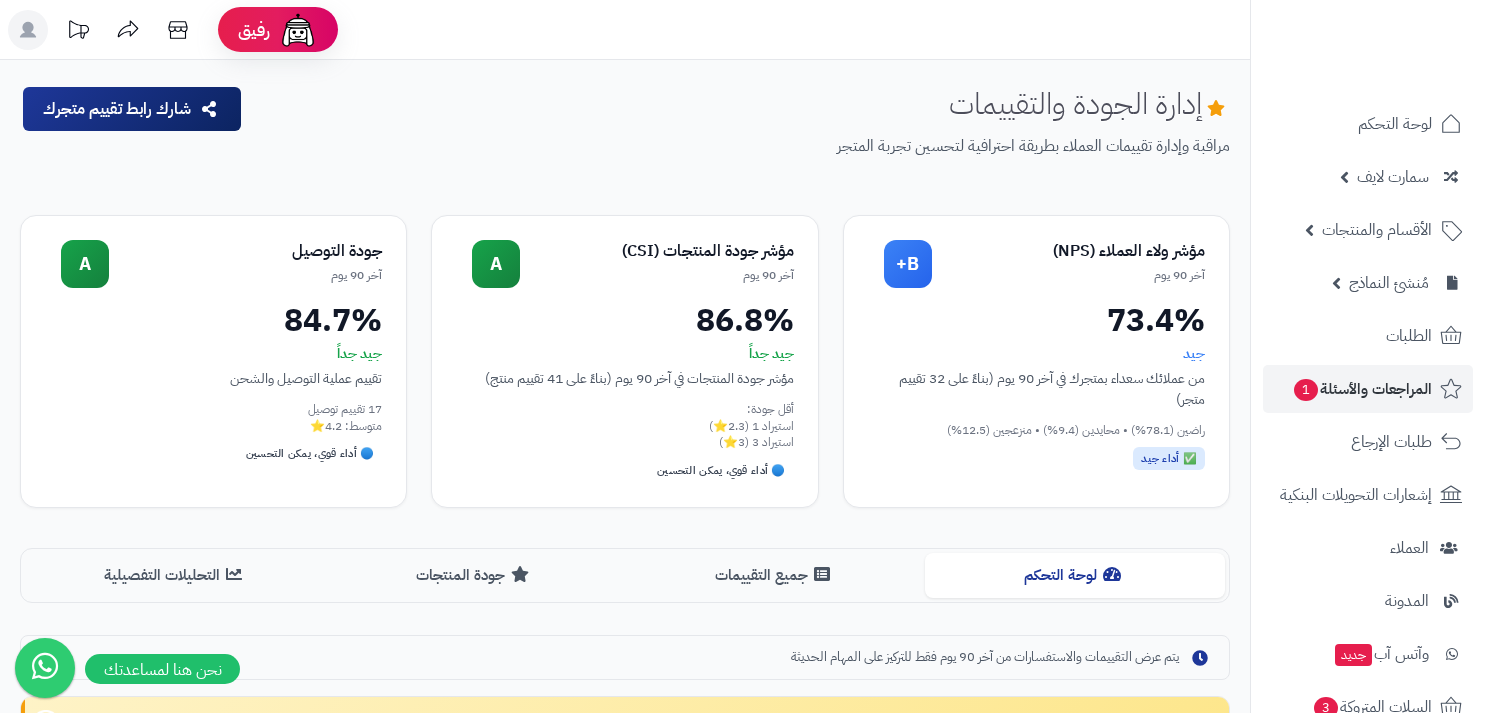 scroll, scrollTop: 1326, scrollLeft: 0, axis: vertical 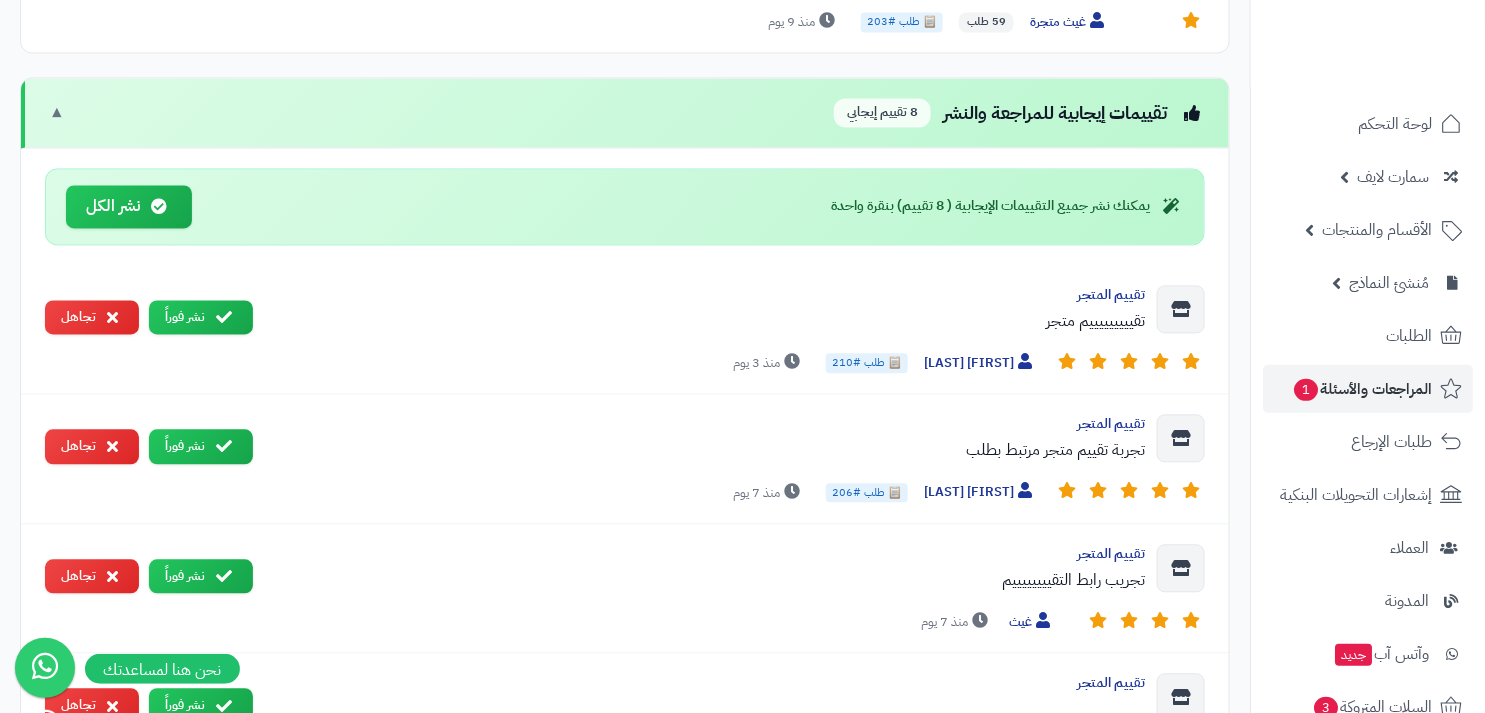 click on "تجاهل" at bounding box center [92, 318] 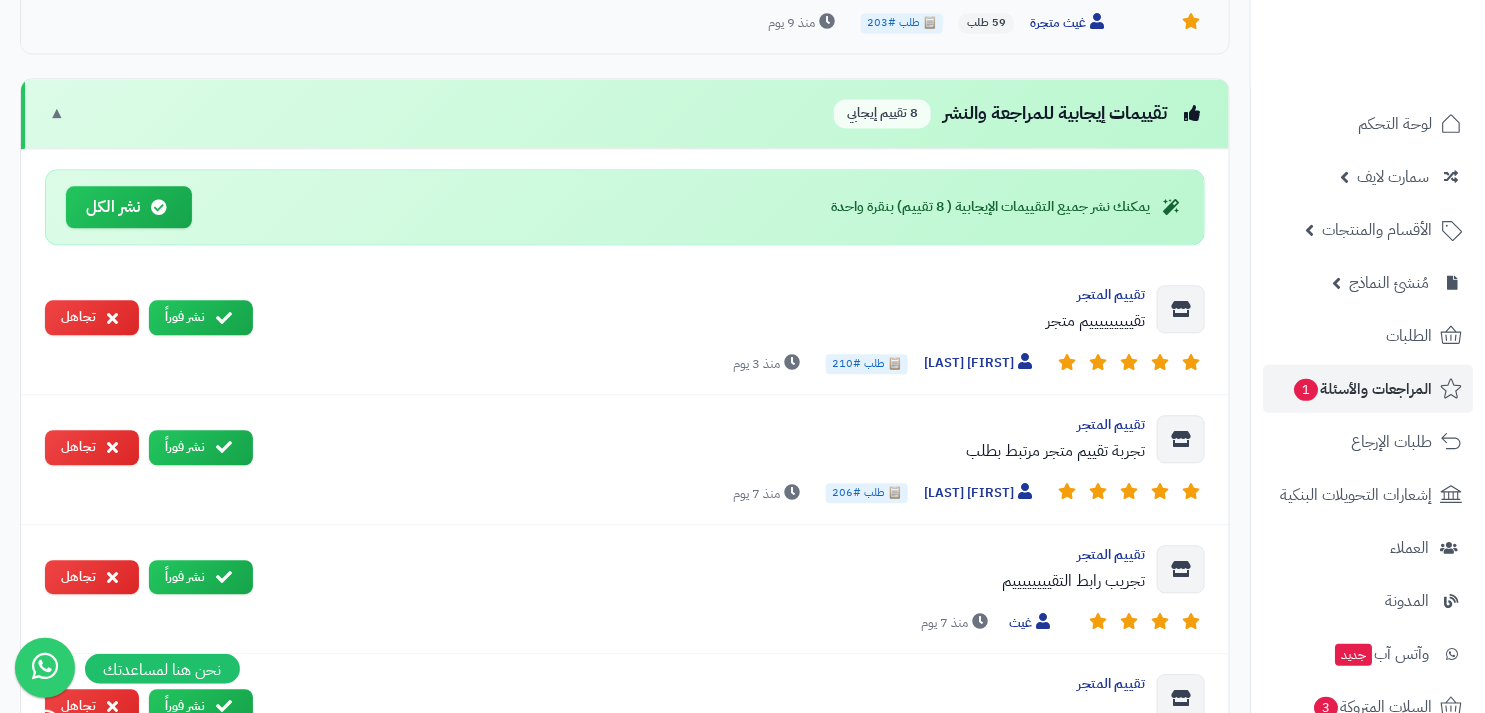 scroll, scrollTop: 1326, scrollLeft: 0, axis: vertical 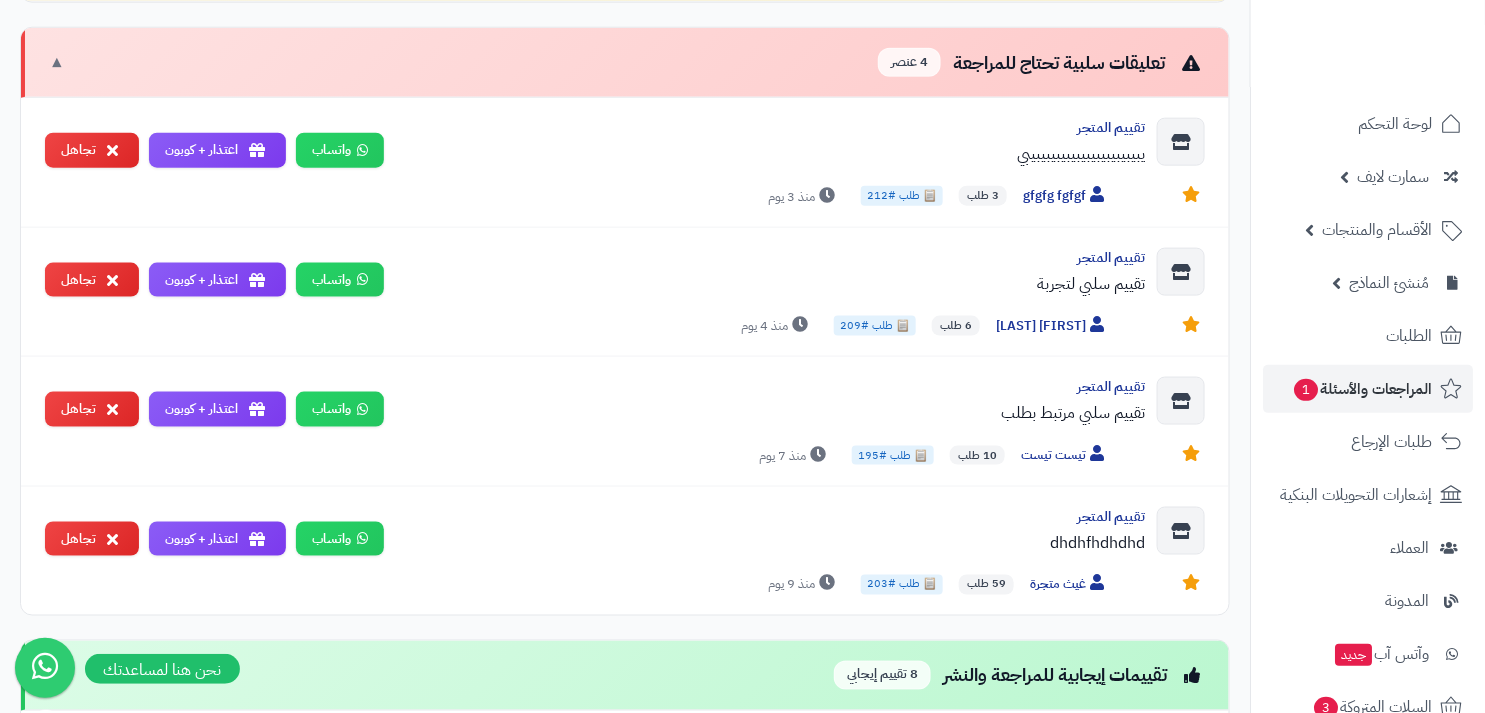 click on "تقييمات إيجابية للمراجعة والنشر
8 تقييم
إيجابي" at bounding box center (1019, 675) 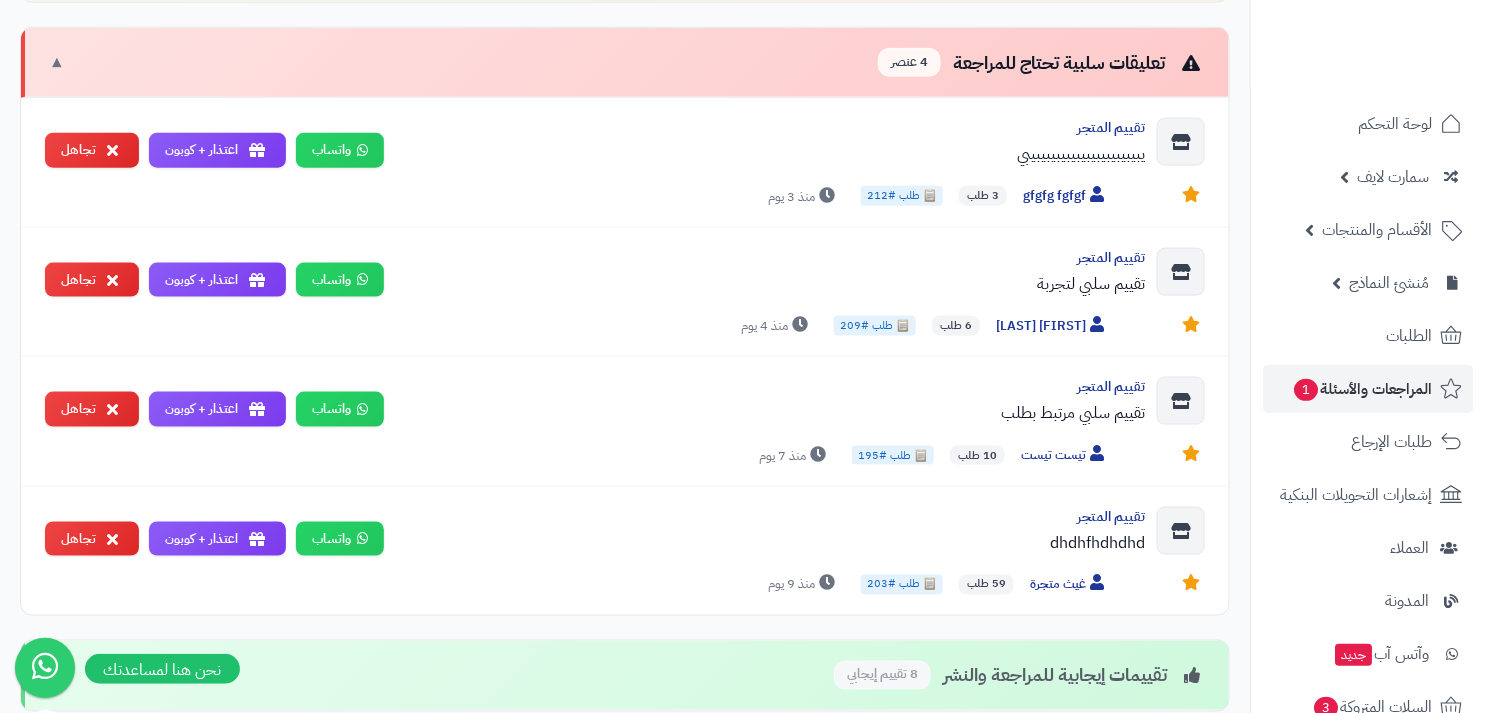 click on "تعليقات سلبية تحتاج للمراجعة
4                                عنصر
▼" at bounding box center [625, 63] 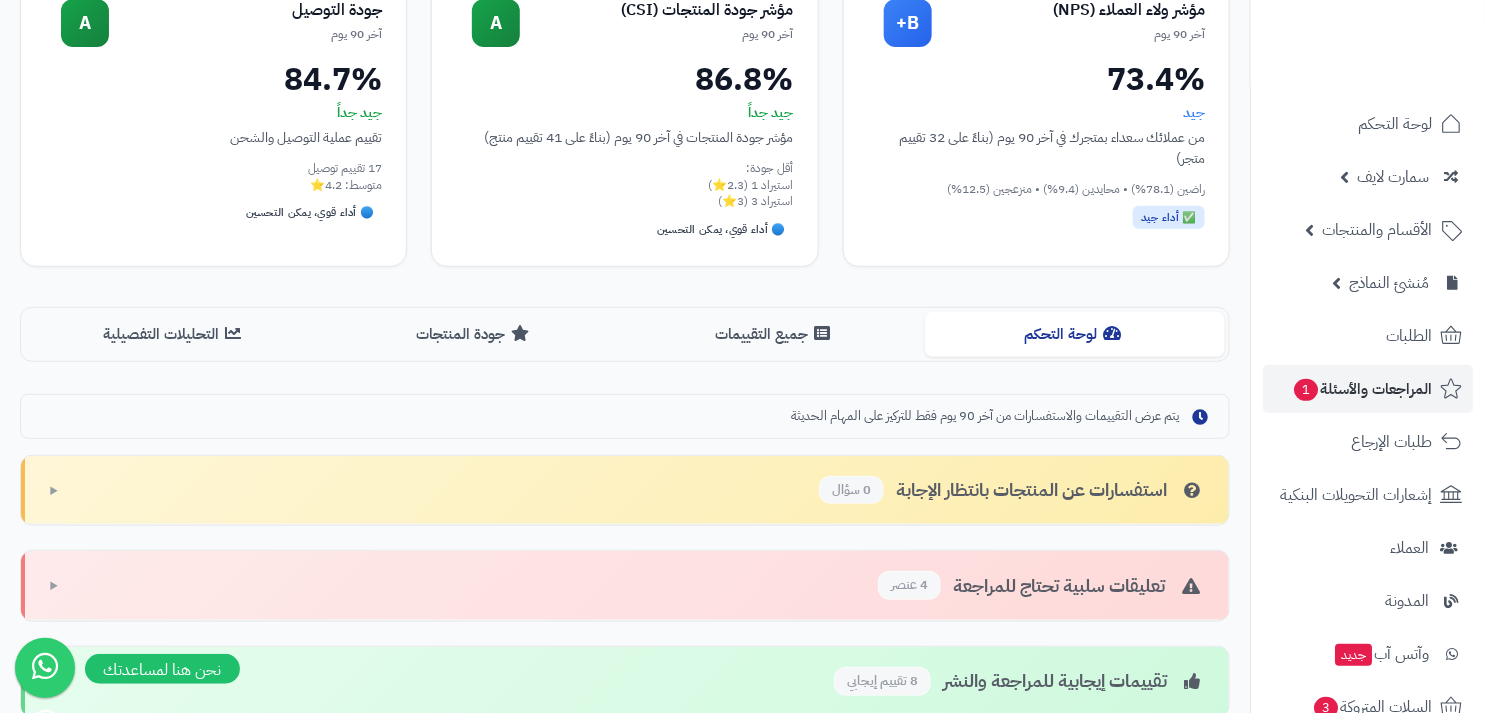 scroll, scrollTop: 143, scrollLeft: 0, axis: vertical 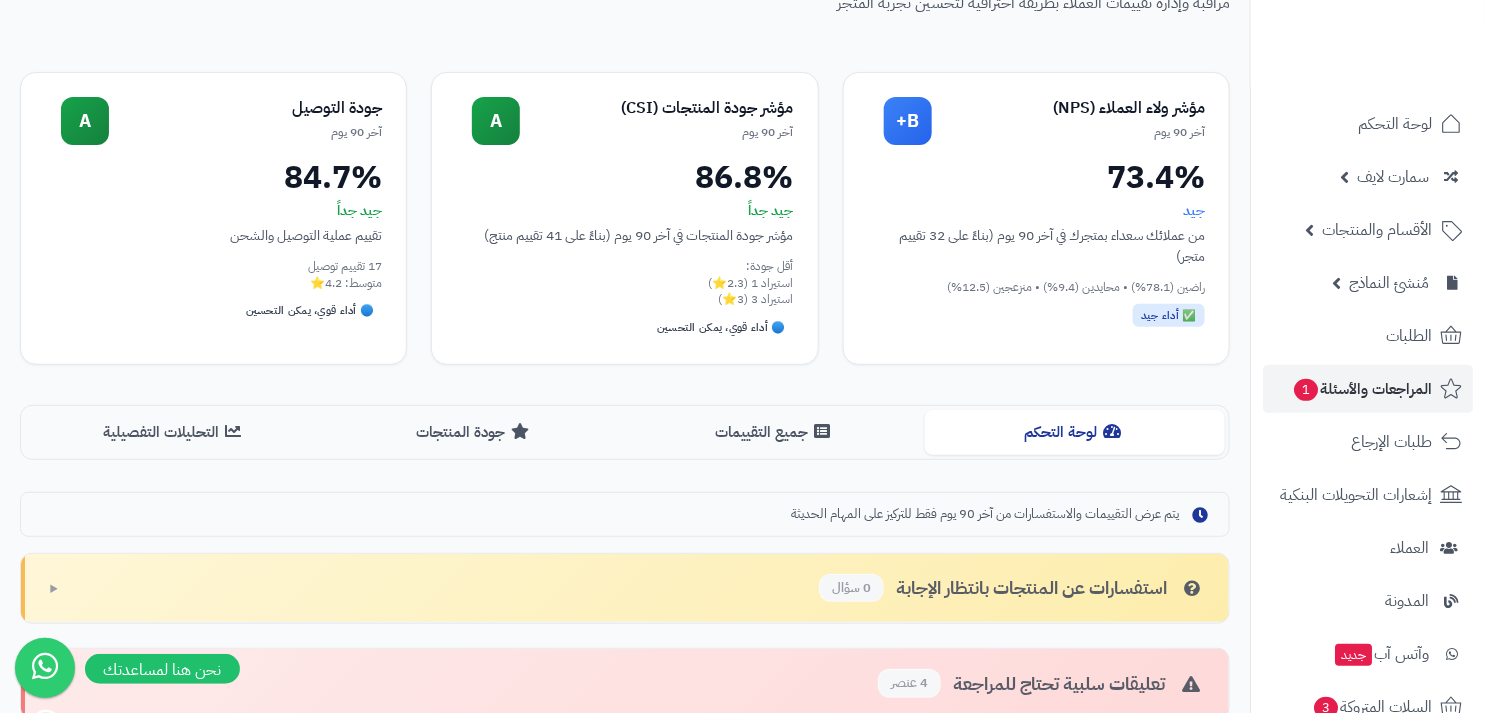 click on "إدارة الجودة والتقييمات مراقبة وإدارة تقييمات العملاء بطريقة احترافية لتحسين تجربة المتجر
شارك رابط تقييم متجرك
إضافة تقييم جديد مراجعة عن منتج   تقييم للمتجر ( آراء العملاء ) مؤشر ولاء العملاء (NPS) آخر 90 يوم
B+
73.4%
جيد
من عملائك سعداء بمتجرك في آخر 90 يوم (بناءً على 32 تقييم متجر)
راضين (78.1%) •
محايدين (9.4%) •
منزعجين (12.5%)
✅ أداء جيد مؤشر جودة المنتجات (CSI) آخر 90 يوم
A
86.8%
جيد جداً
مؤشر جودة المنتجات في آخر 90 يوم (بناءً على 41 تقييم منتج)
أقل جودة:
استيراد 1 (2.3⭐)
استيراد 3 (3⭐)
🔵 أداء قوي، يمكن التحسين جودة التوصيل آخر 90 يوم
A
84.7%
جيد جداً
17 تقييم توصيل
متوسط: 4.2⭐" at bounding box center (625, 524) 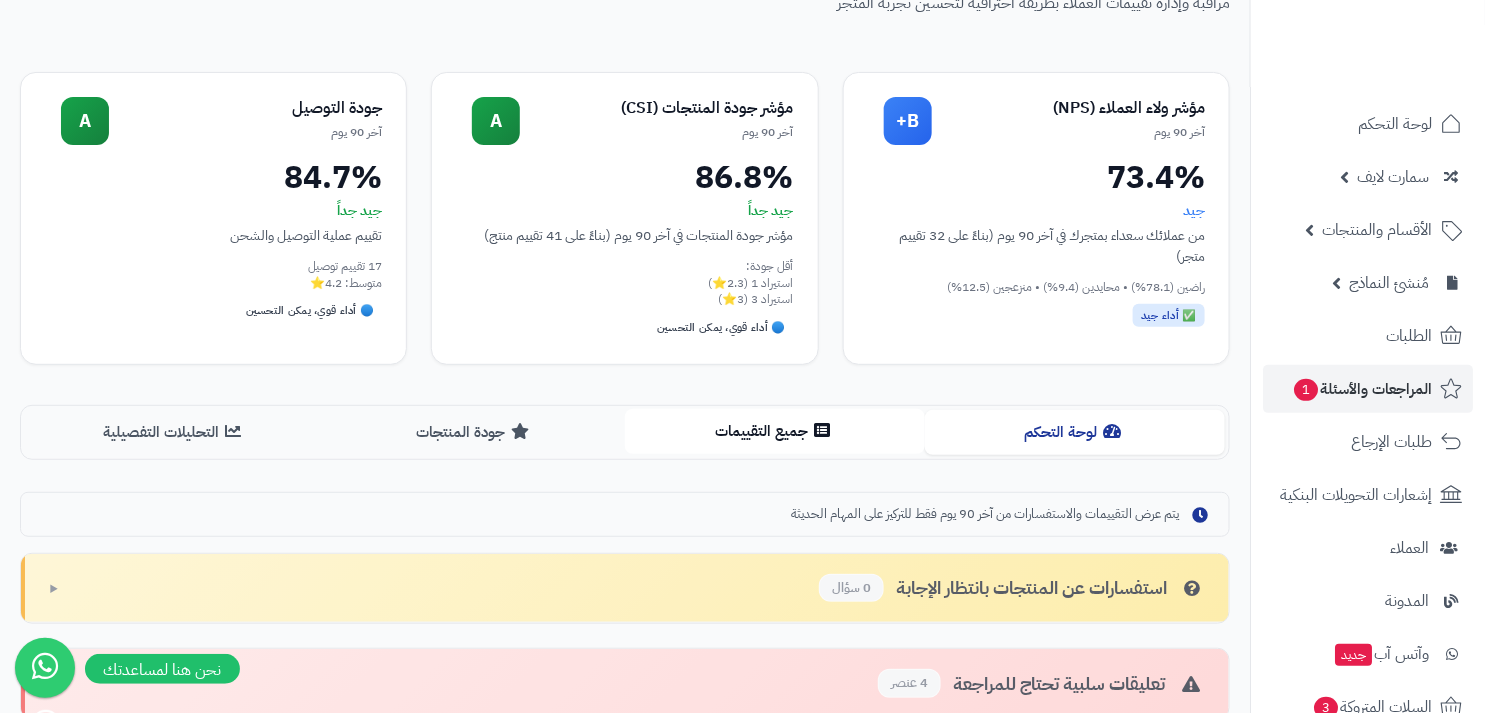 click on "جميع التقييمات" at bounding box center (775, 431) 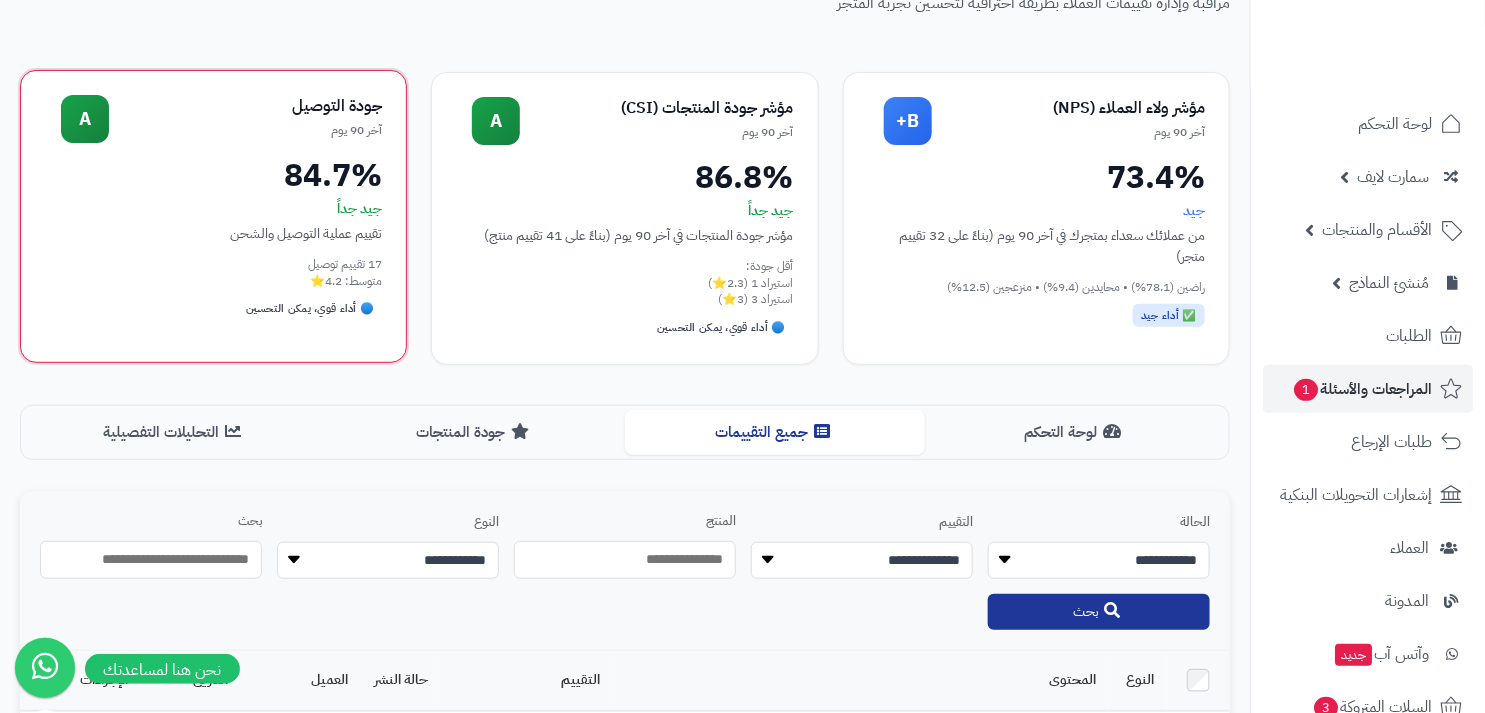 scroll, scrollTop: 0, scrollLeft: 0, axis: both 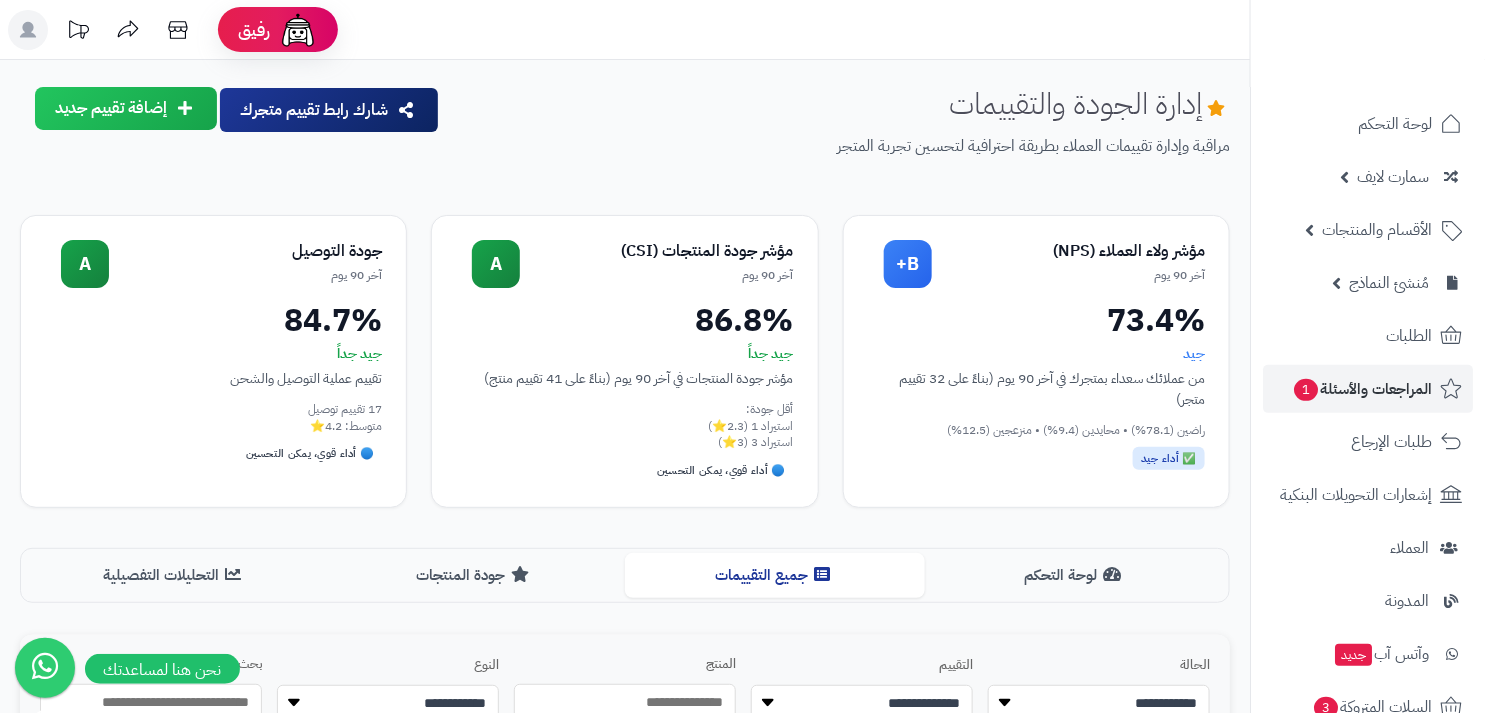 type 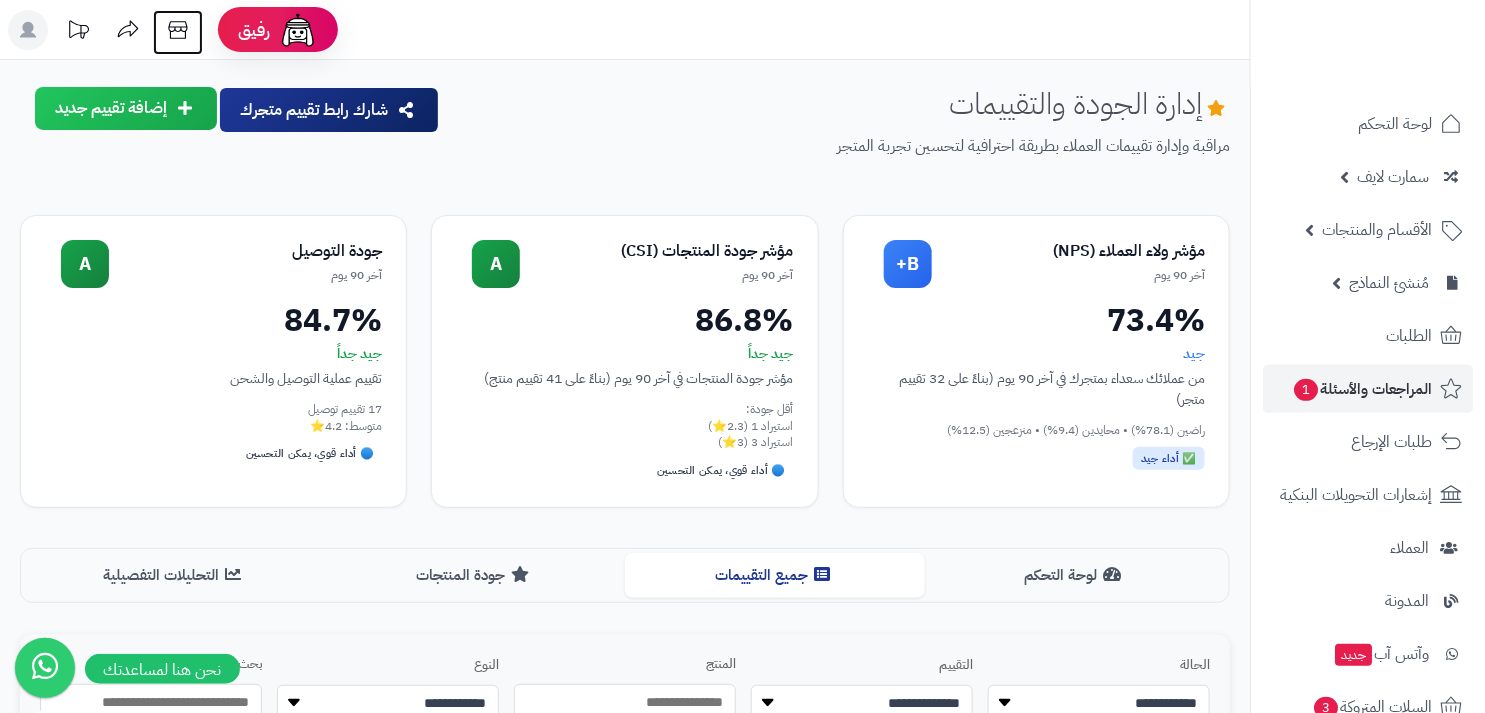 click 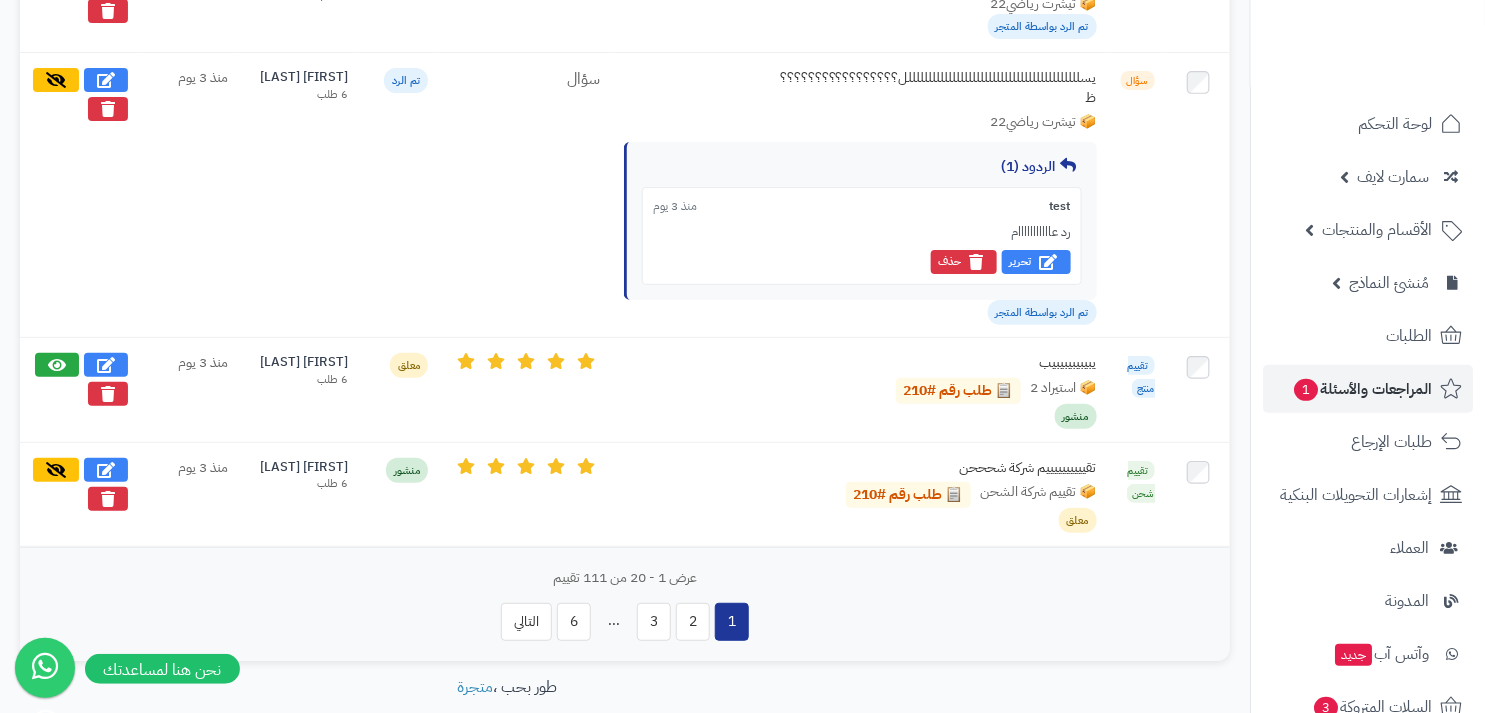 scroll, scrollTop: 2700, scrollLeft: 0, axis: vertical 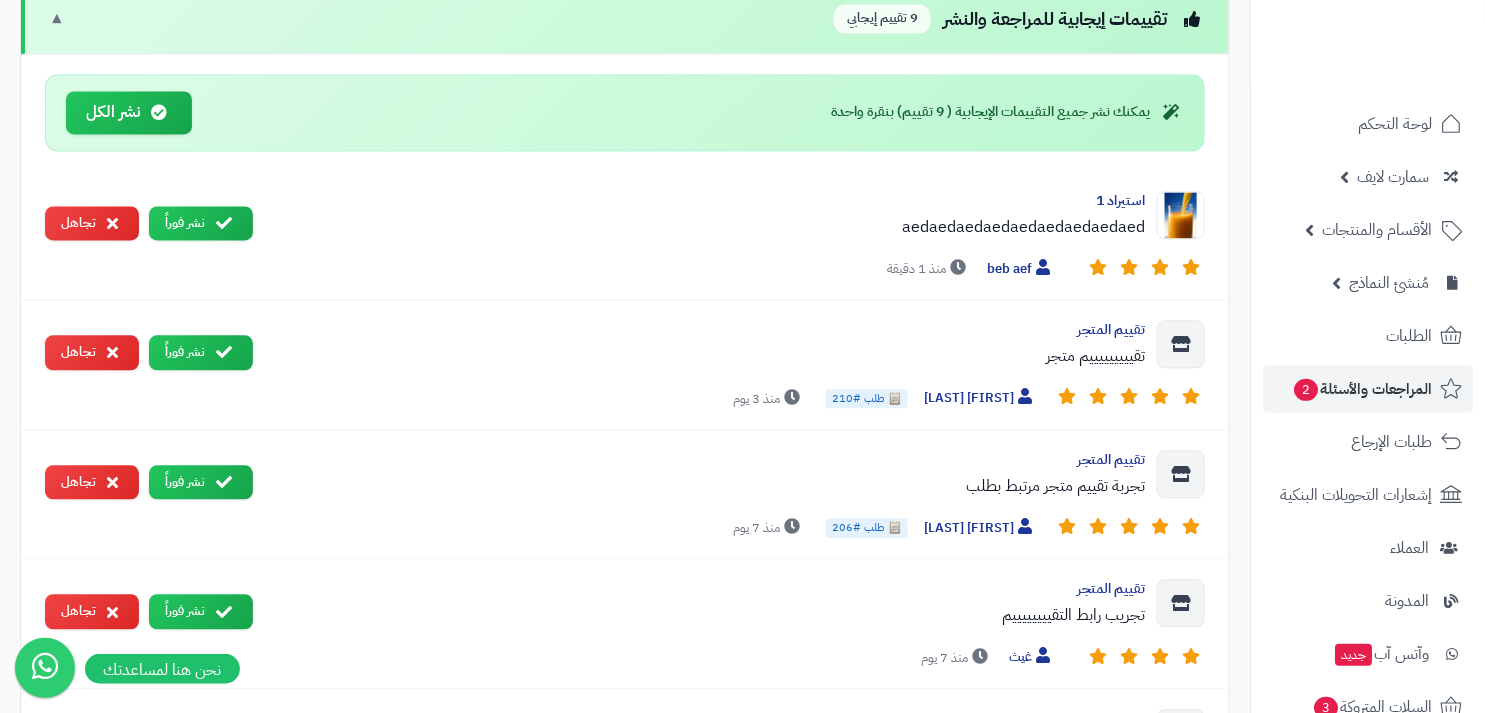 click on "تقييمات إيجابية للمراجعة والنشر
9 تقييم
إيجابي" at bounding box center (1019, 18) 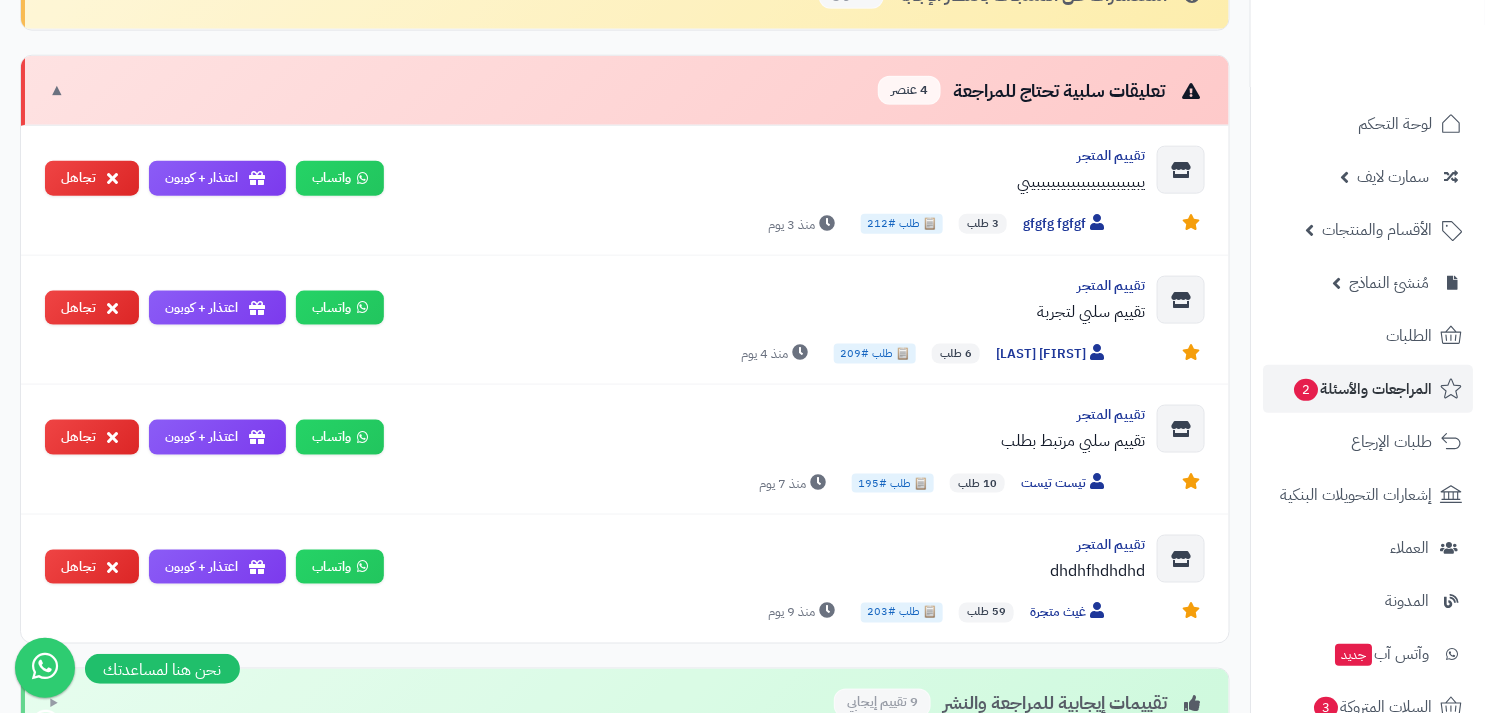 scroll, scrollTop: 705, scrollLeft: 0, axis: vertical 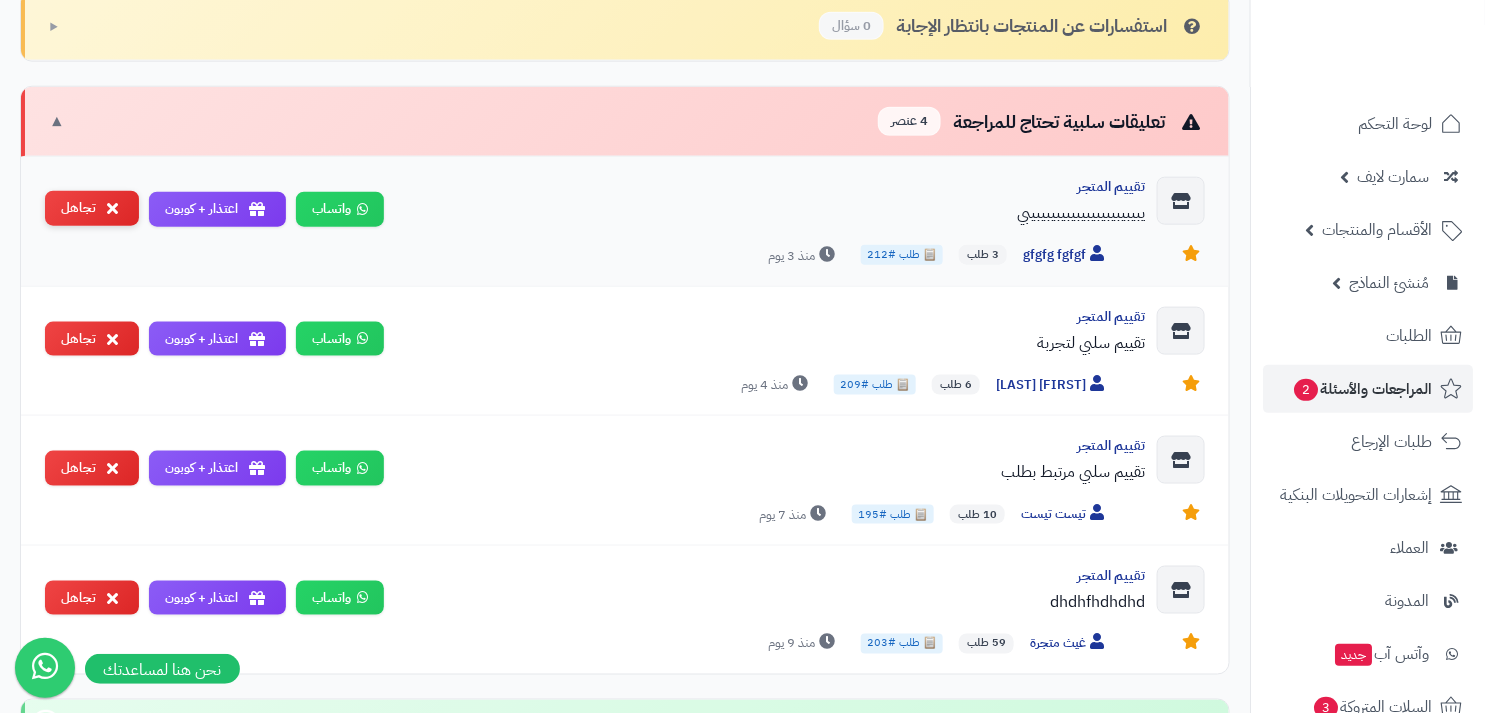 click on "تجاهل" at bounding box center (92, 208) 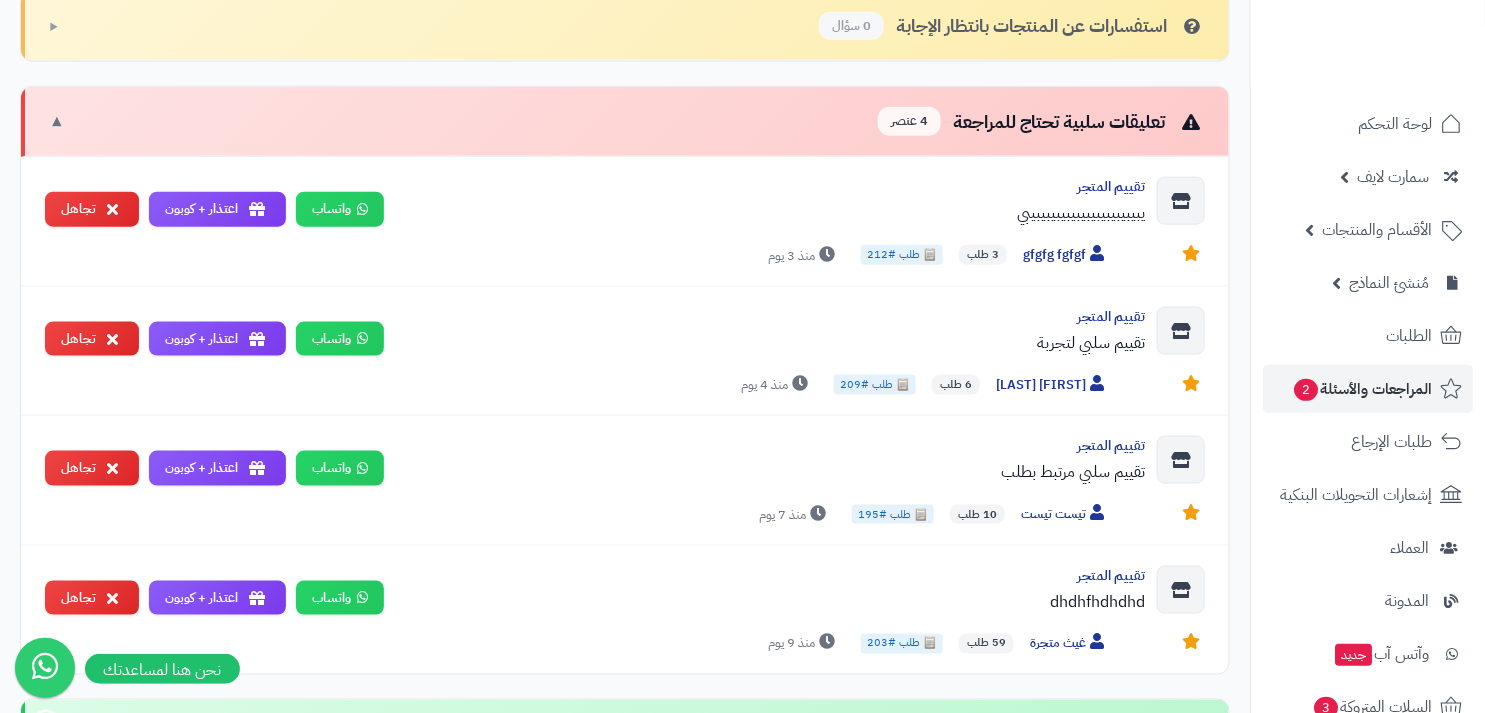 scroll, scrollTop: 748, scrollLeft: 0, axis: vertical 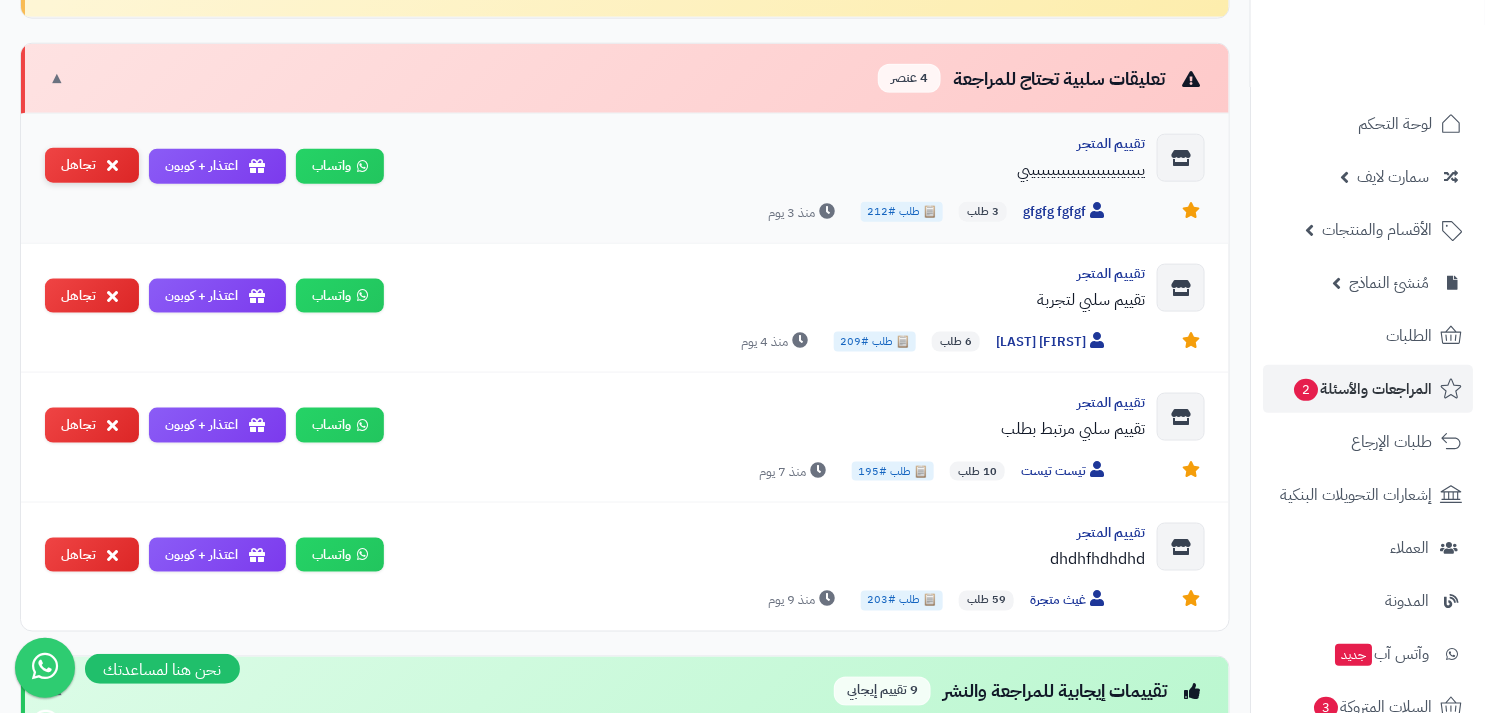 click on "تجاهل" at bounding box center (92, 165) 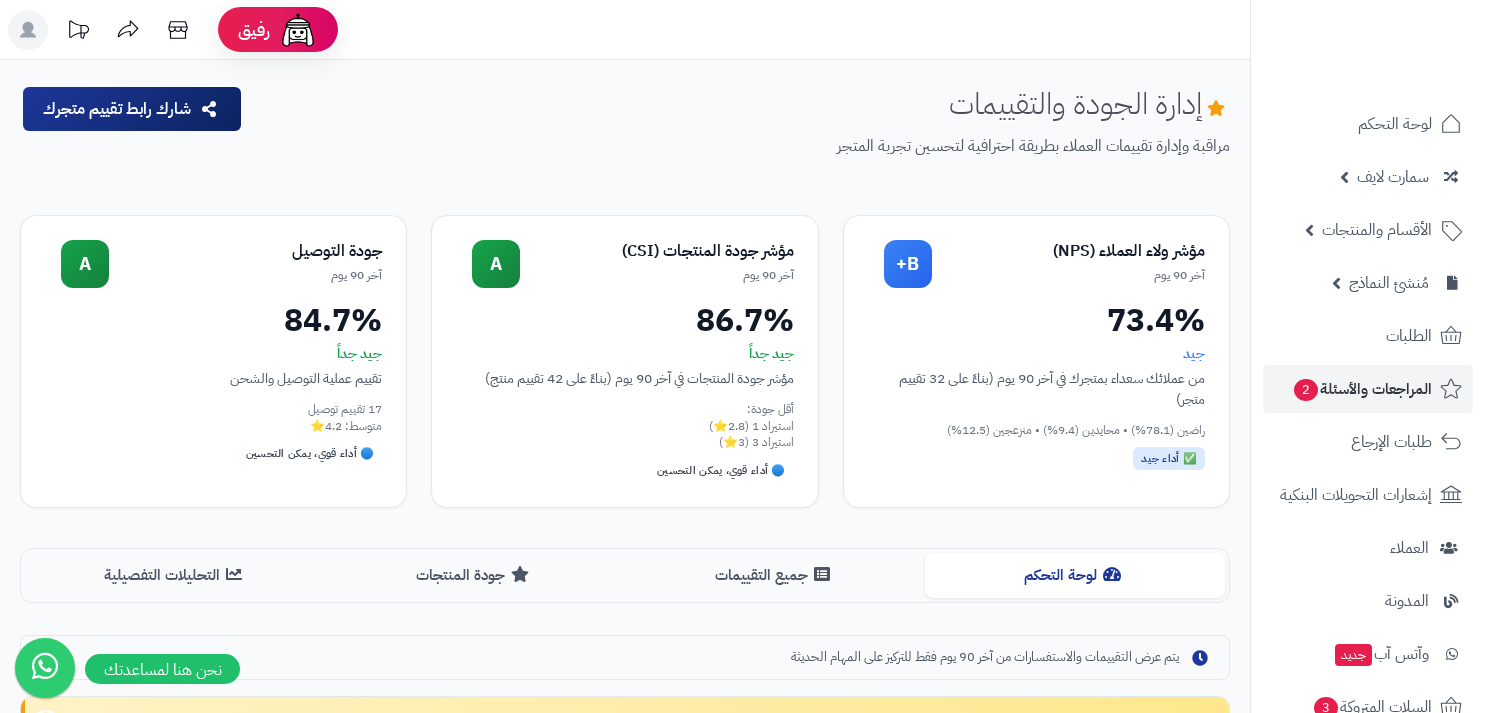 scroll, scrollTop: 748, scrollLeft: 0, axis: vertical 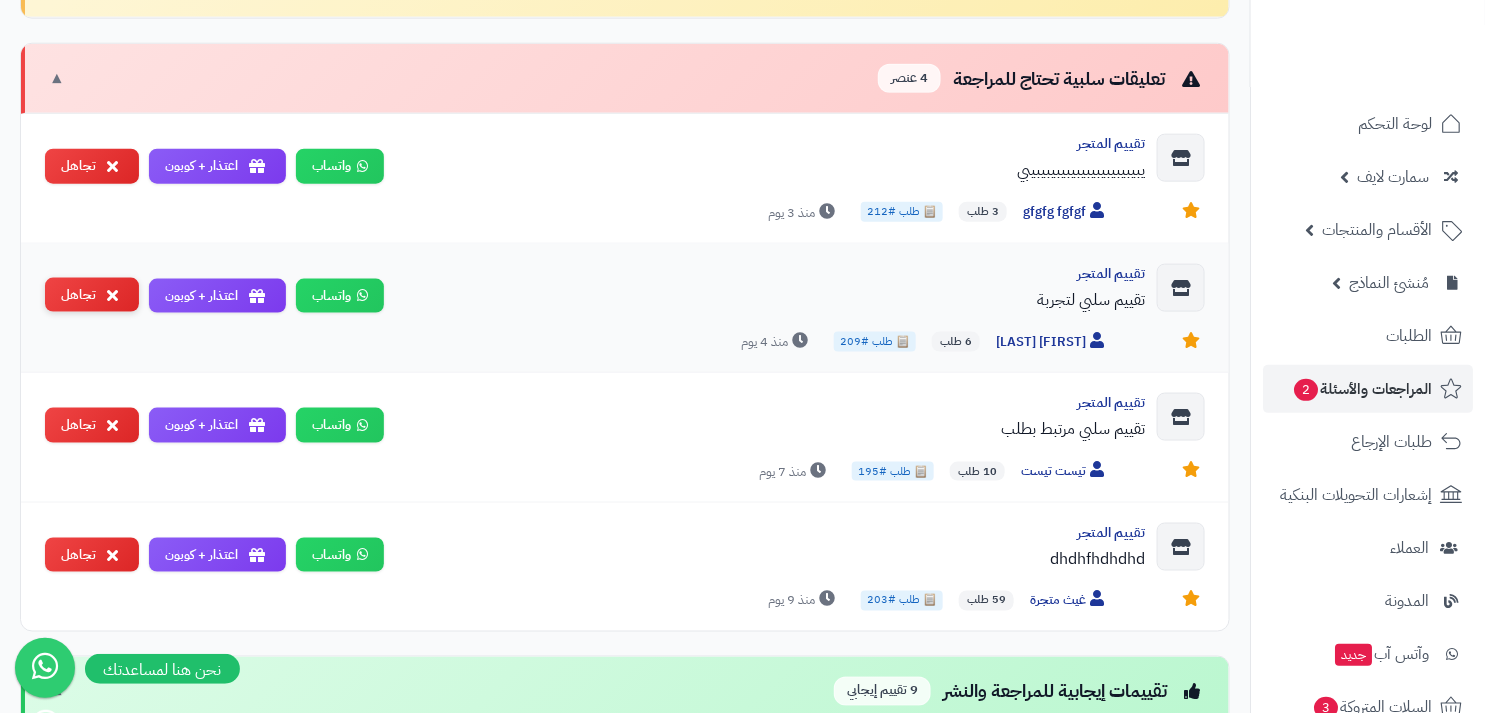 click on "تجاهل" at bounding box center (92, 295) 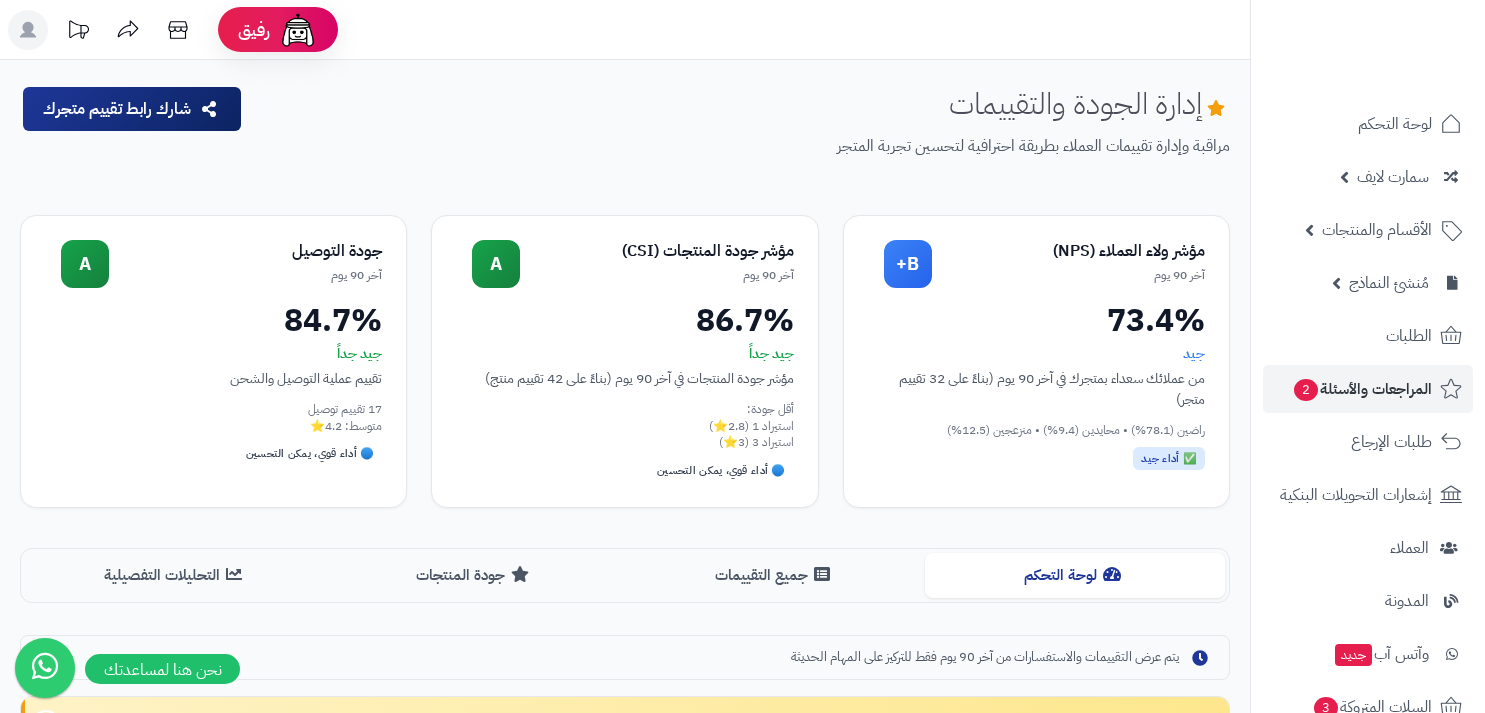 scroll, scrollTop: 748, scrollLeft: 0, axis: vertical 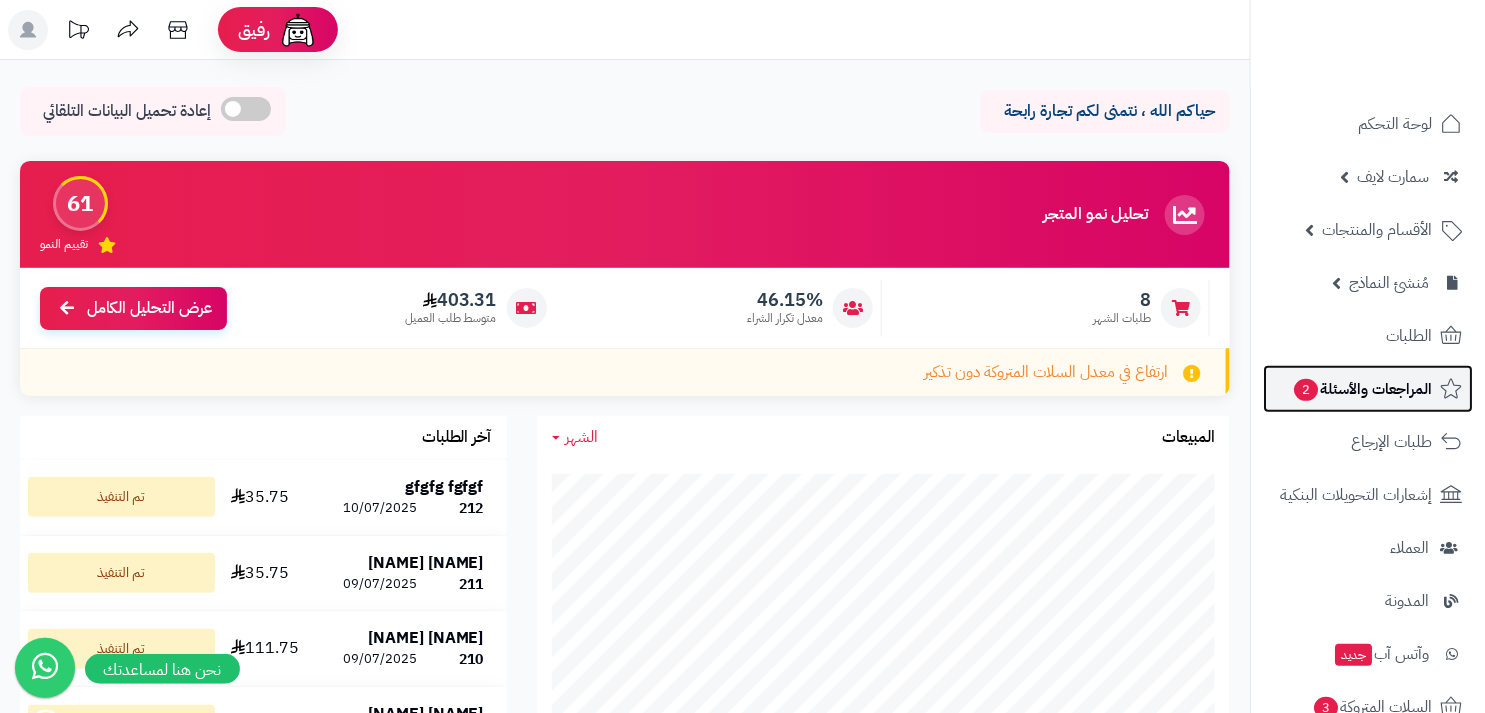 click on "المراجعات والأسئلة  2" at bounding box center (1362, 389) 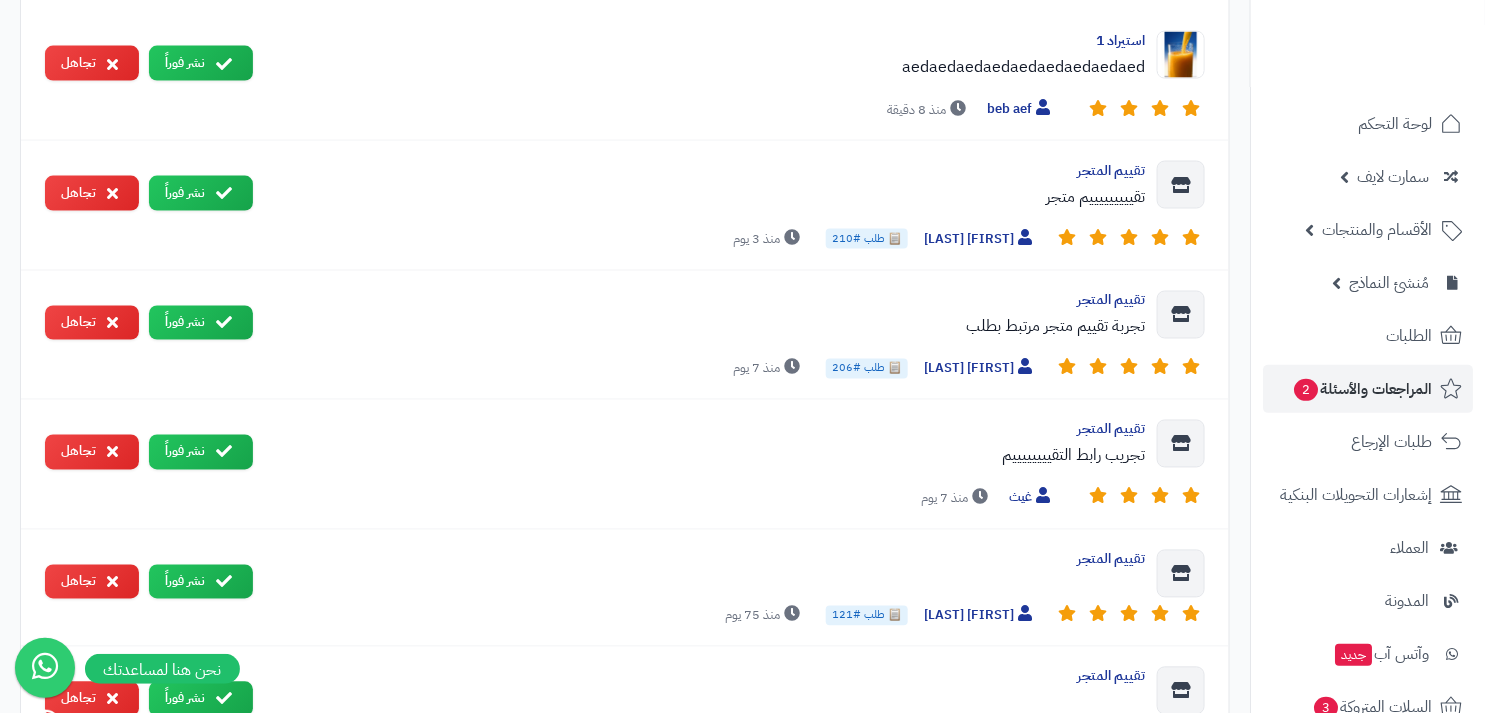 scroll, scrollTop: 676, scrollLeft: 0, axis: vertical 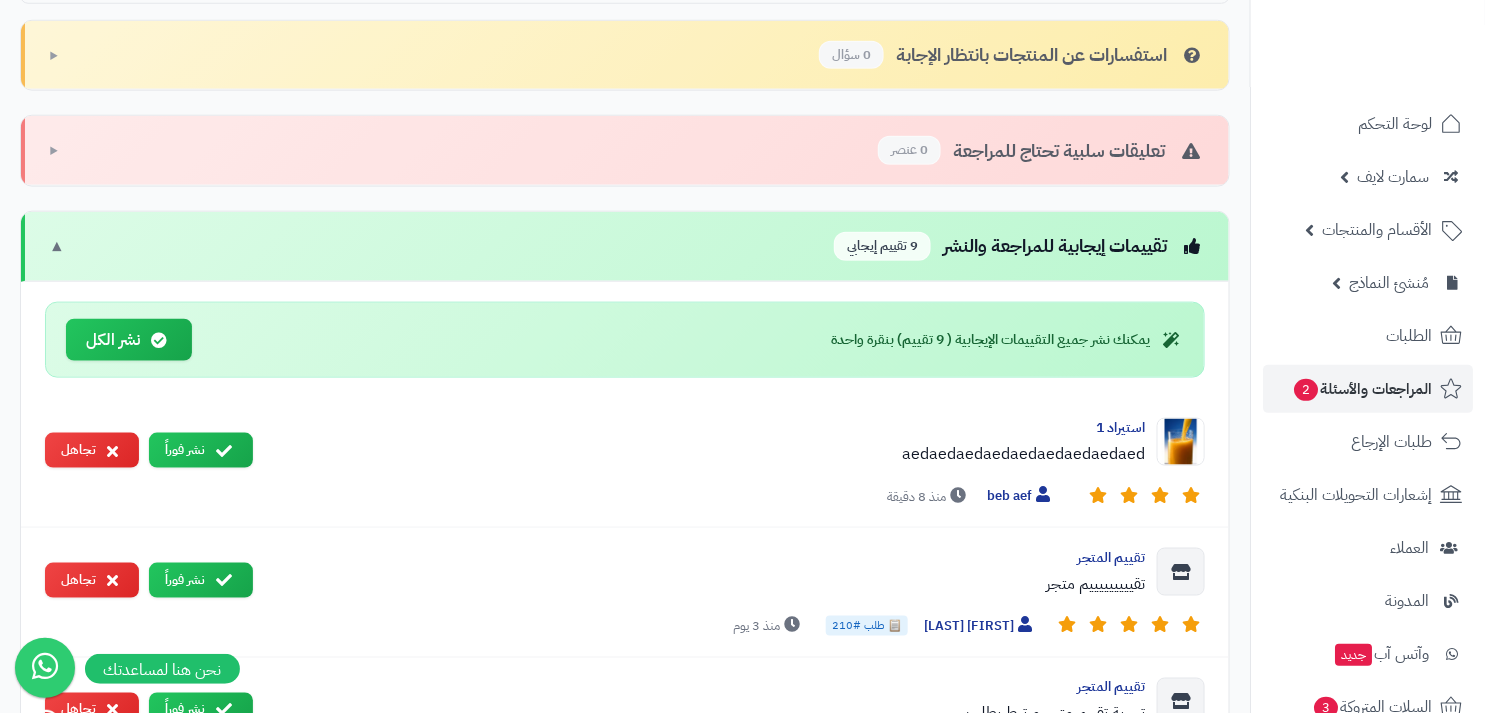click on "تعليقات سلبية تحتاج للمراجعة
0                                عنصر
▶" at bounding box center (625, 151) 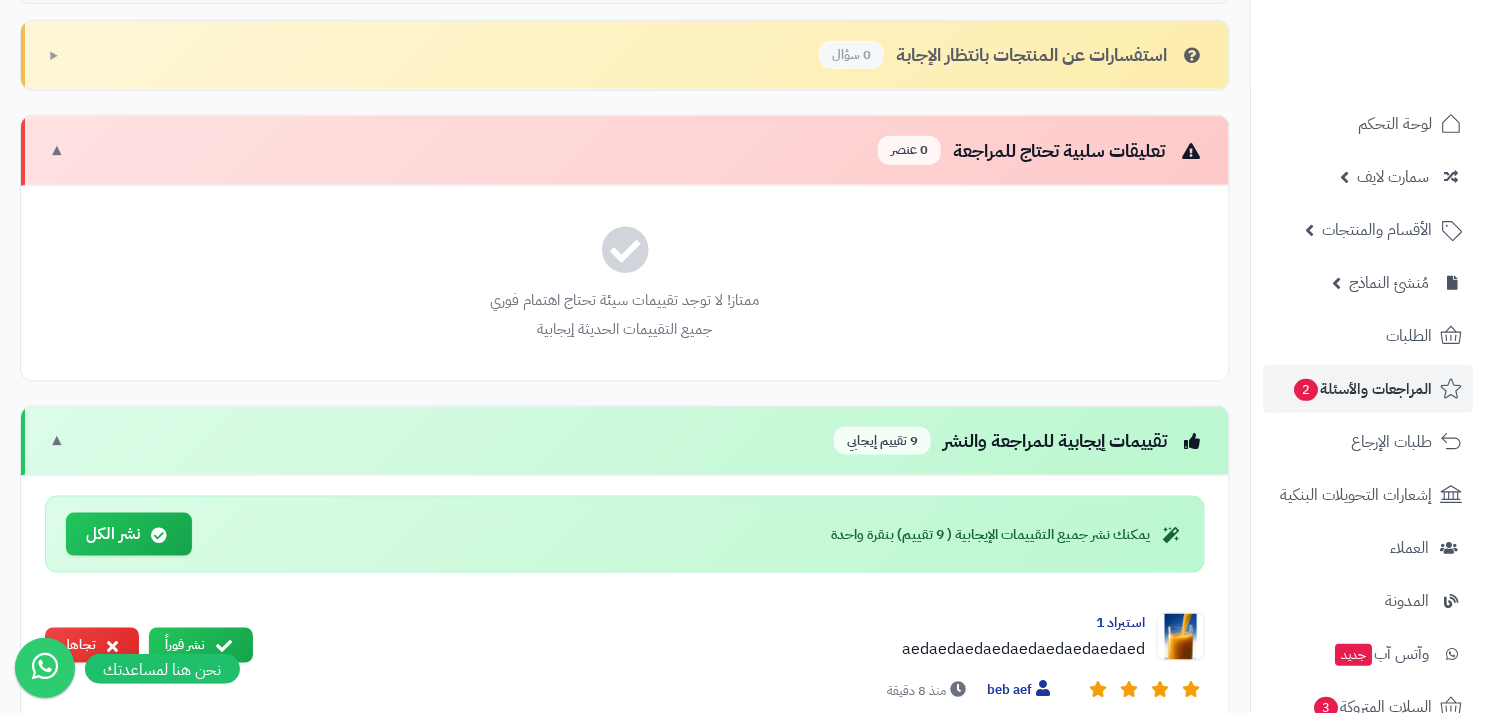 click on "استفسارات عن المنتجات بانتظار الإجابة
0                                سؤال" at bounding box center (1012, 55) 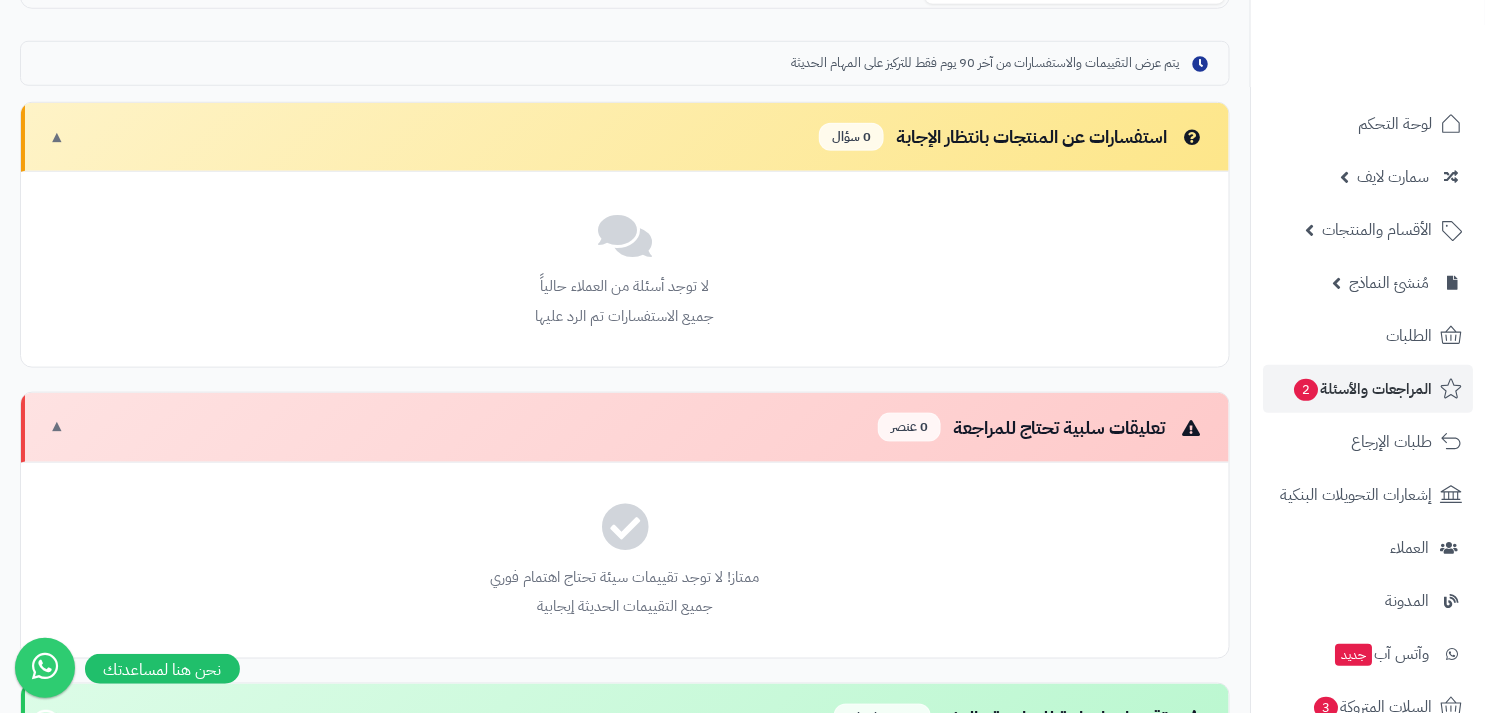 scroll, scrollTop: 328, scrollLeft: 0, axis: vertical 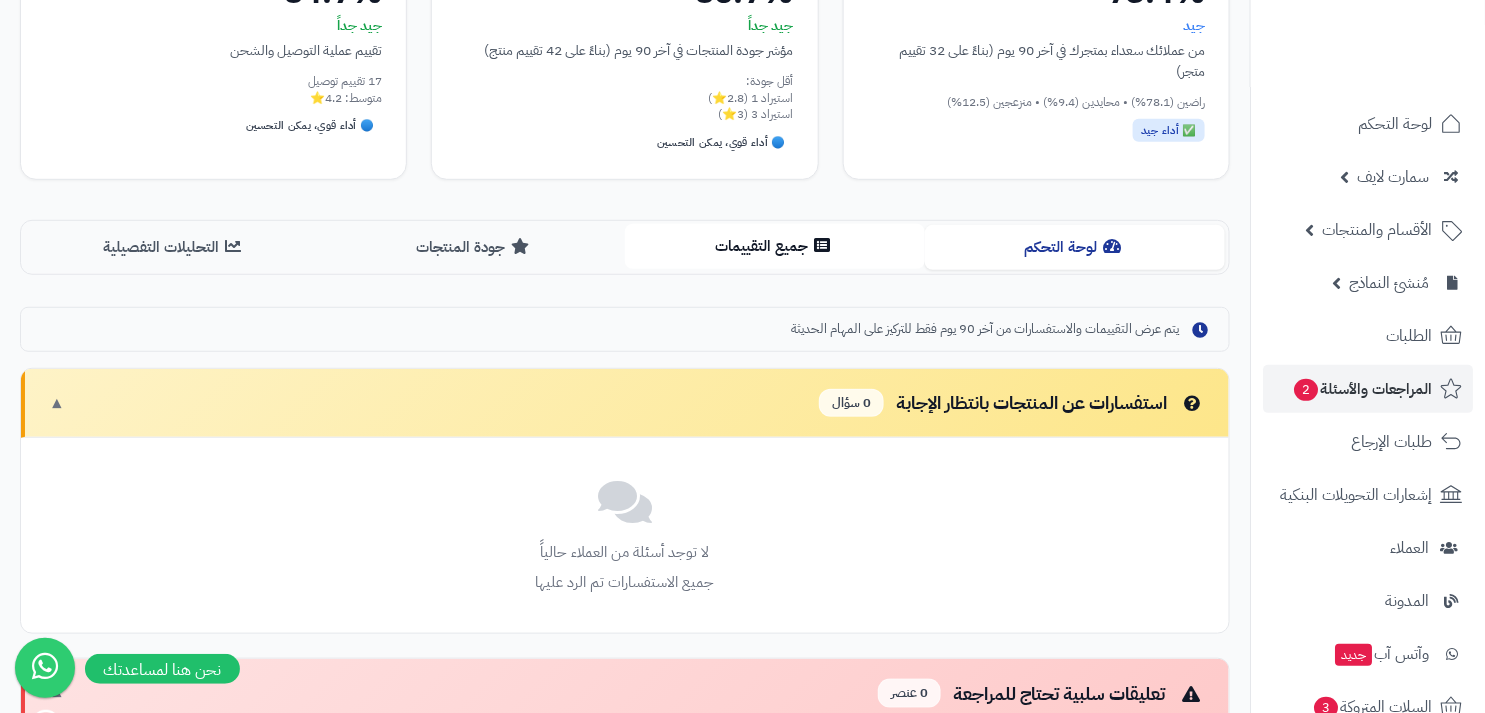 click on "جميع التقييمات" at bounding box center [775, 246] 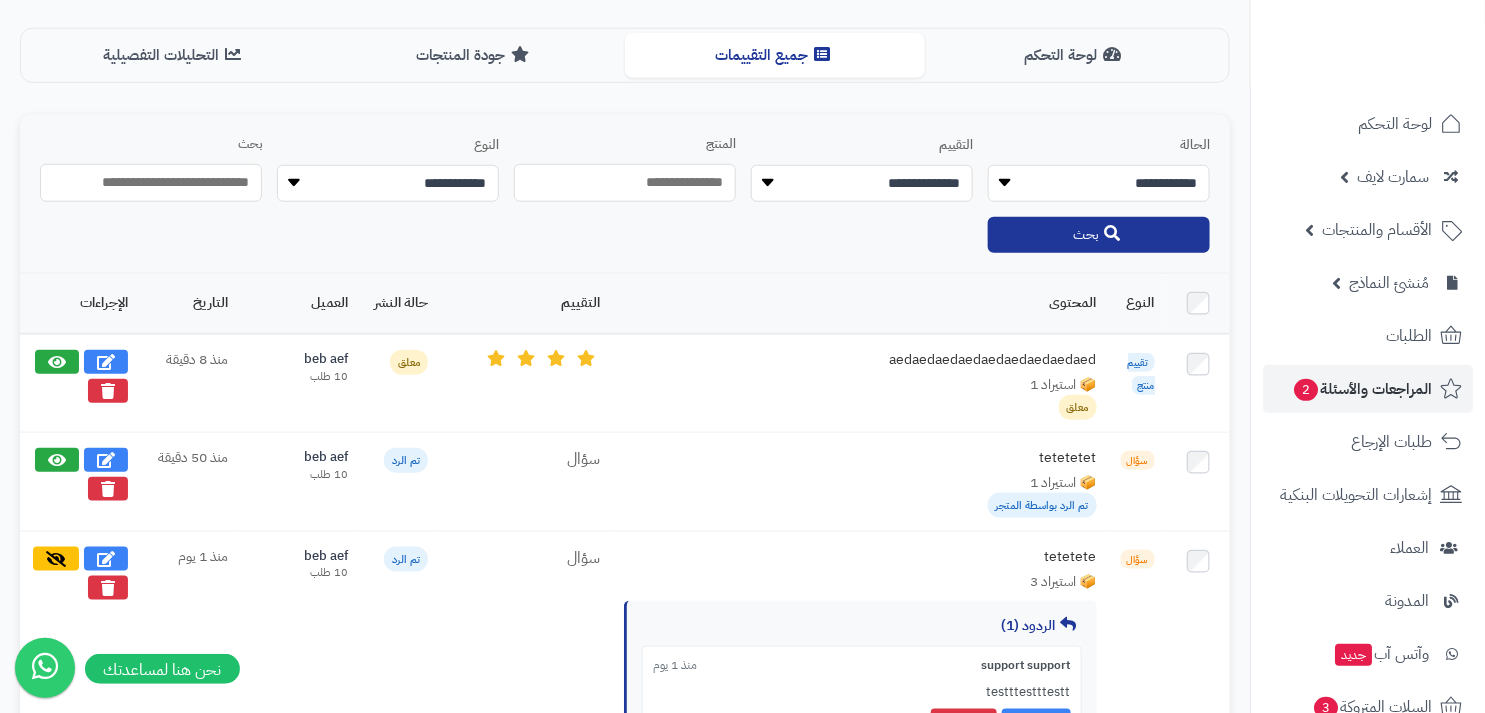 scroll, scrollTop: 534, scrollLeft: 0, axis: vertical 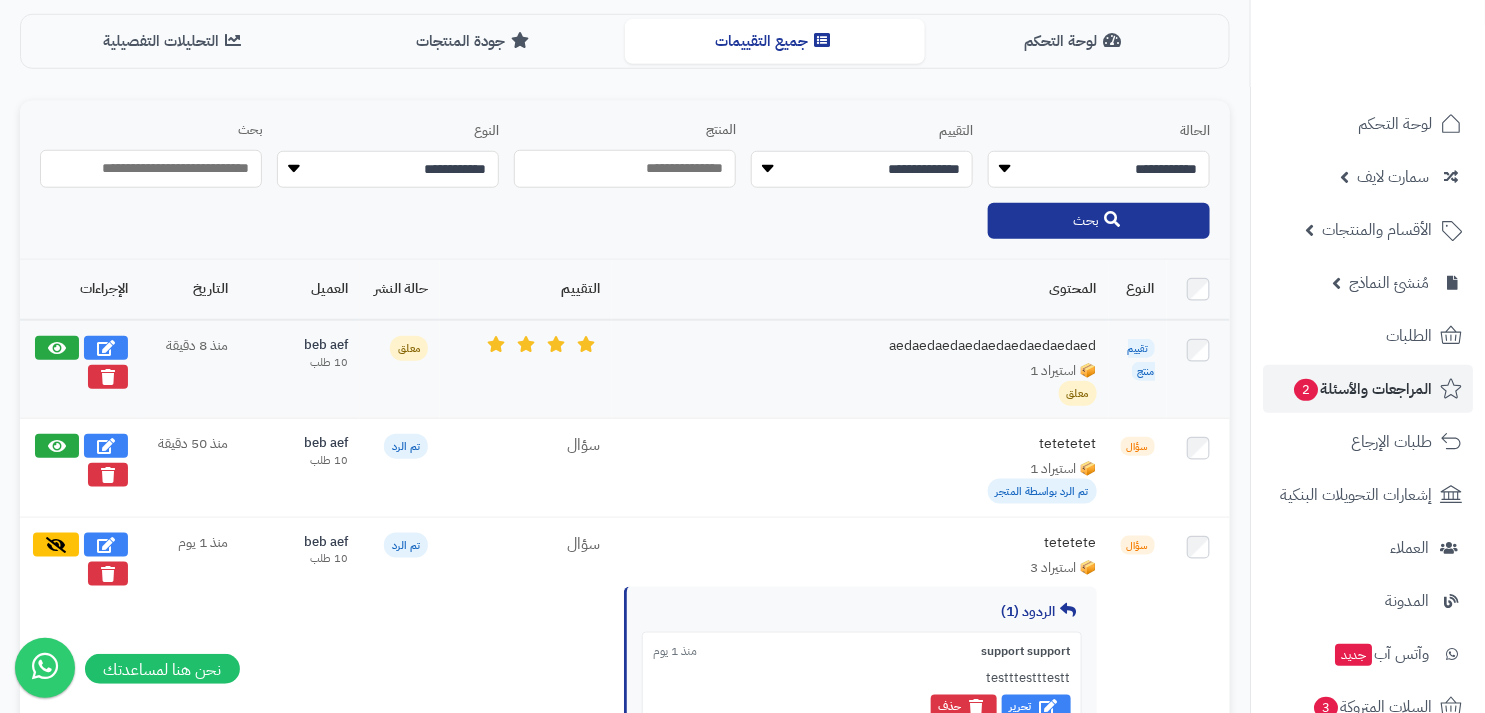 type 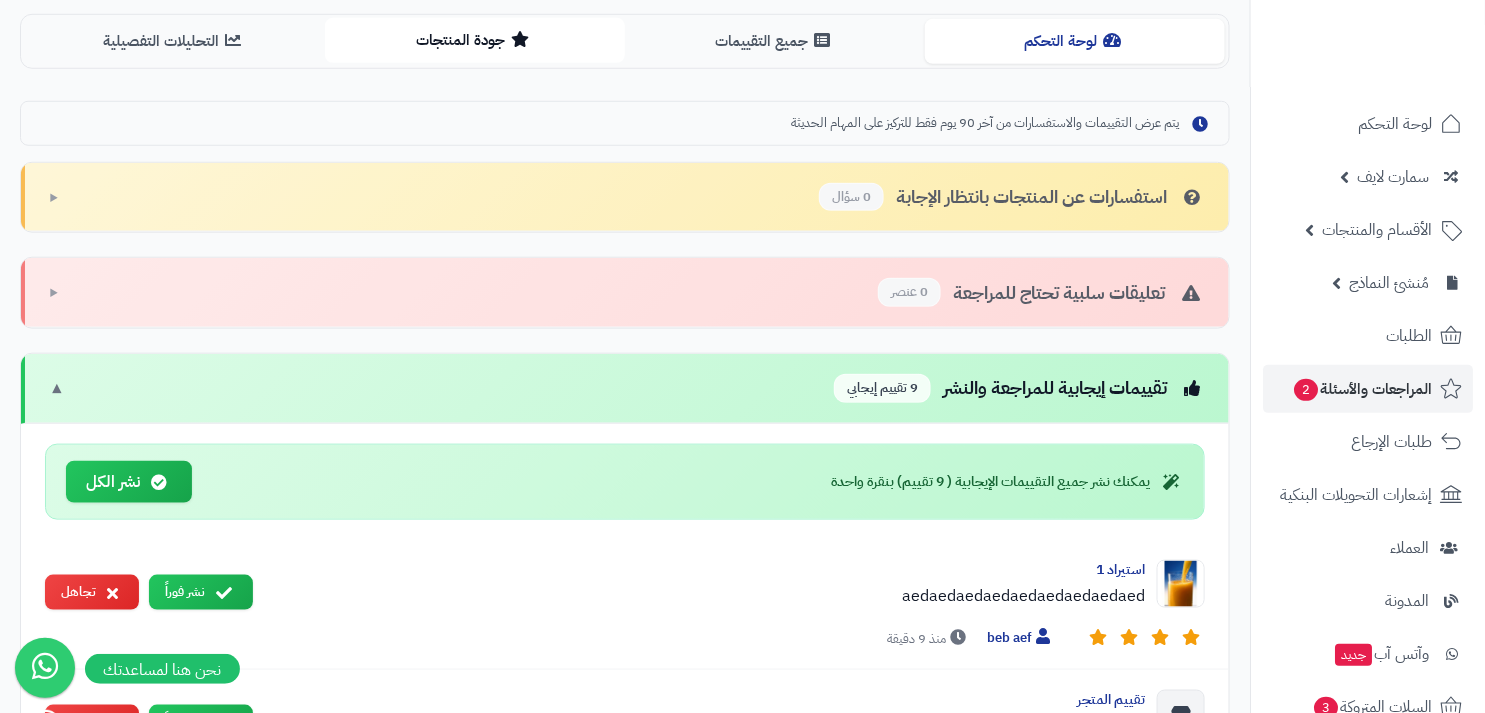 click on "جودة المنتجات" at bounding box center [475, 40] 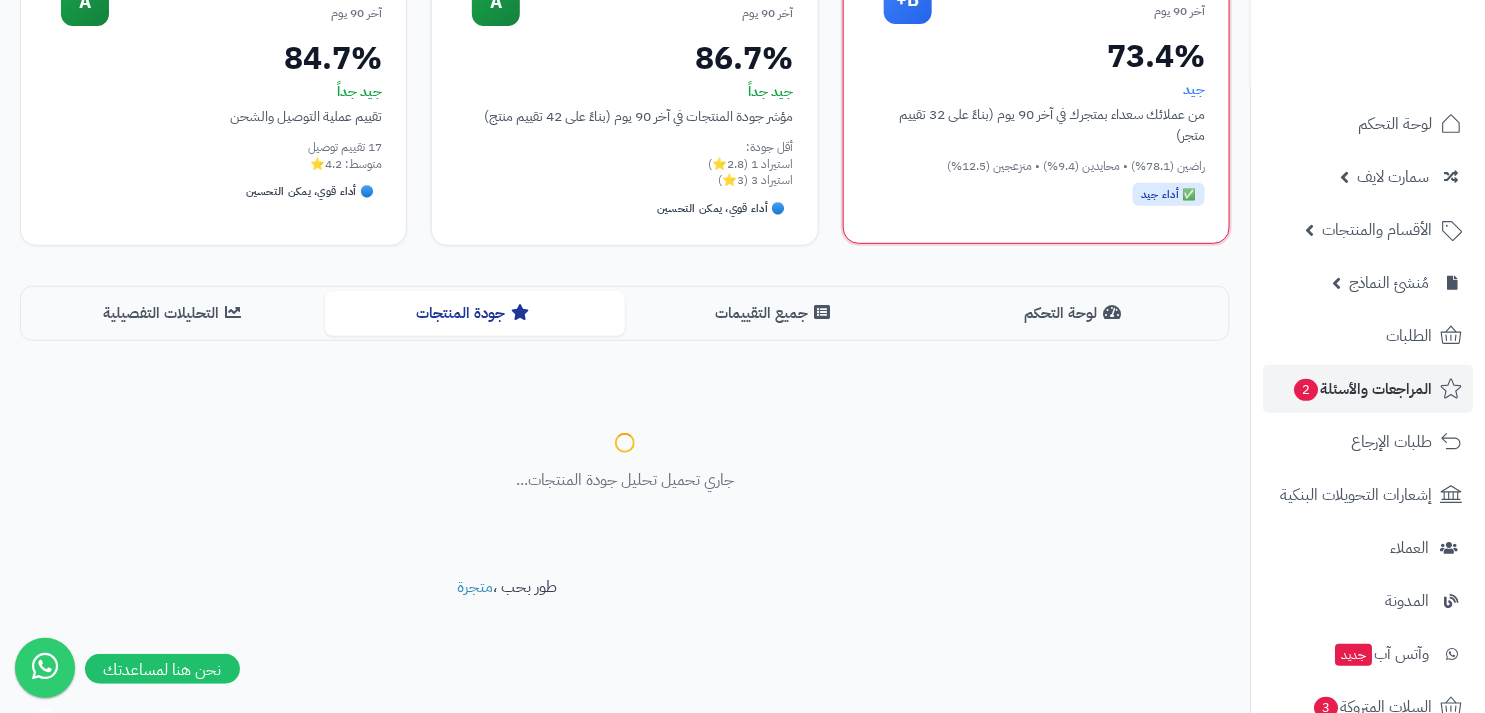 type 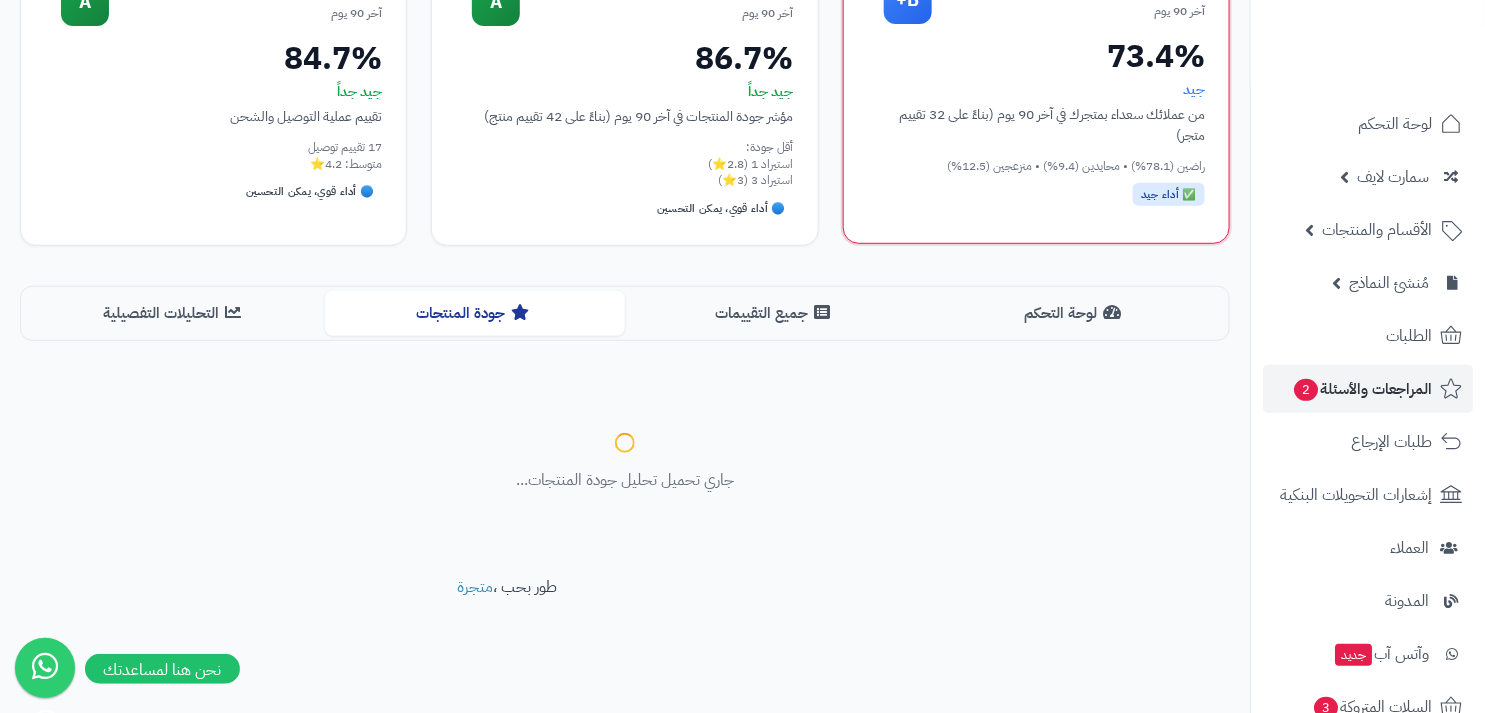 scroll, scrollTop: 534, scrollLeft: 0, axis: vertical 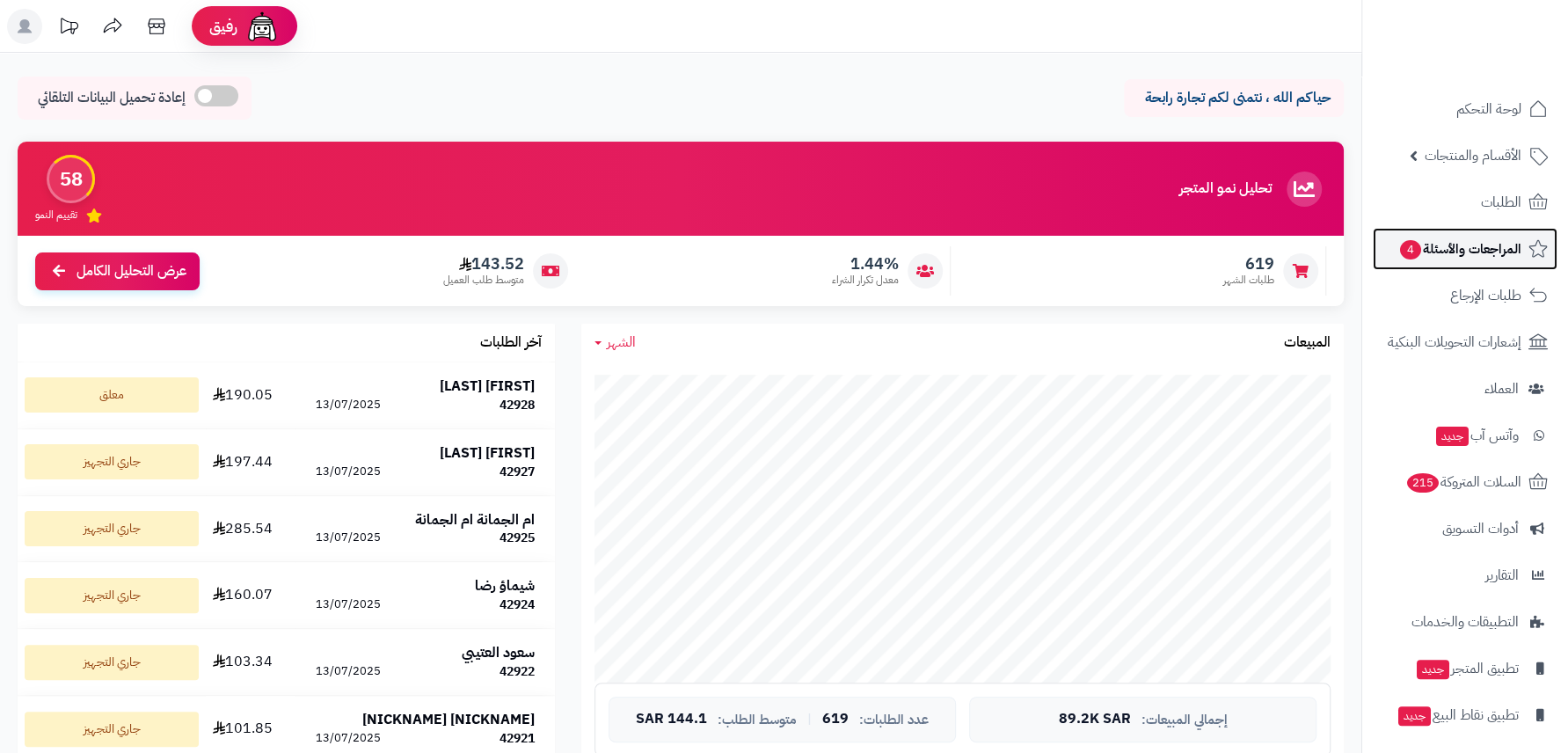 click on "المراجعات والأسئلة  4" at bounding box center [1460, 249] 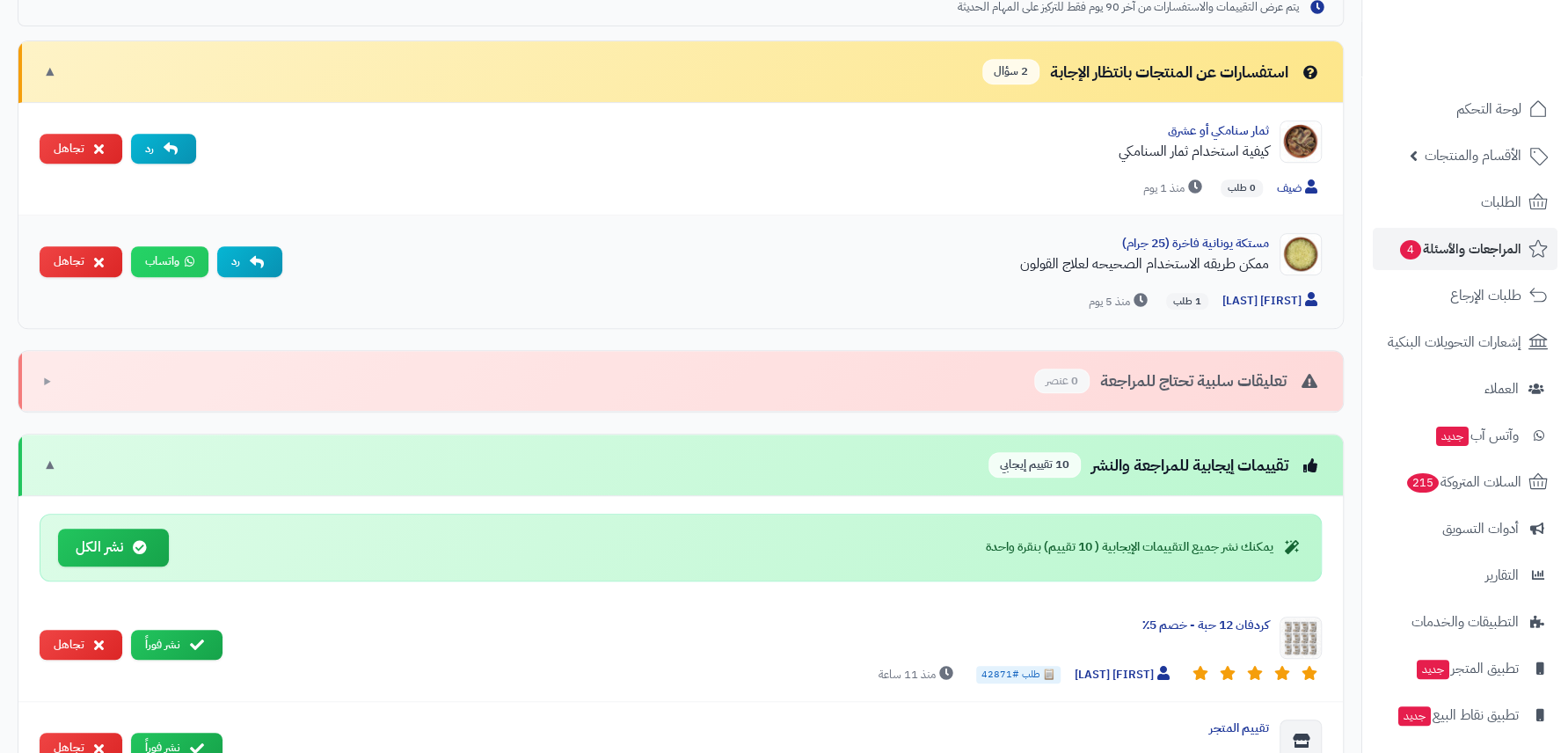 scroll, scrollTop: 549, scrollLeft: 0, axis: vertical 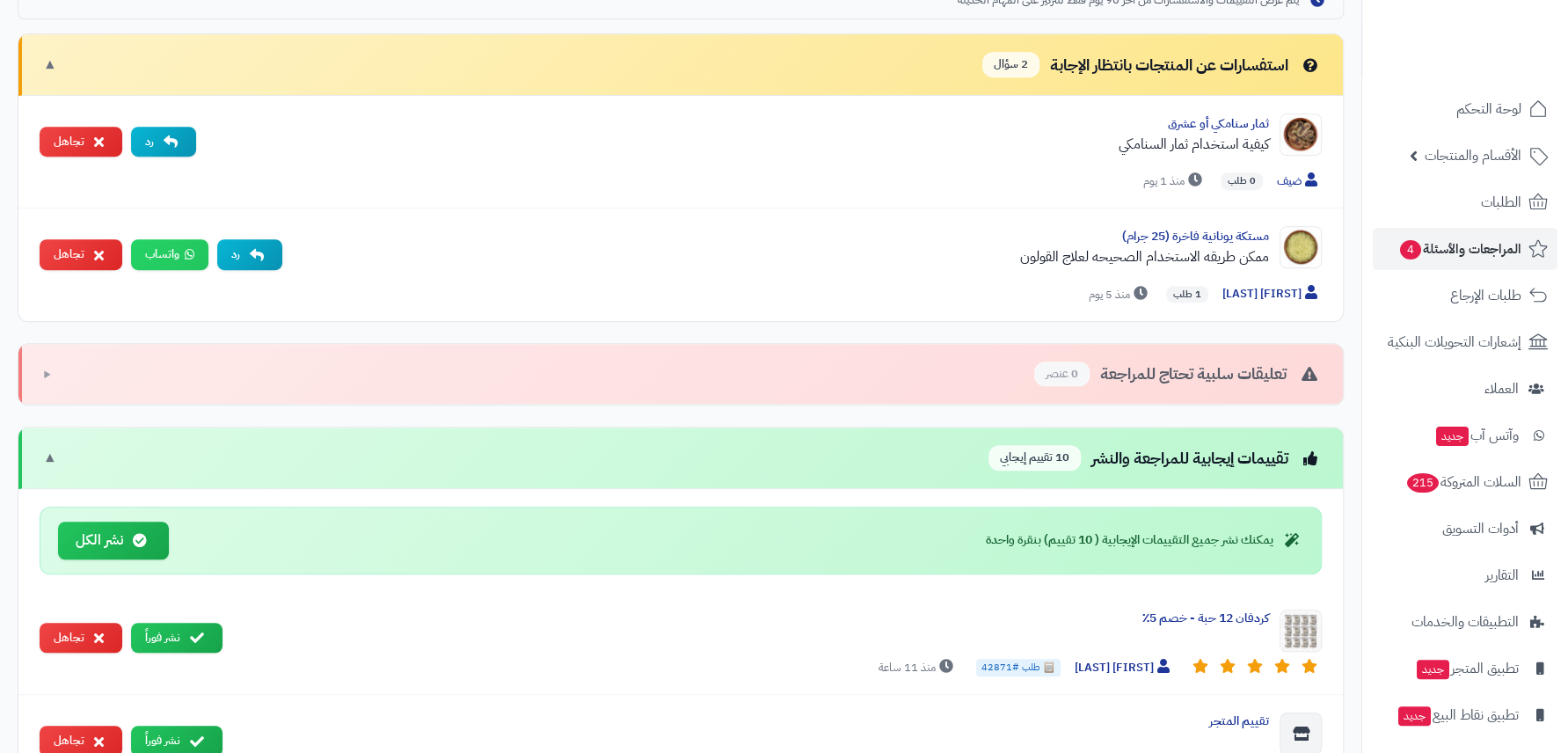 click on "0                                عنصر" at bounding box center (1061, 374) 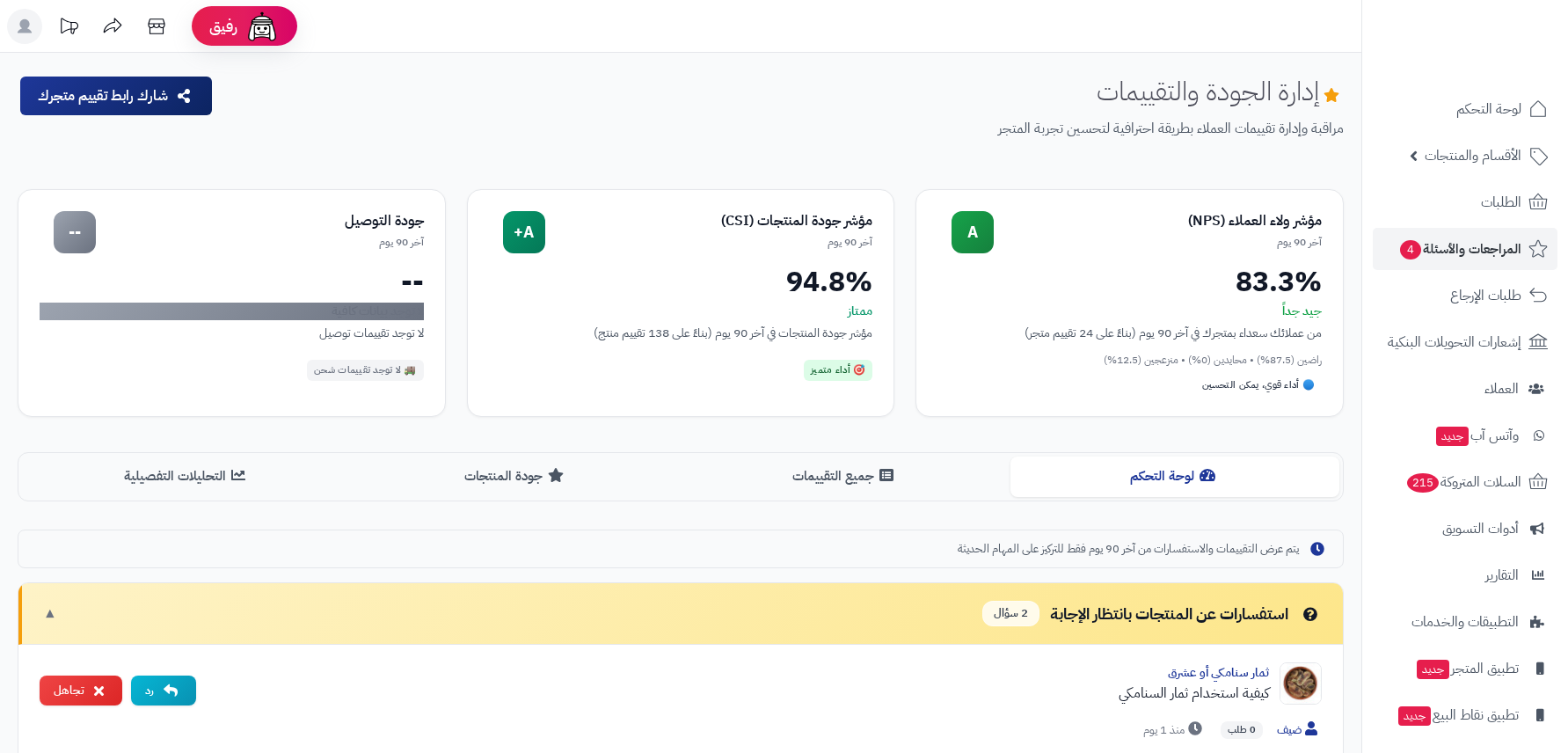 scroll, scrollTop: 549, scrollLeft: 0, axis: vertical 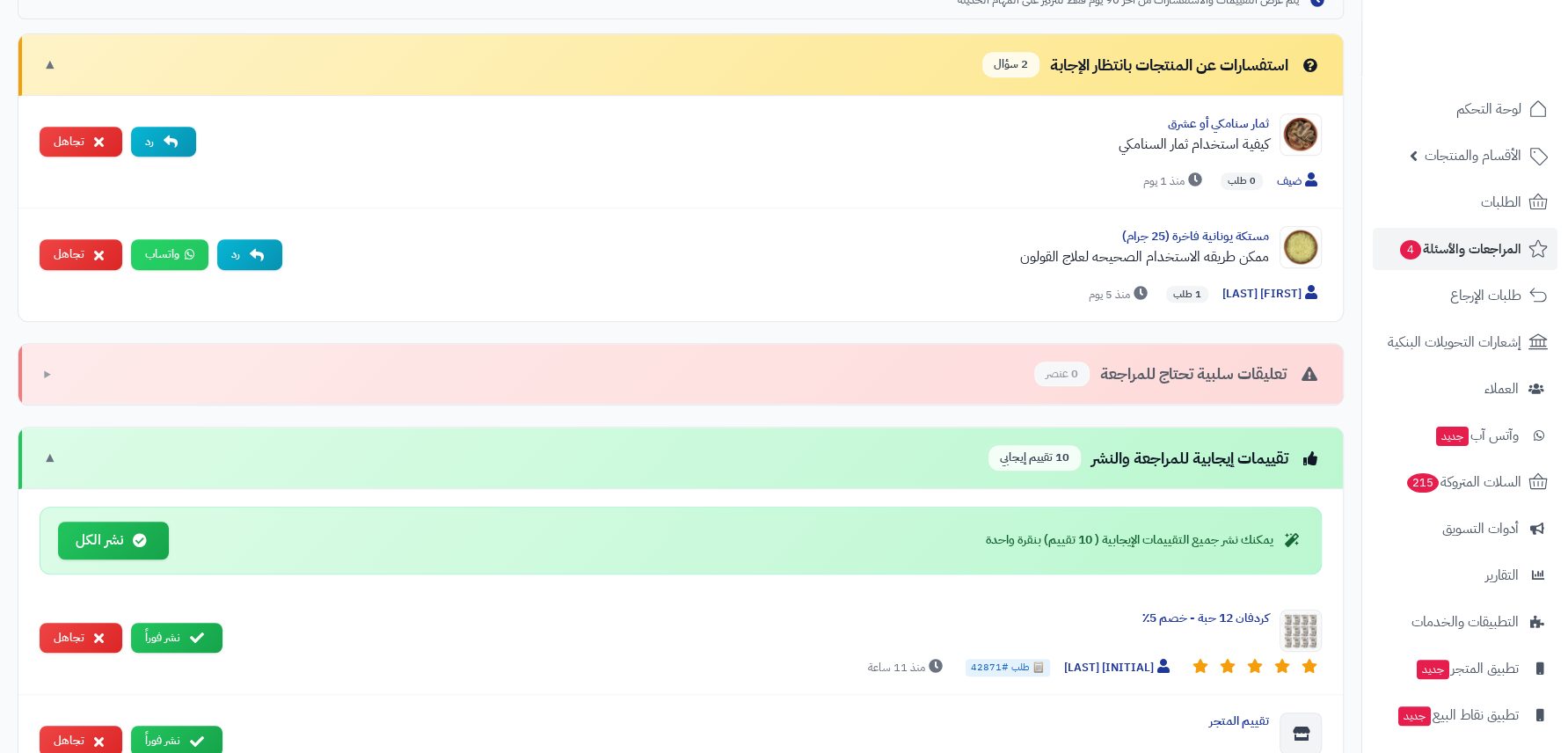 click on "تعليقات سلبية تحتاج للمراجعة
0                                عنصر" at bounding box center (1178, 374) 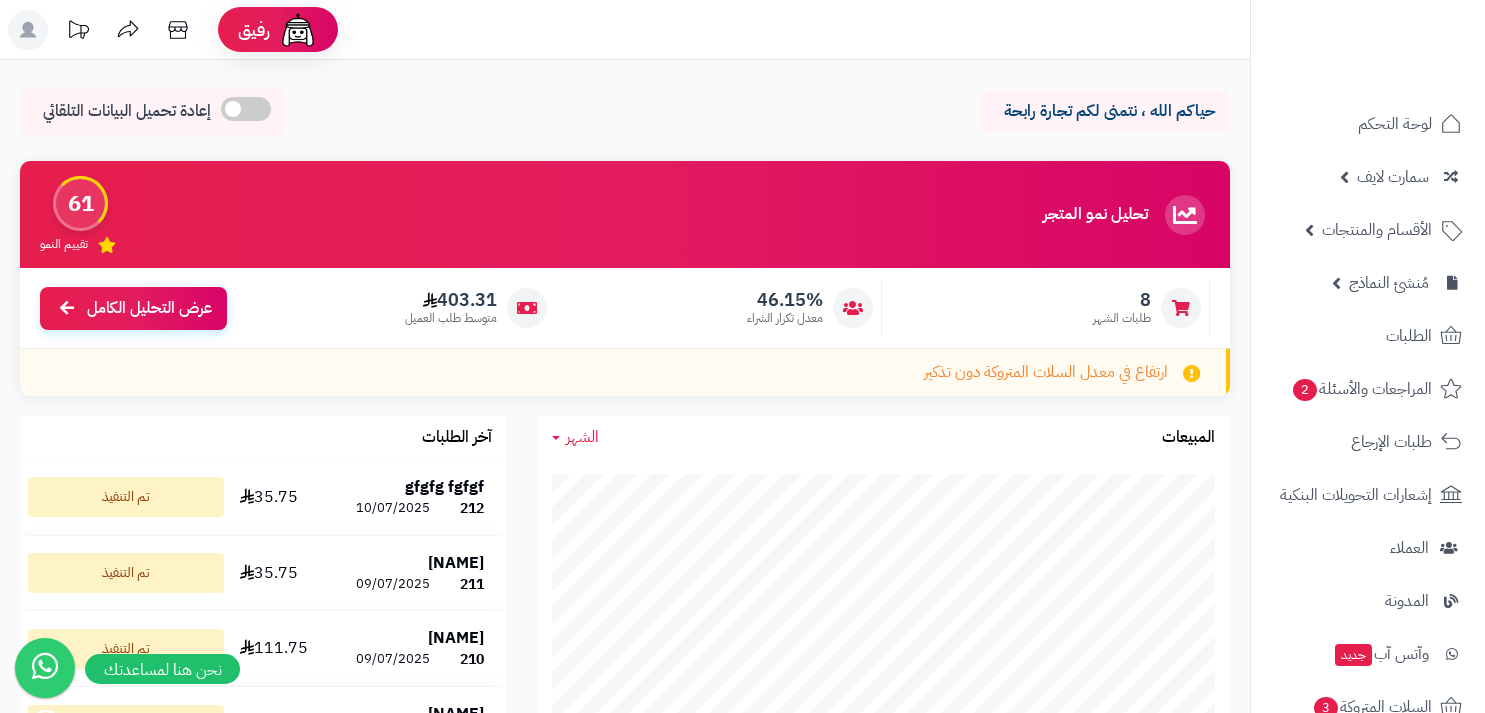 scroll, scrollTop: 0, scrollLeft: 0, axis: both 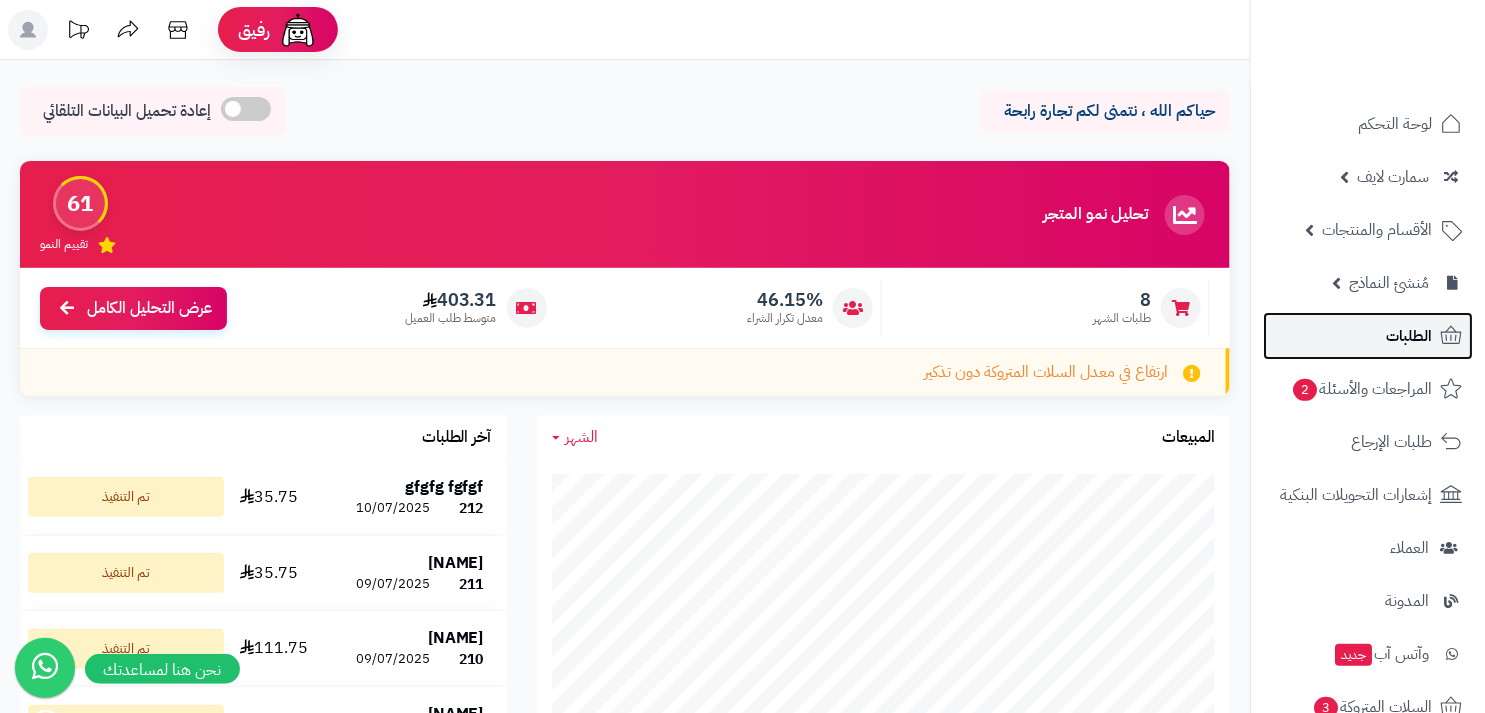 click on "الطلبات" at bounding box center (1368, 336) 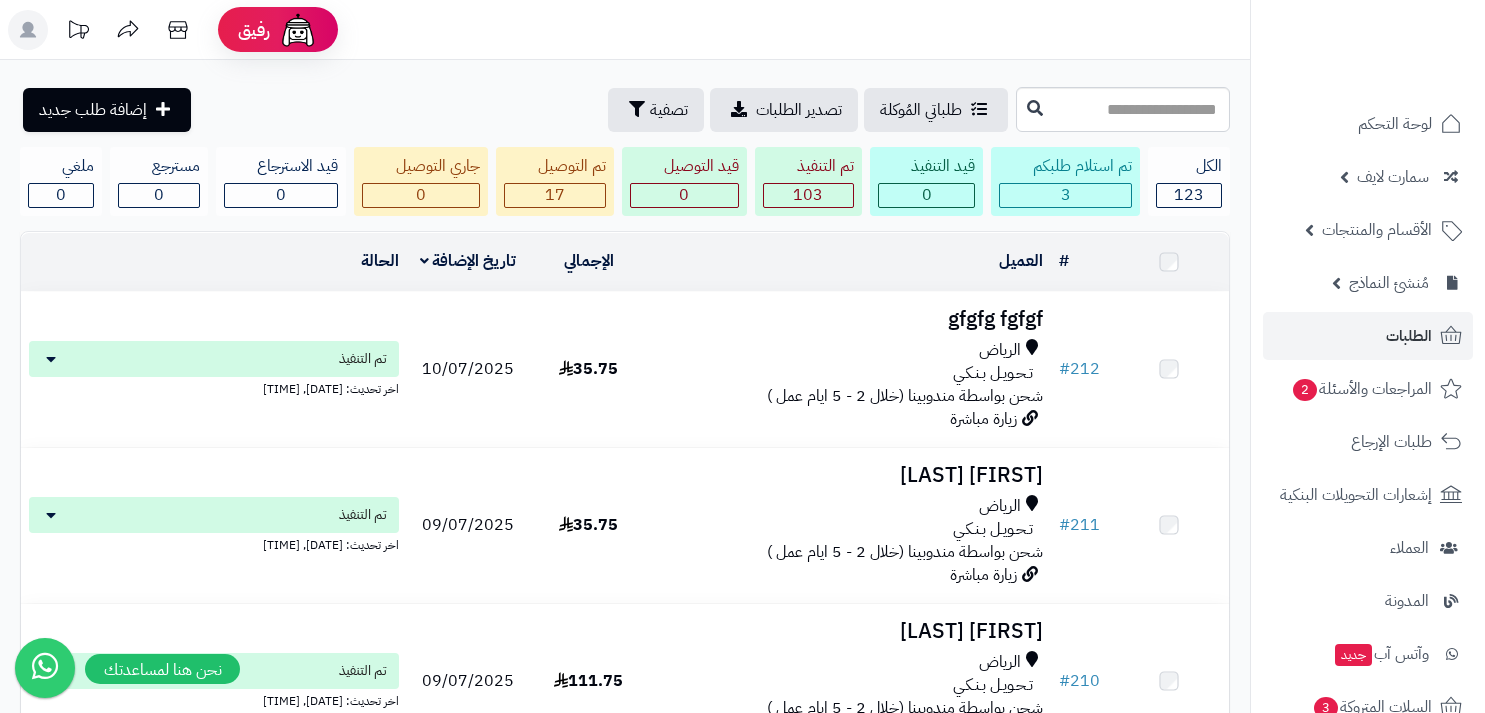 scroll, scrollTop: 0, scrollLeft: 0, axis: both 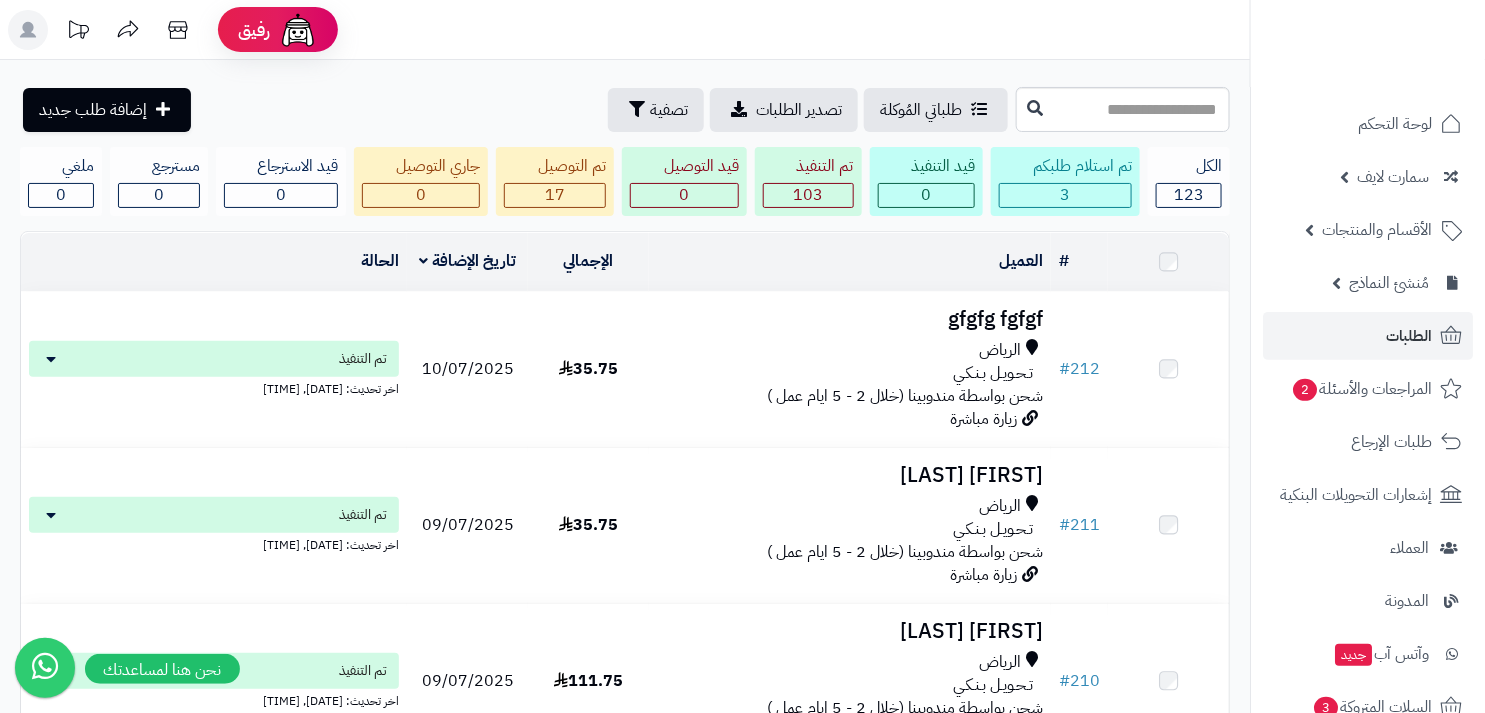 click on "الرياض" at bounding box center (850, 350) 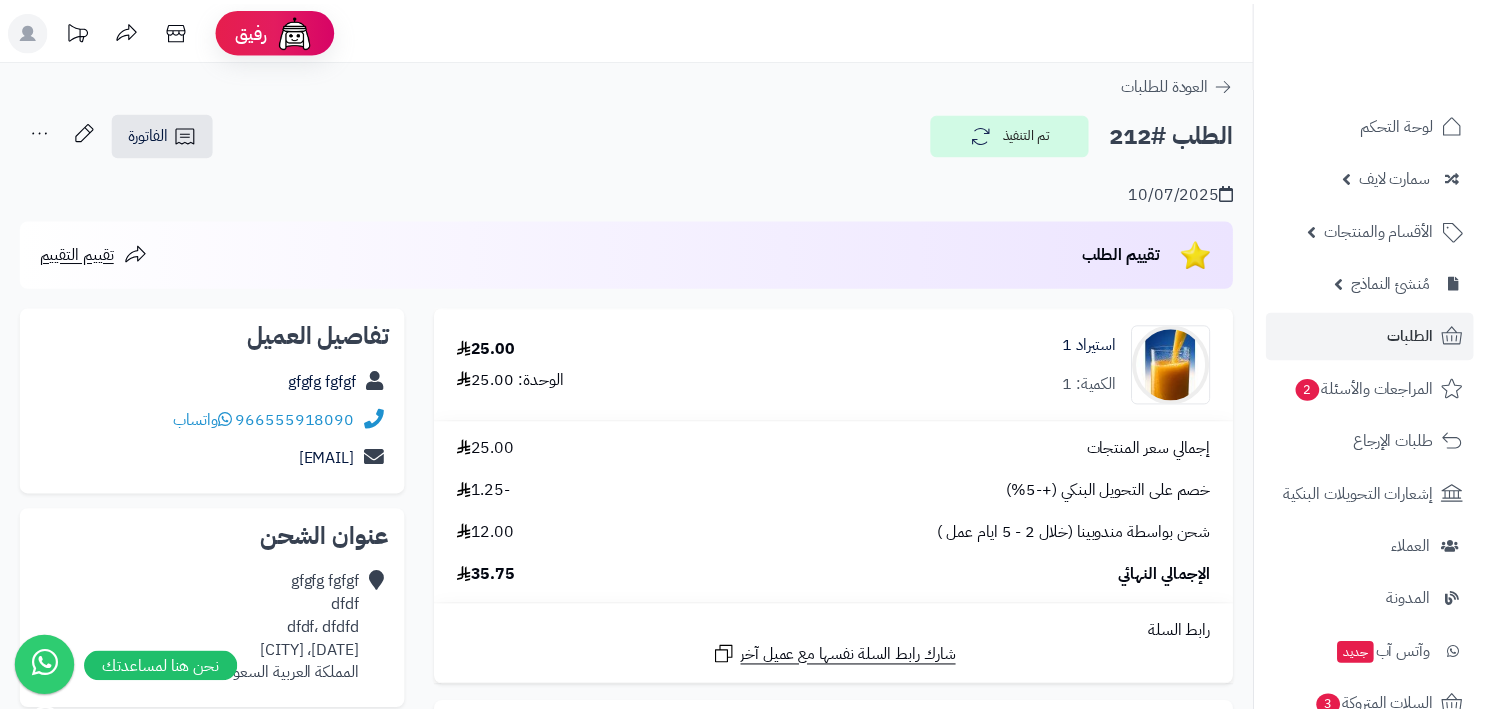 scroll, scrollTop: 0, scrollLeft: 0, axis: both 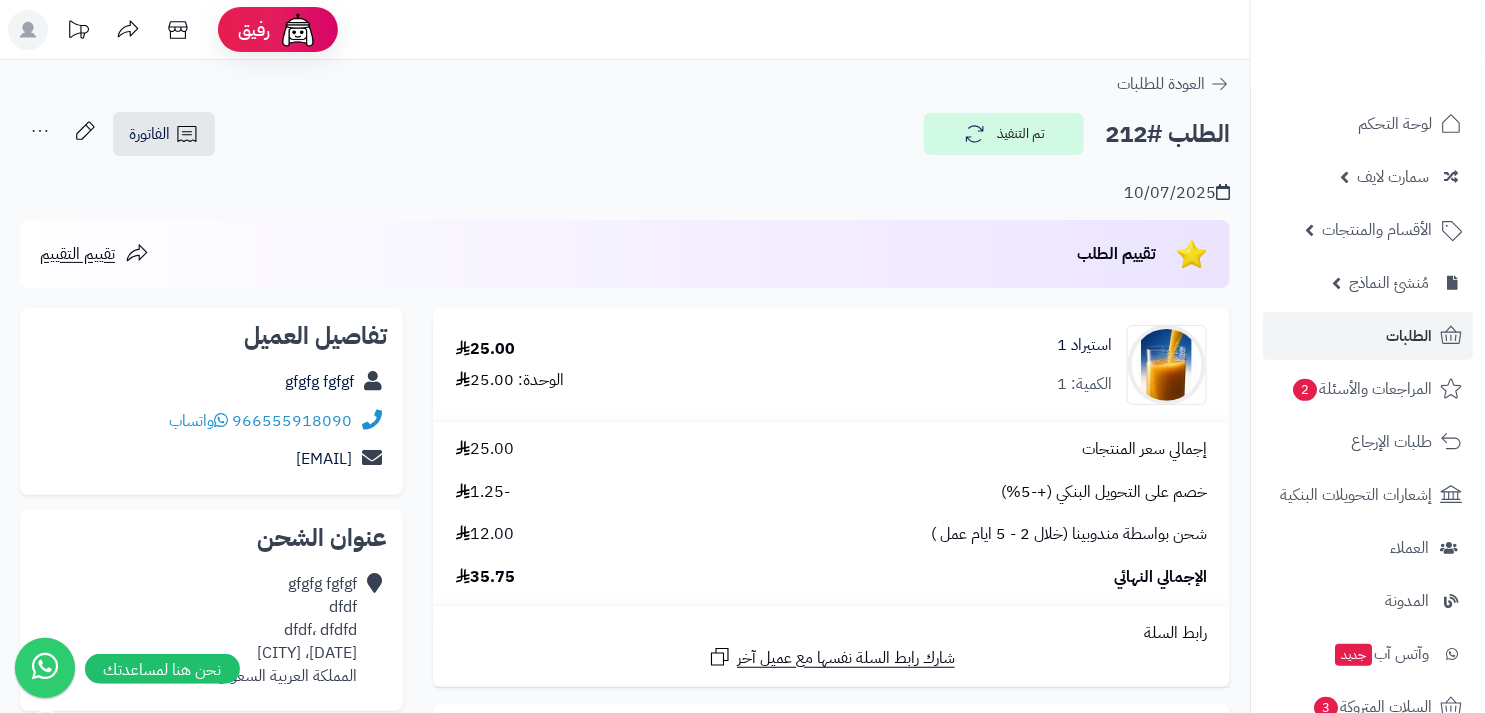 click 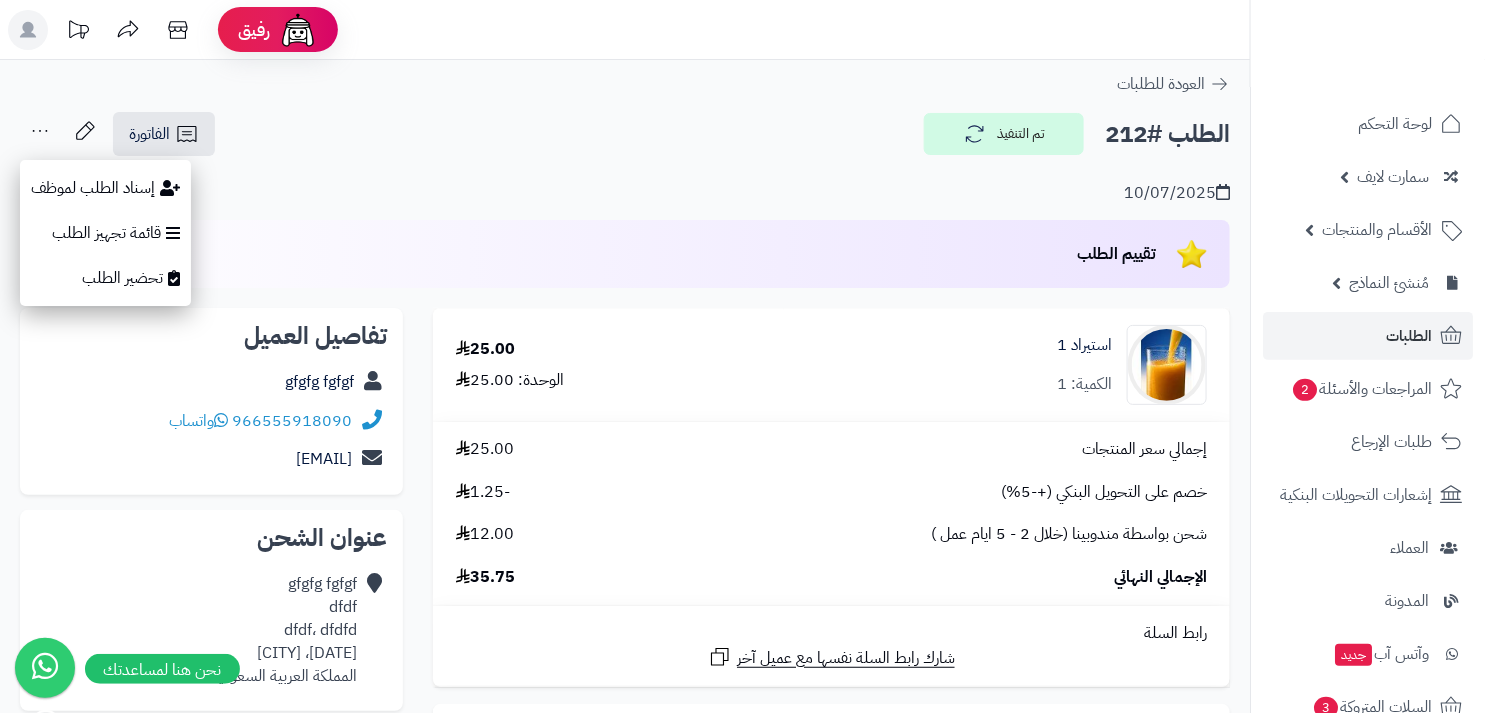 click on "10/07/2025" at bounding box center (625, 181) 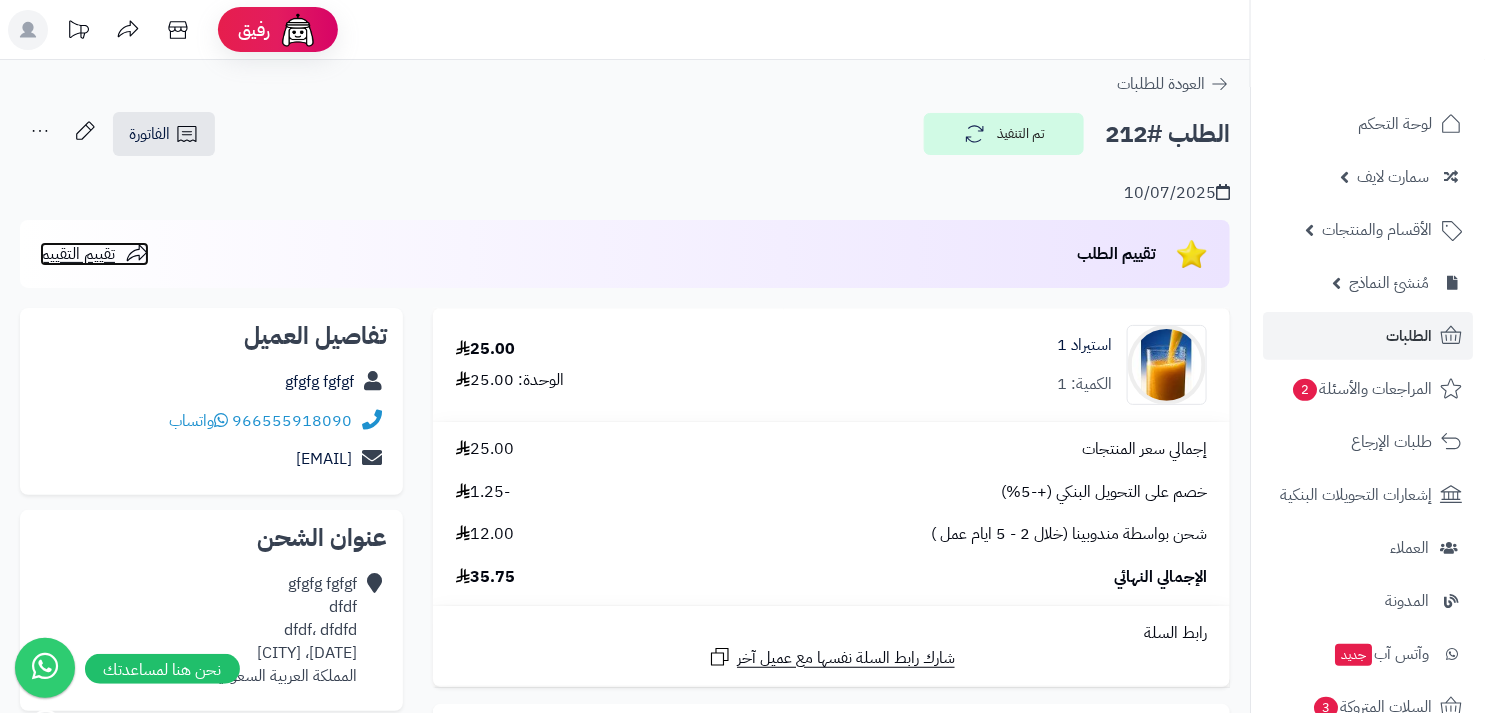 click on "تقييم التقييم" at bounding box center (77, 254) 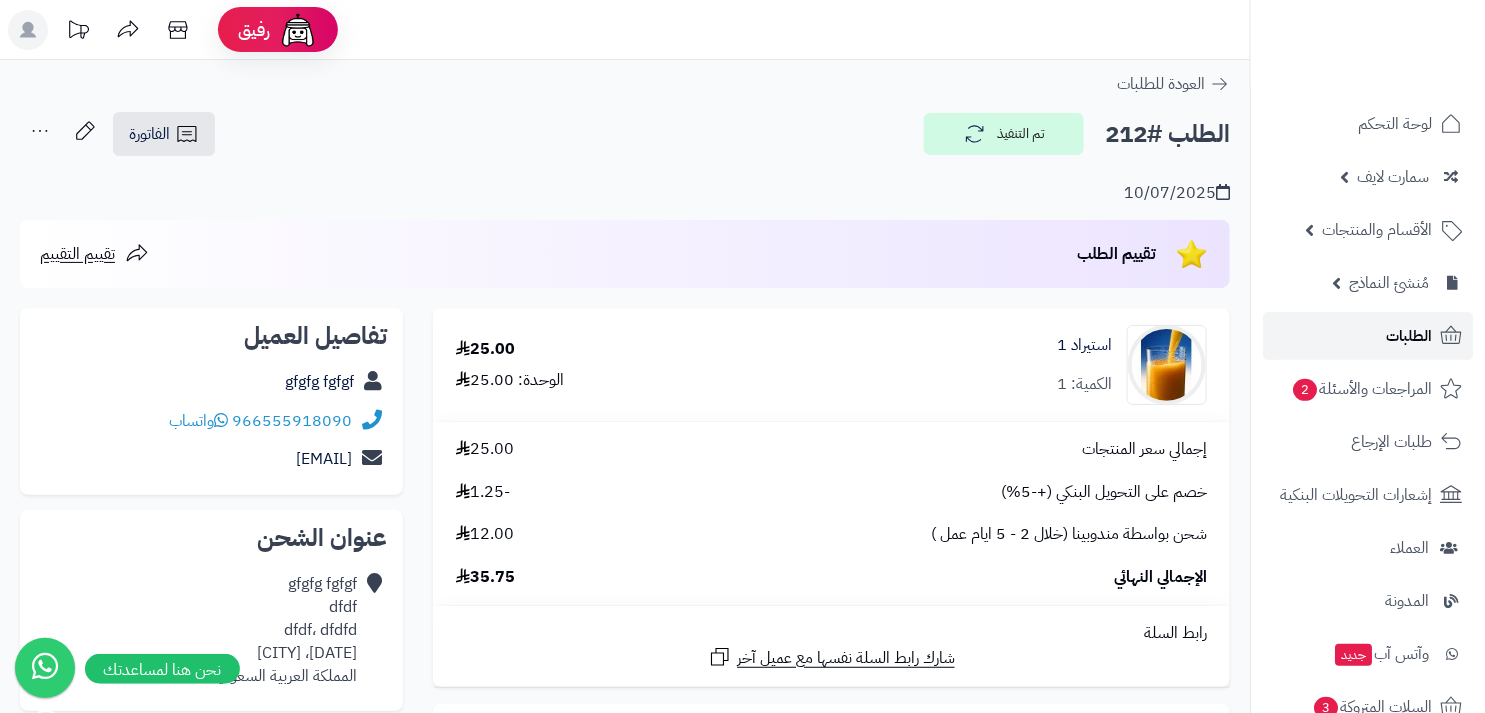 click on "الطلبات" at bounding box center [1368, 336] 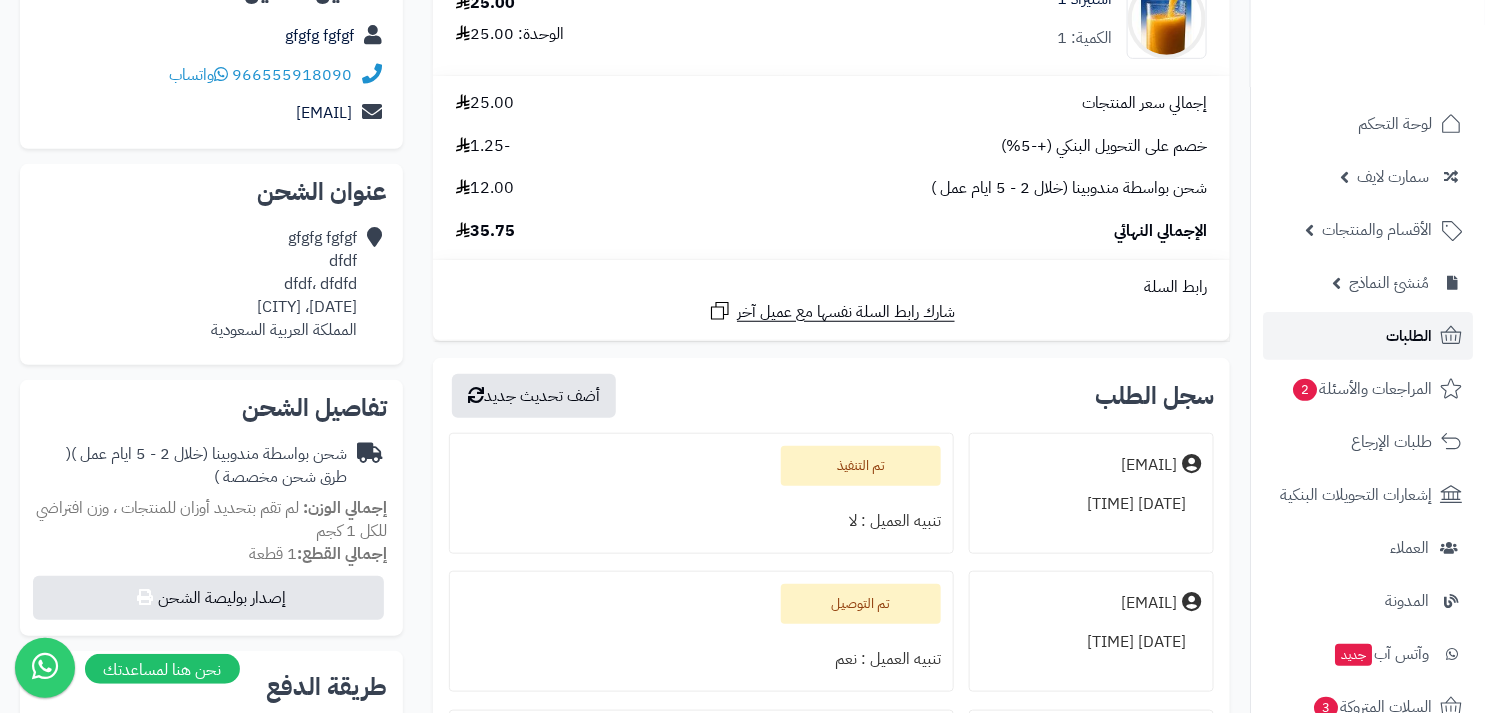 scroll, scrollTop: 445, scrollLeft: 0, axis: vertical 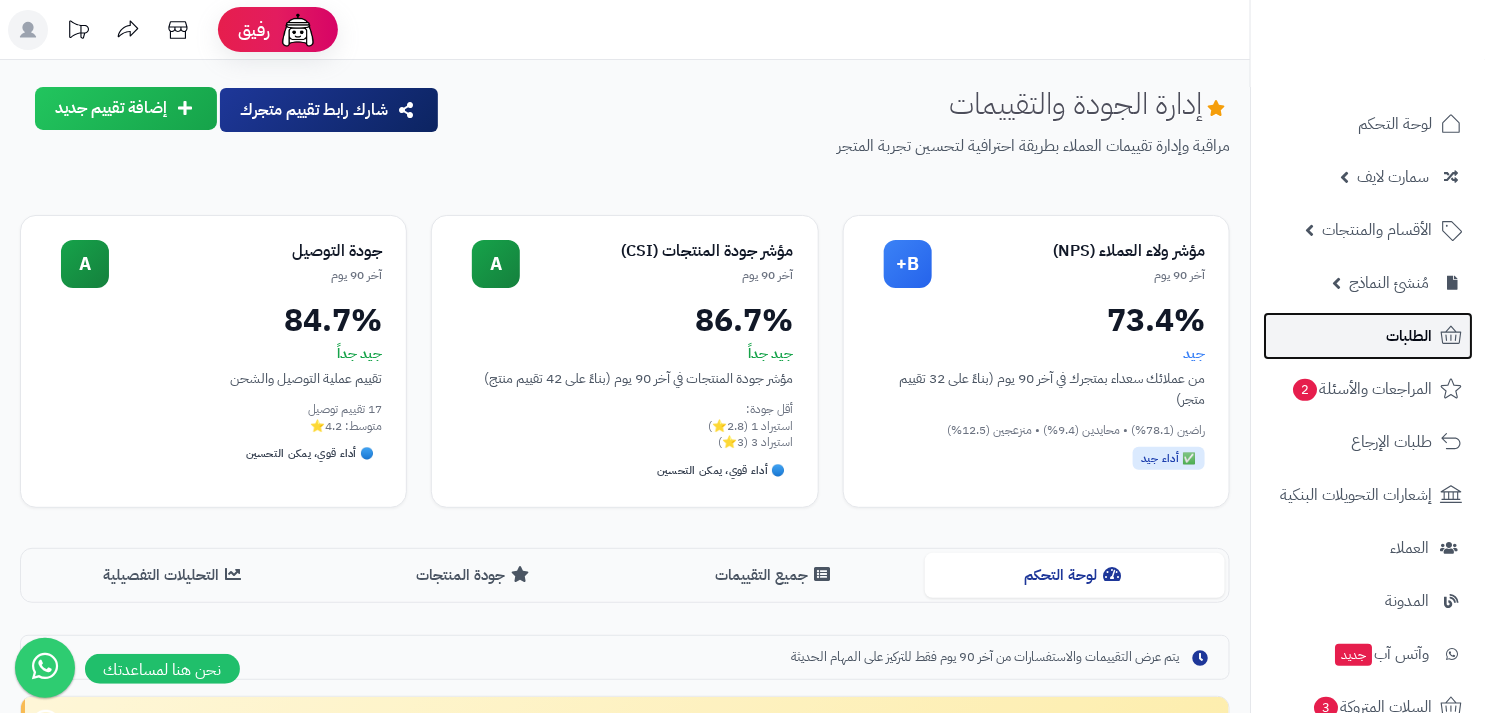 click on "الطلبات" at bounding box center (1368, 336) 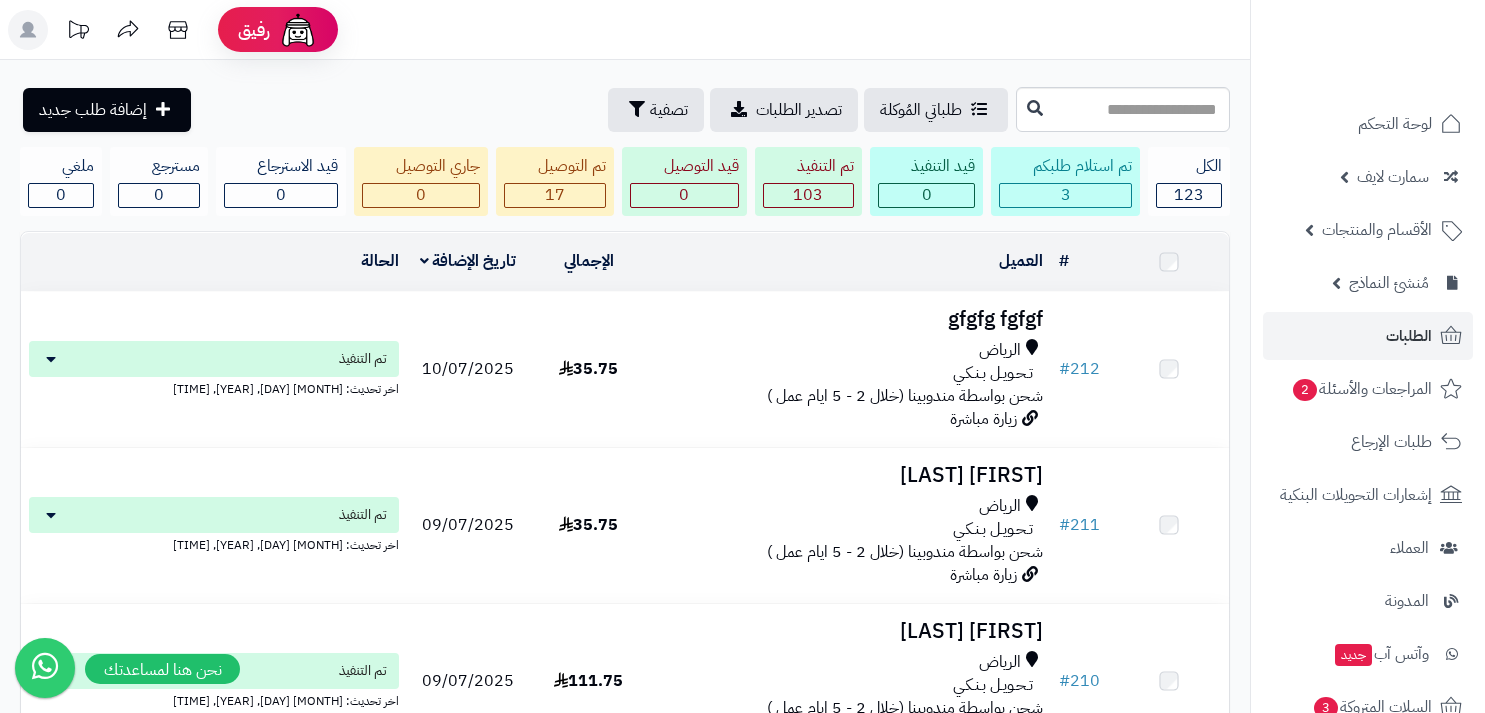 scroll, scrollTop: 0, scrollLeft: 0, axis: both 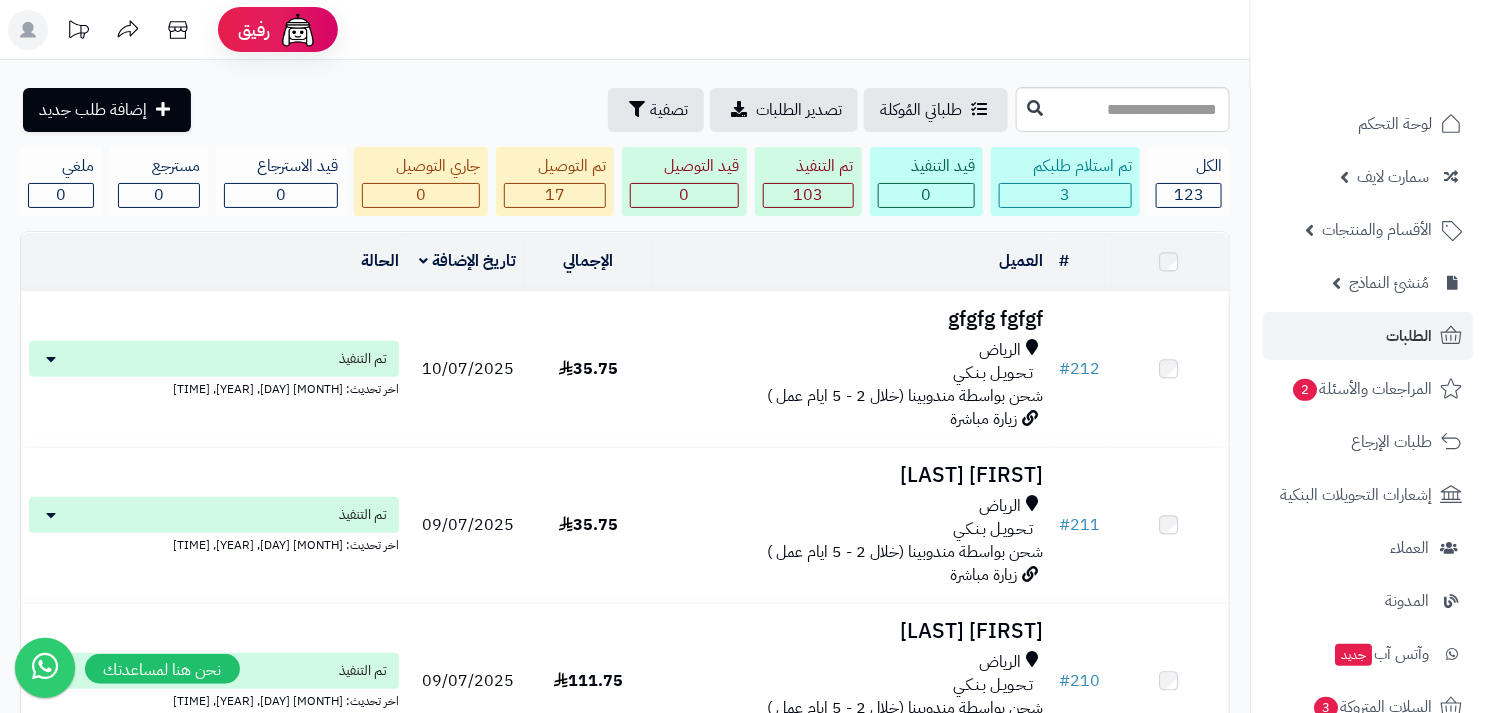 click on "gfgfg fgfgf" at bounding box center [850, 319] 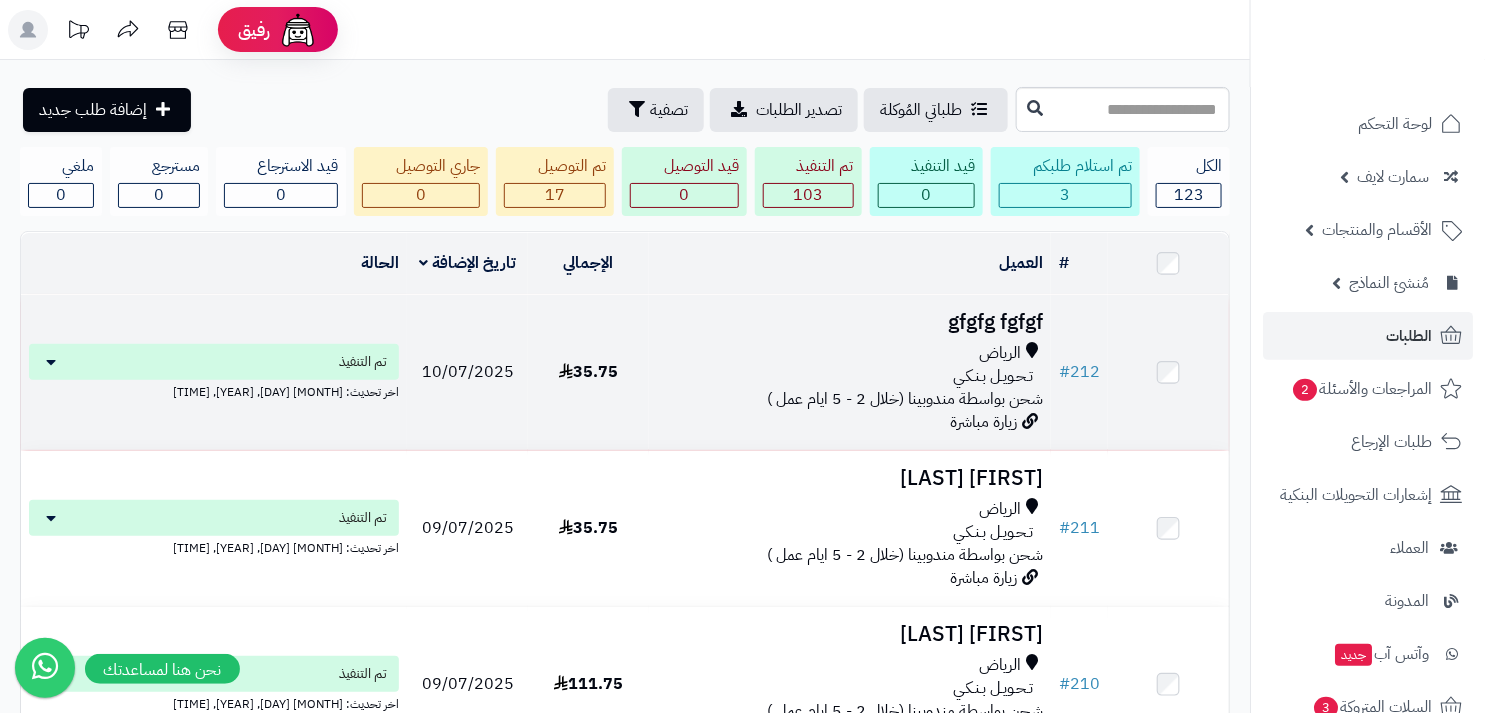 click on "تـحـويـل بـنـكـي" at bounding box center (993, 376) 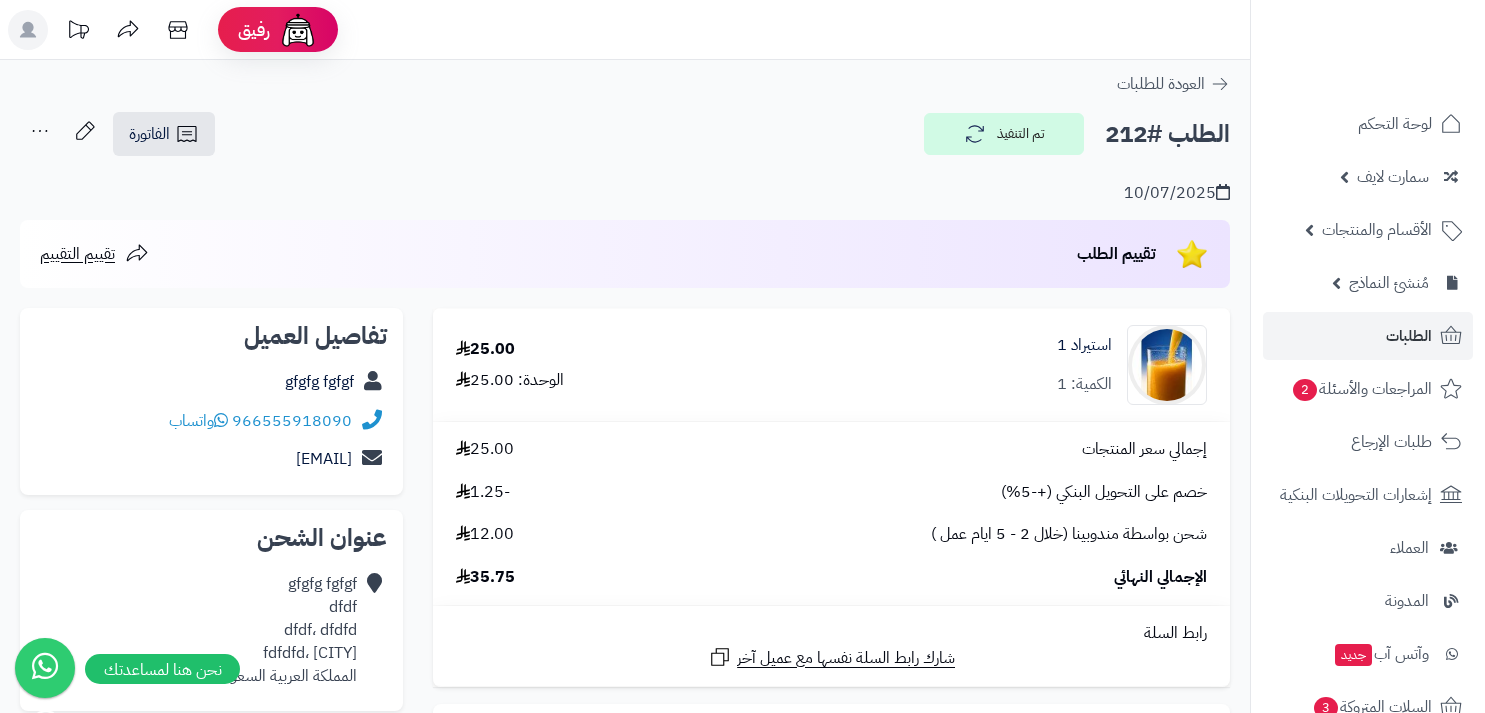 scroll, scrollTop: 0, scrollLeft: 0, axis: both 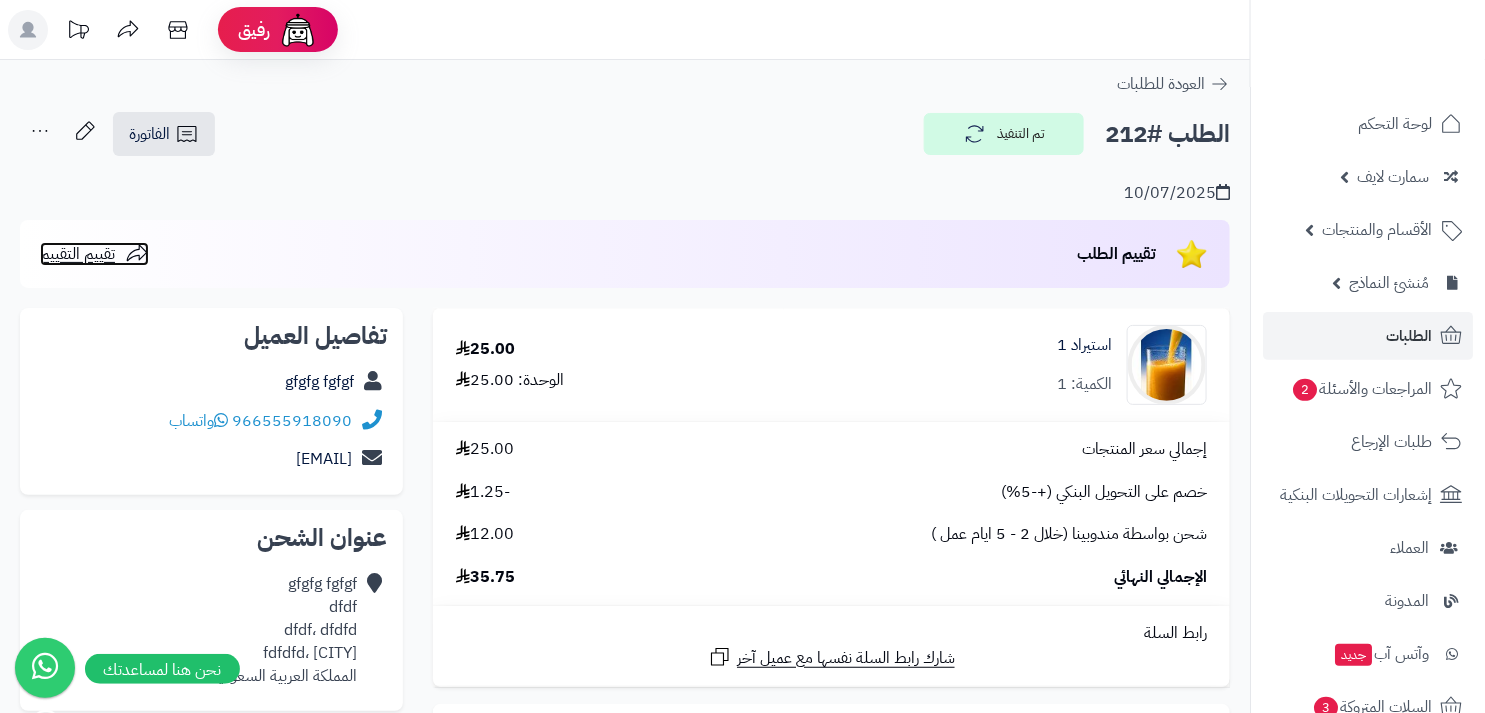 click 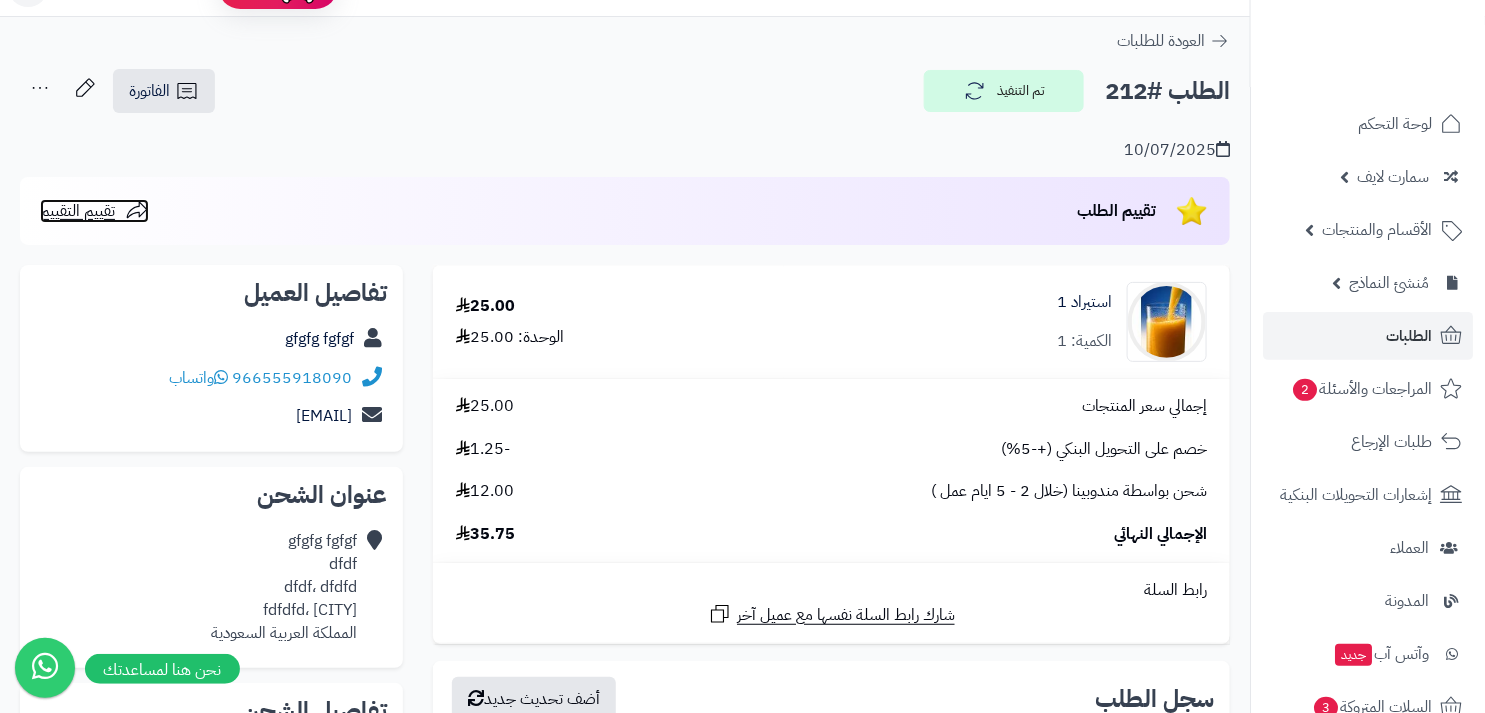 scroll, scrollTop: 0, scrollLeft: 0, axis: both 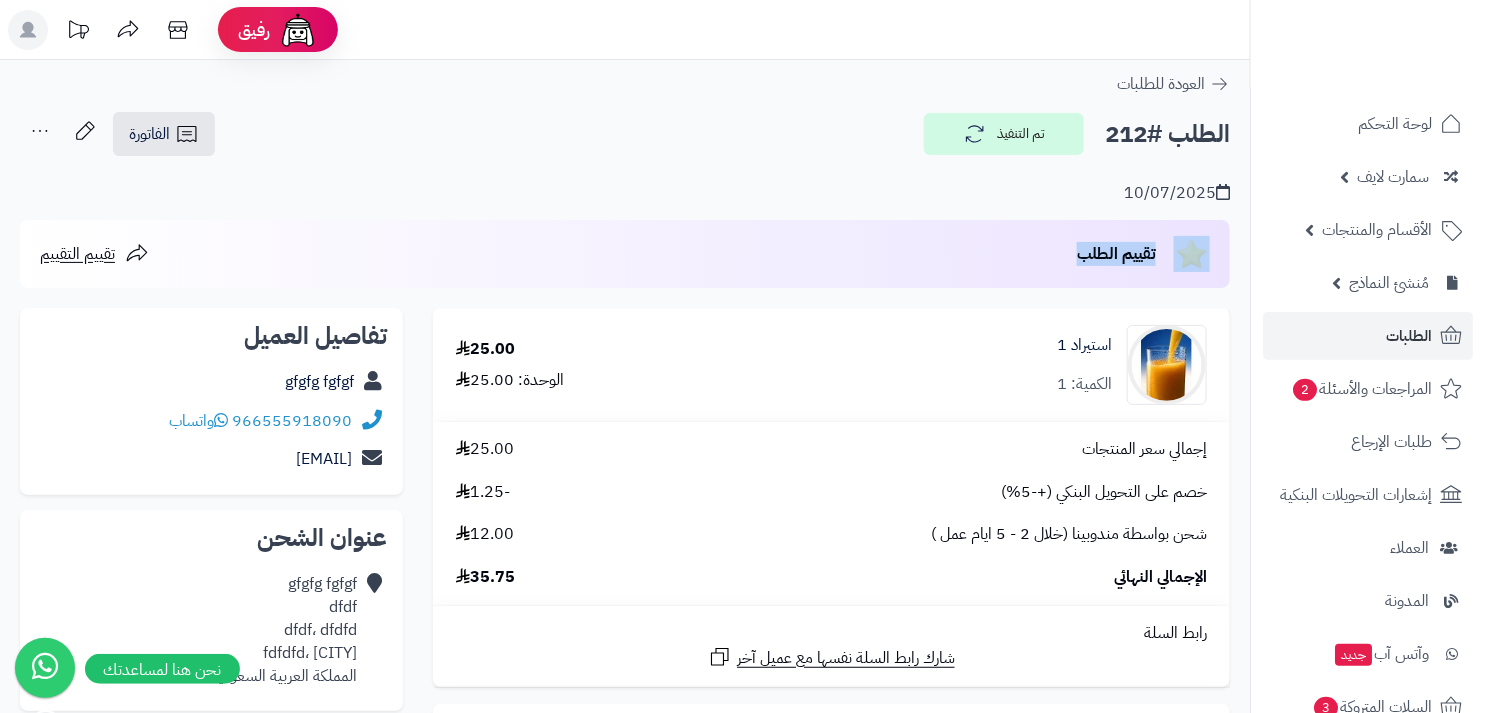 drag, startPoint x: 1073, startPoint y: 253, endPoint x: 1164, endPoint y: 251, distance: 91.02197 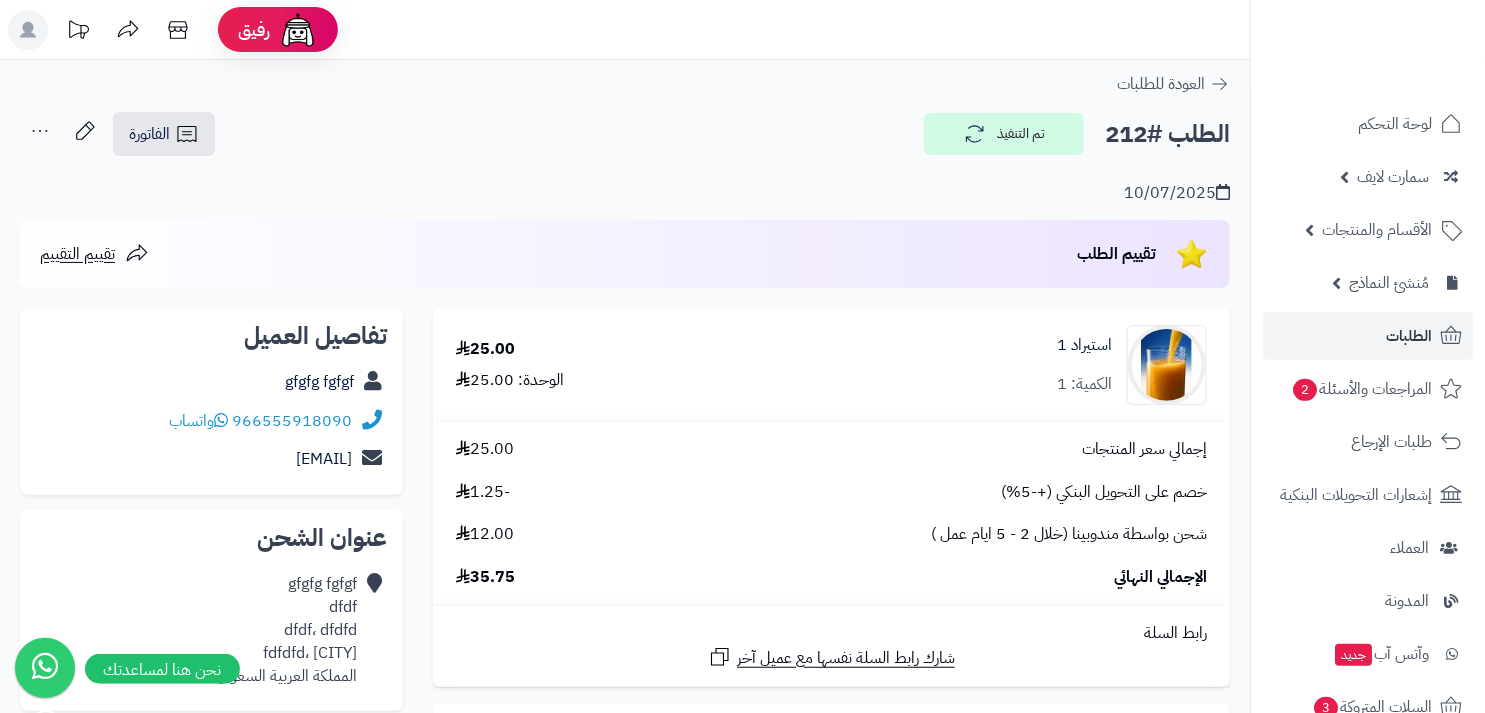 click on "تقييم الطلب" at bounding box center [1116, 254] 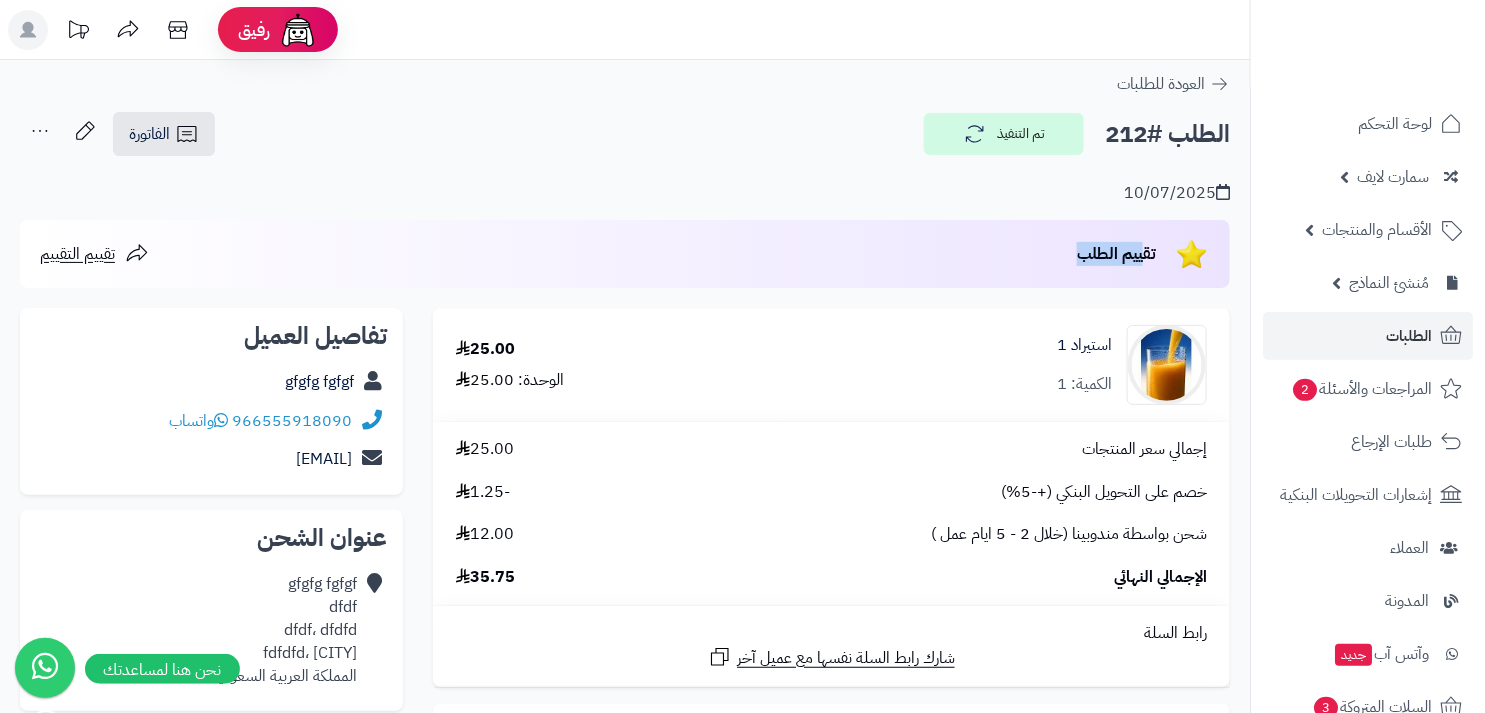 drag, startPoint x: 1029, startPoint y: 251, endPoint x: 1143, endPoint y: 249, distance: 114.01754 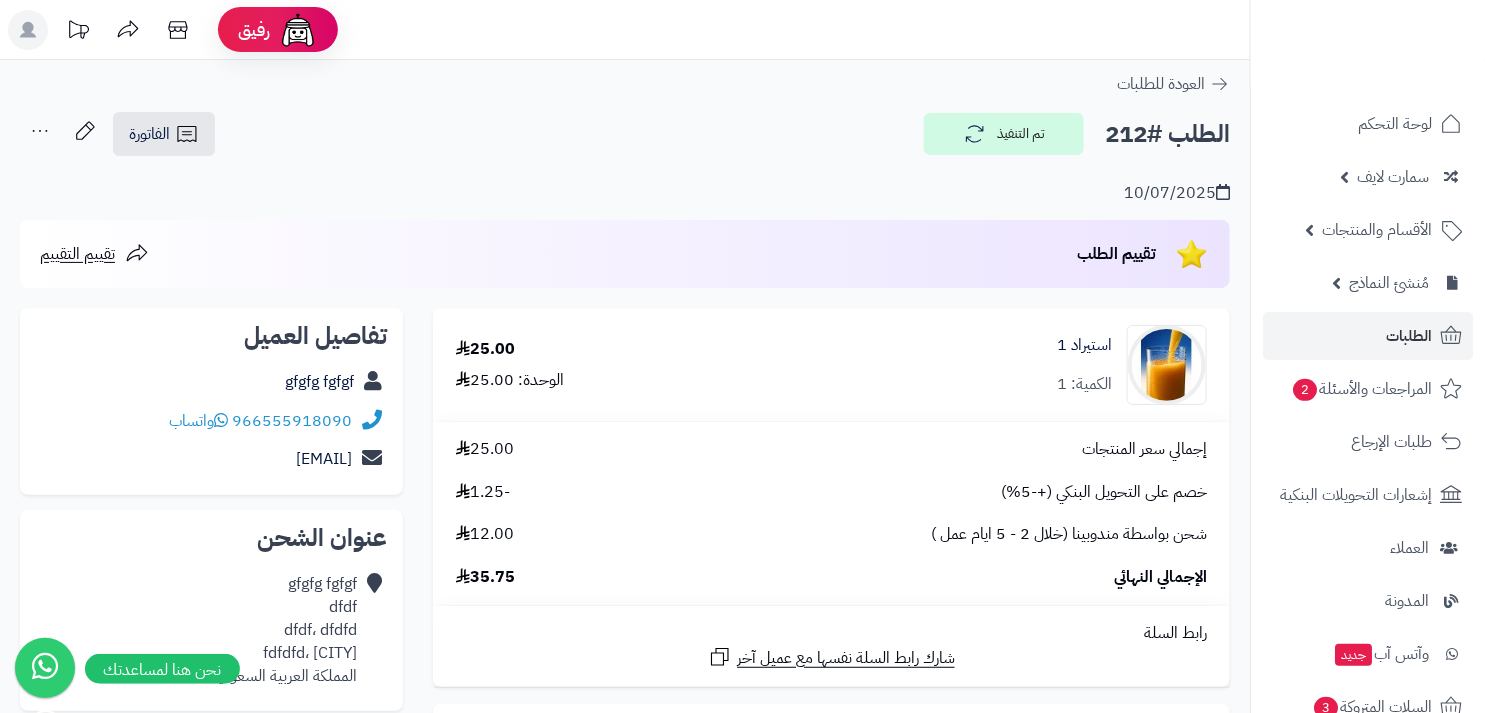 click on "تقييم الطلب" at bounding box center (1116, 254) 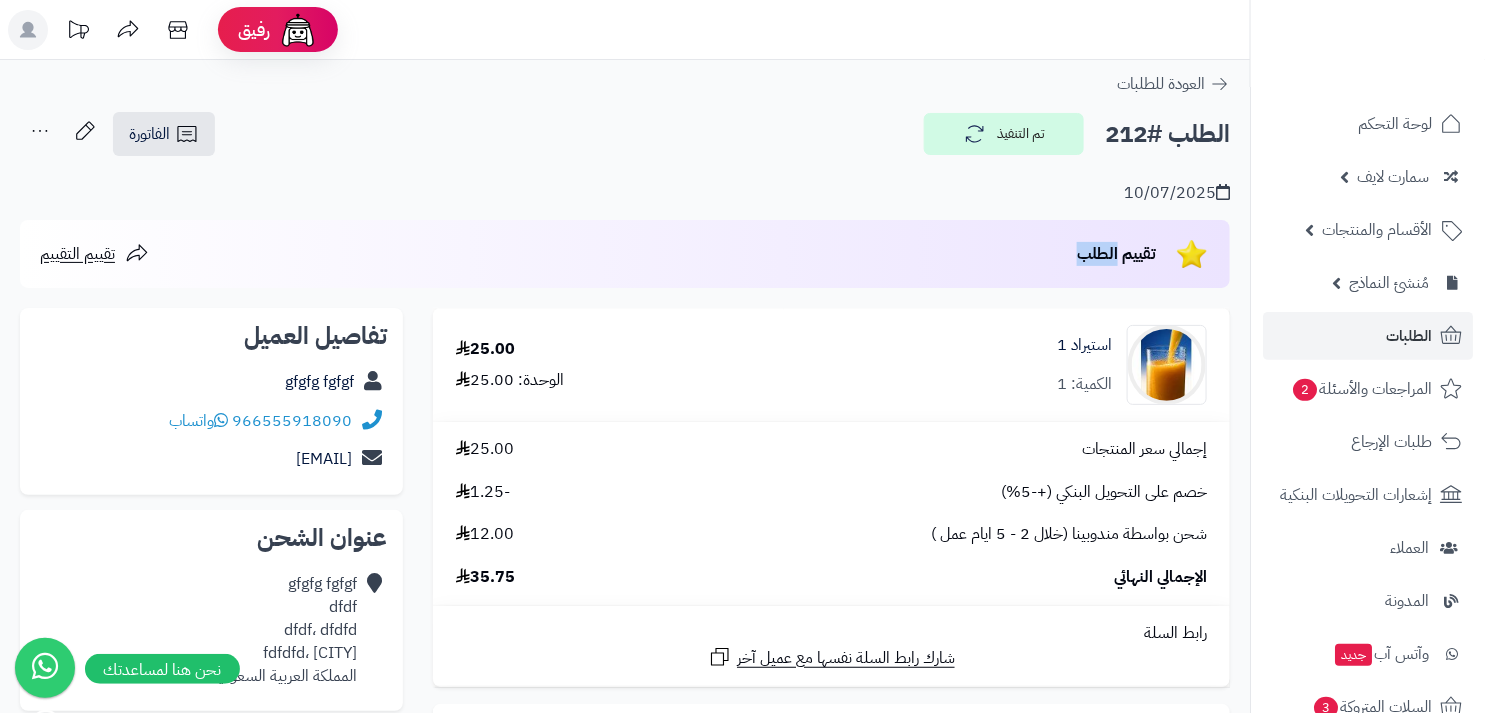 click on "تقييم الطلب" at bounding box center (1116, 254) 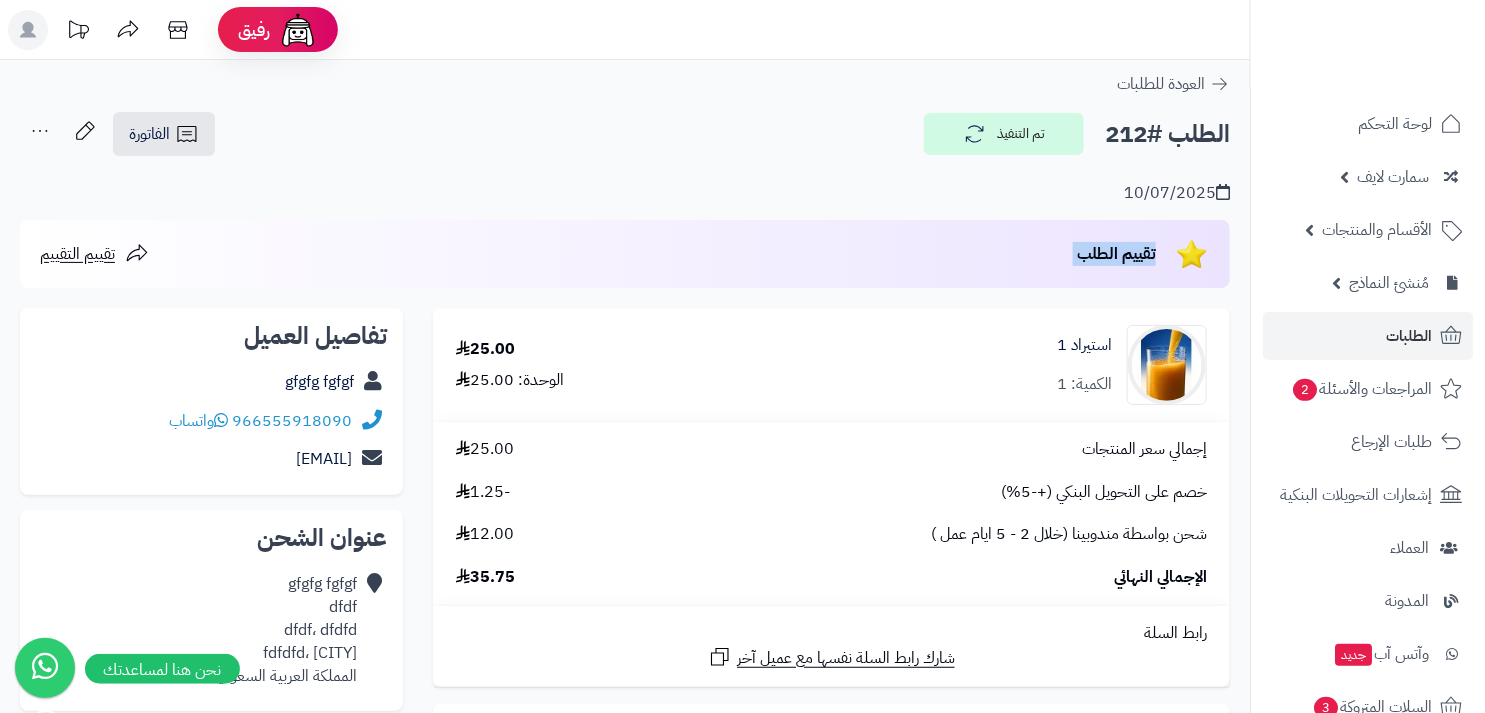 click on "تقييم الطلب
تقييم التقييم" at bounding box center (625, 254) 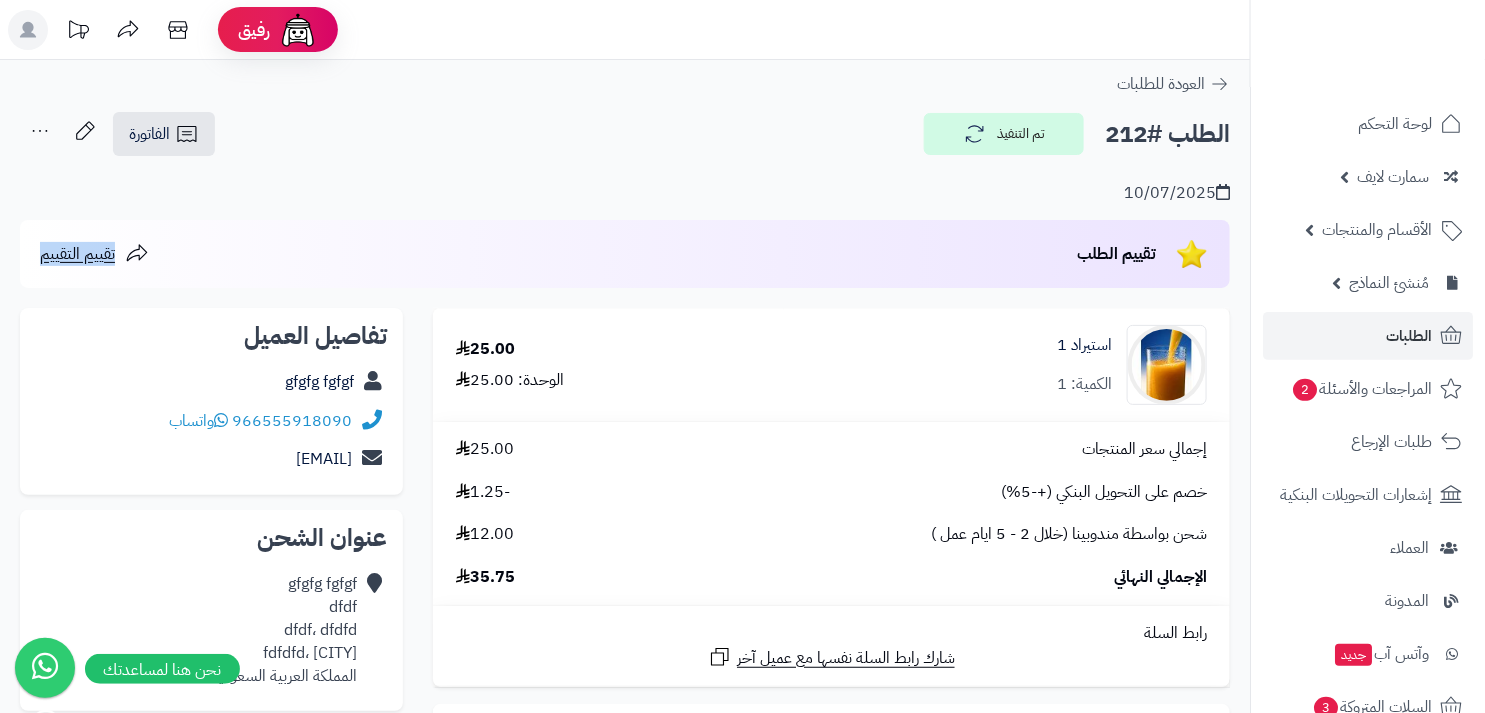drag, startPoint x: 31, startPoint y: 260, endPoint x: 115, endPoint y: 262, distance: 84.0238 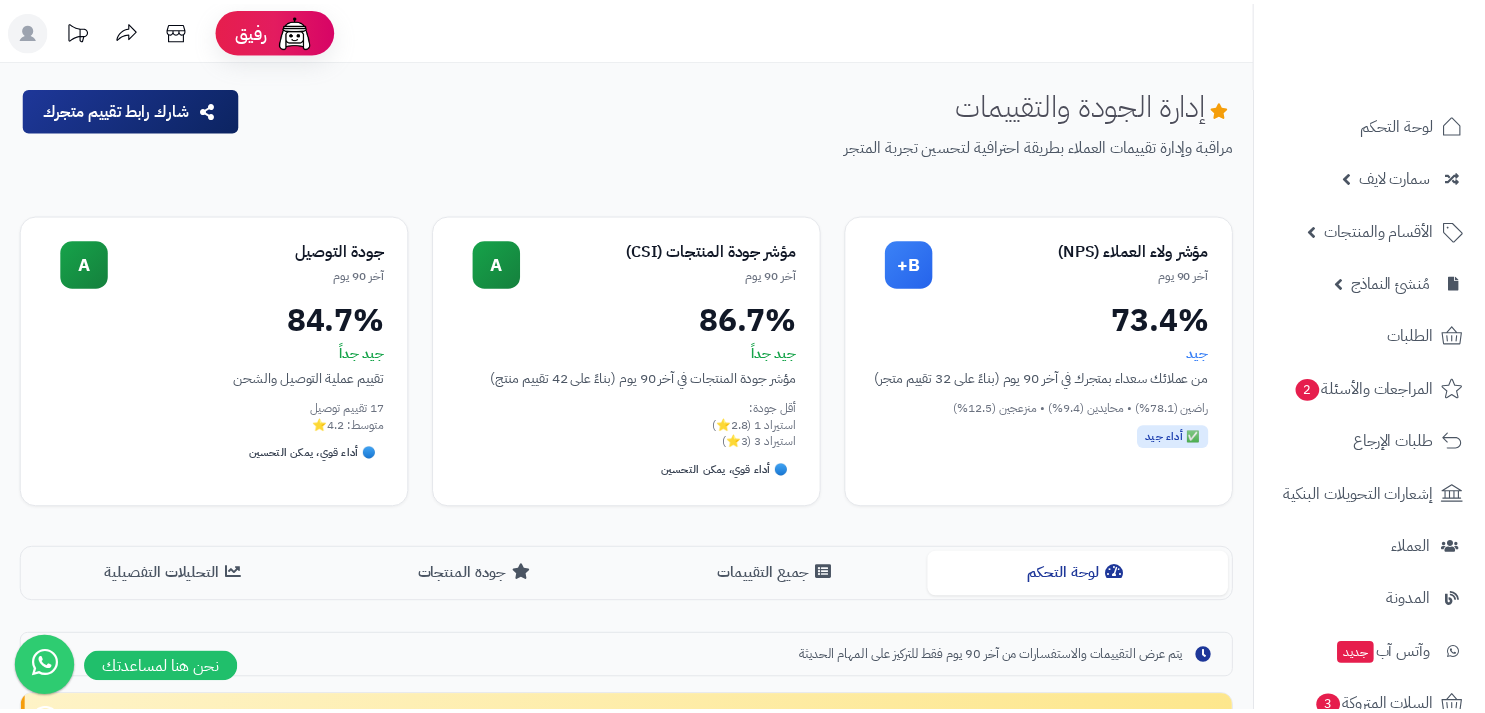 scroll, scrollTop: 0, scrollLeft: 0, axis: both 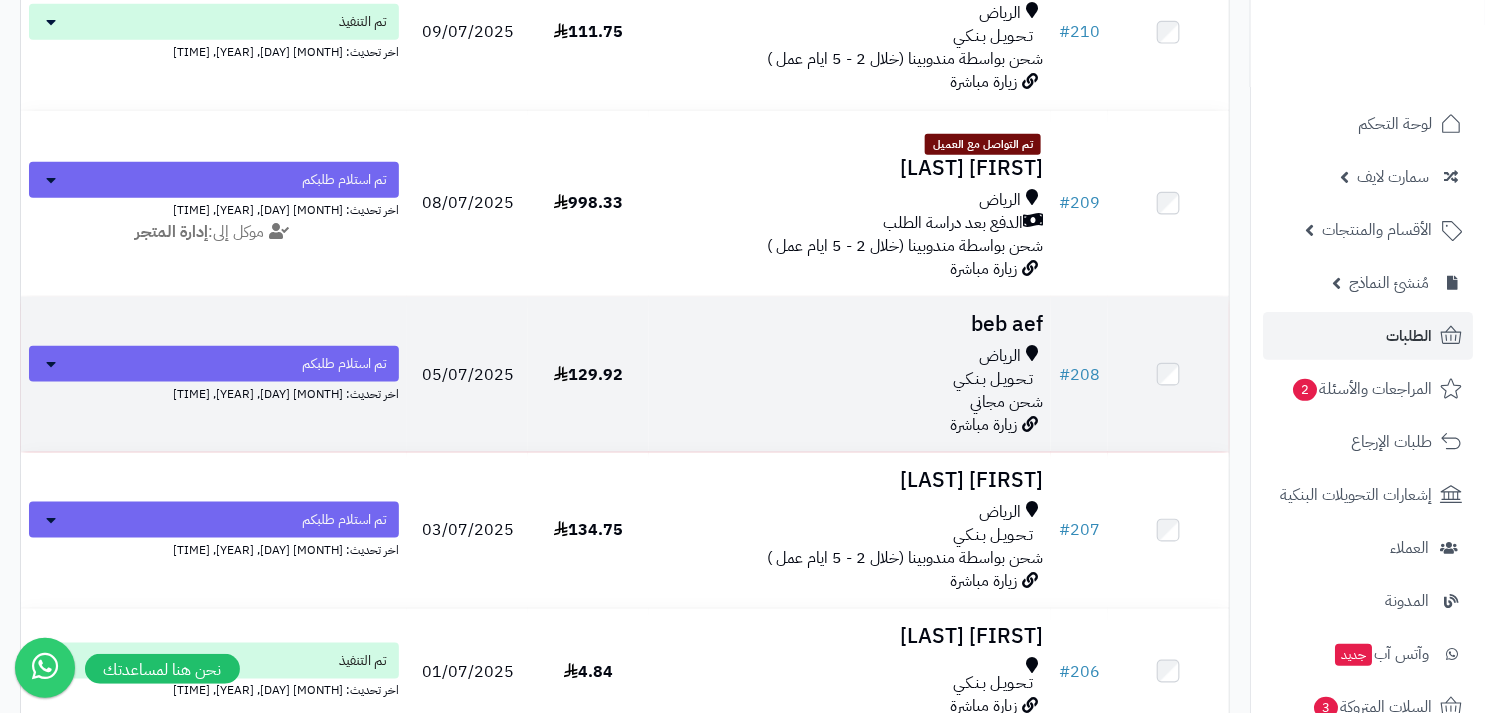 click on "زيارة مباشرة" at bounding box center (983, 425) 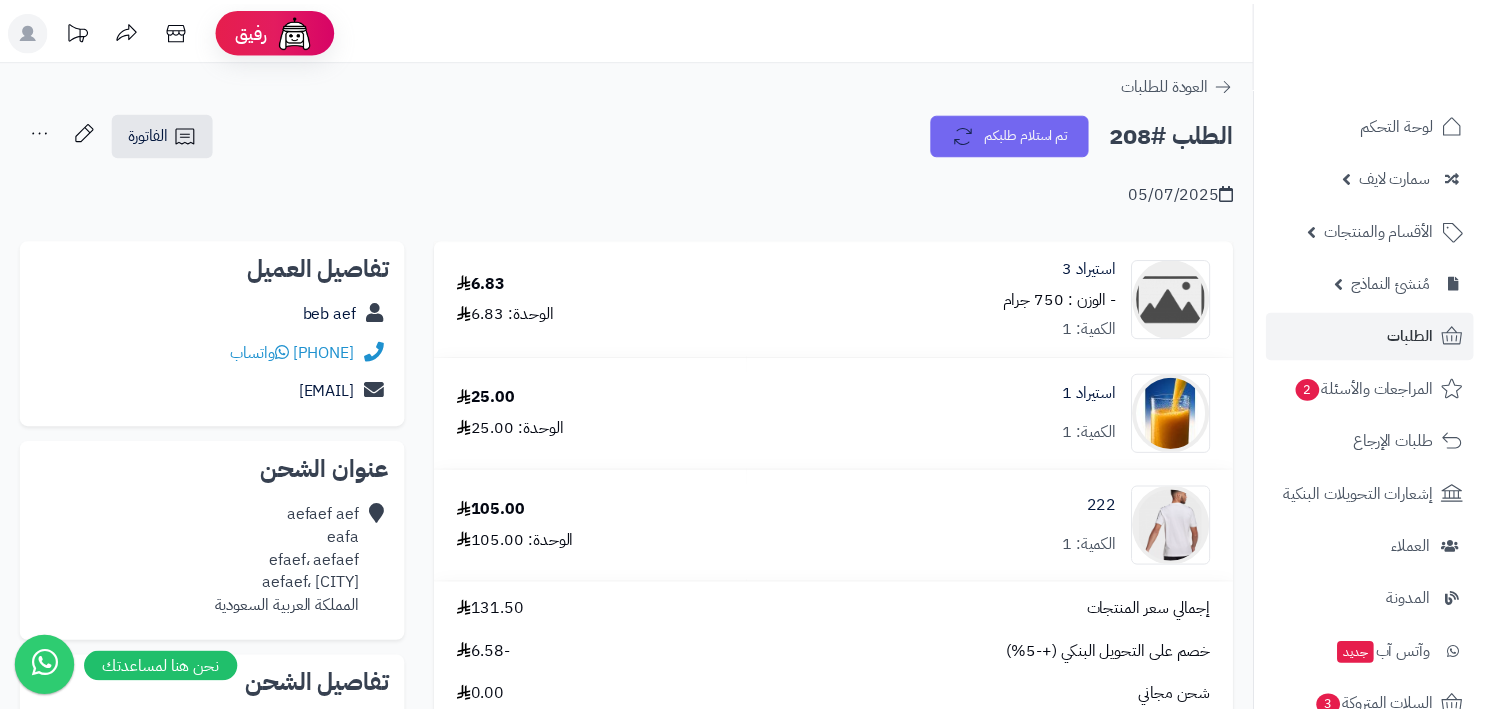 scroll, scrollTop: 0, scrollLeft: 0, axis: both 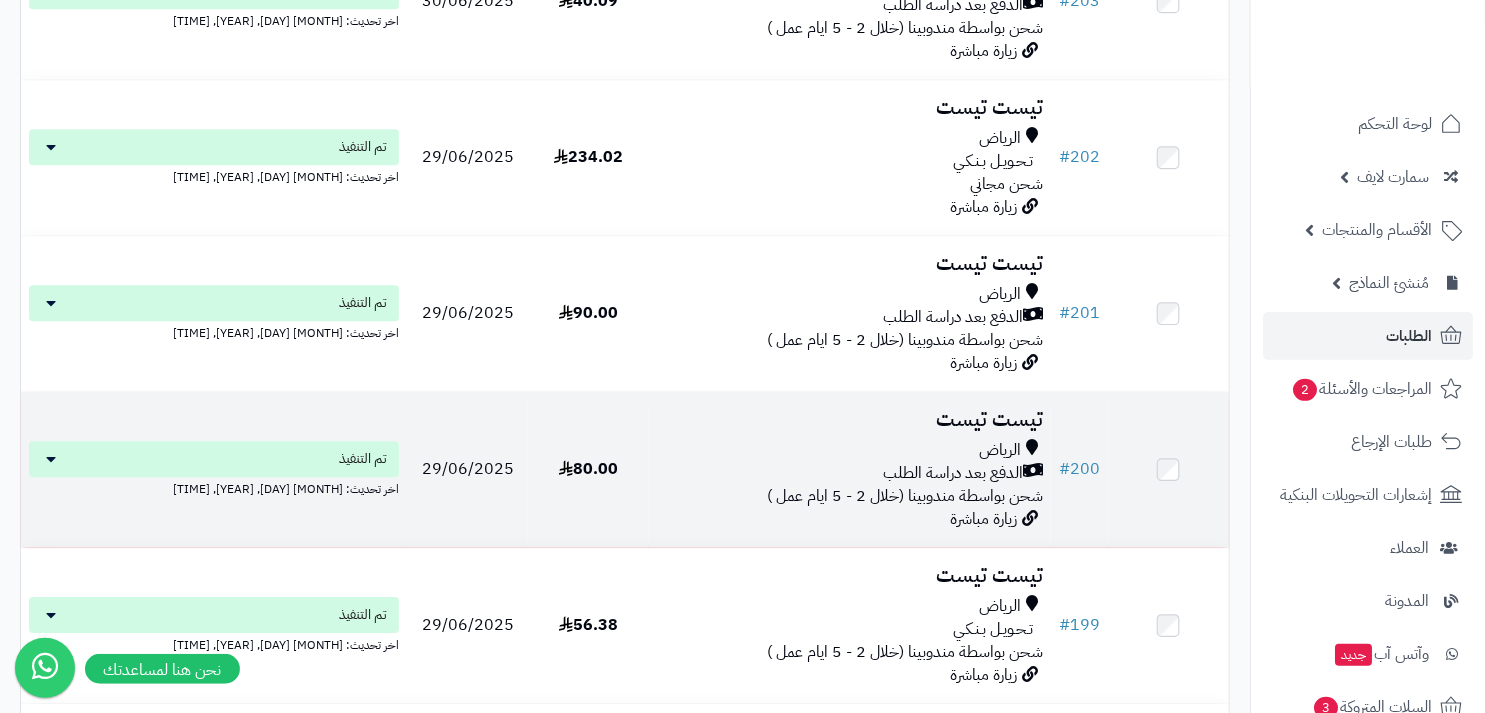 click on "الرياض" at bounding box center [1000, 450] 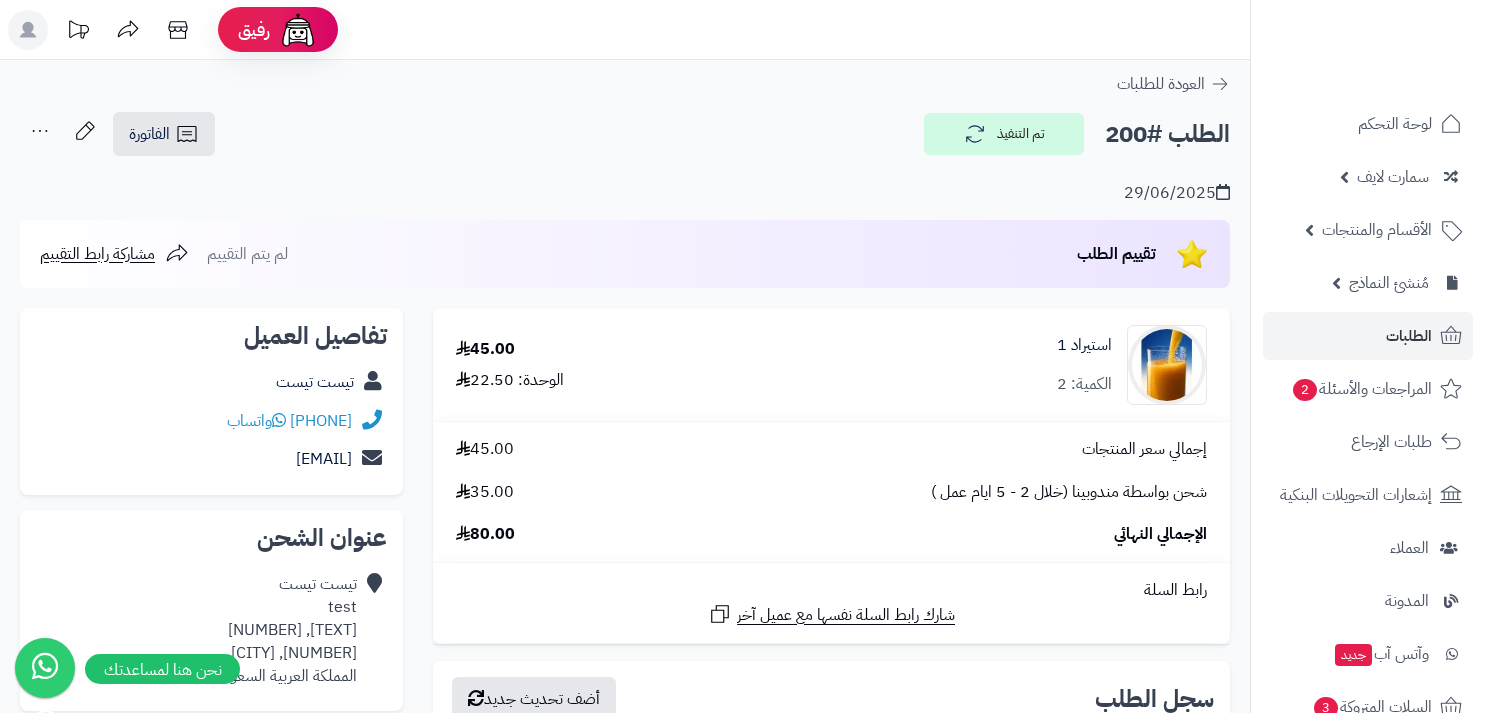 scroll, scrollTop: 0, scrollLeft: 0, axis: both 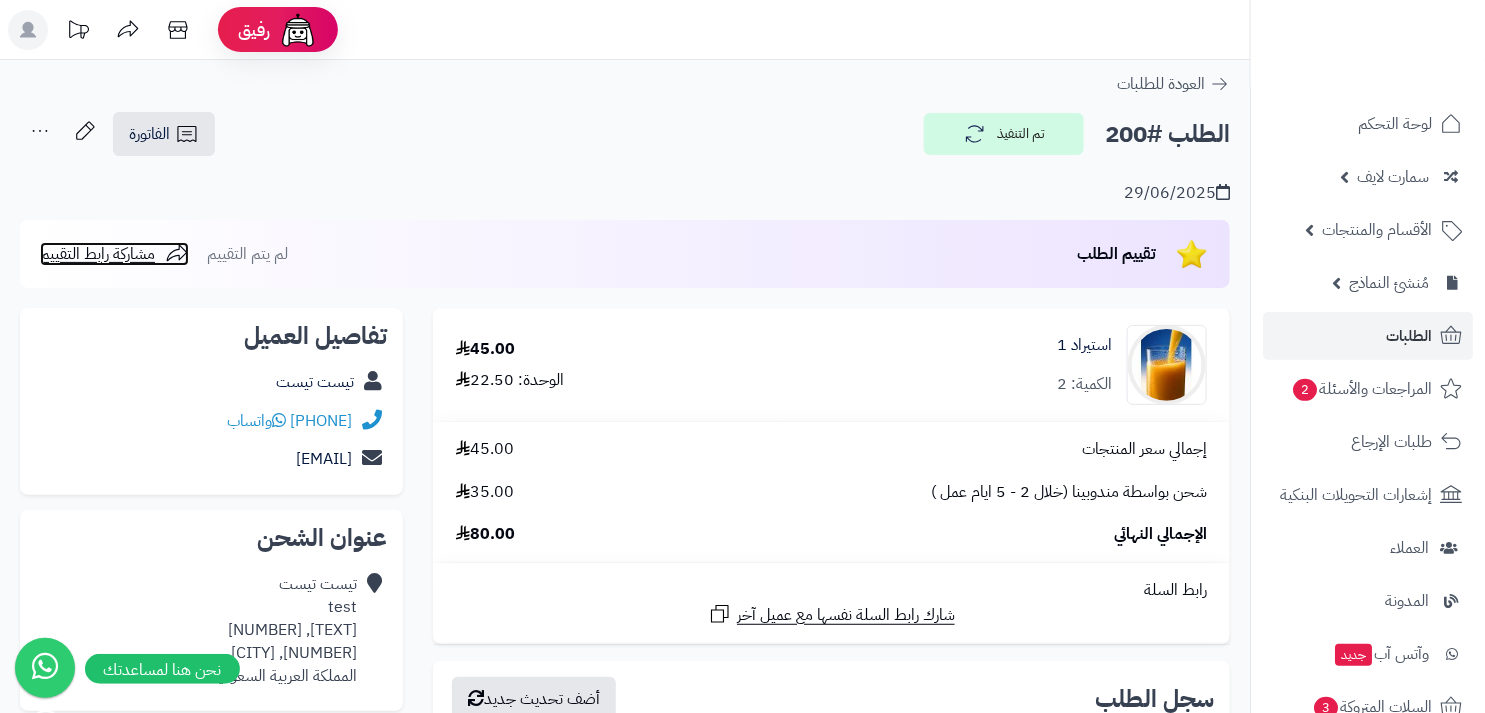 click on "مشاركة رابط التقييم" at bounding box center (97, 254) 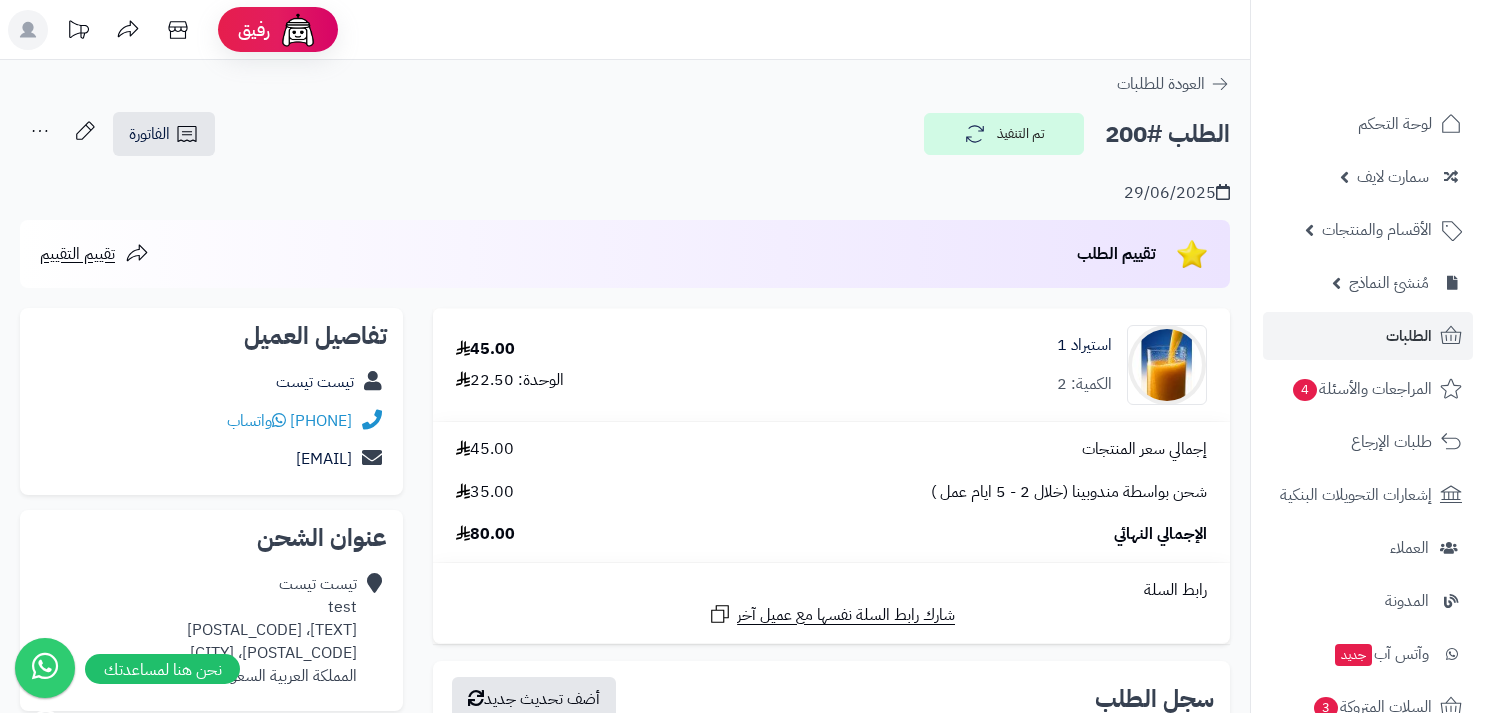 scroll, scrollTop: 0, scrollLeft: 0, axis: both 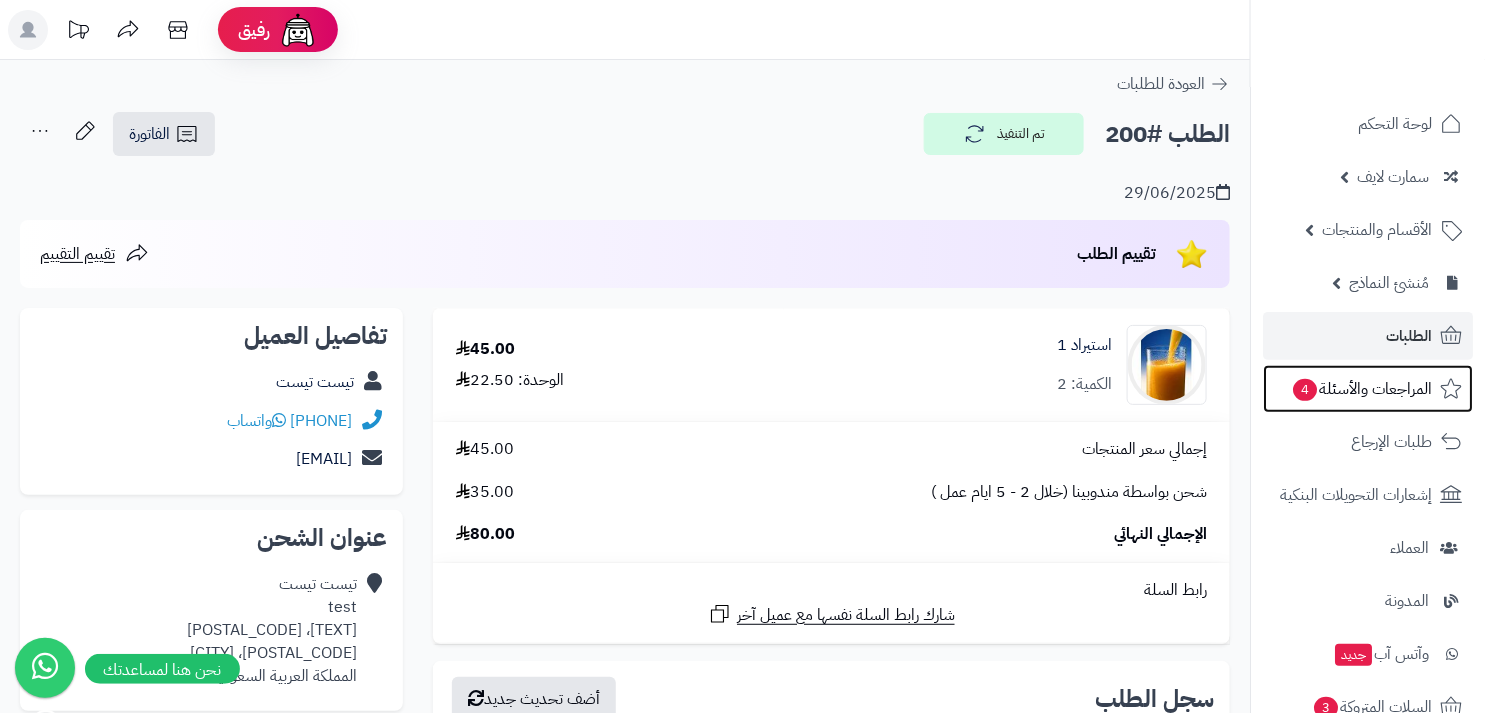 click on "المراجعات والأسئلة  4" at bounding box center [1361, 389] 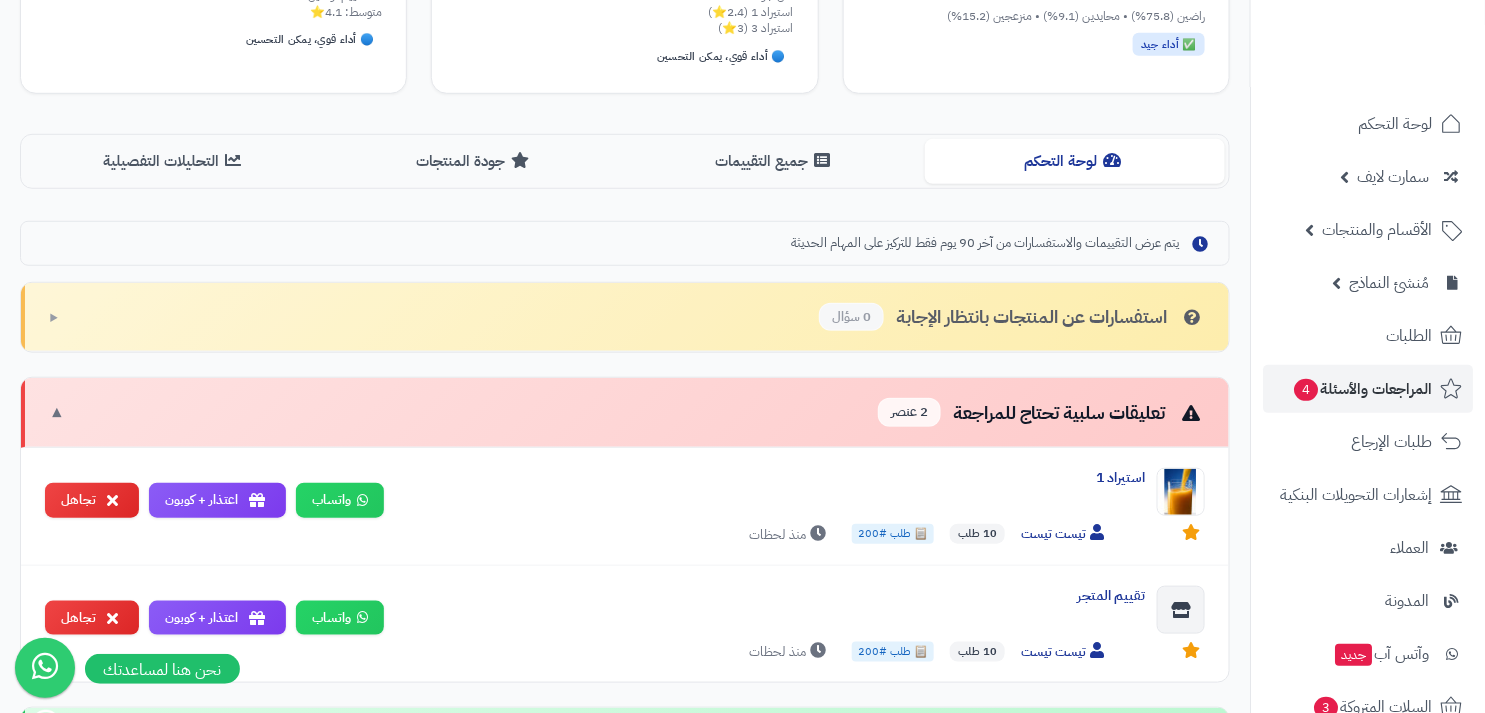 scroll, scrollTop: 596, scrollLeft: 0, axis: vertical 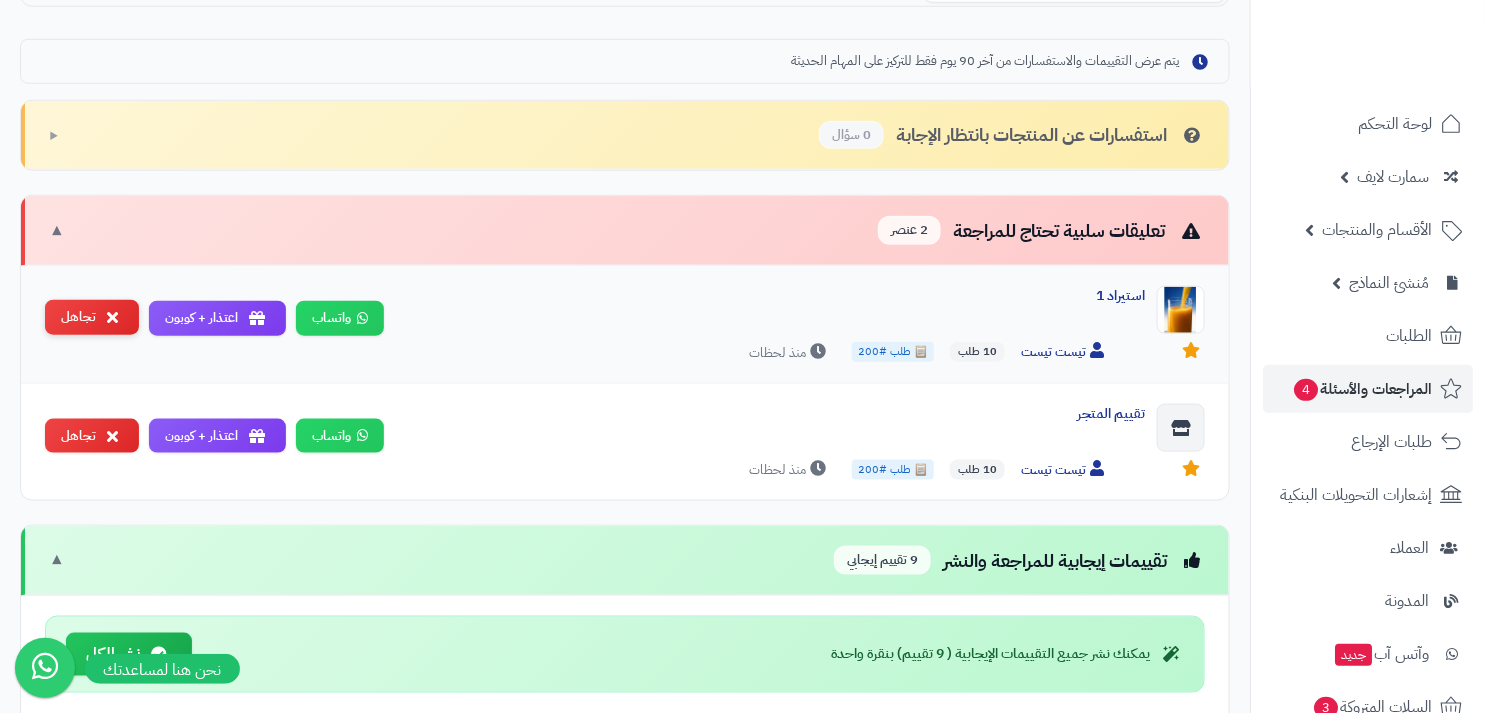 click on "تجاهل" at bounding box center (92, 317) 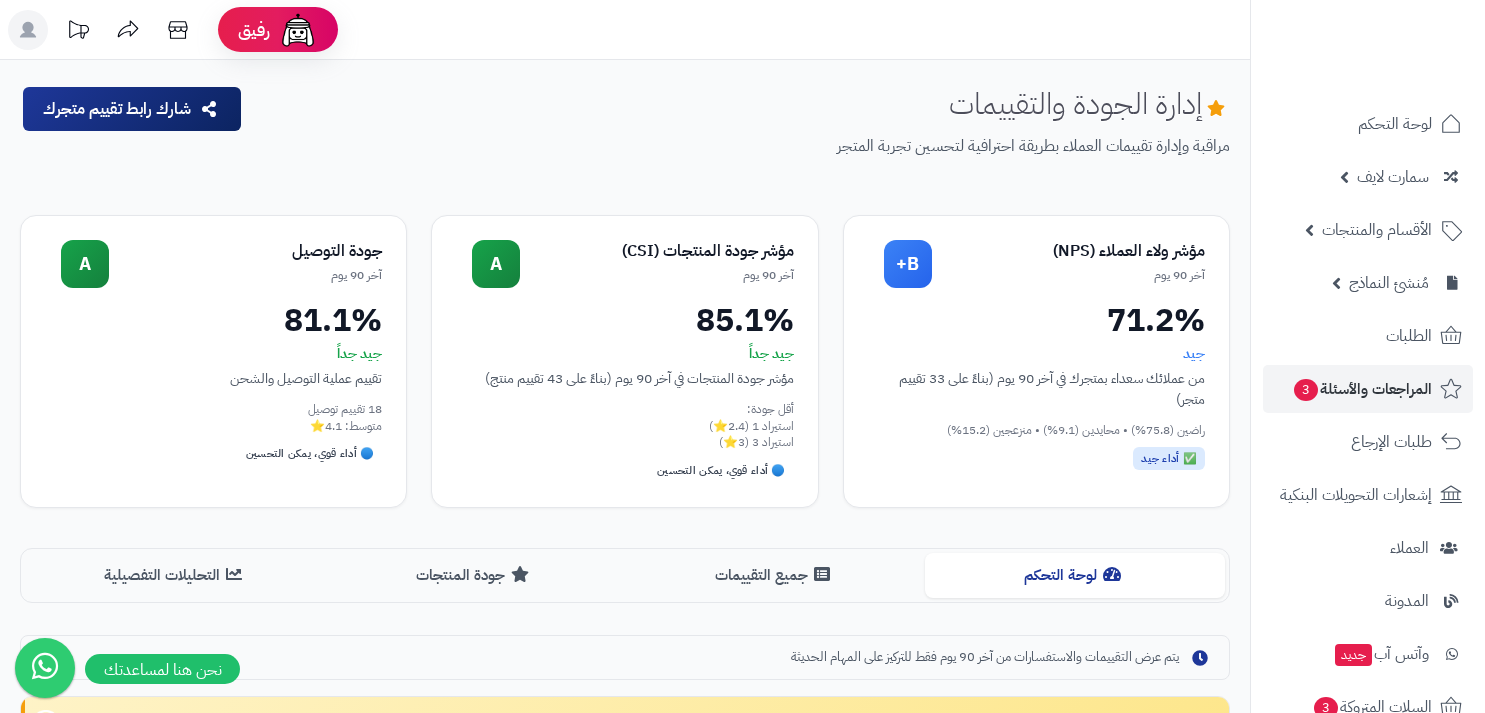 scroll, scrollTop: 596, scrollLeft: 0, axis: vertical 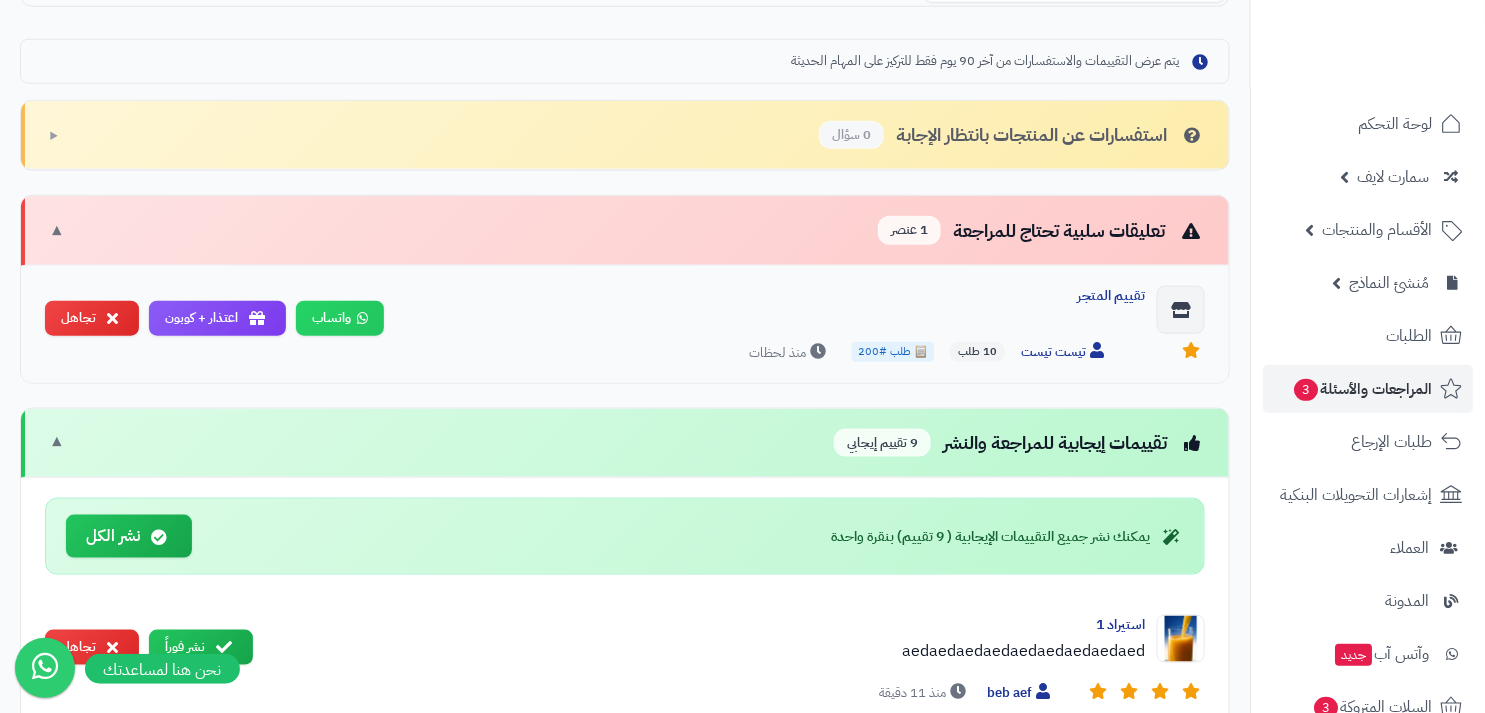 click on "تقييم المتجر
تيست تيست
10 طلب
📋 طلب #200
منذ لحظات
واتساب
اعتذار + كوبون
تجاهل" at bounding box center (625, 324) 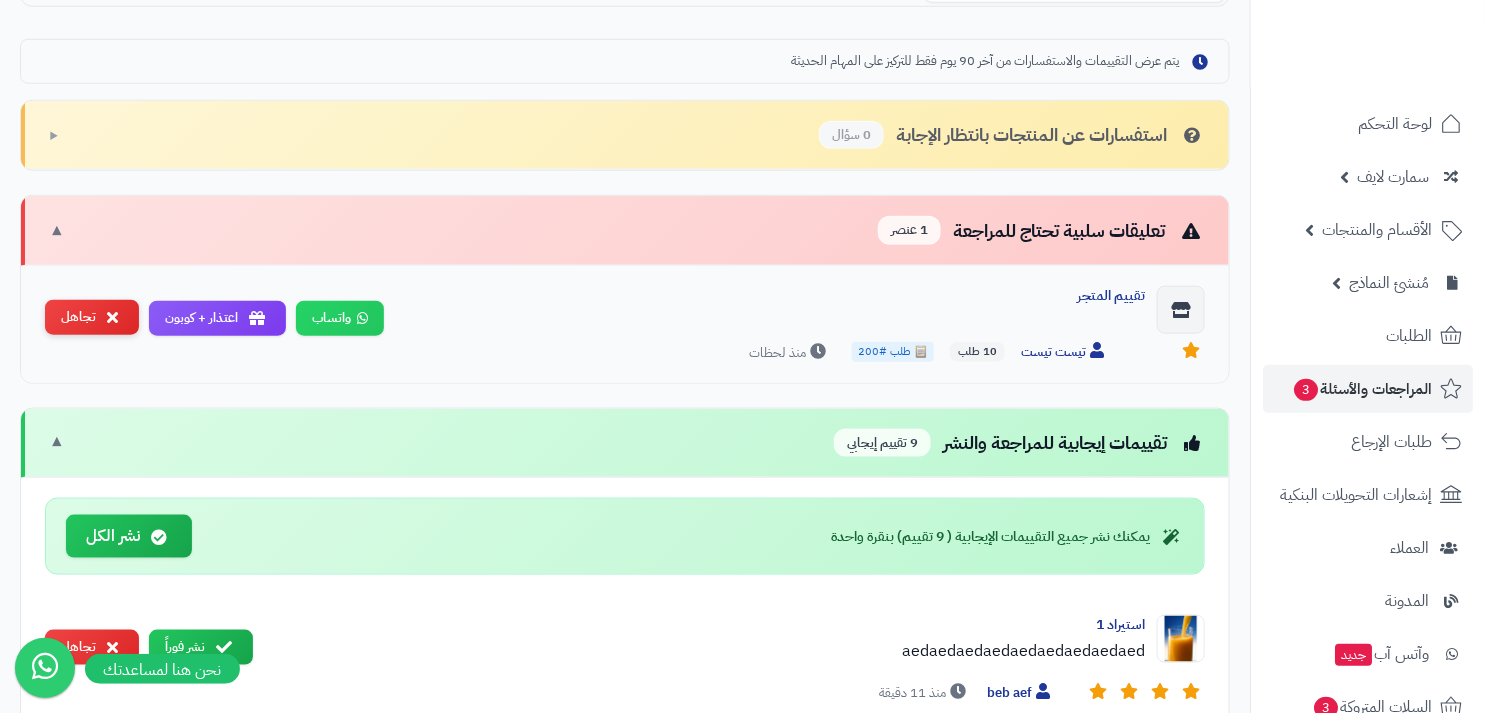 click on "تجاهل" at bounding box center [92, 317] 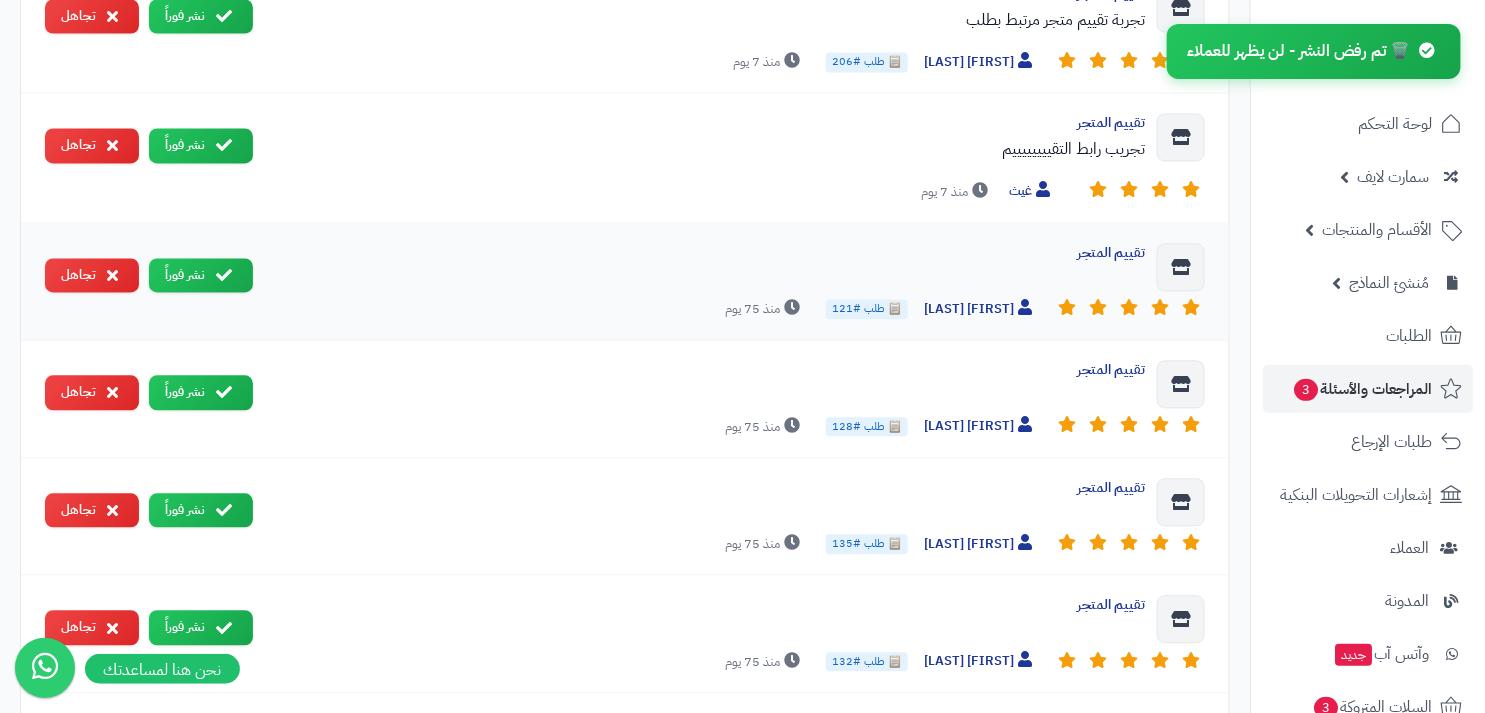 scroll, scrollTop: 1910, scrollLeft: 0, axis: vertical 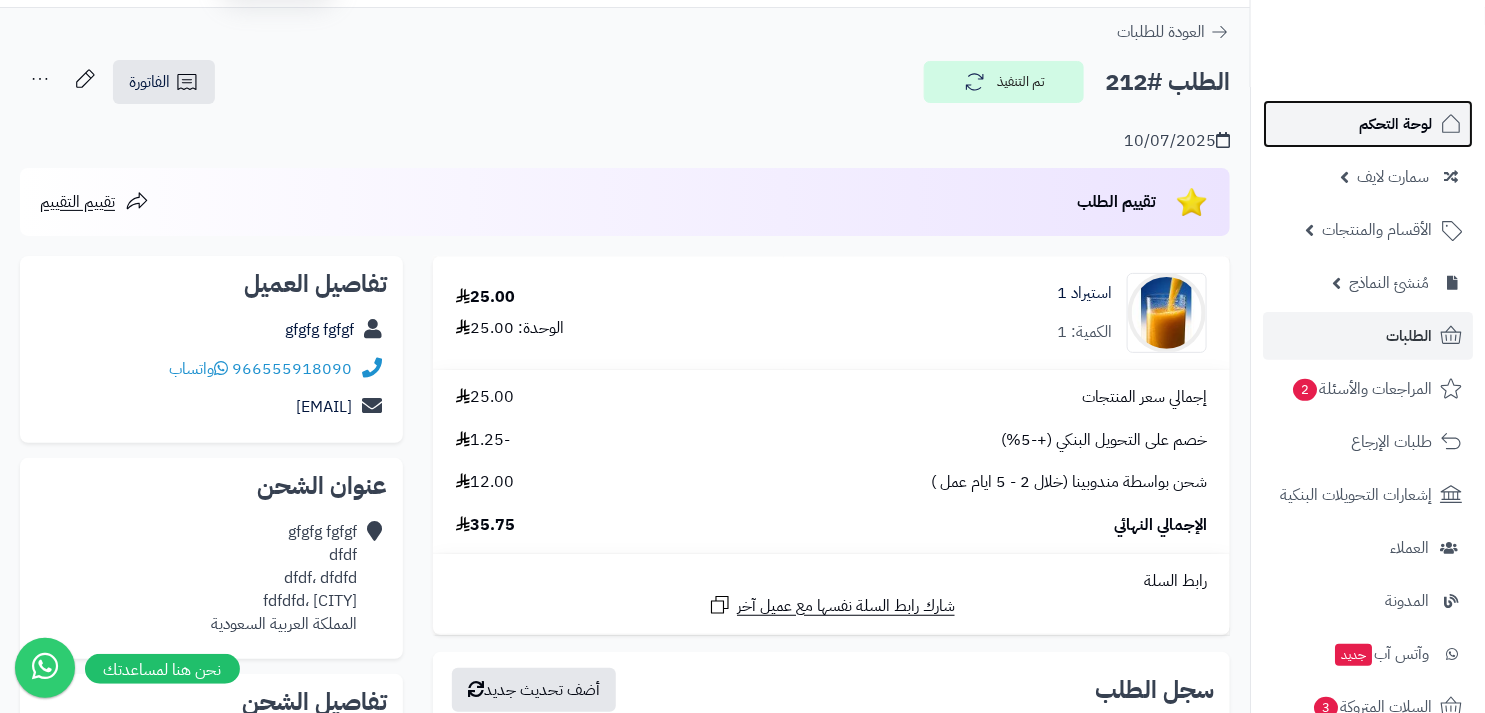click on "لوحة التحكم" at bounding box center [1395, 124] 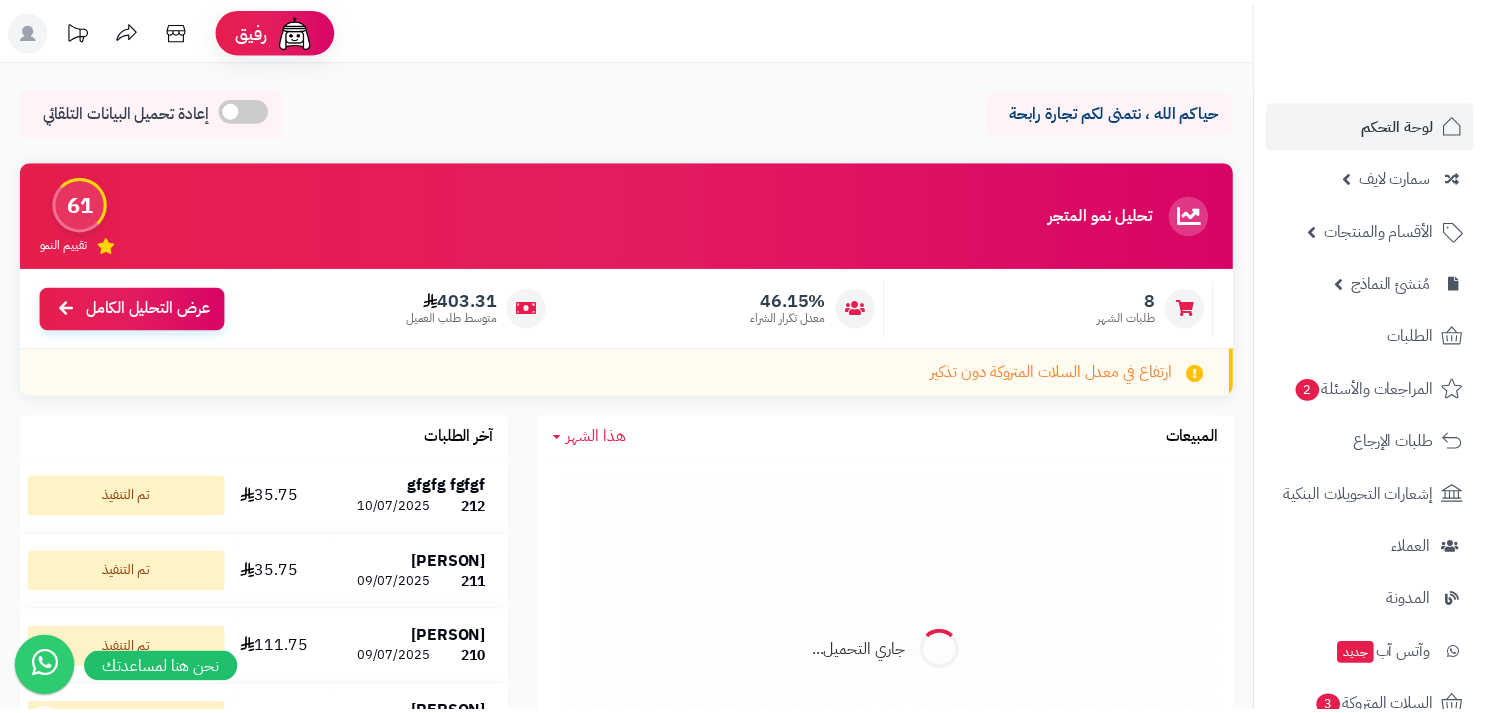 scroll, scrollTop: 0, scrollLeft: 0, axis: both 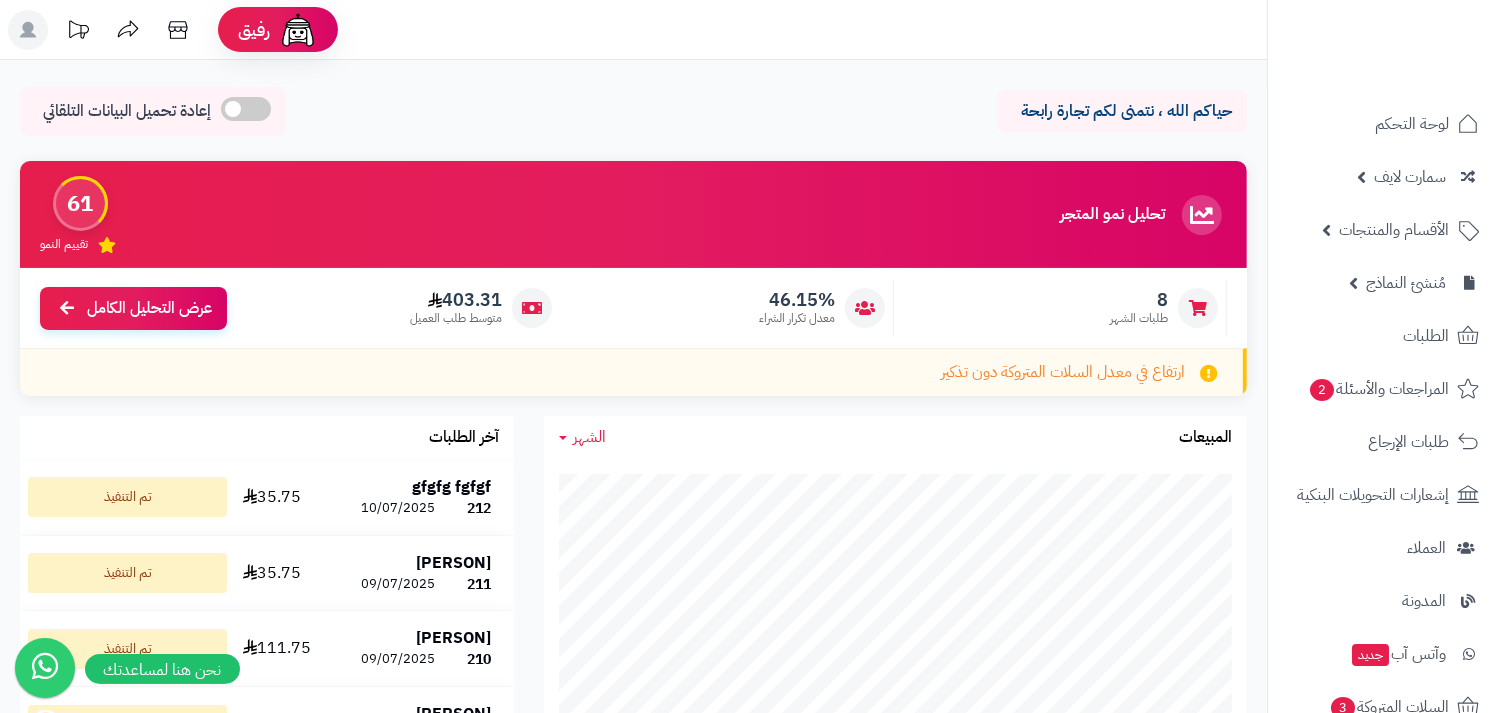 click on "الأقسام والمنتجات" at bounding box center (1394, 230) 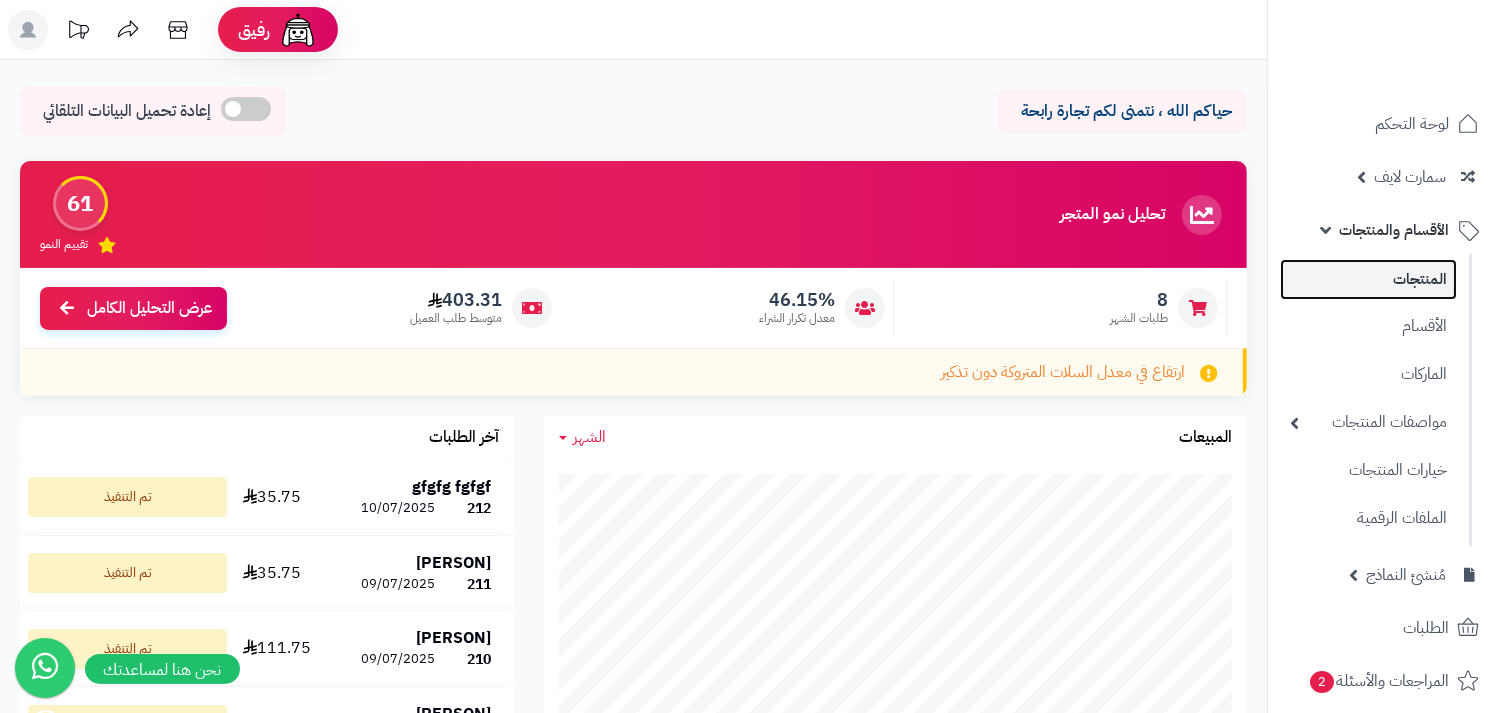 click on "المنتجات" at bounding box center [1368, 279] 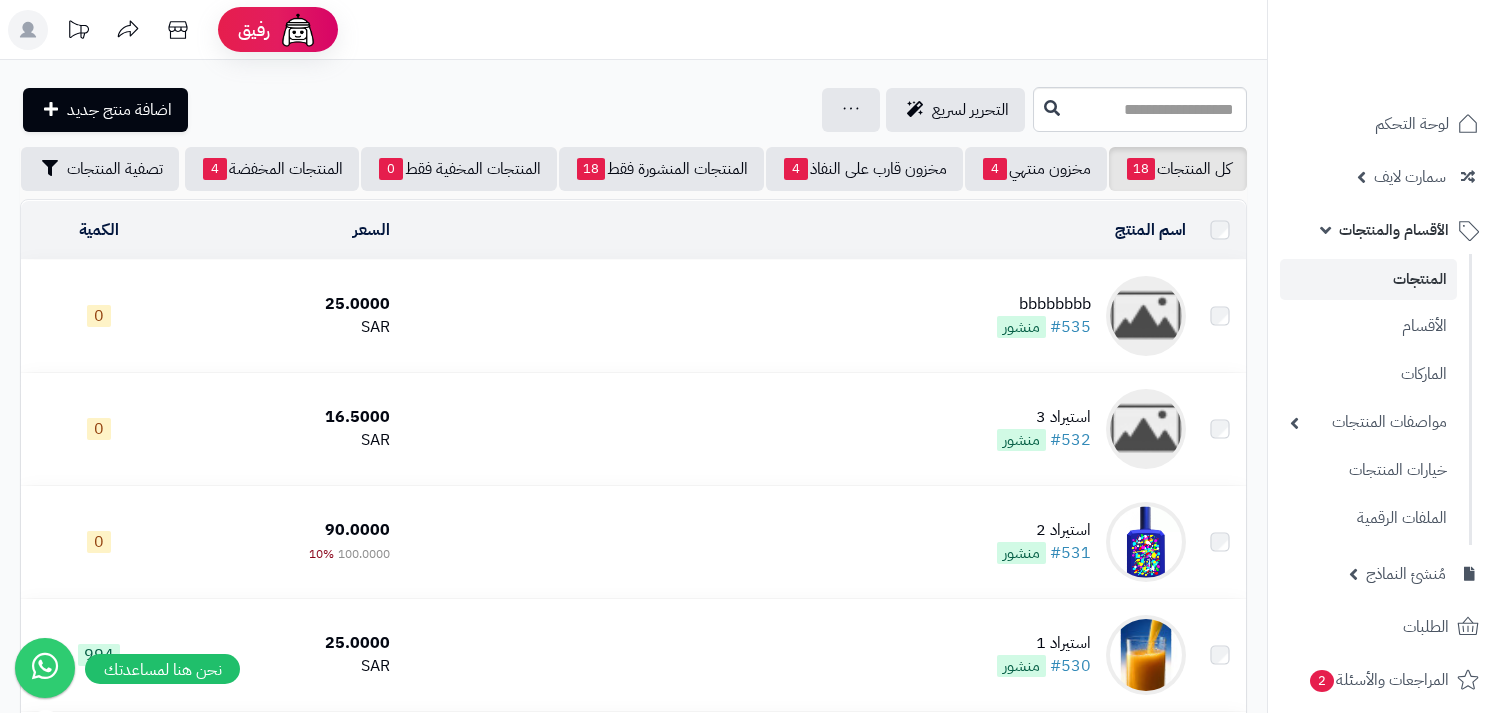 scroll, scrollTop: 0, scrollLeft: 0, axis: both 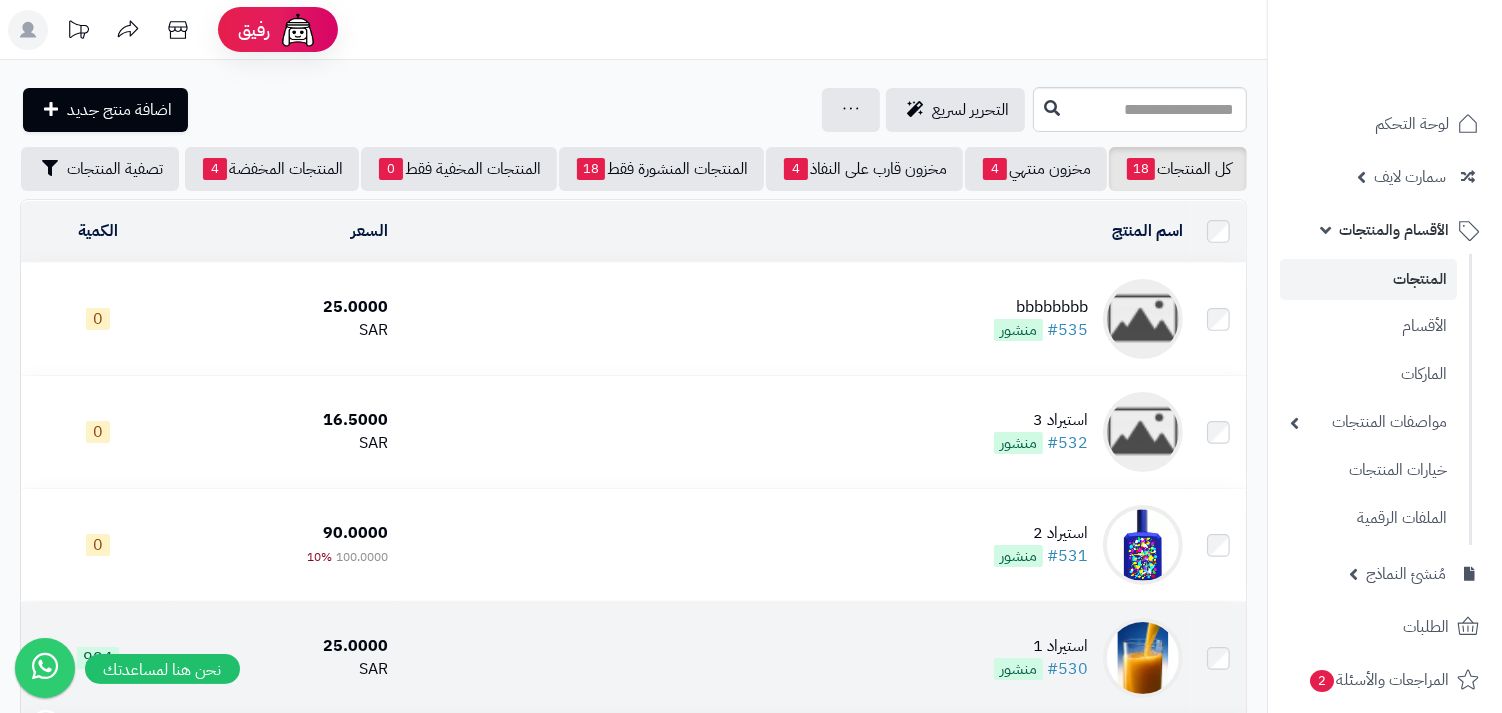 click on "منشور" at bounding box center (1018, 669) 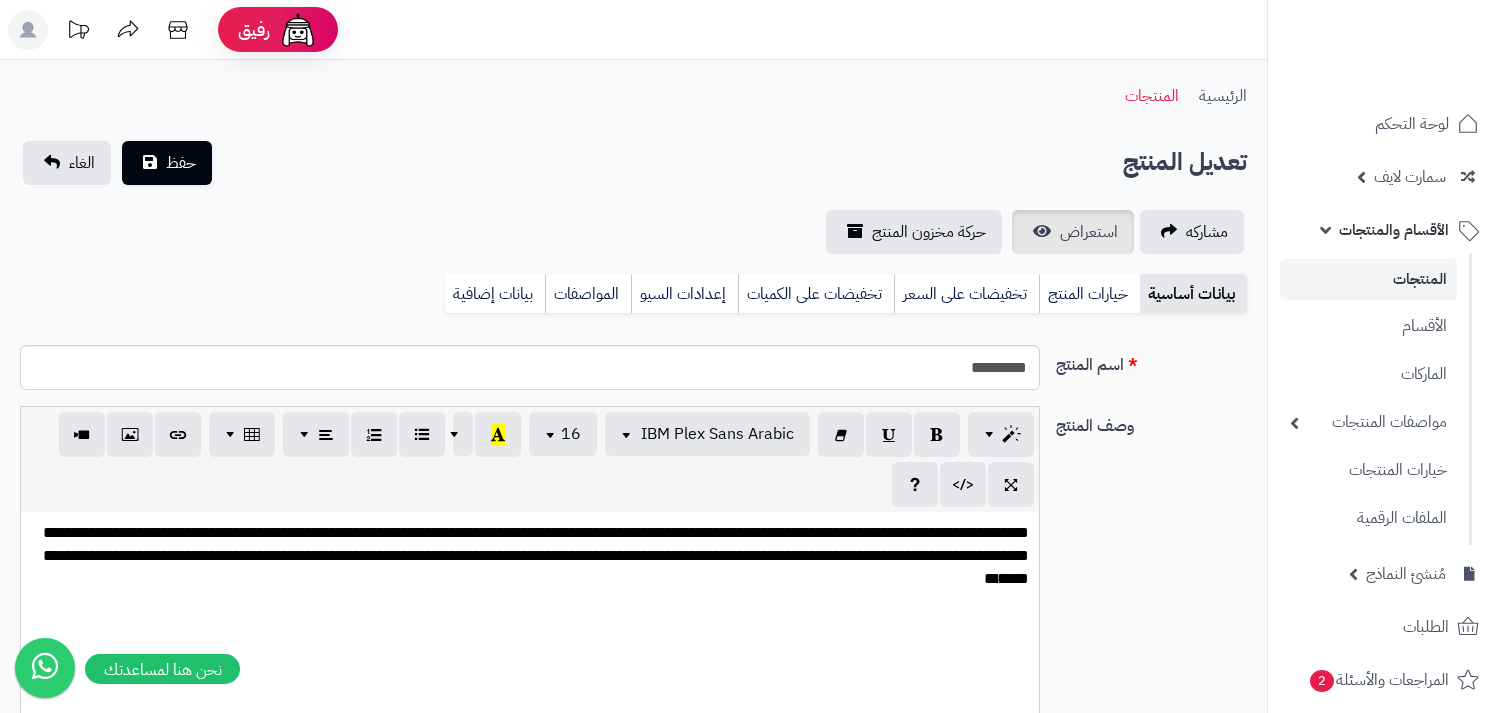 scroll, scrollTop: 0, scrollLeft: 0, axis: both 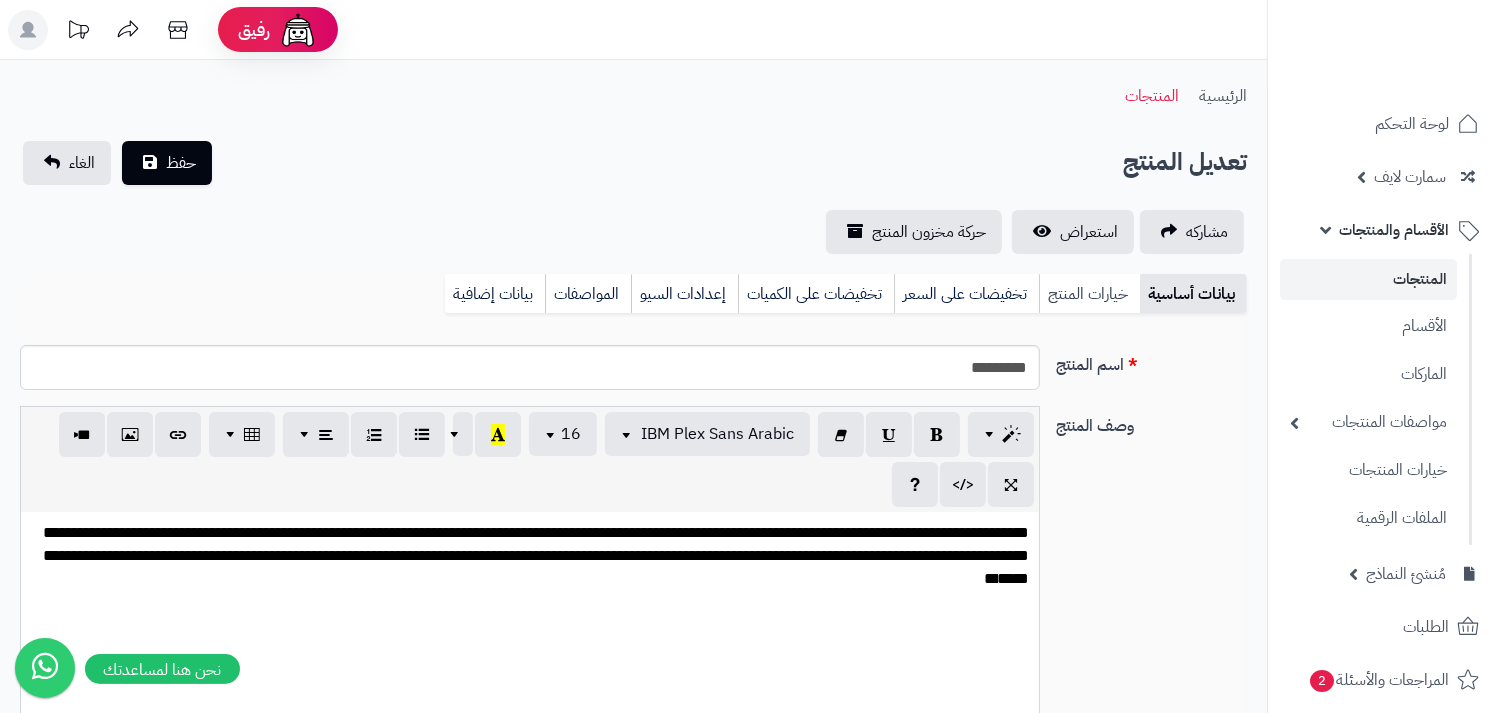 click on "خيارات المنتج" at bounding box center [1089, 294] 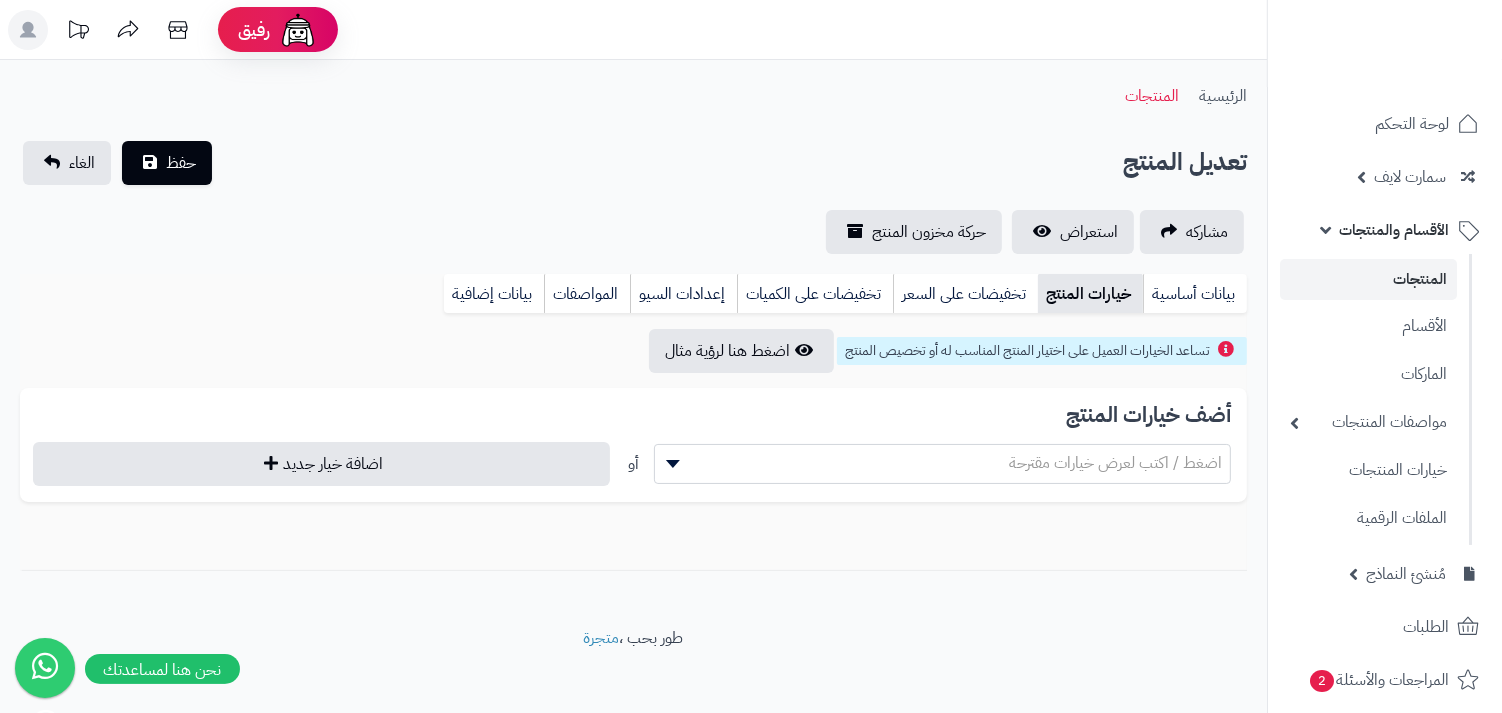 scroll, scrollTop: 20, scrollLeft: 0, axis: vertical 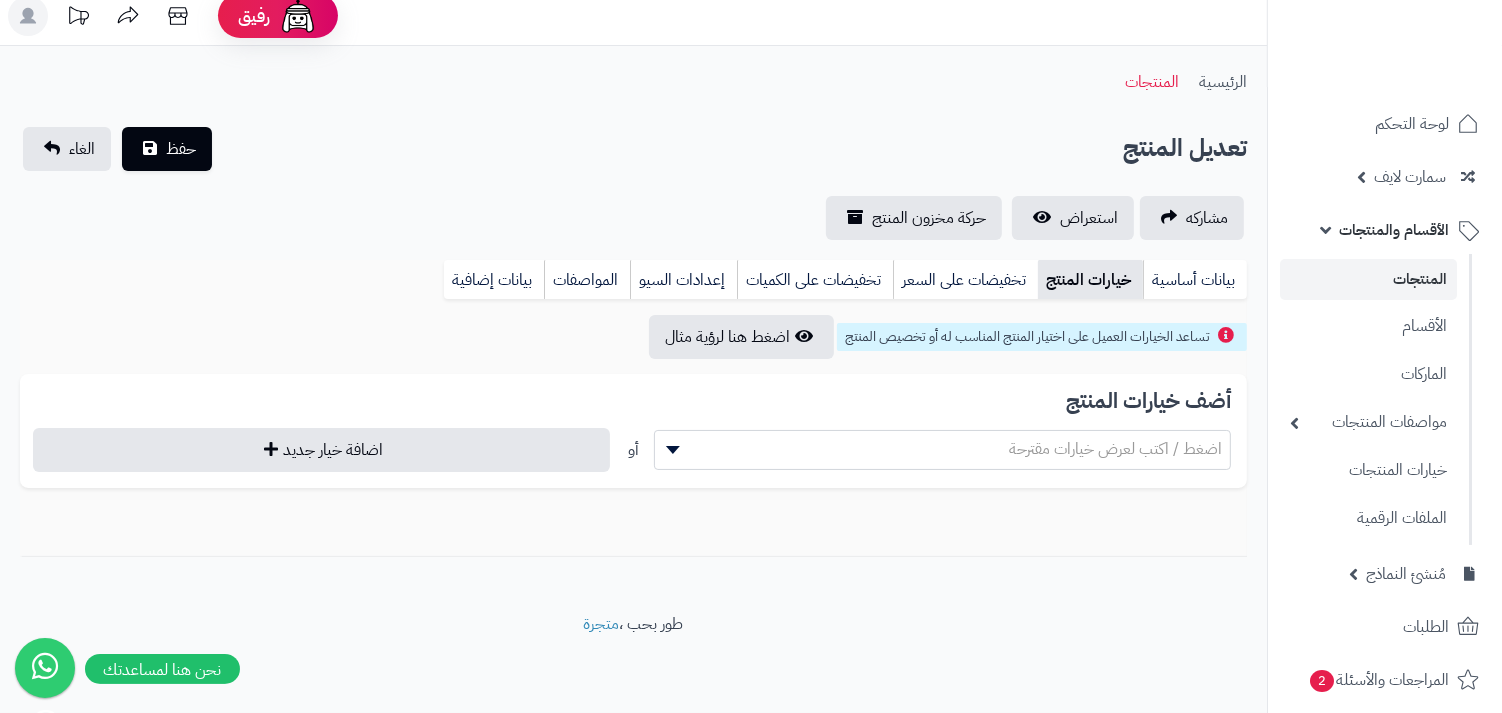 click on "اضغط / اكتب لعرض خيارات مقترحة" at bounding box center [1115, 449] 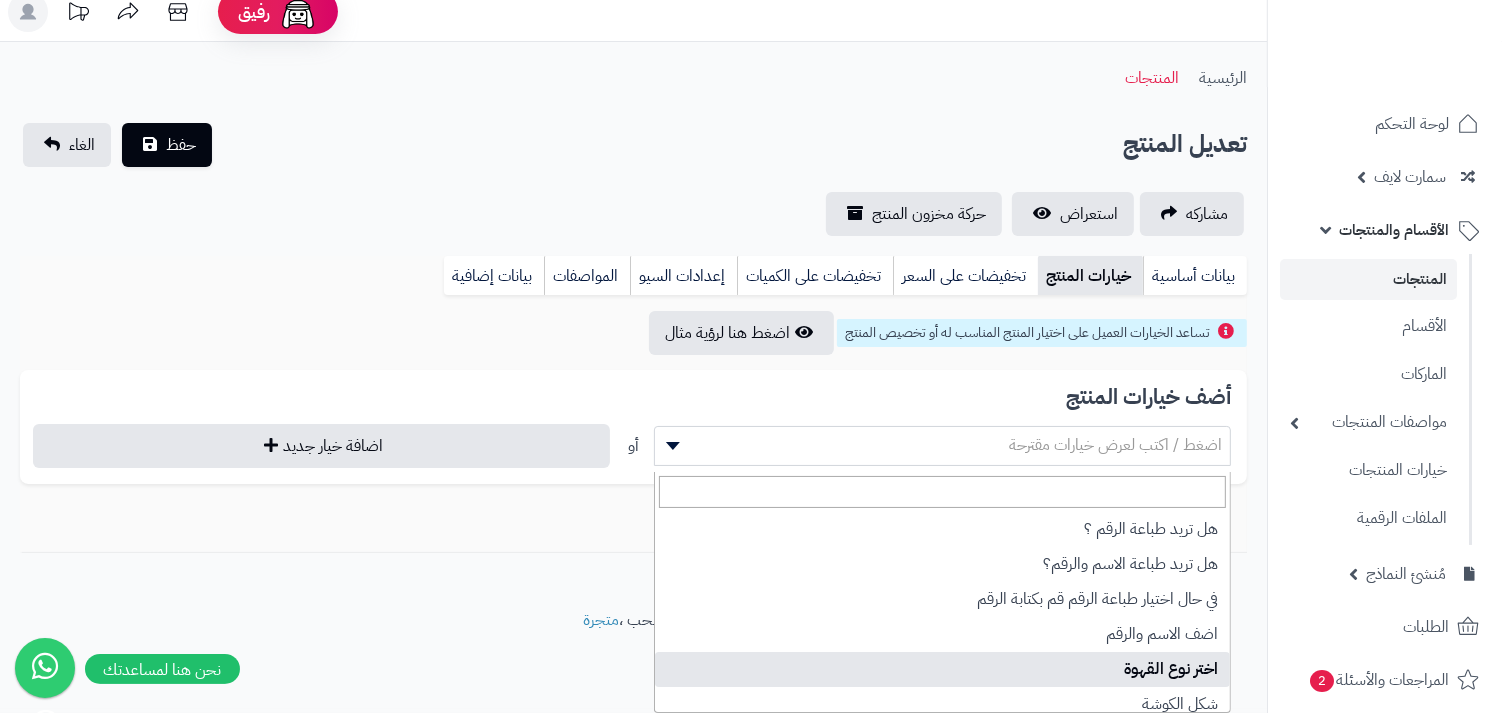 select on "**" 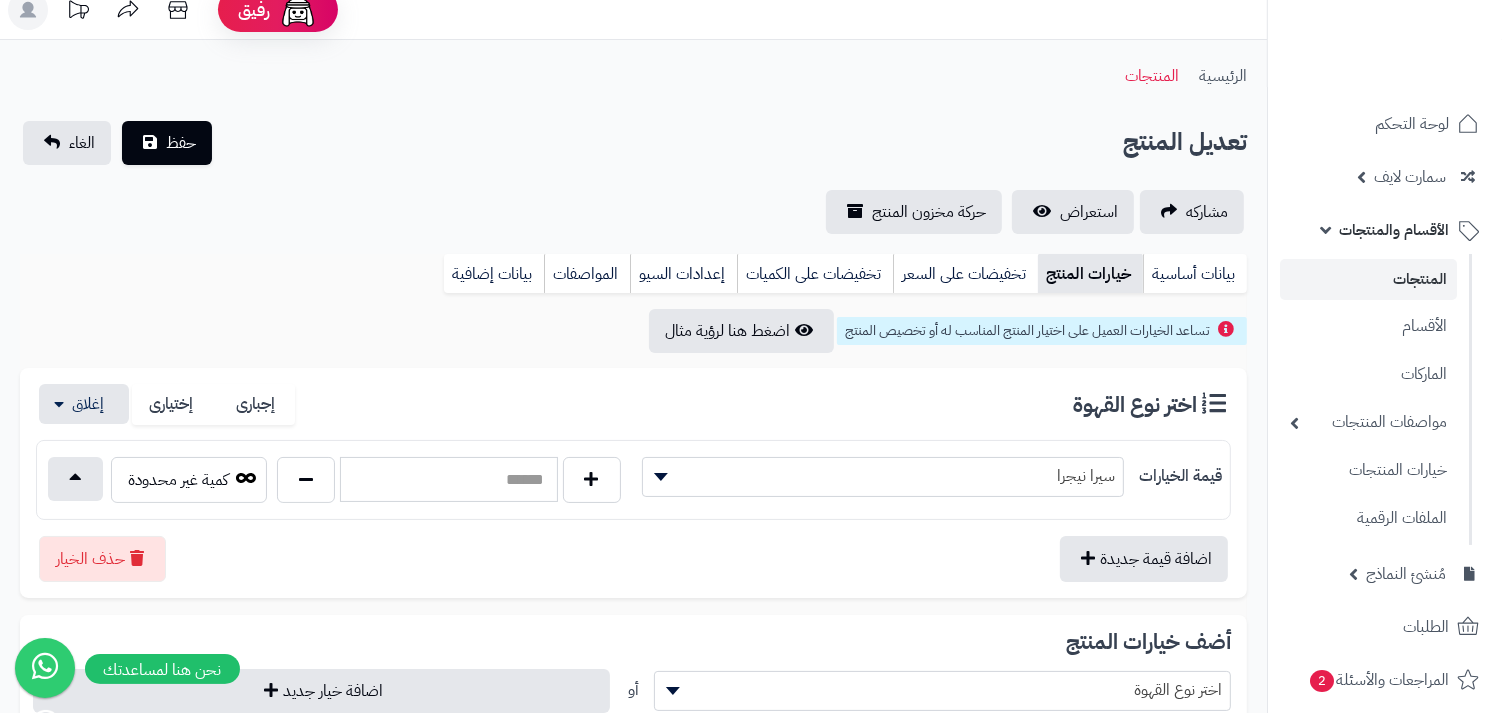 click at bounding box center (448, 479) 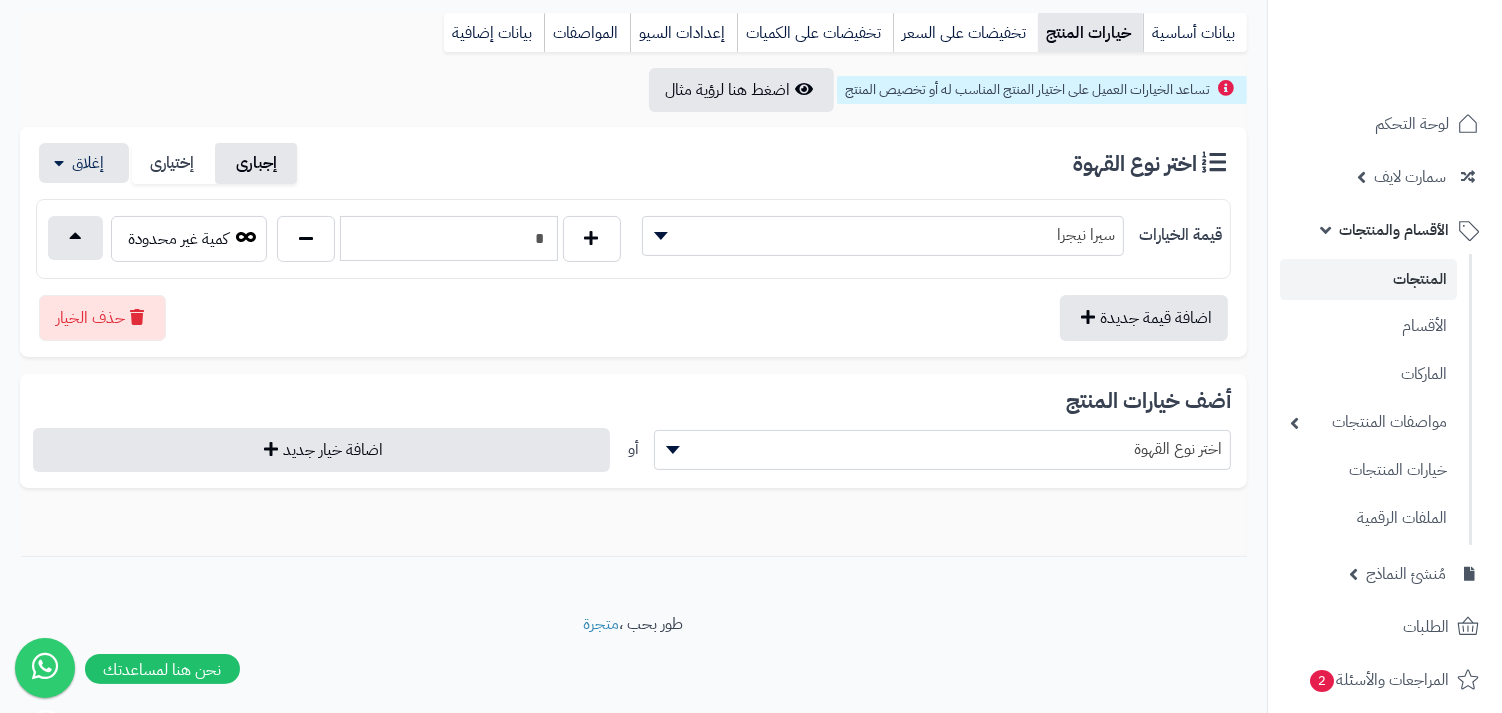 scroll, scrollTop: 0, scrollLeft: 0, axis: both 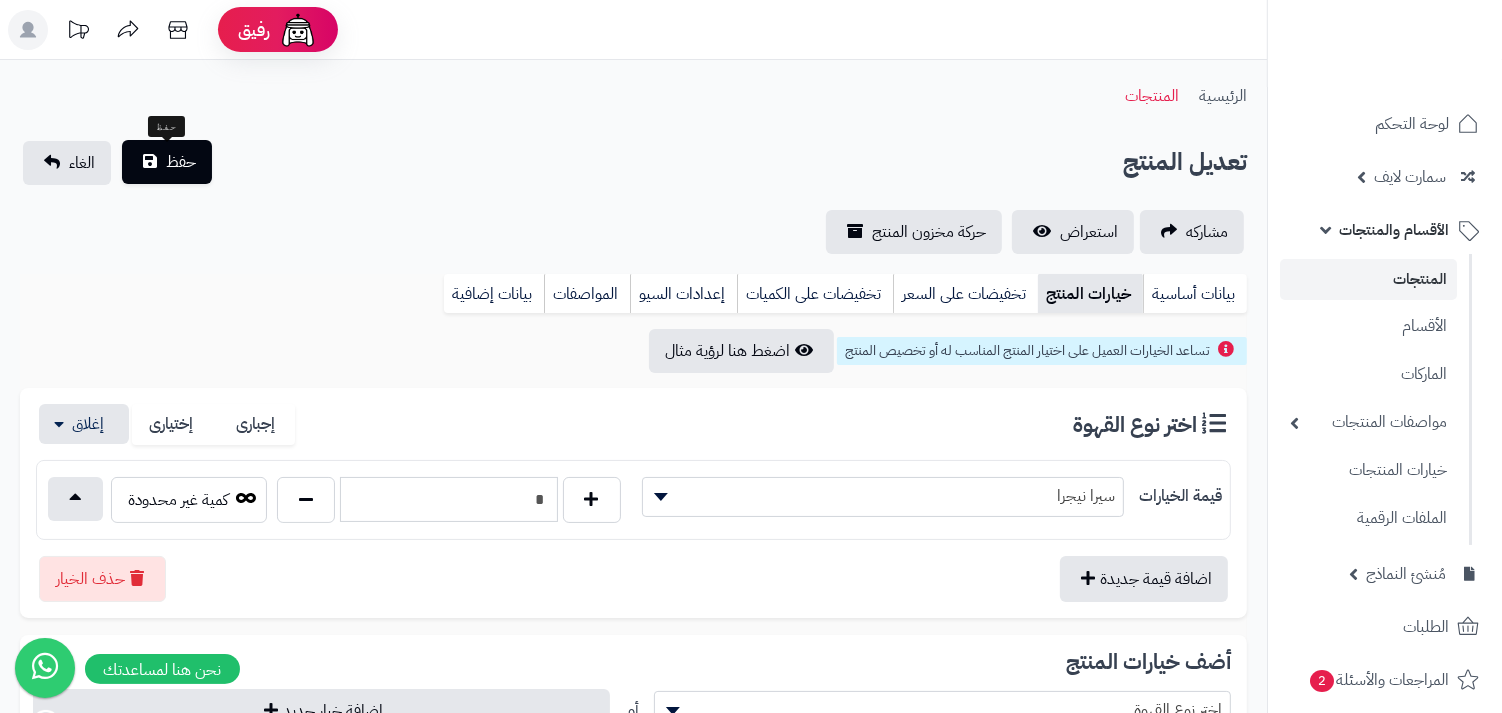 type on "*" 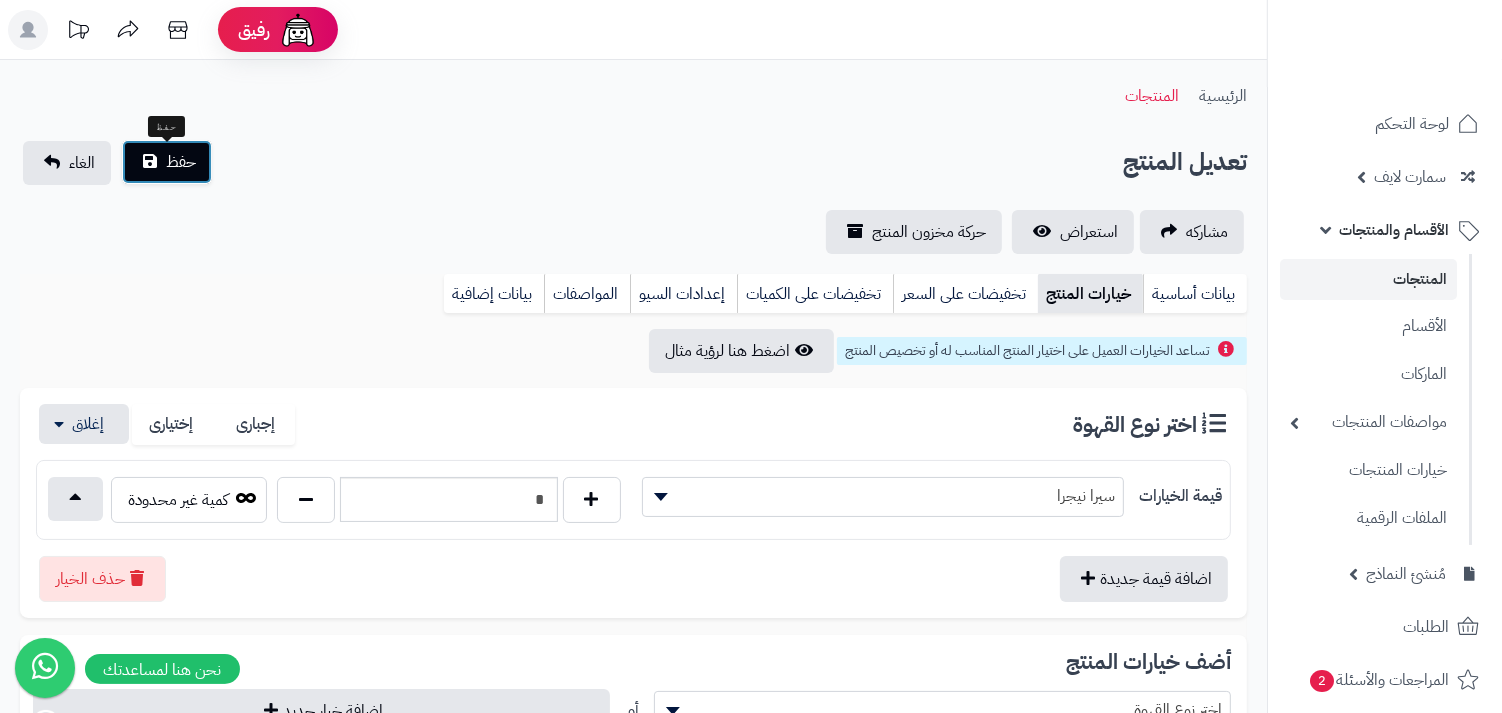 click on "حفظ" at bounding box center (167, 162) 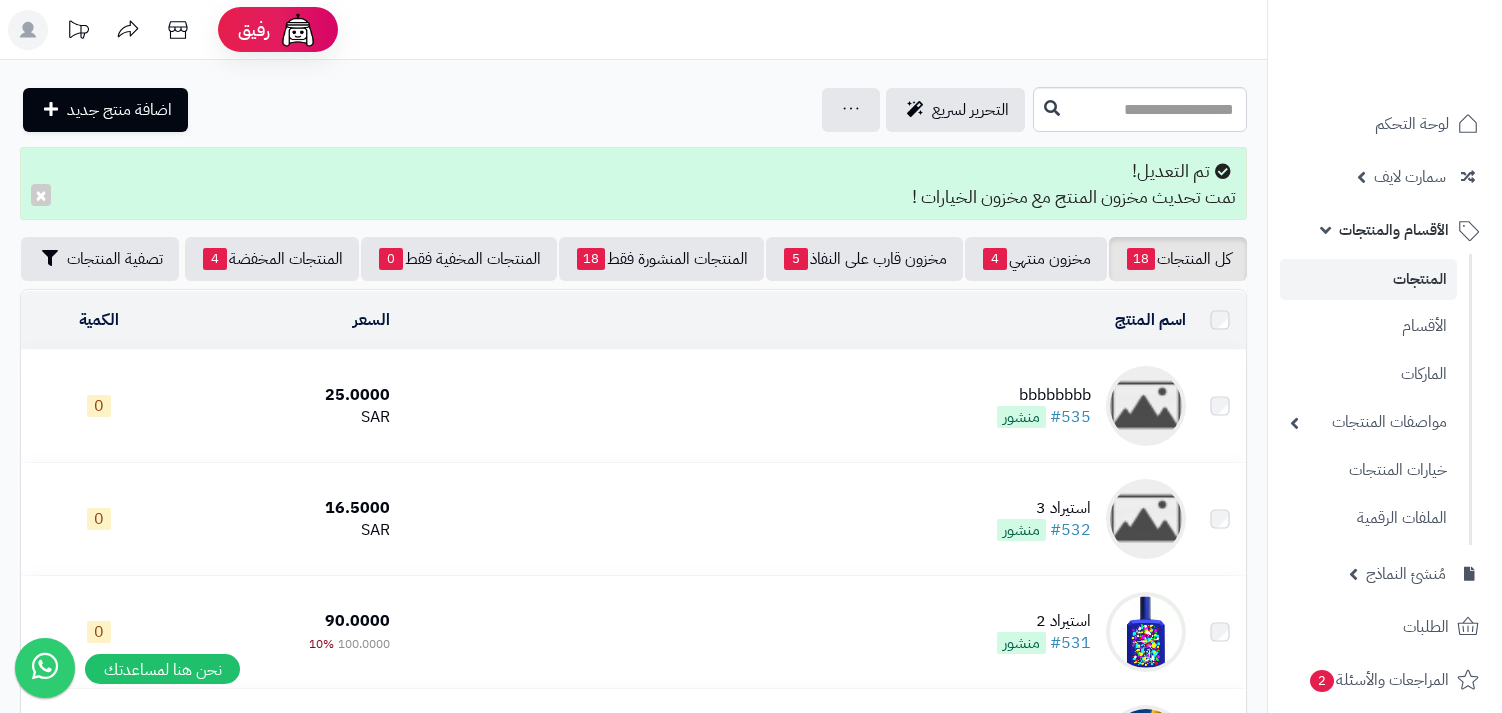 scroll, scrollTop: 0, scrollLeft: 0, axis: both 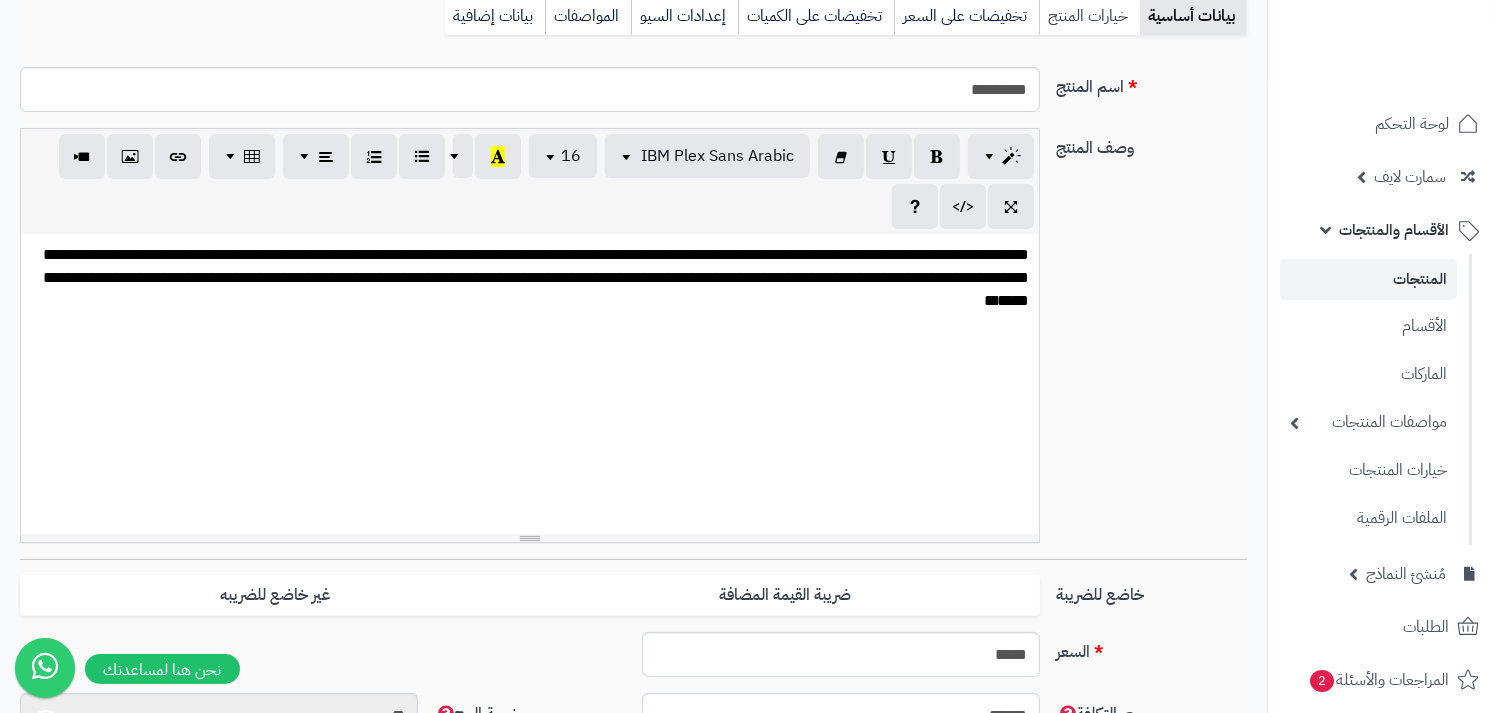 click on "خيارات المنتج" at bounding box center (1089, 16) 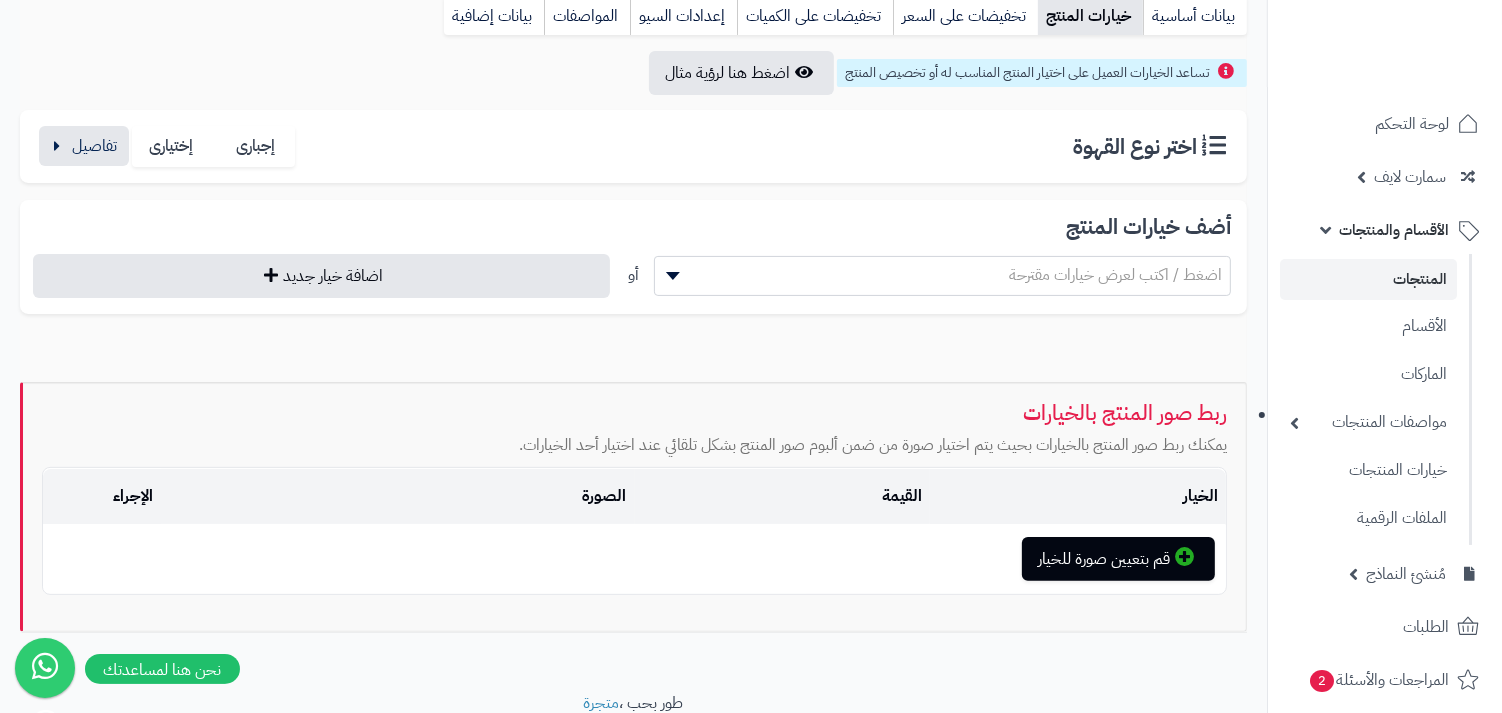 scroll, scrollTop: 360, scrollLeft: 0, axis: vertical 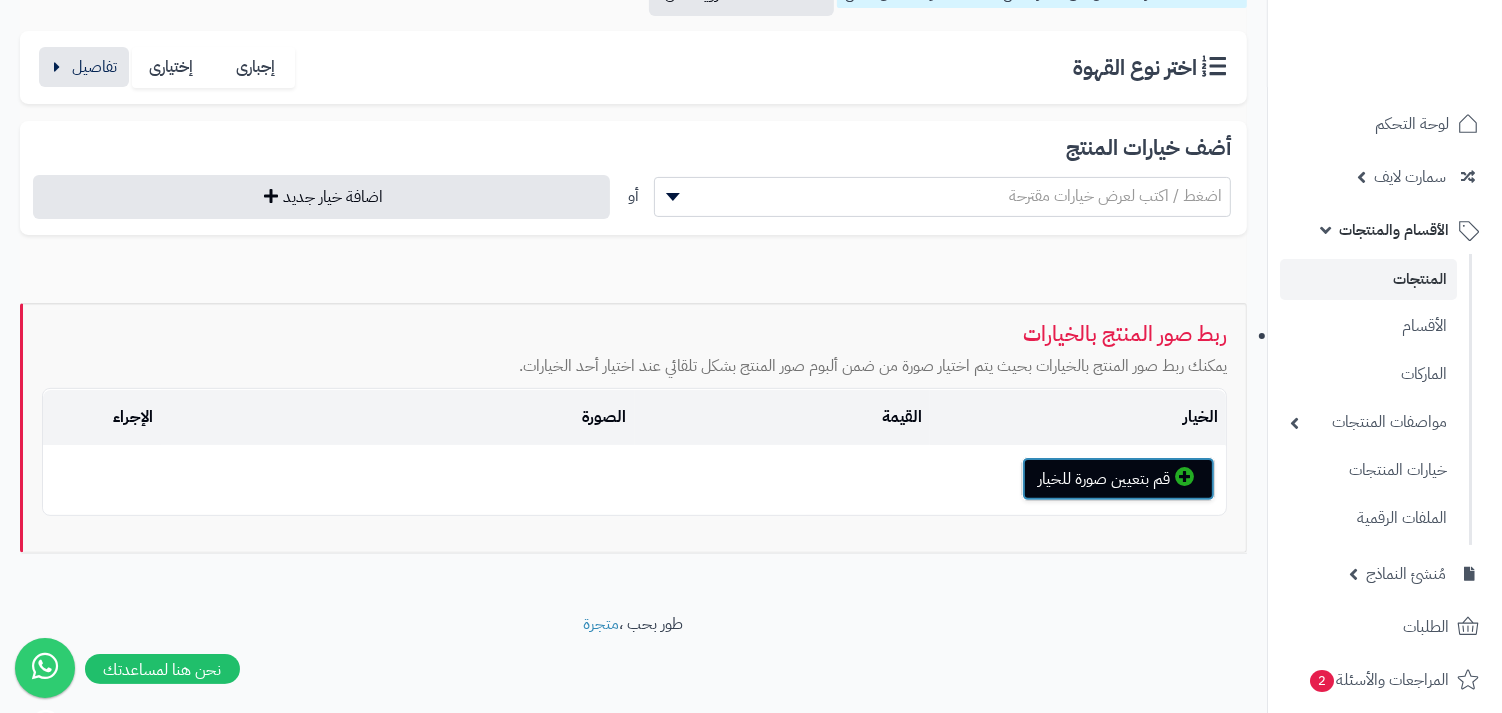 click on "قم بتعيين صورة للخيار" at bounding box center (1118, 479) 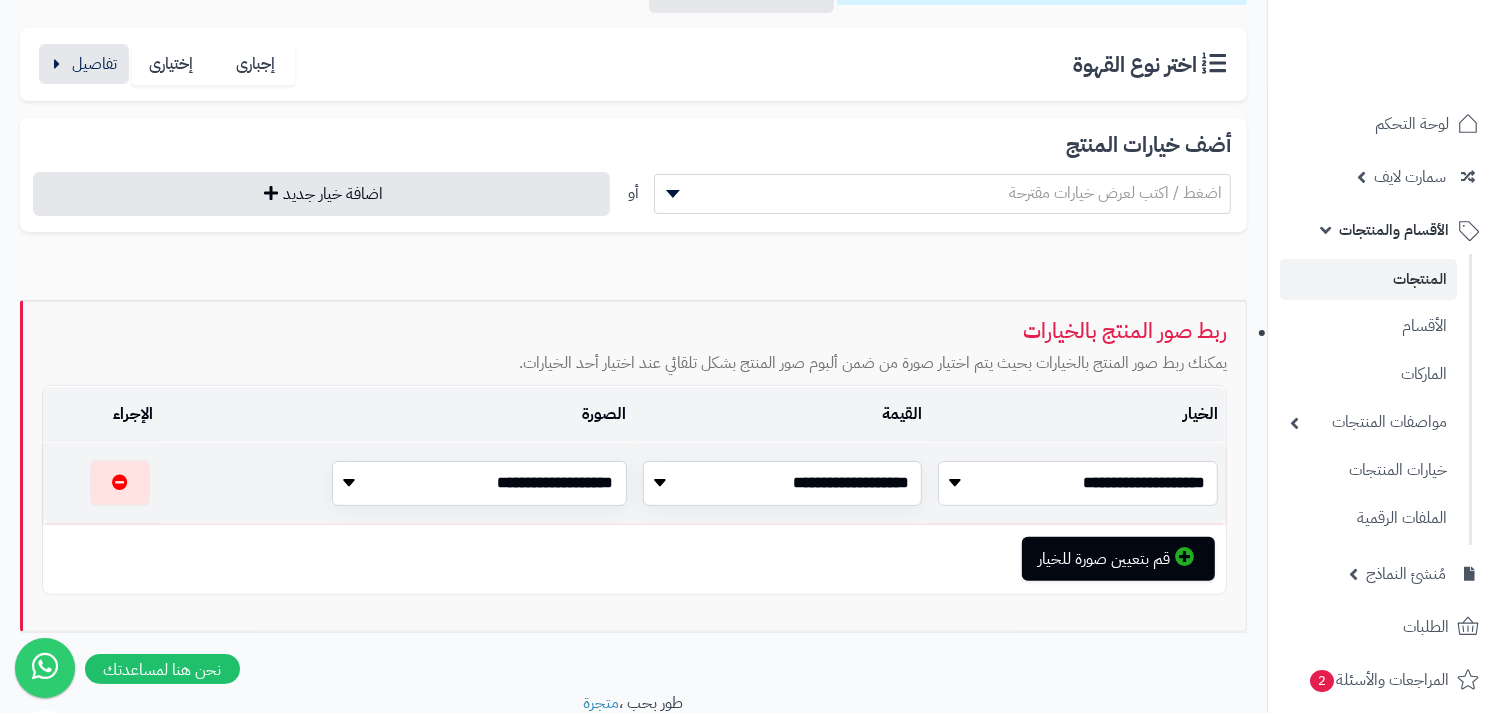 click on "**********" at bounding box center (1078, 483) 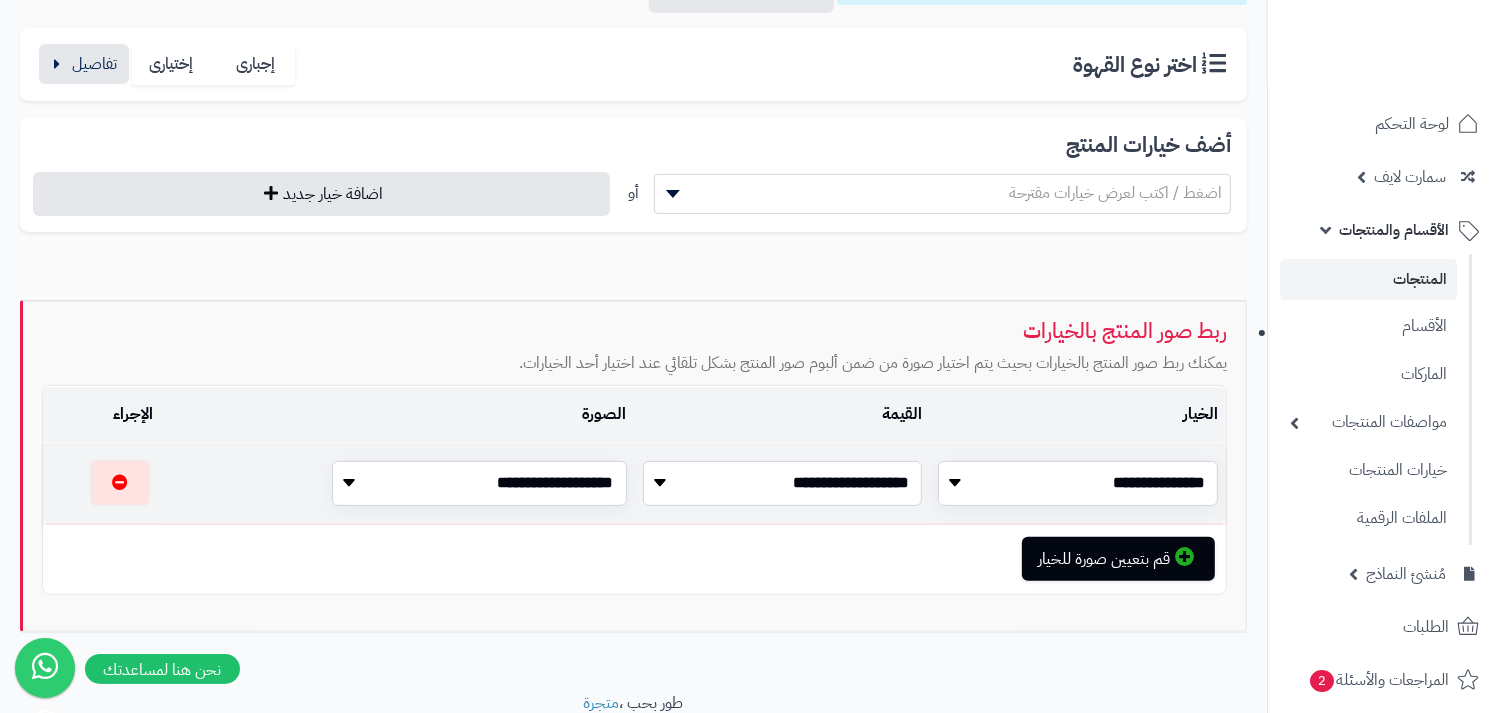 click on "**********" at bounding box center (783, 483) 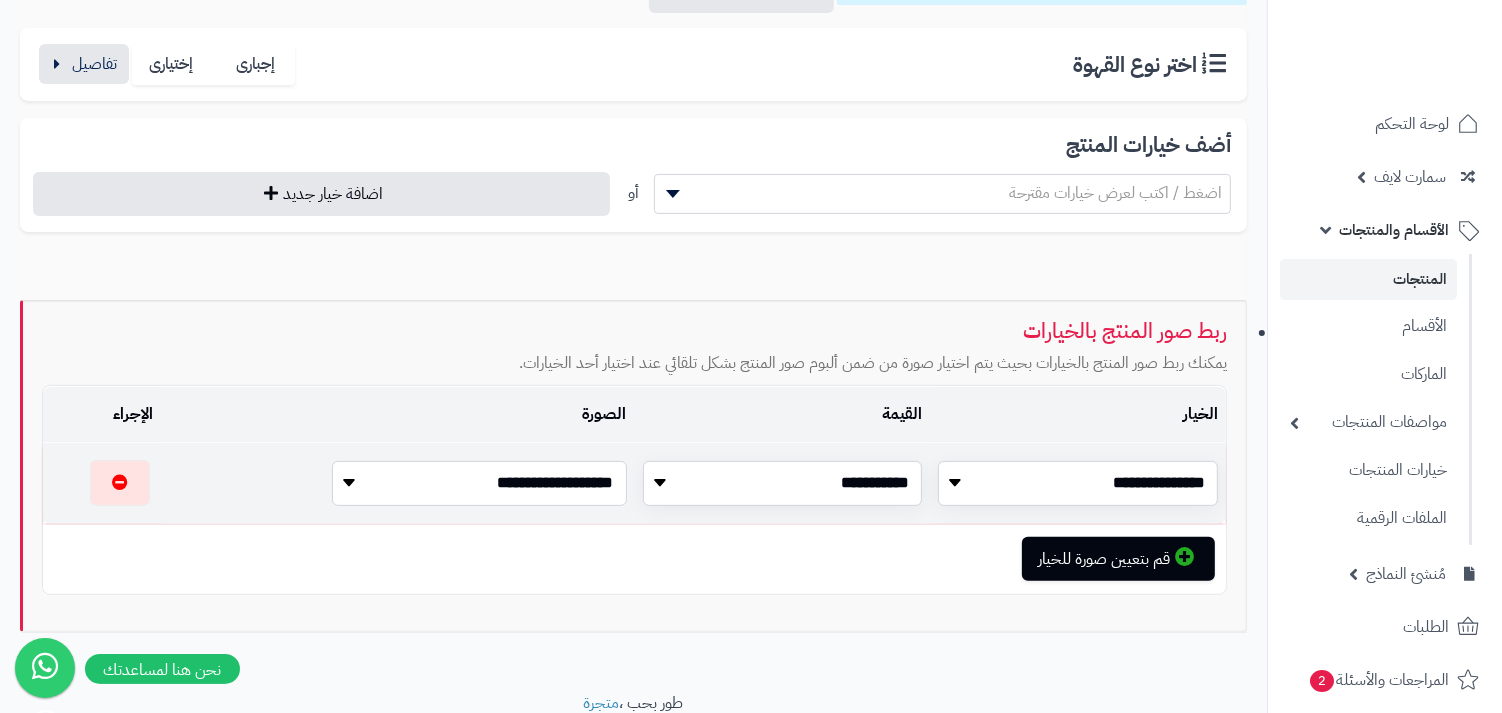 click on "**********" at bounding box center (479, 483) 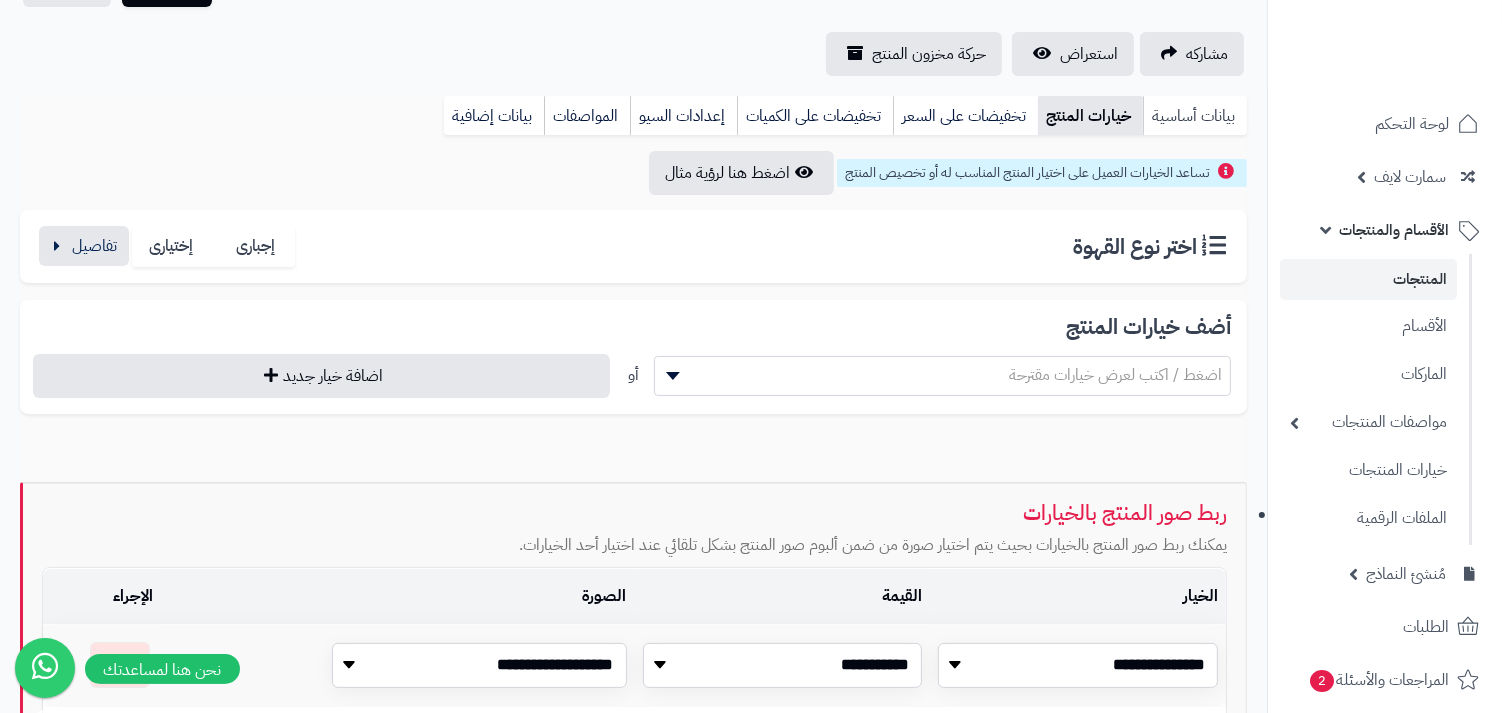 click on "بيانات أساسية" at bounding box center [1195, 116] 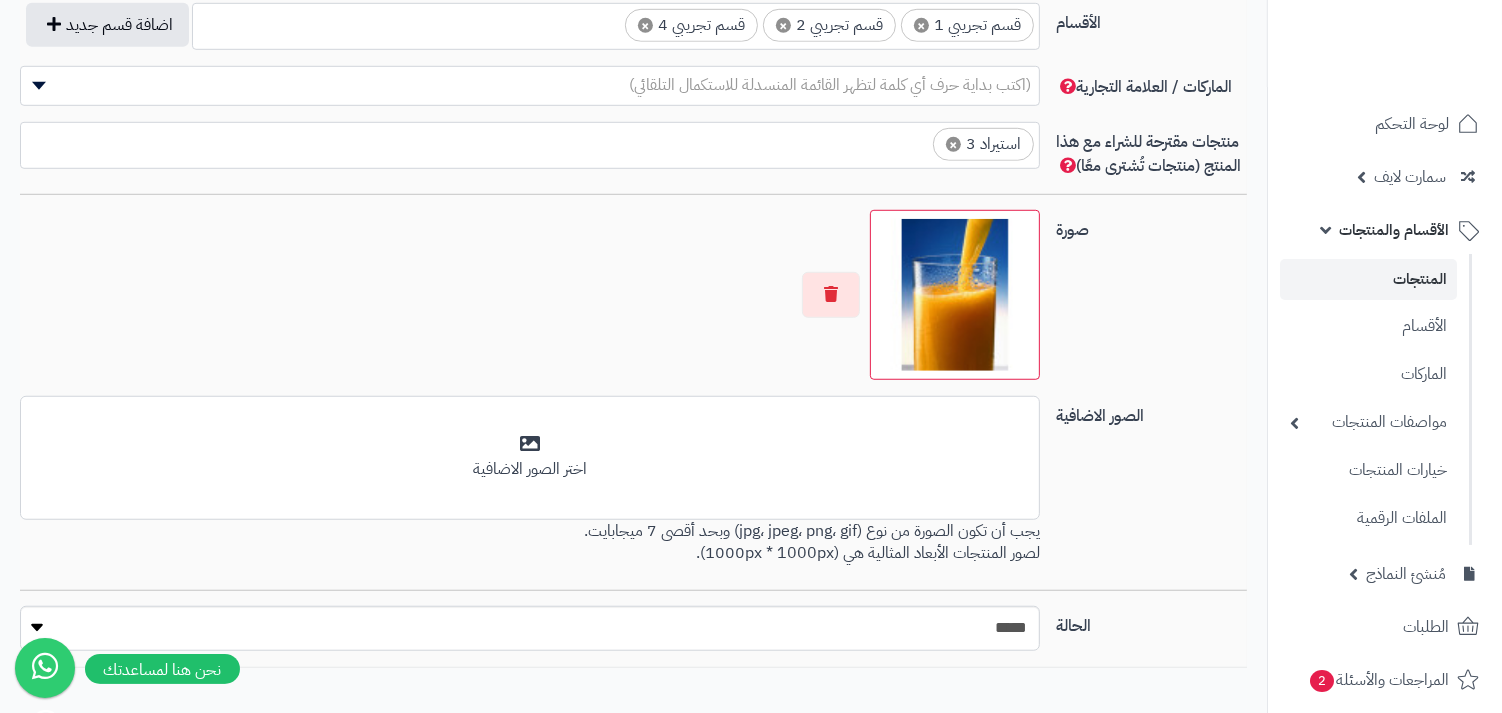 scroll, scrollTop: 1350, scrollLeft: 0, axis: vertical 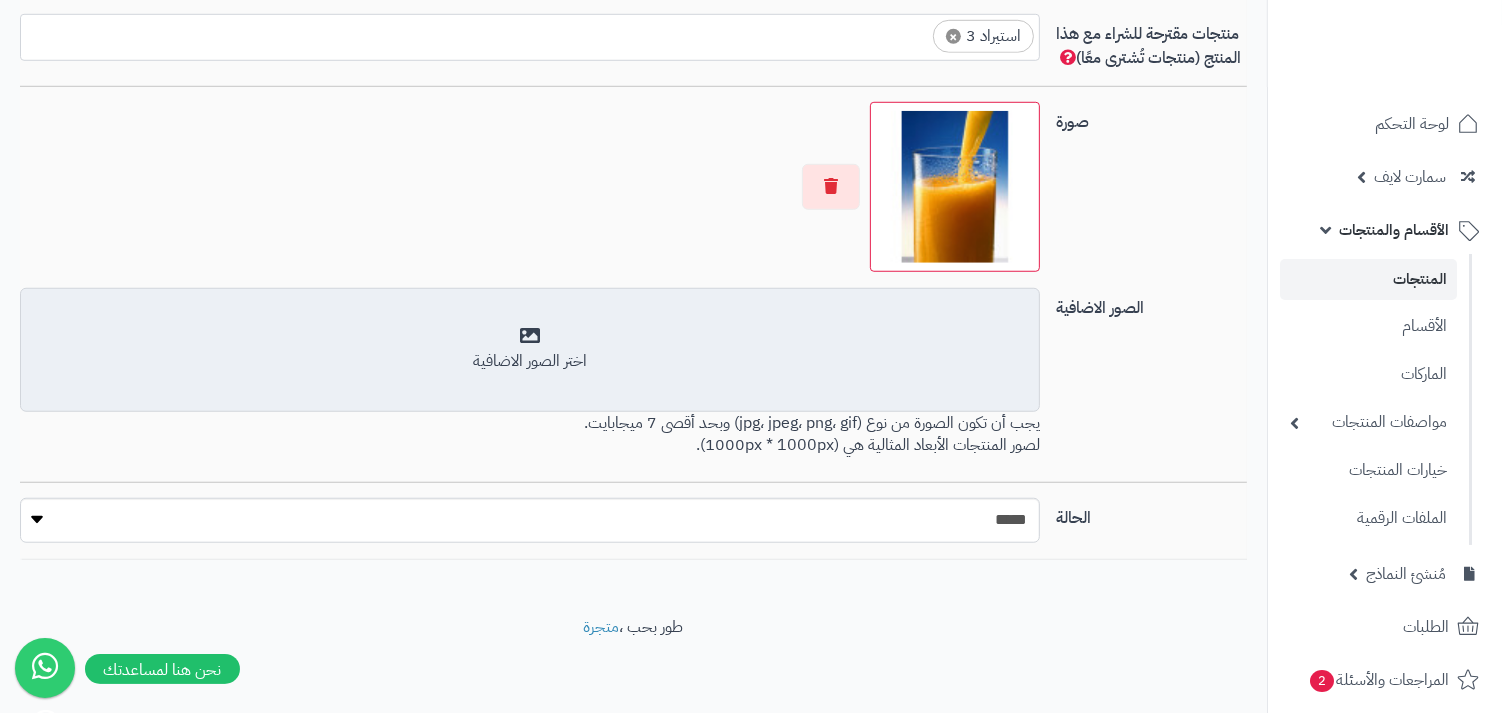 click on "أضف الصور الاضافية
اختر الصور الاضافية" at bounding box center (530, 350) 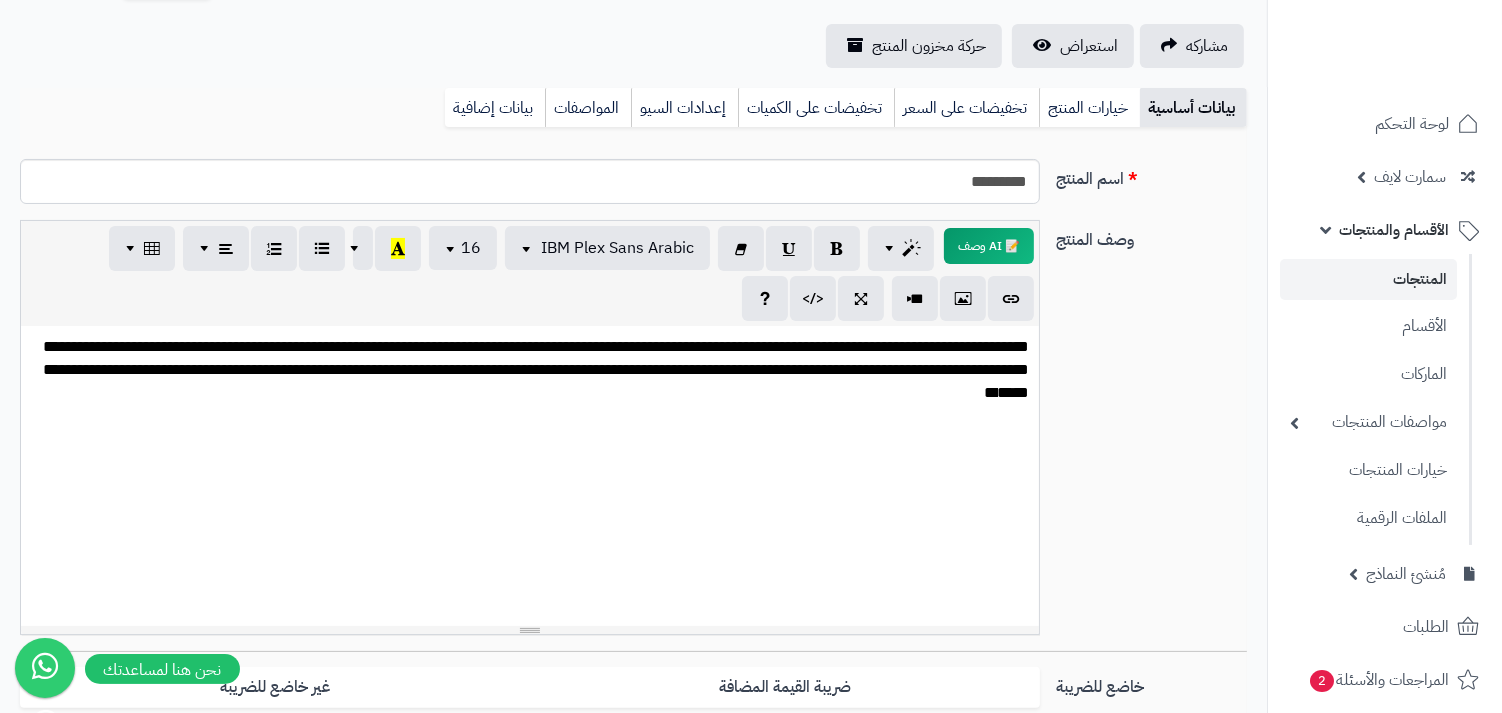 scroll, scrollTop: 0, scrollLeft: 0, axis: both 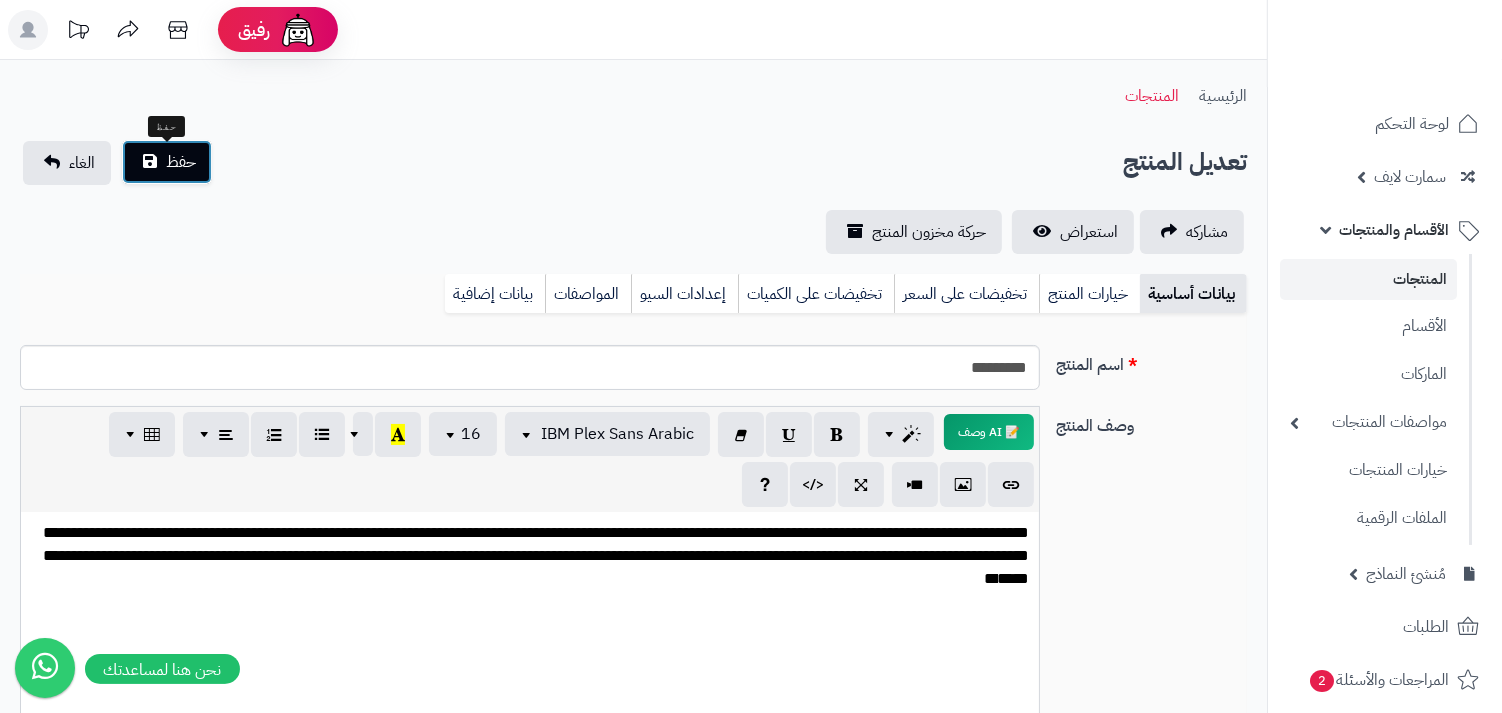 click on "حفظ" at bounding box center (181, 162) 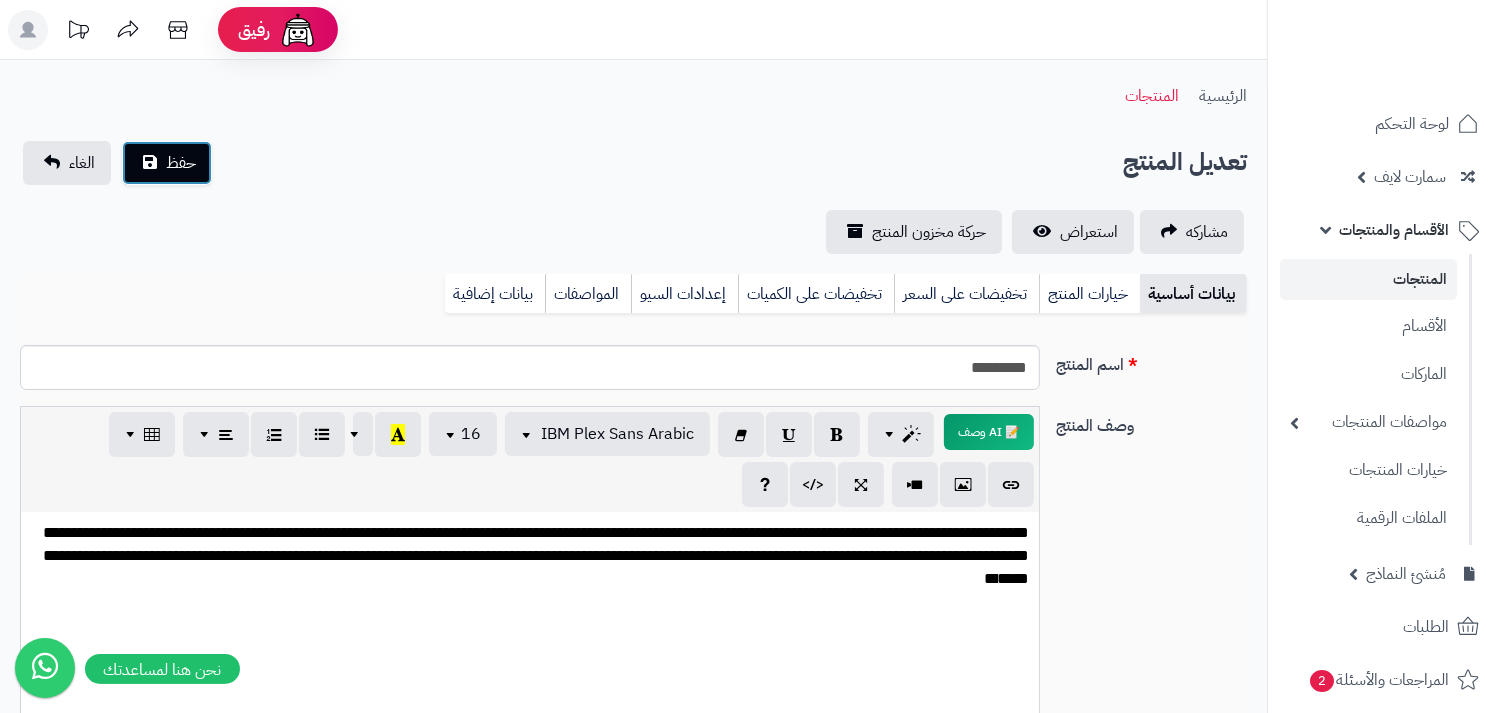 type 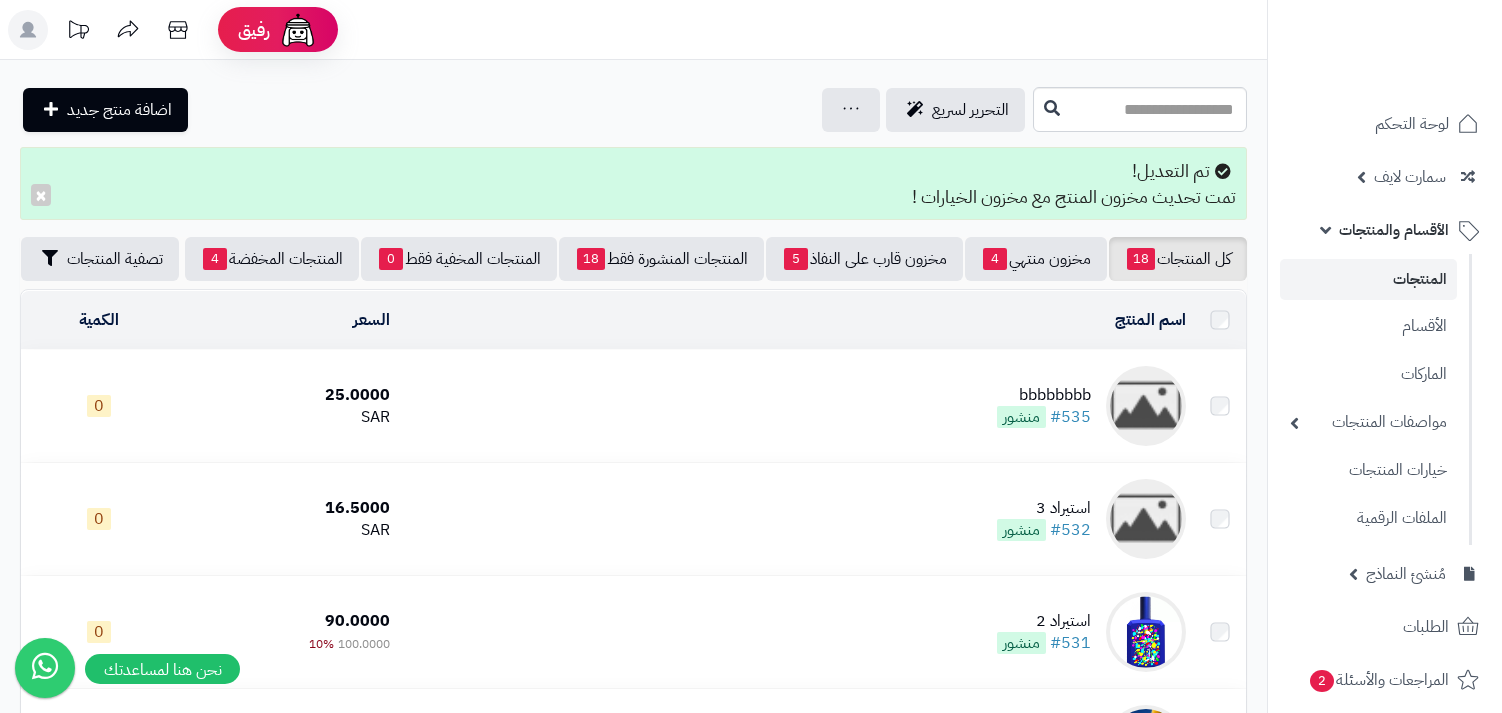 scroll, scrollTop: 0, scrollLeft: 0, axis: both 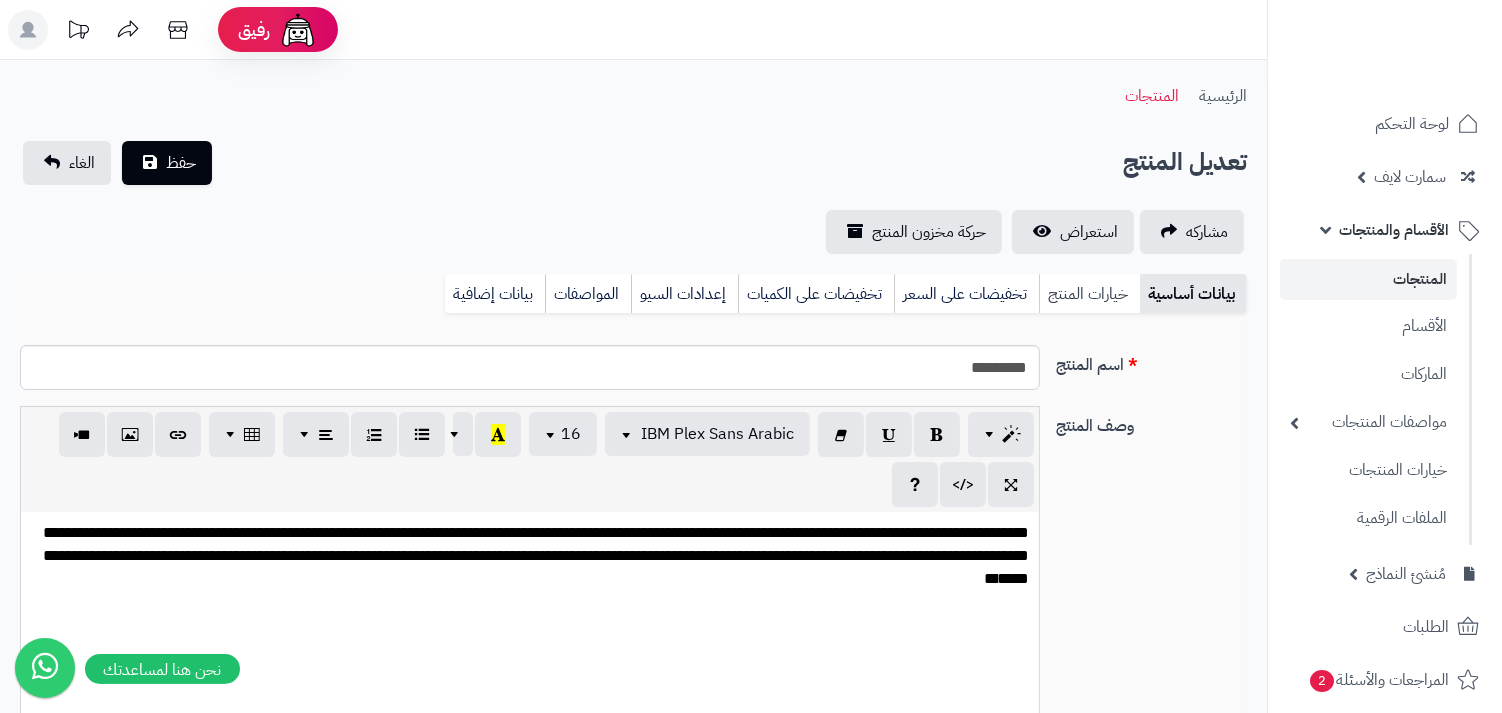 click on "خيارات المنتج" at bounding box center (1089, 294) 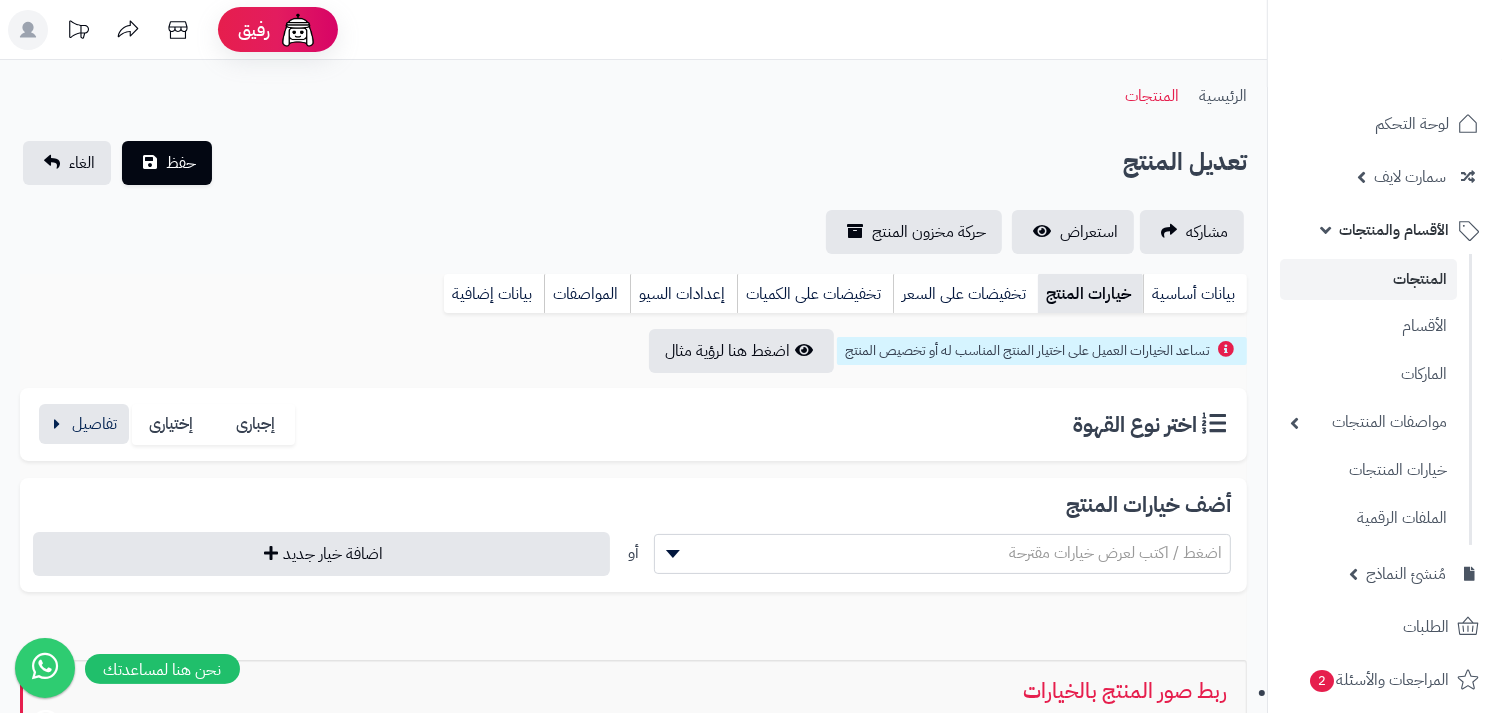 scroll, scrollTop: 360, scrollLeft: 0, axis: vertical 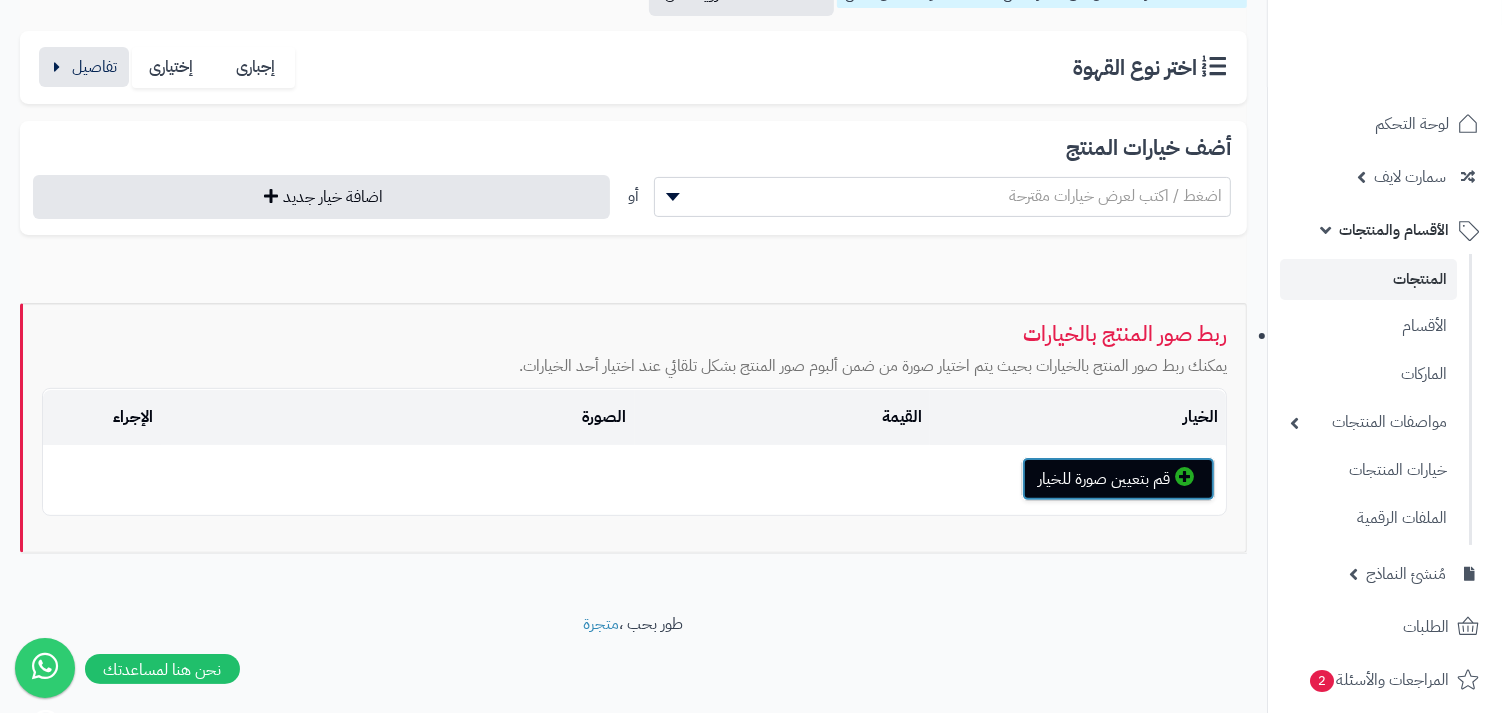 click on "قم بتعيين صورة للخيار" at bounding box center (1118, 479) 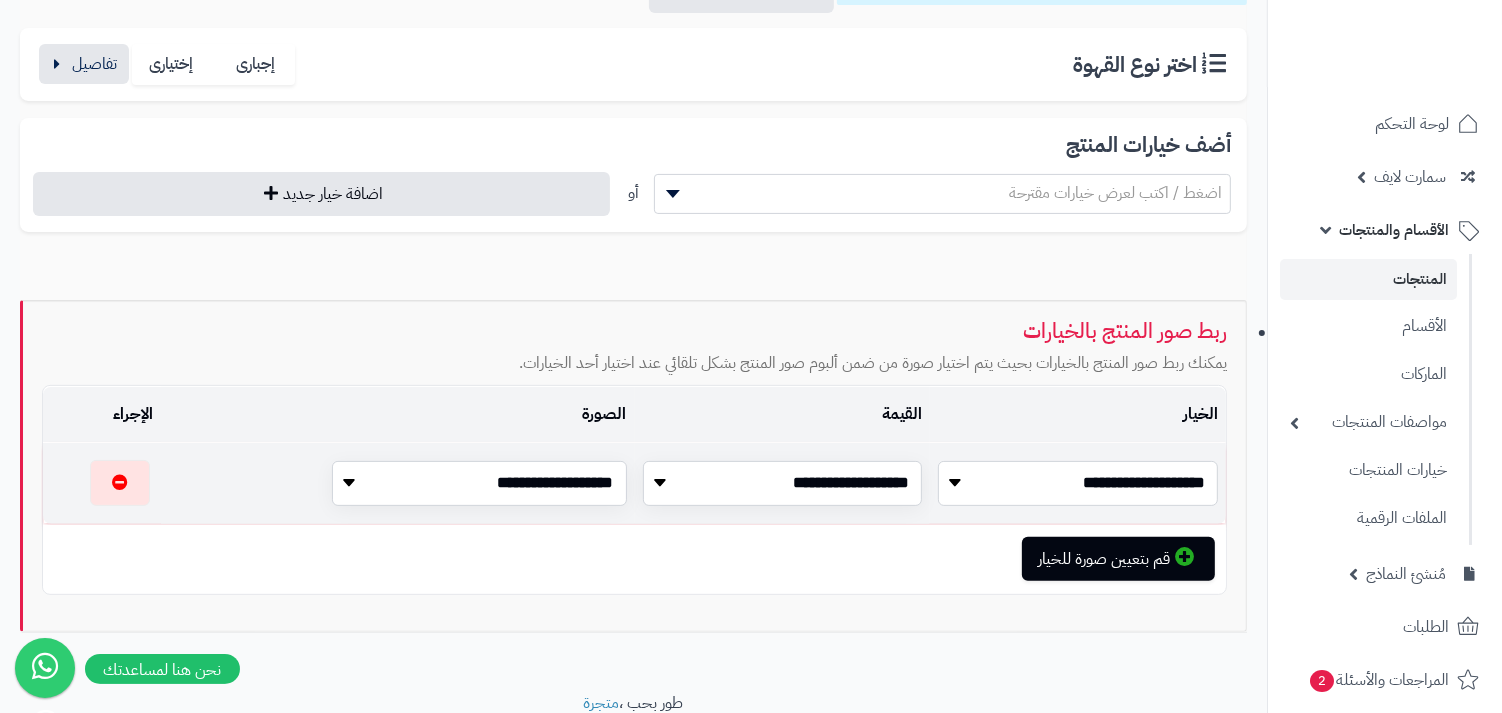 click on "**********" at bounding box center [1078, 483] 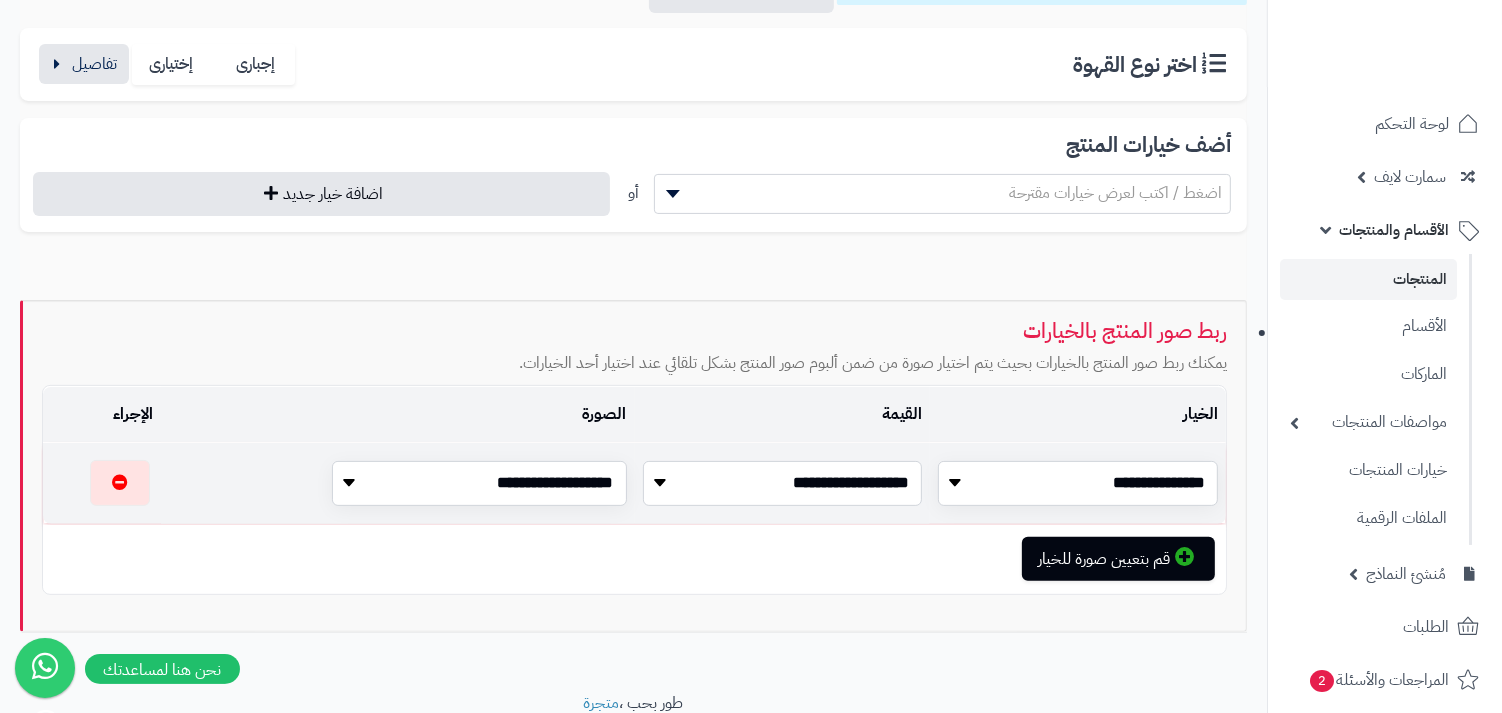 click on "**********" at bounding box center [783, 483] 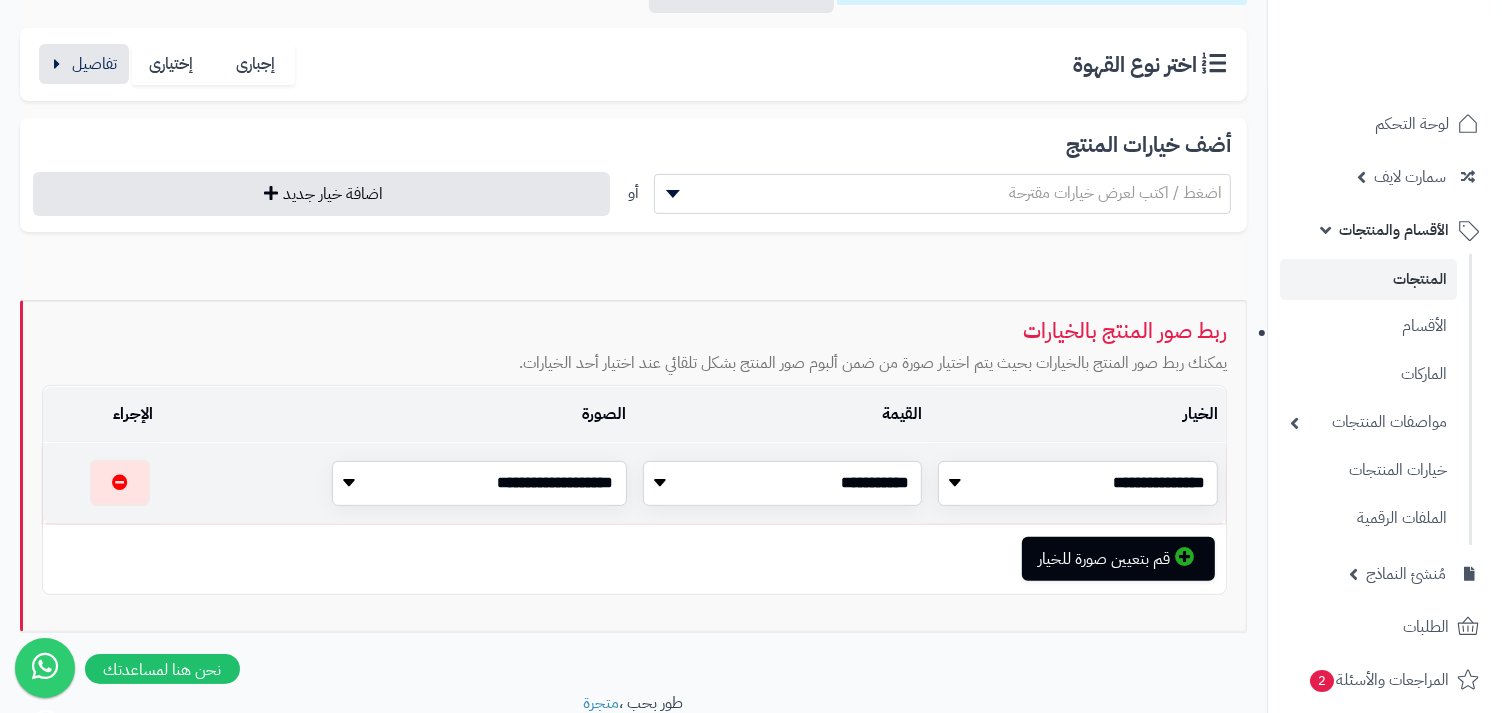 click on "**********" at bounding box center (397, 483) 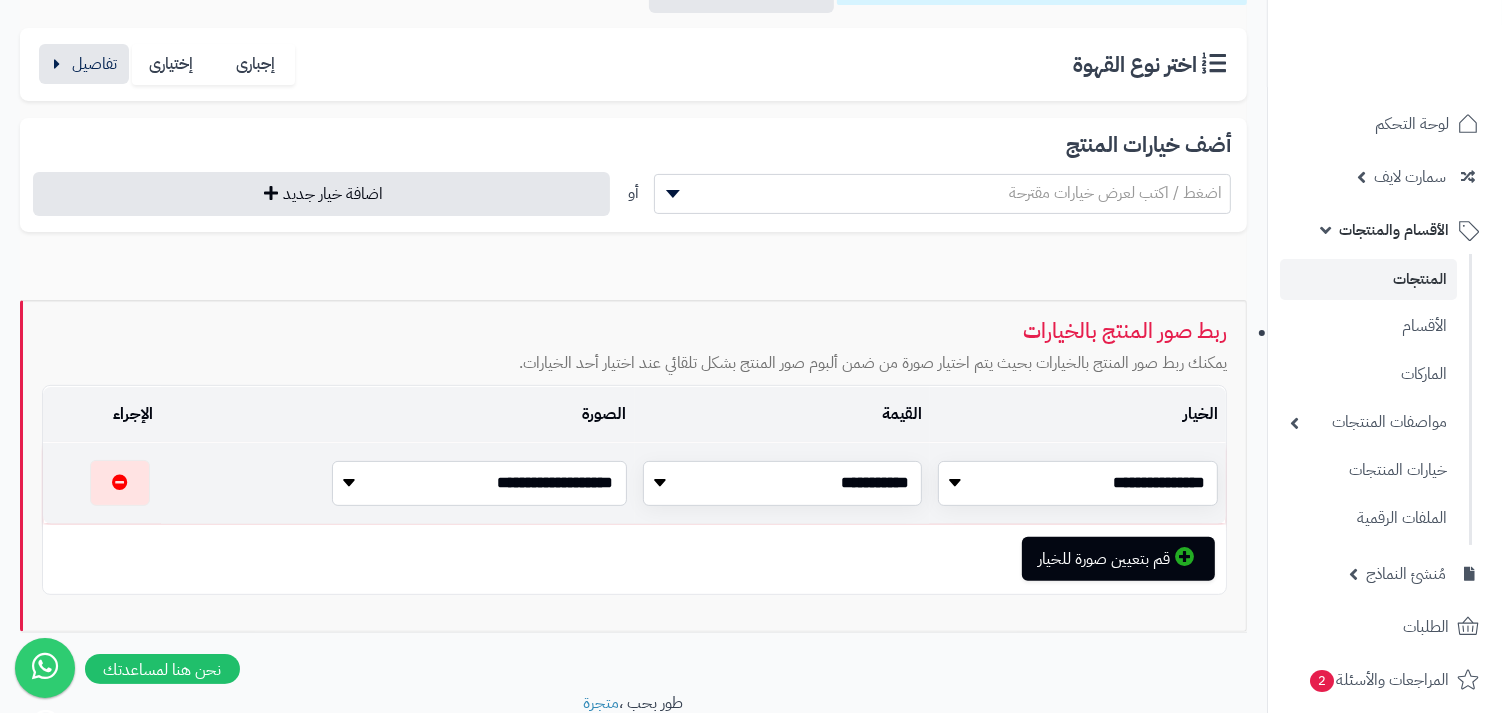 click on "**********" at bounding box center (479, 483) 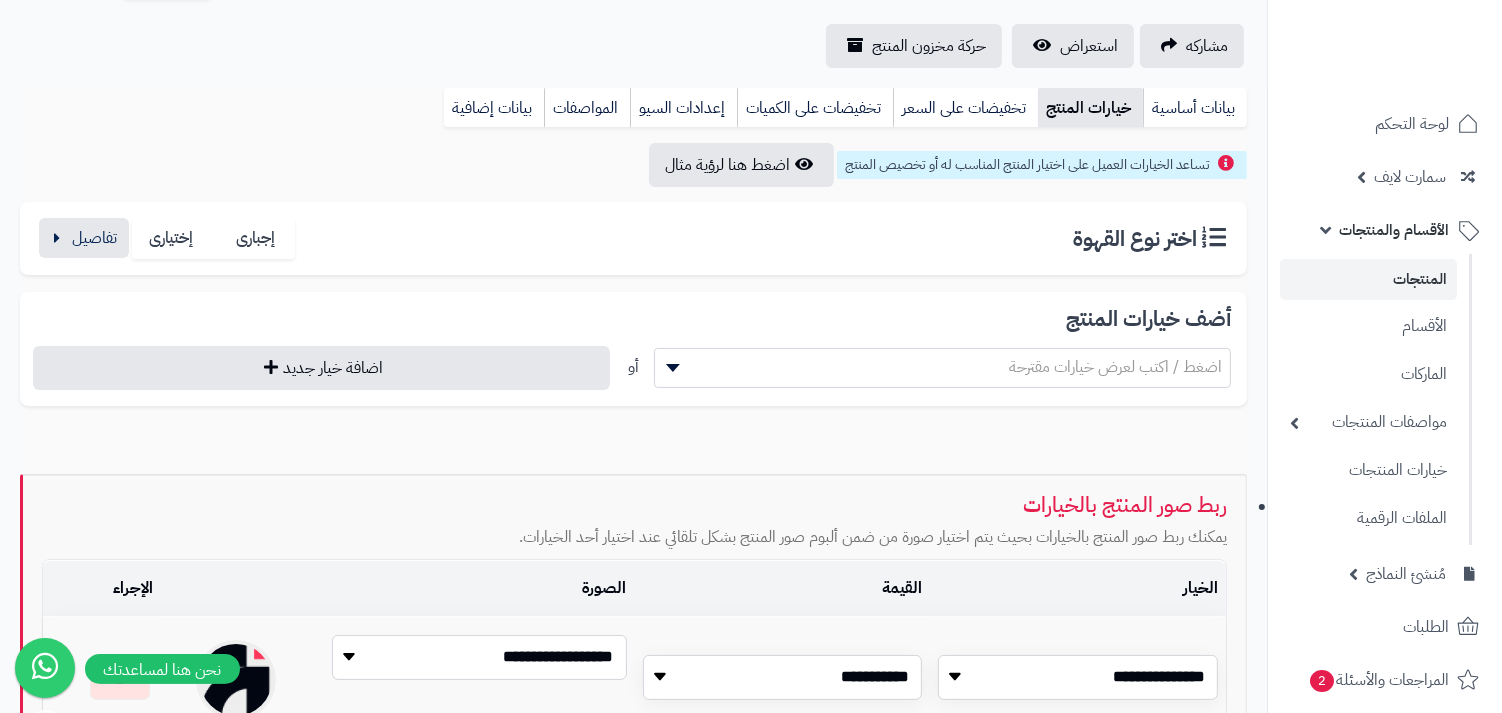 scroll, scrollTop: 0, scrollLeft: 0, axis: both 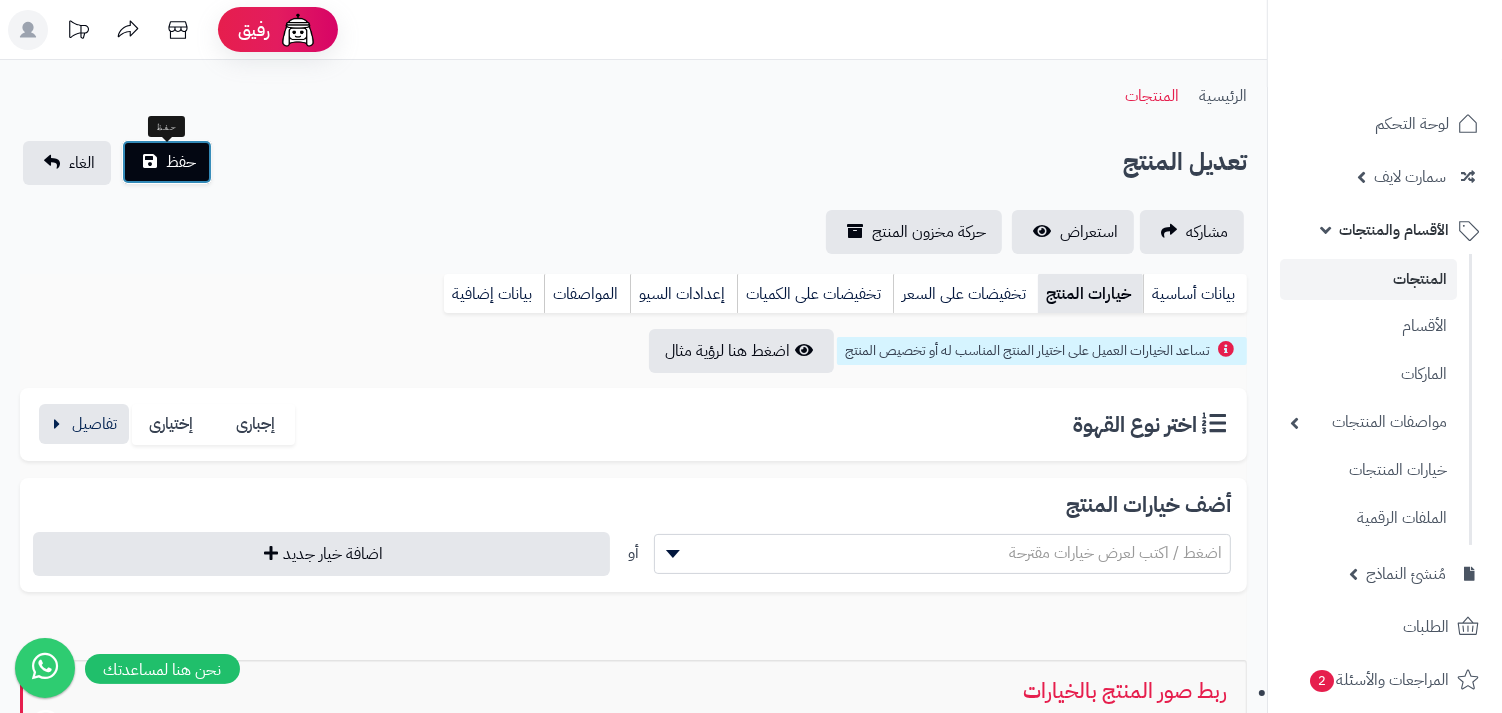 click on "حفظ" at bounding box center (181, 162) 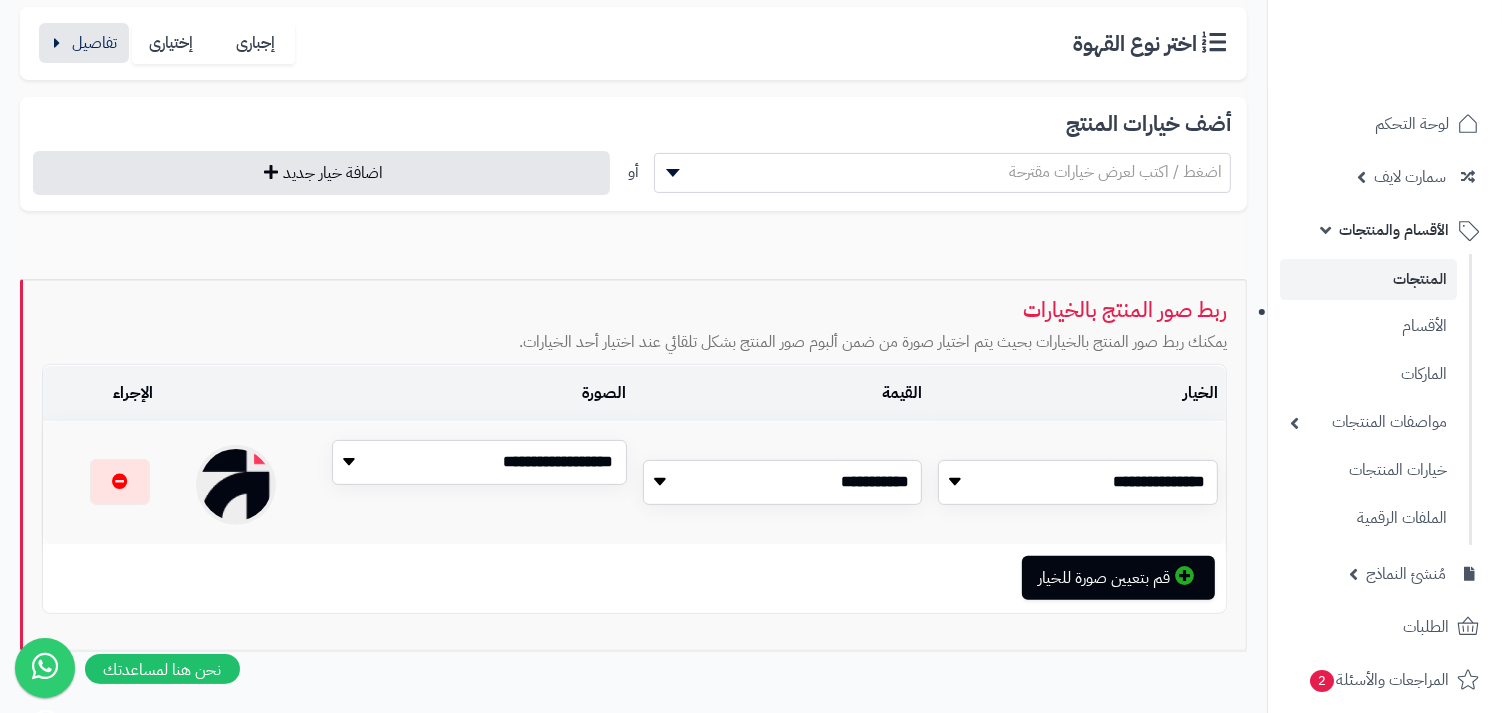 scroll, scrollTop: 482, scrollLeft: 0, axis: vertical 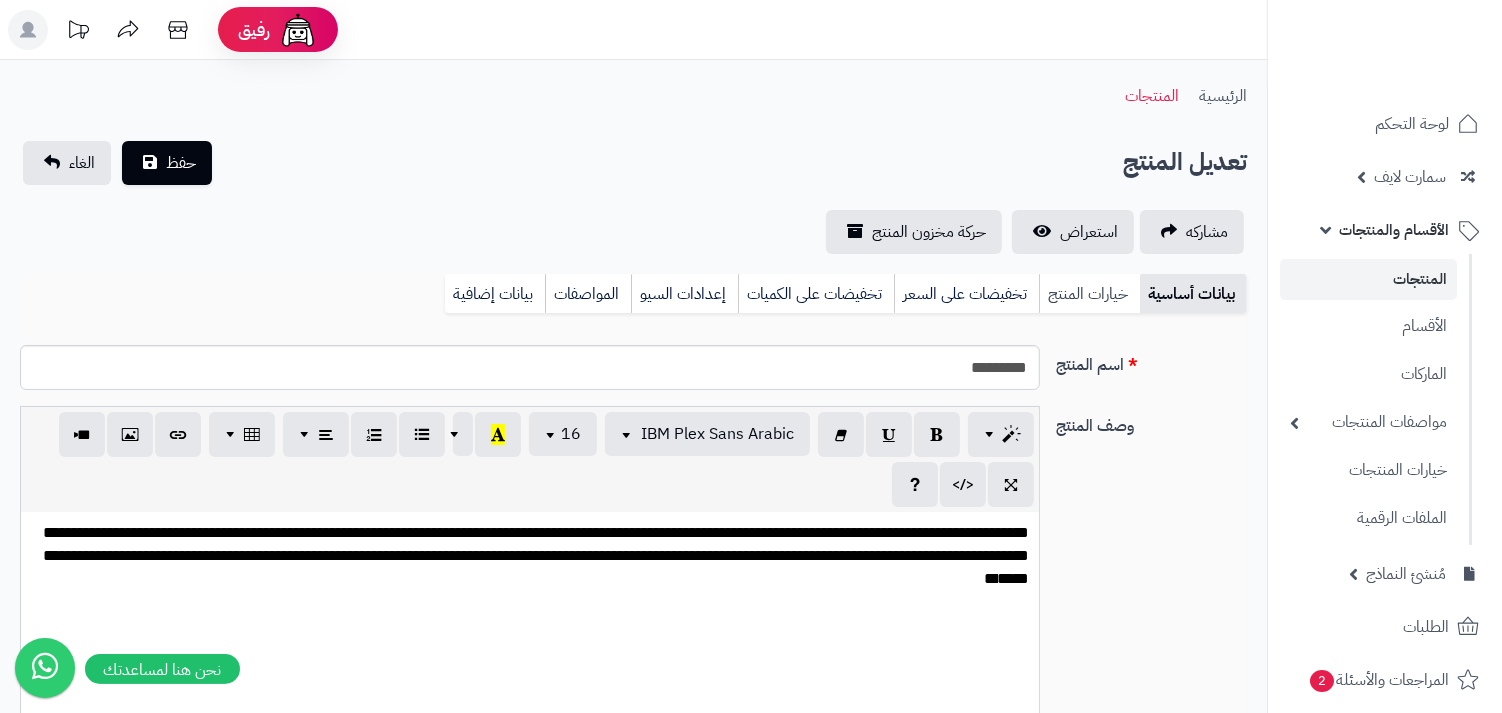 click on "خيارات المنتج" at bounding box center (1089, 294) 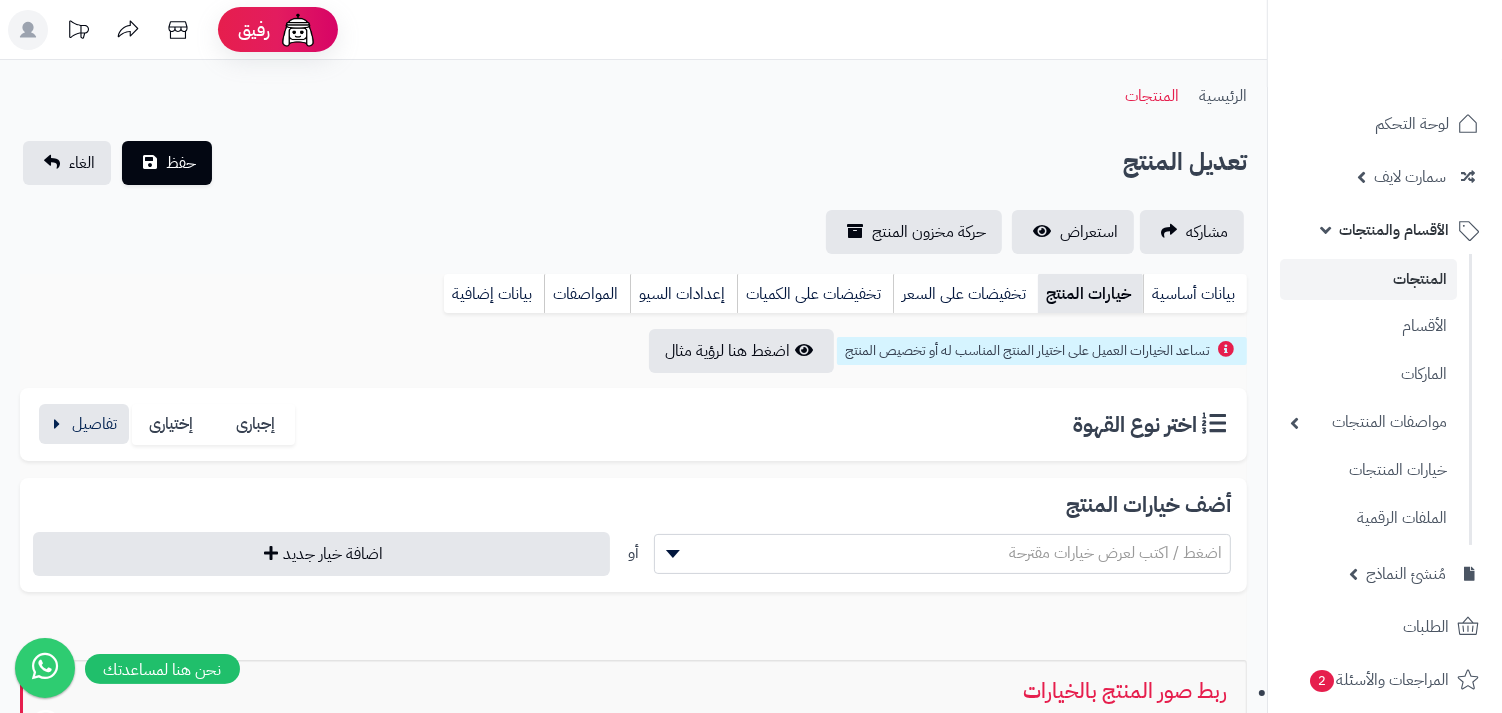 scroll, scrollTop: 442, scrollLeft: 0, axis: vertical 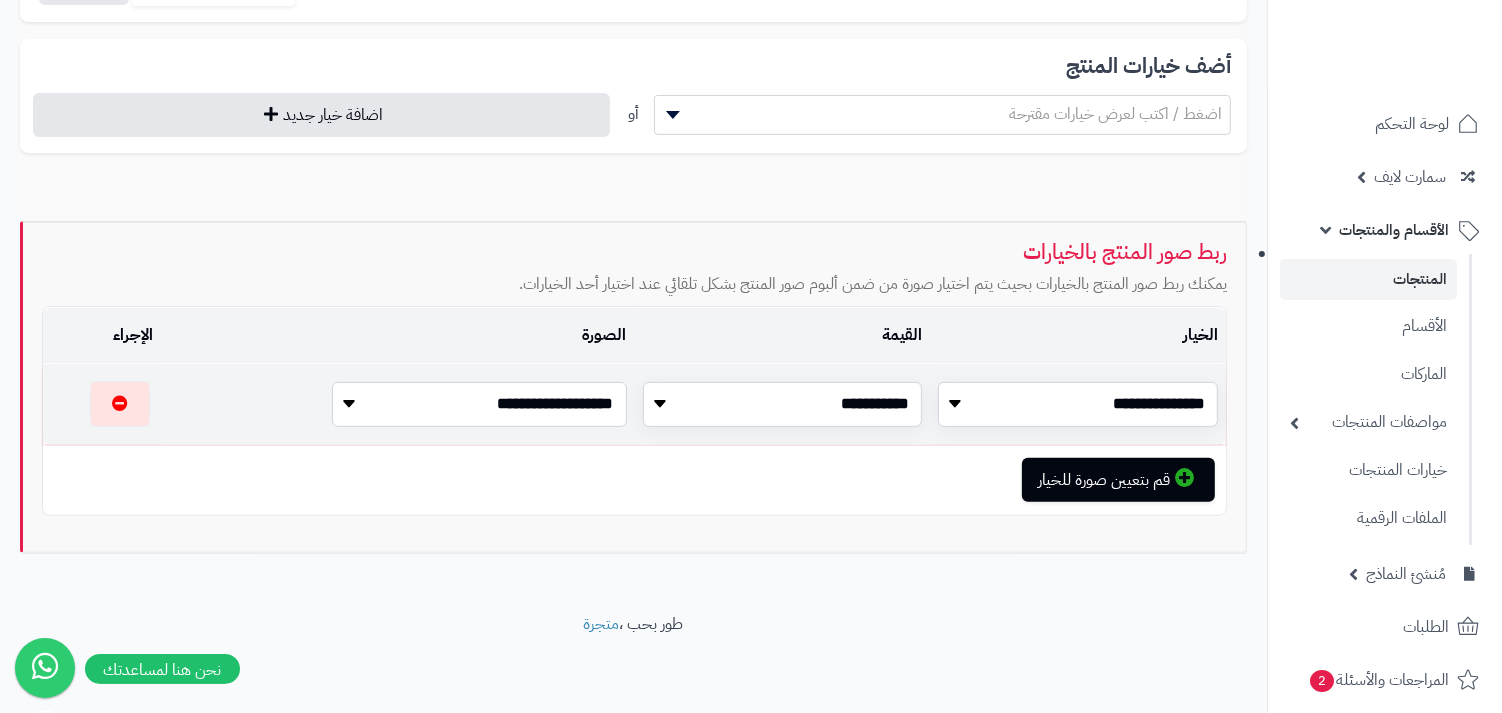 click on "**********" at bounding box center [479, 404] 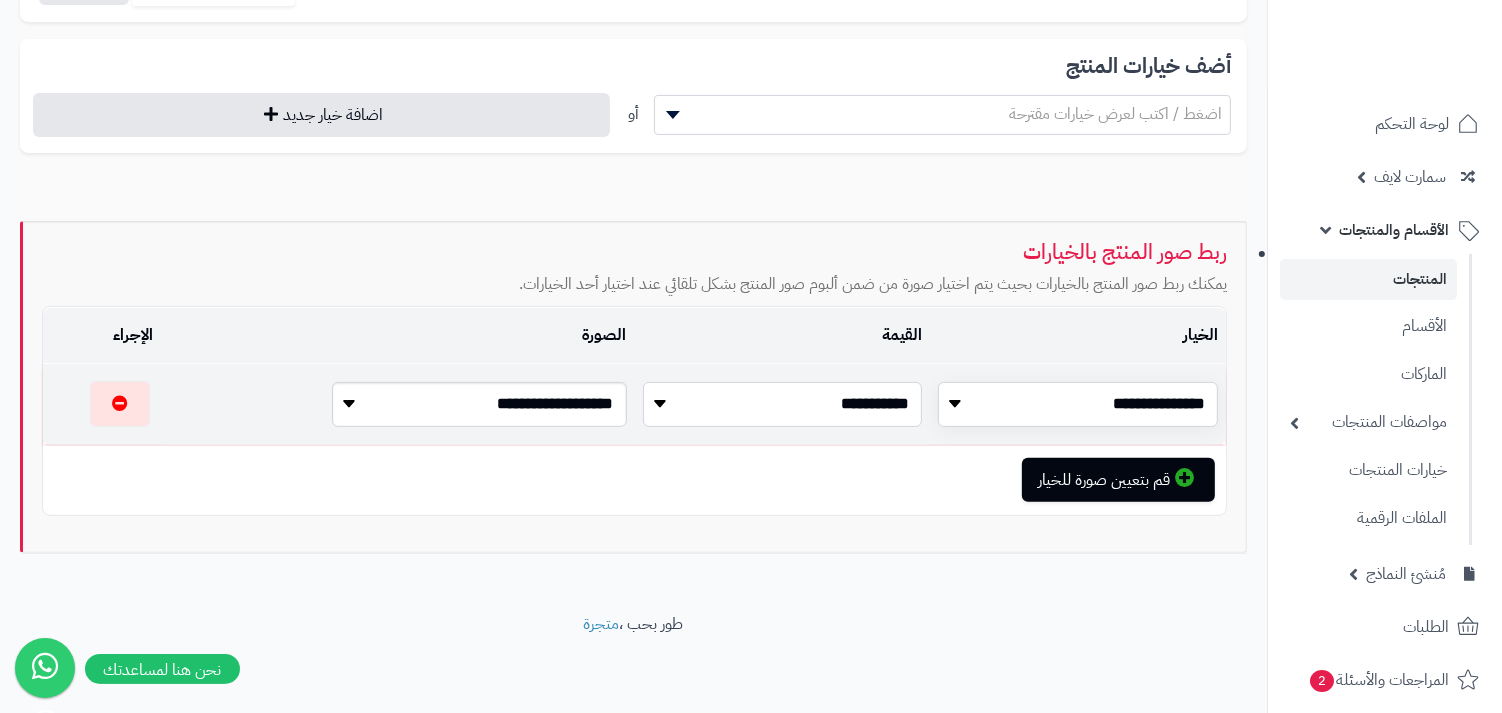 click on "**********" at bounding box center [783, 404] 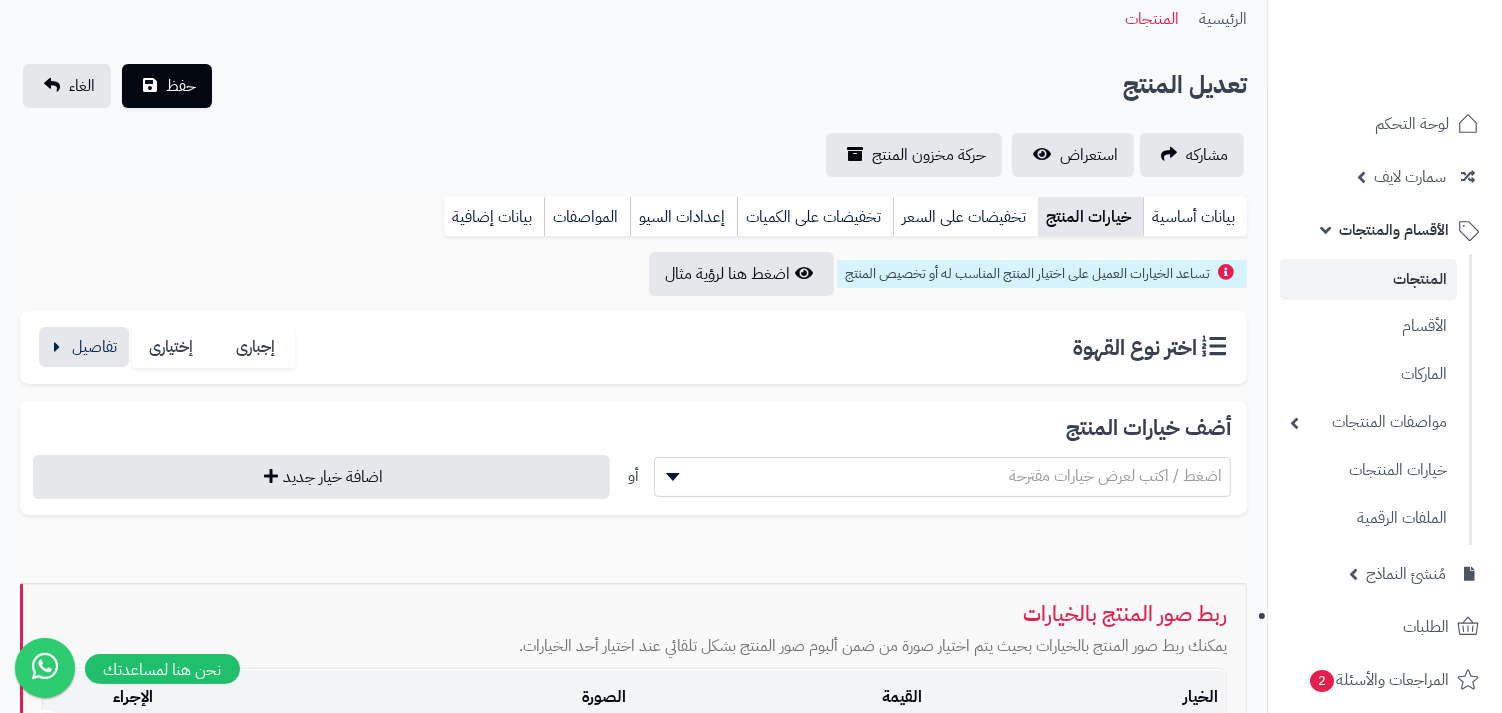 scroll, scrollTop: 0, scrollLeft: 0, axis: both 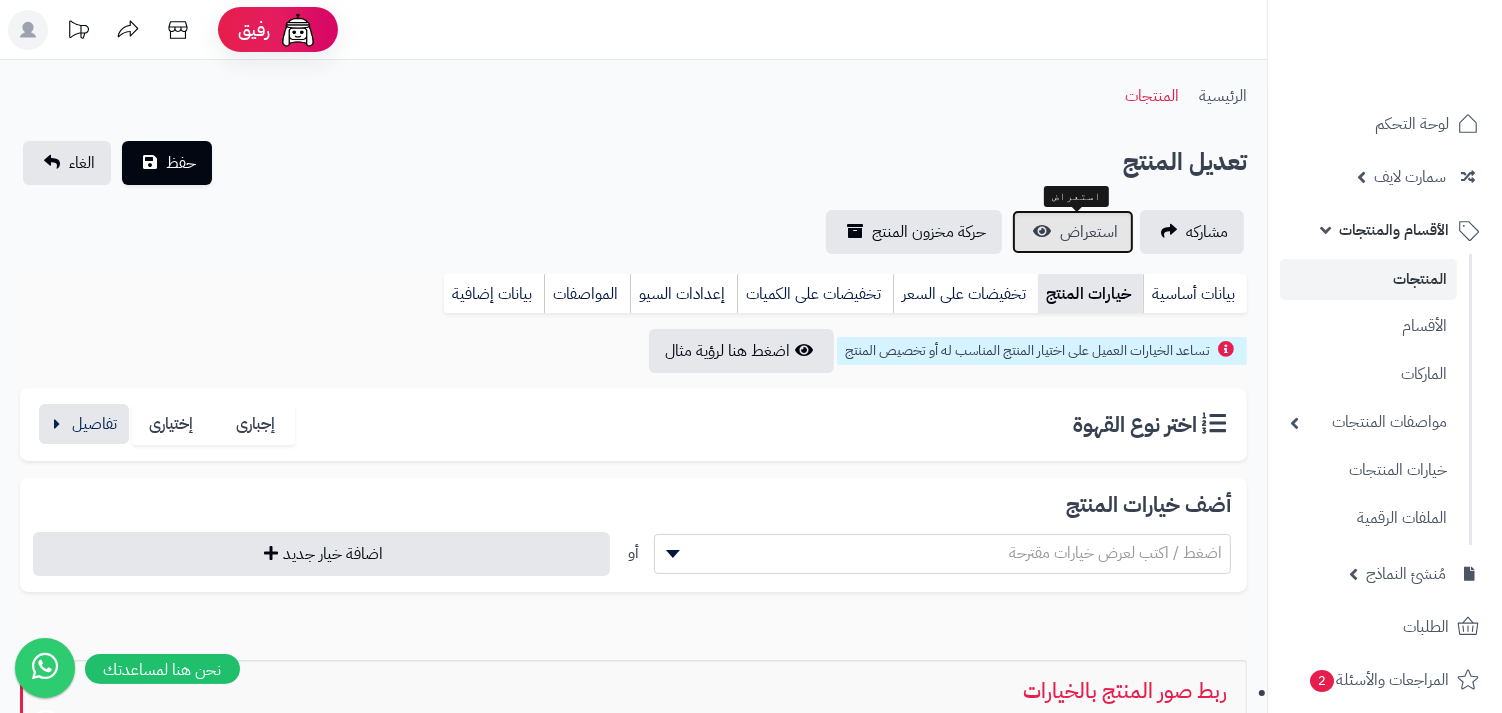 click on "استعراض" at bounding box center (1073, 232) 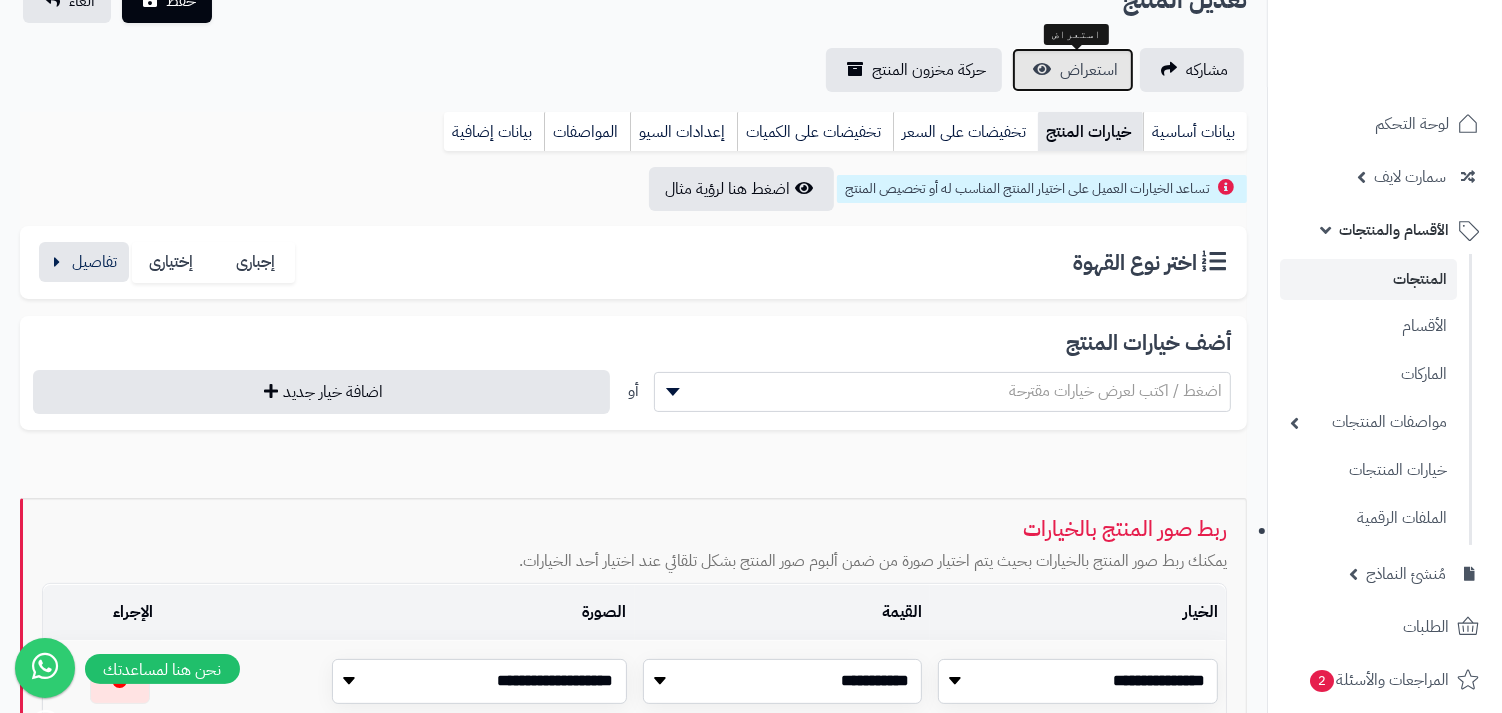 scroll, scrollTop: 442, scrollLeft: 0, axis: vertical 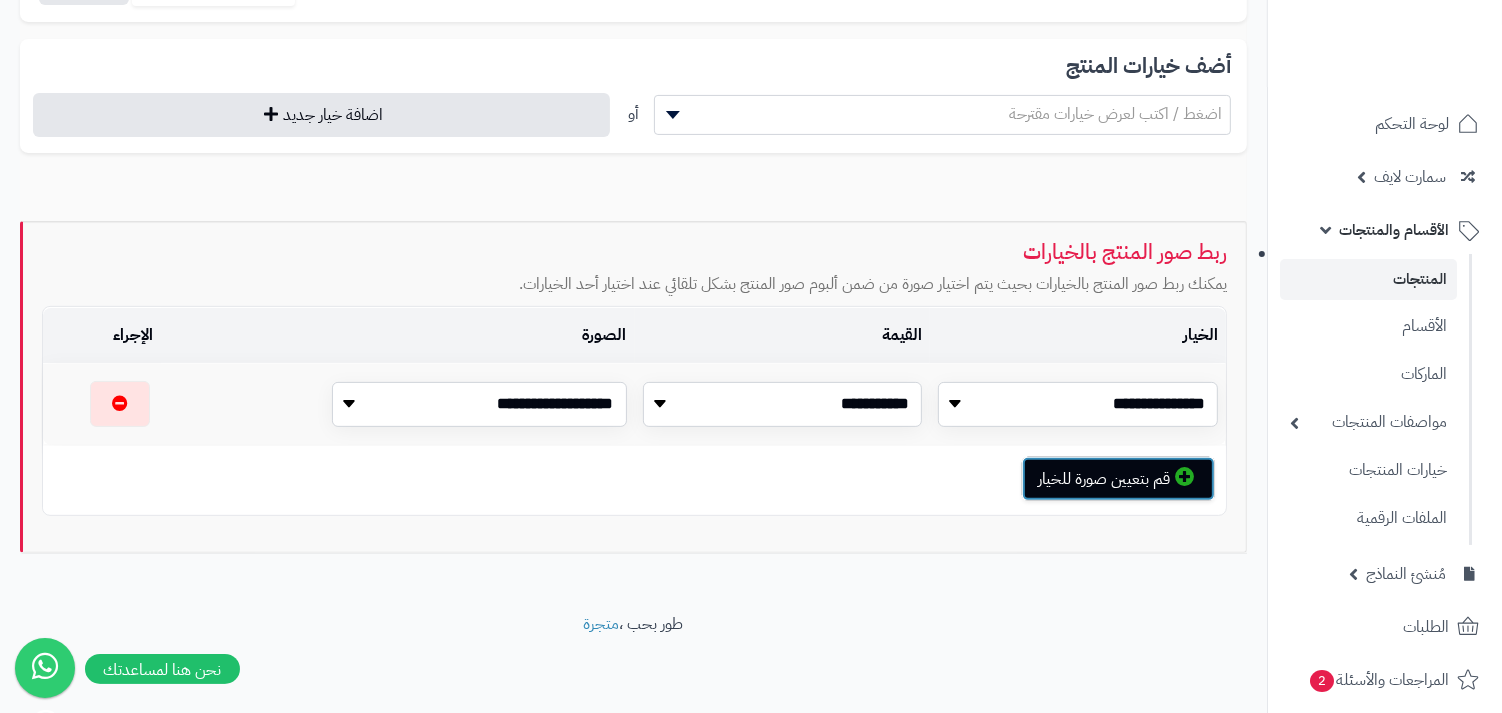 click on "قم بتعيين صورة للخيار" at bounding box center [1118, 479] 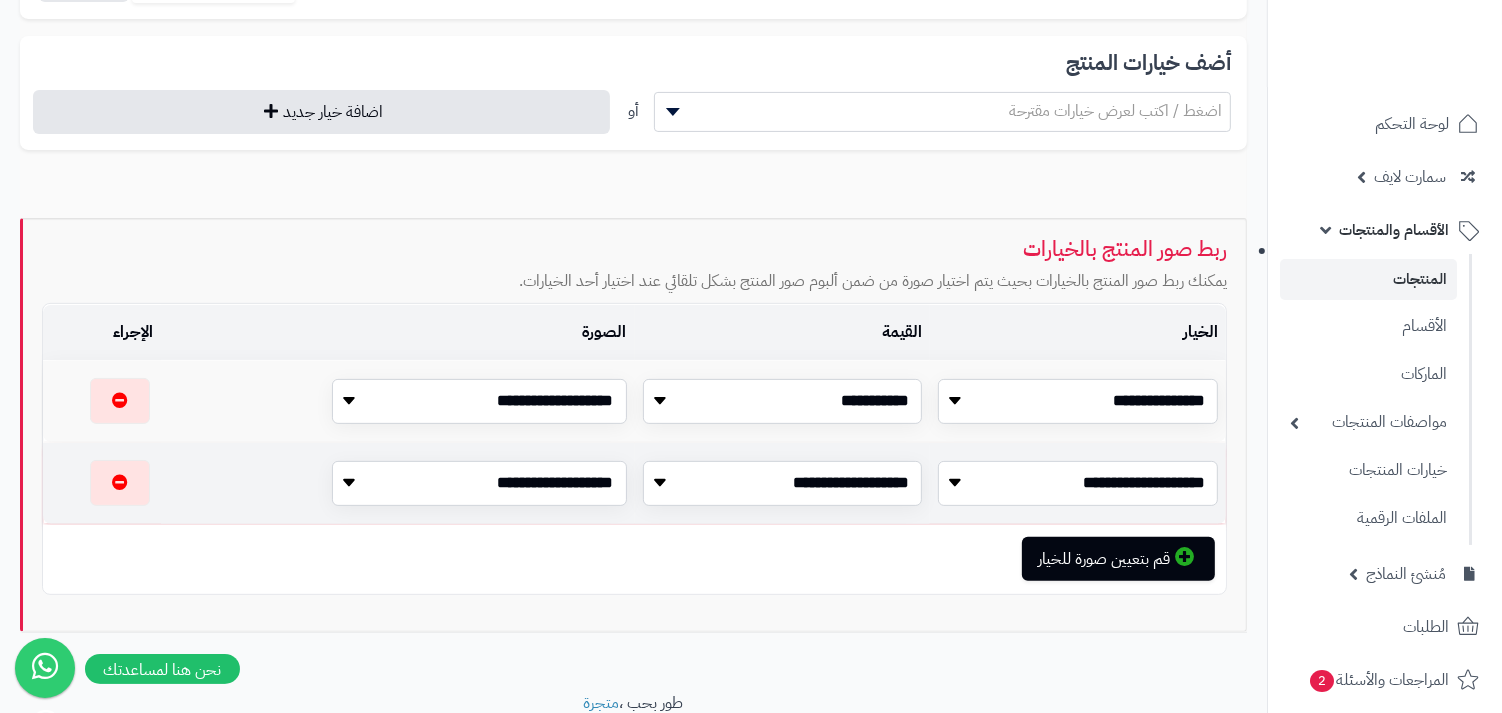 click on "**********" at bounding box center [1078, 483] 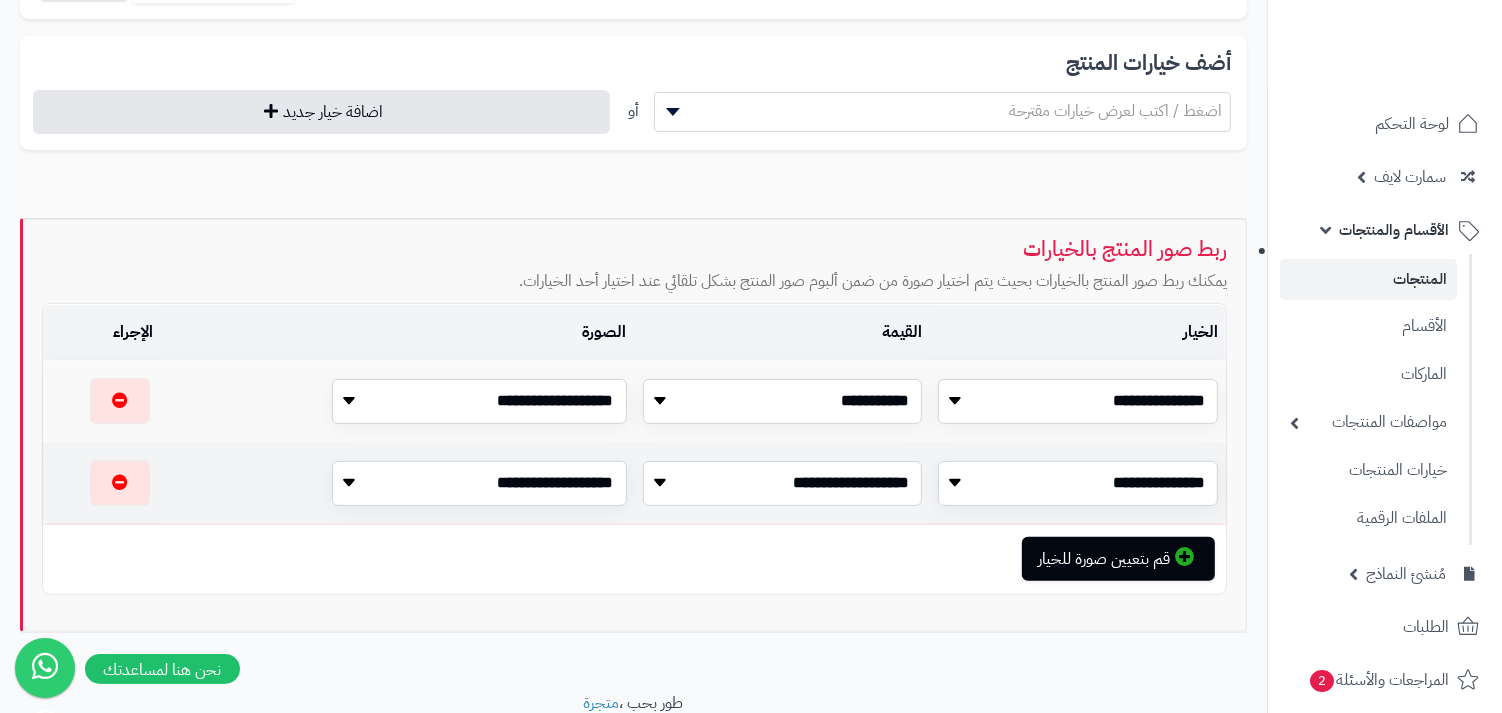click on "**********" at bounding box center [783, 483] 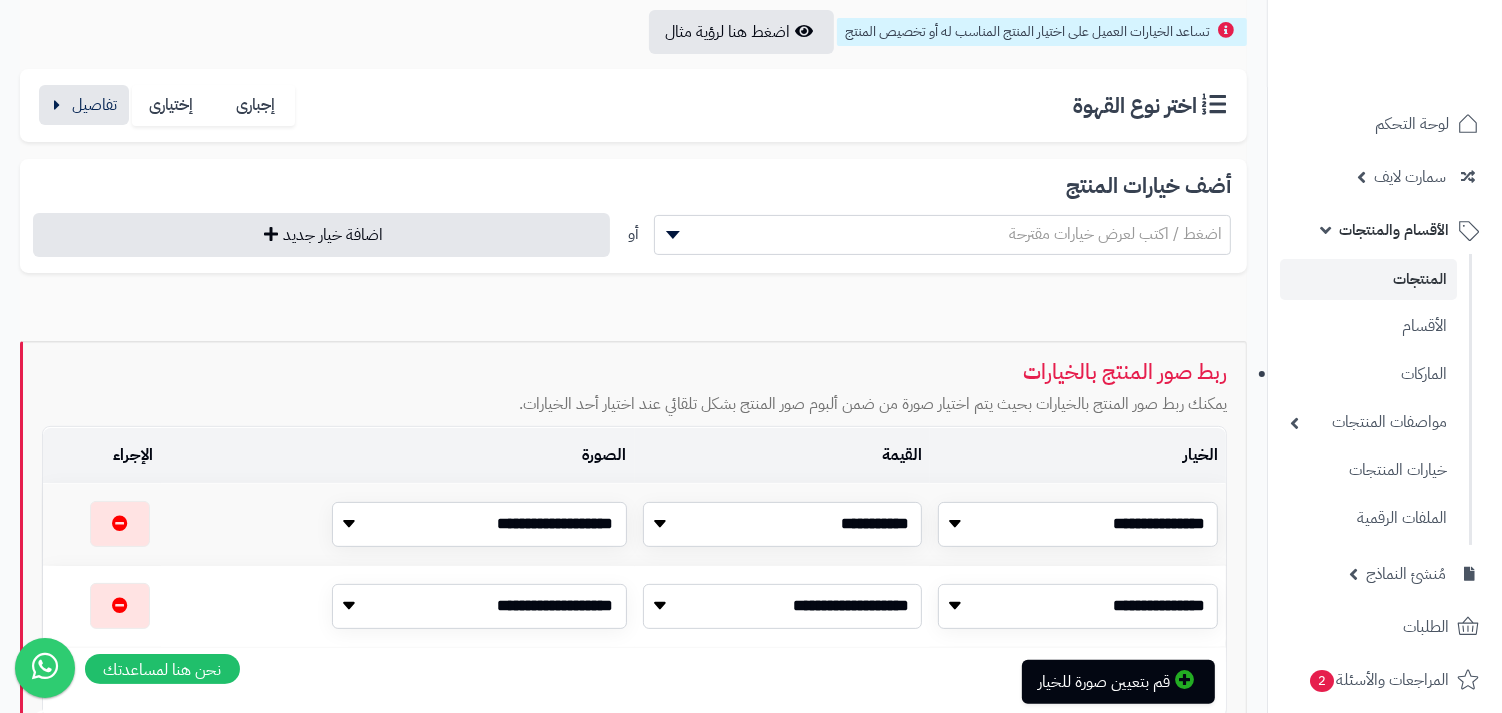 scroll, scrollTop: 280, scrollLeft: 0, axis: vertical 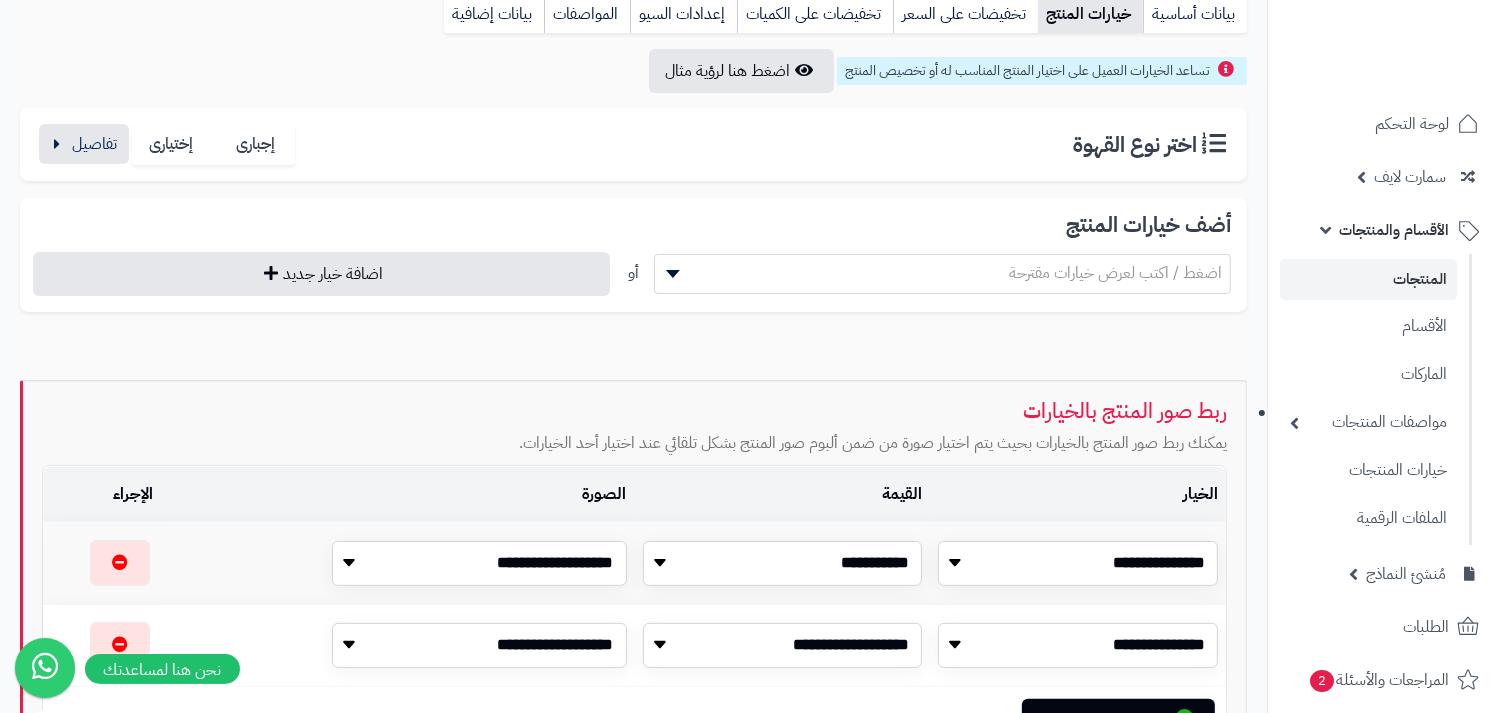 click on "**********" at bounding box center (633, 394) 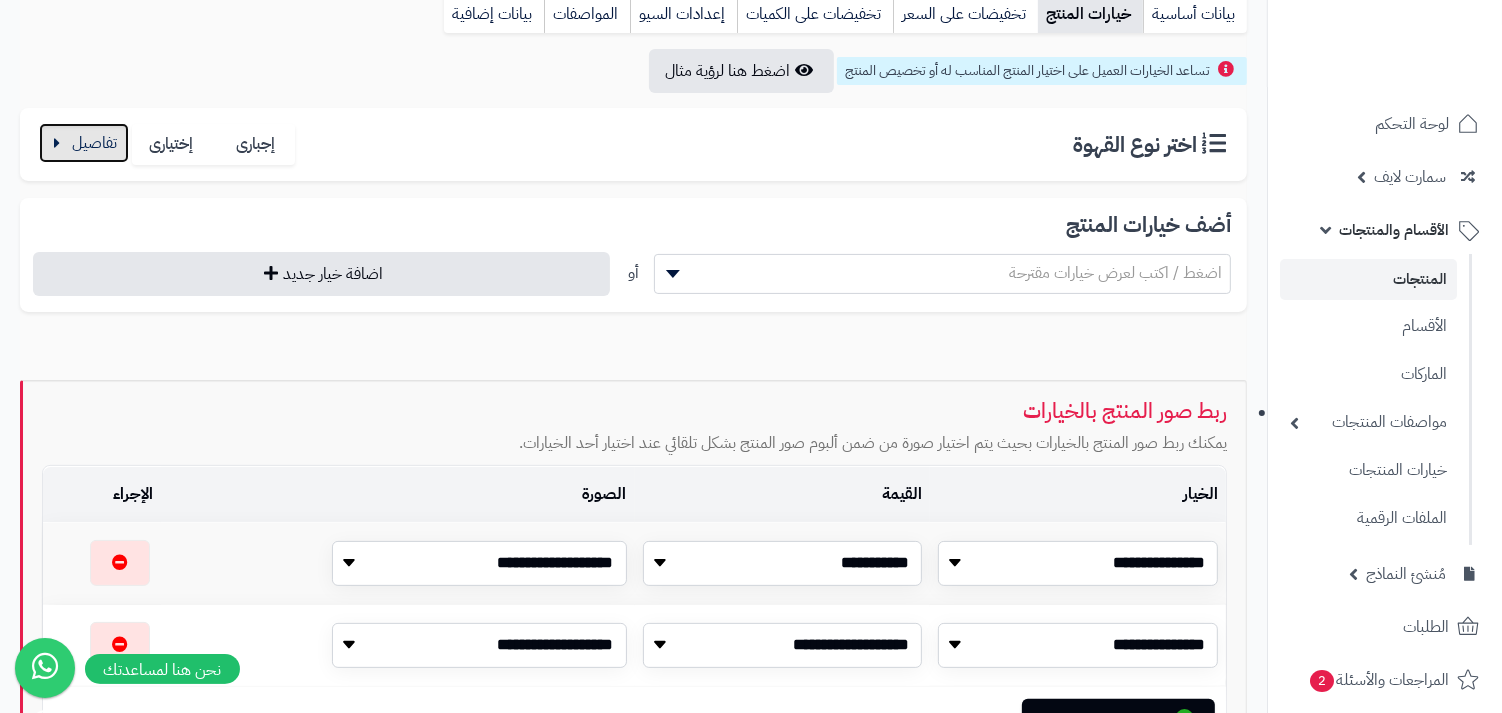 click at bounding box center (84, 143) 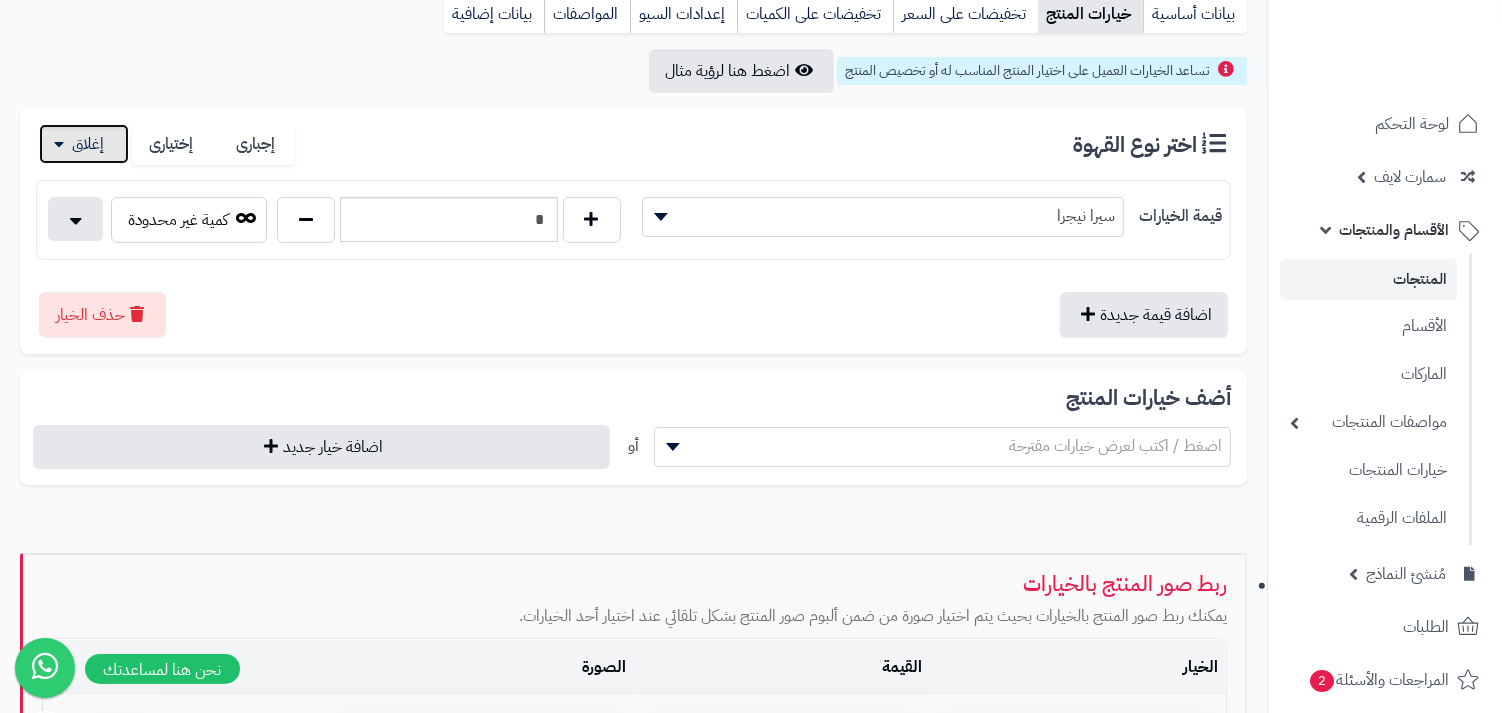 scroll, scrollTop: 689, scrollLeft: 0, axis: vertical 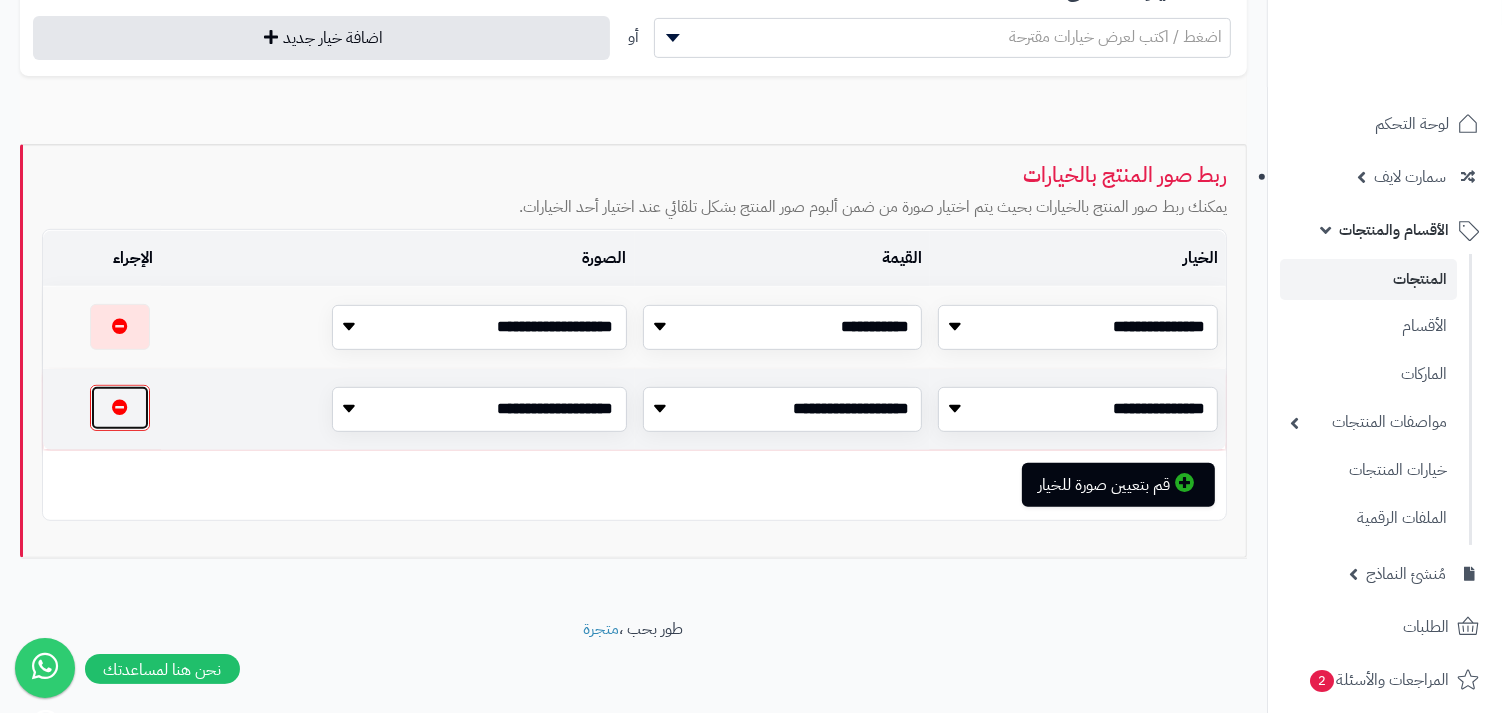 click at bounding box center (120, 408) 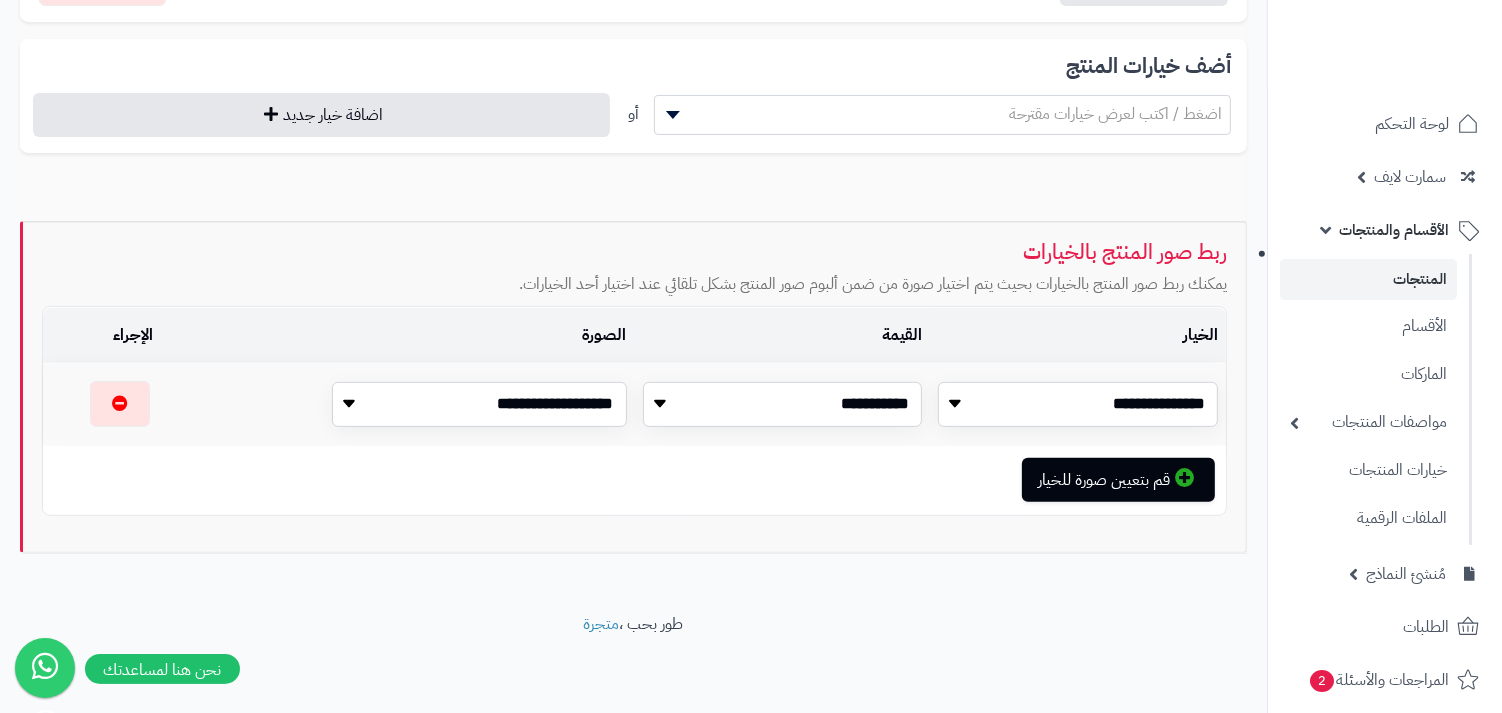 scroll, scrollTop: 613, scrollLeft: 0, axis: vertical 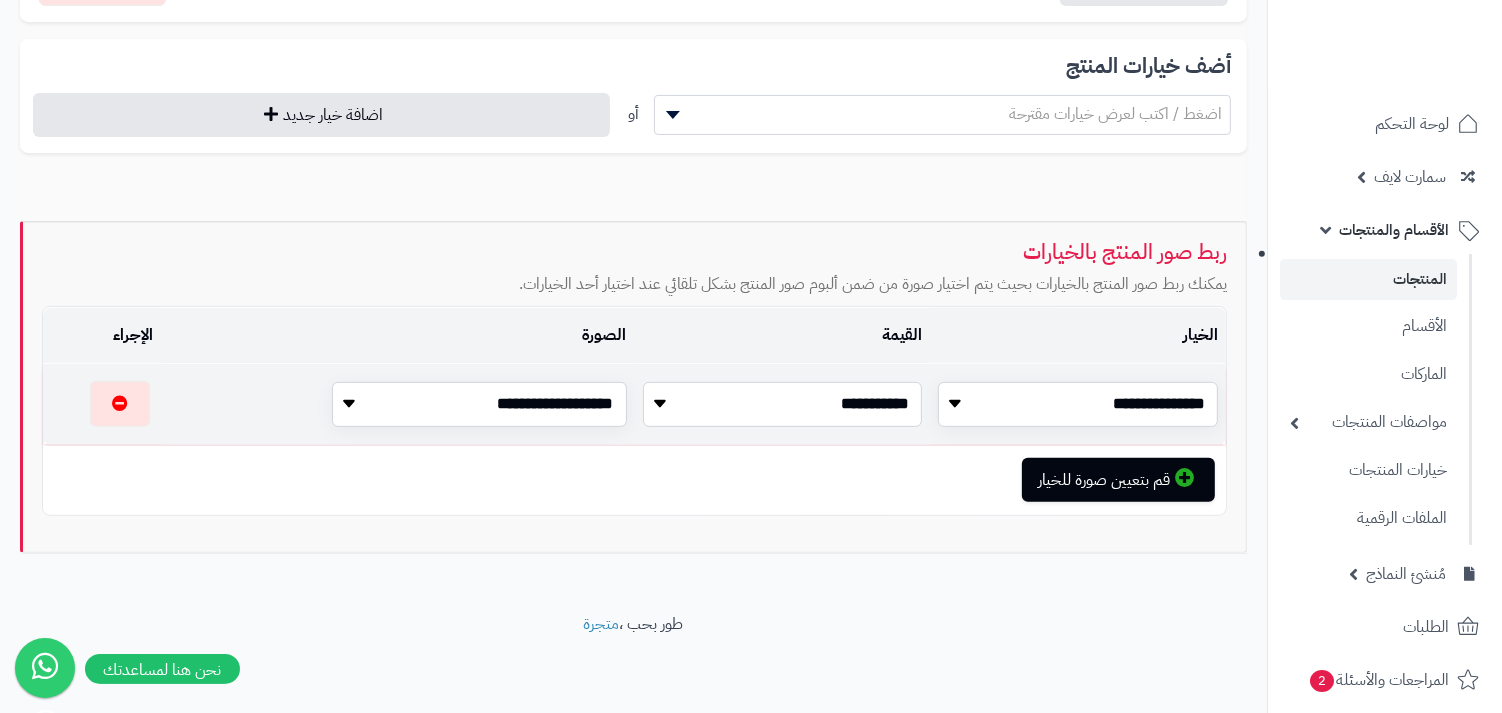click on "**********" at bounding box center (783, 404) 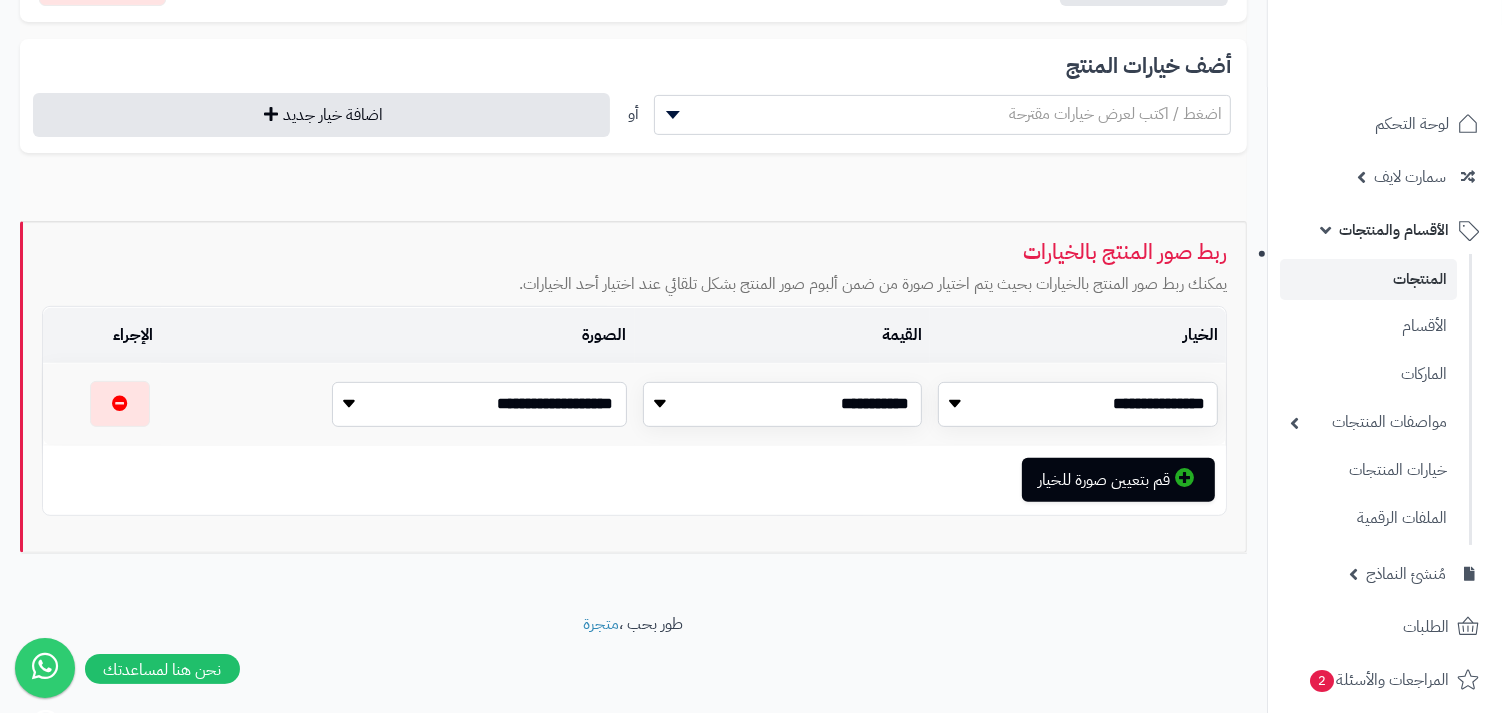 click on "**********" at bounding box center (479, 404) 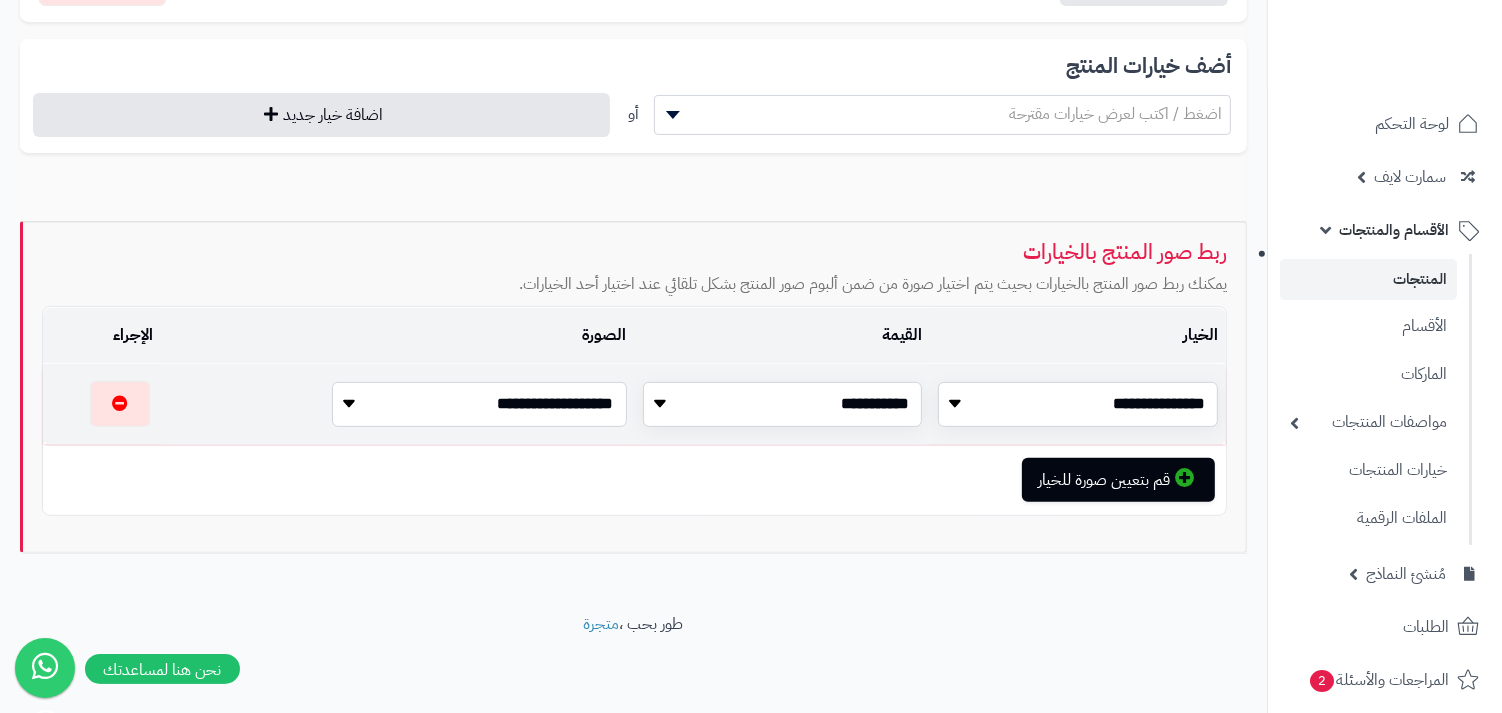 click on "**********" at bounding box center [479, 404] 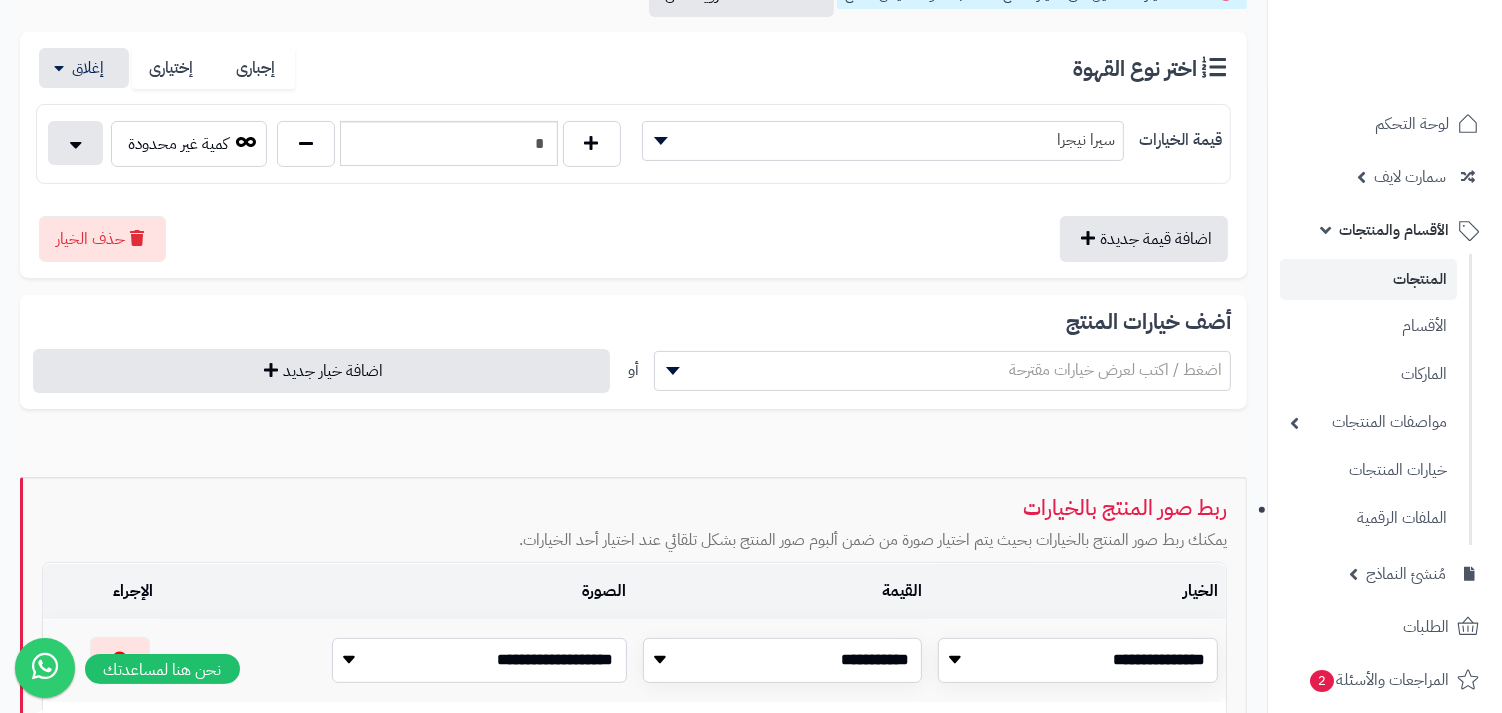 scroll, scrollTop: 261, scrollLeft: 0, axis: vertical 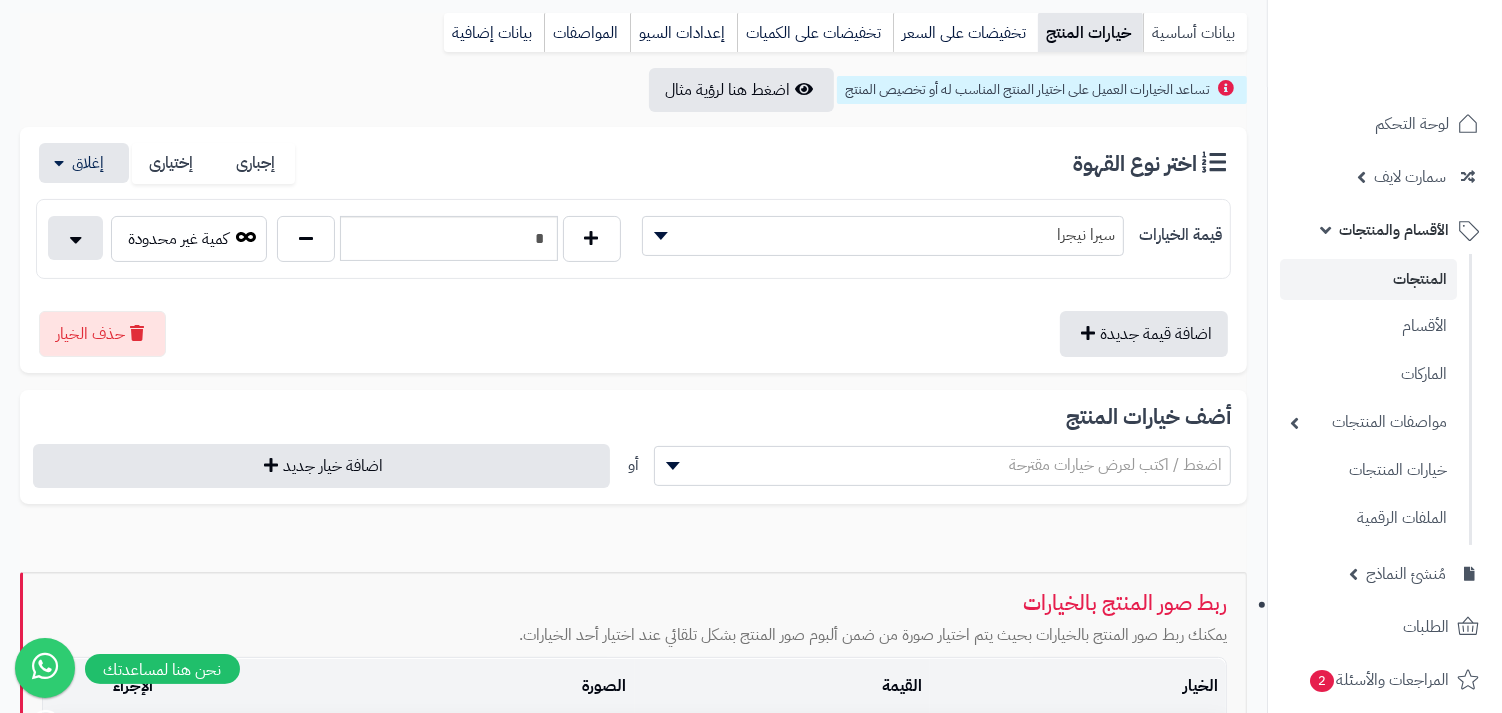 click on "بيانات أساسية" at bounding box center (1195, 33) 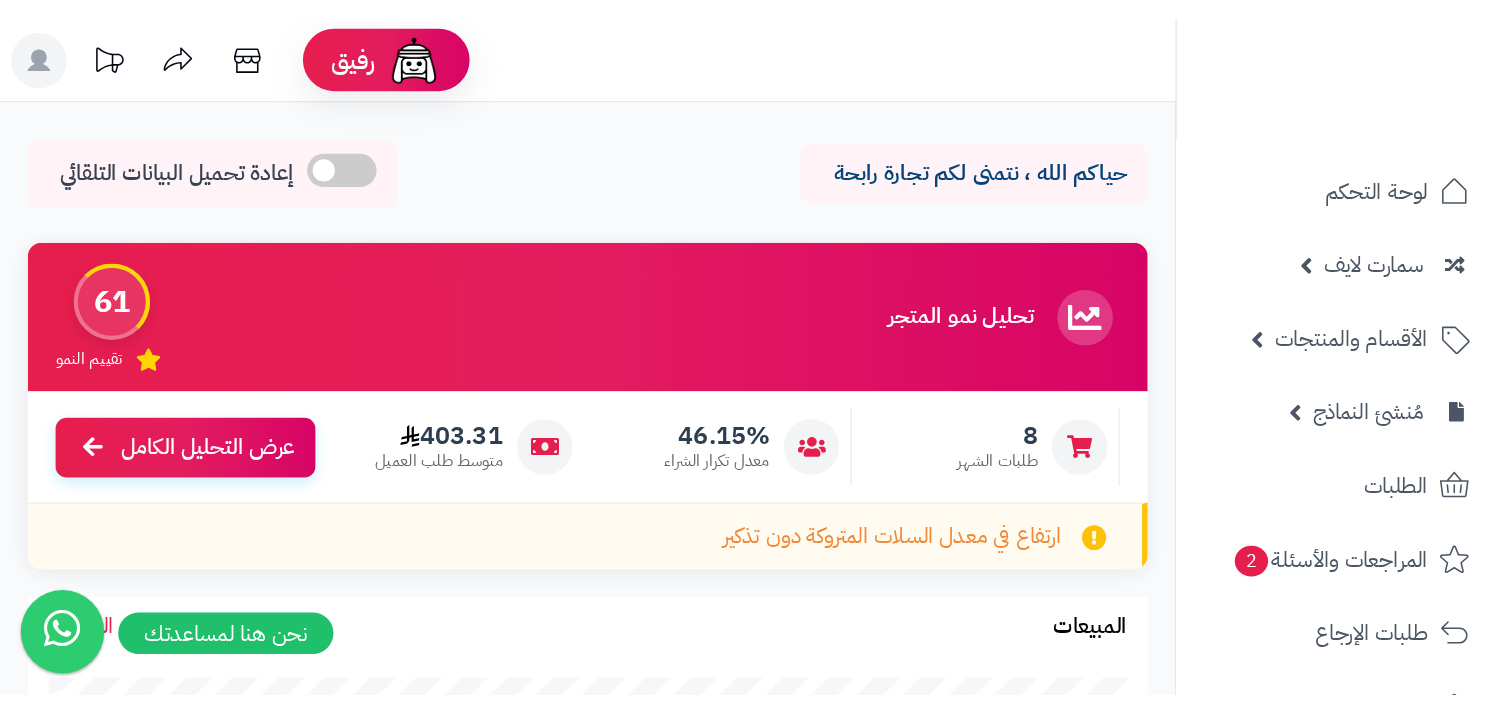 scroll, scrollTop: 0, scrollLeft: 0, axis: both 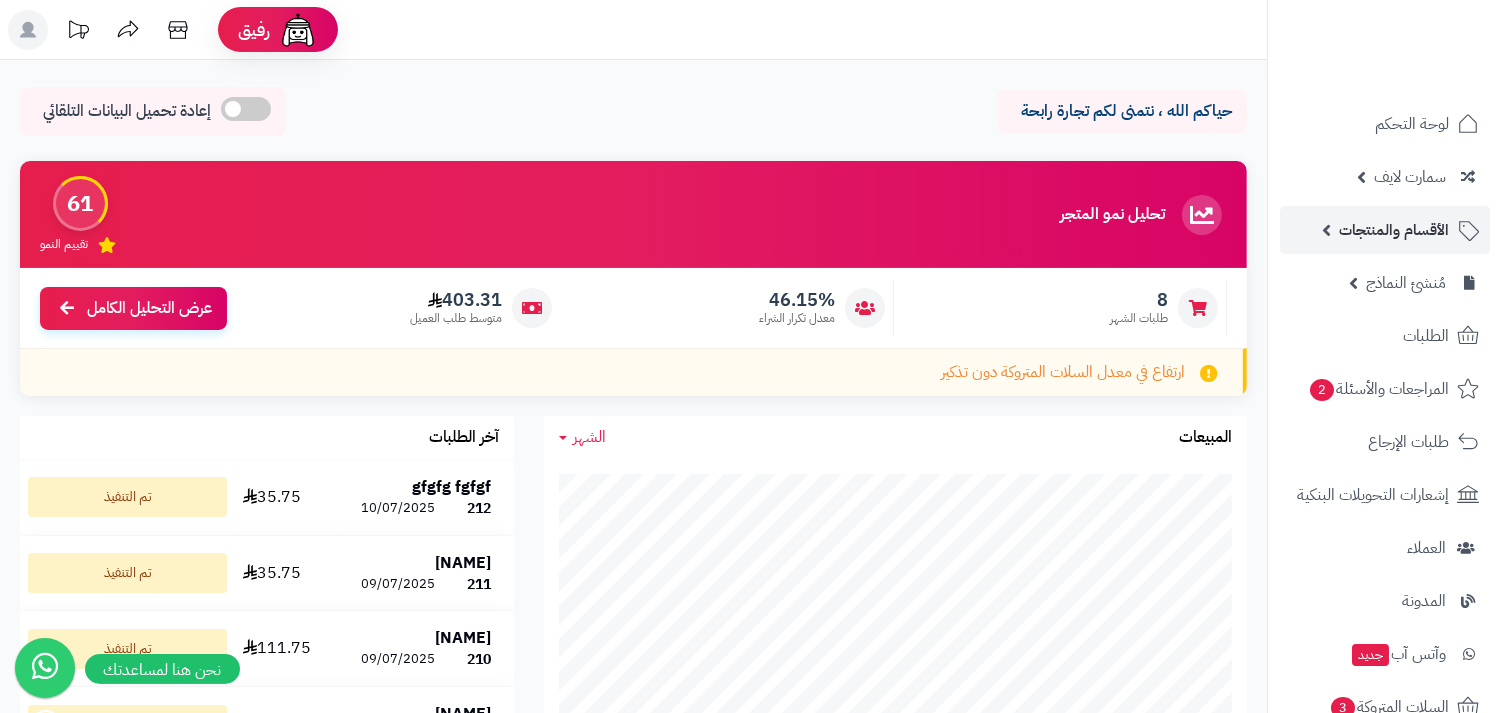 click on "الأقسام والمنتجات" at bounding box center [1394, 230] 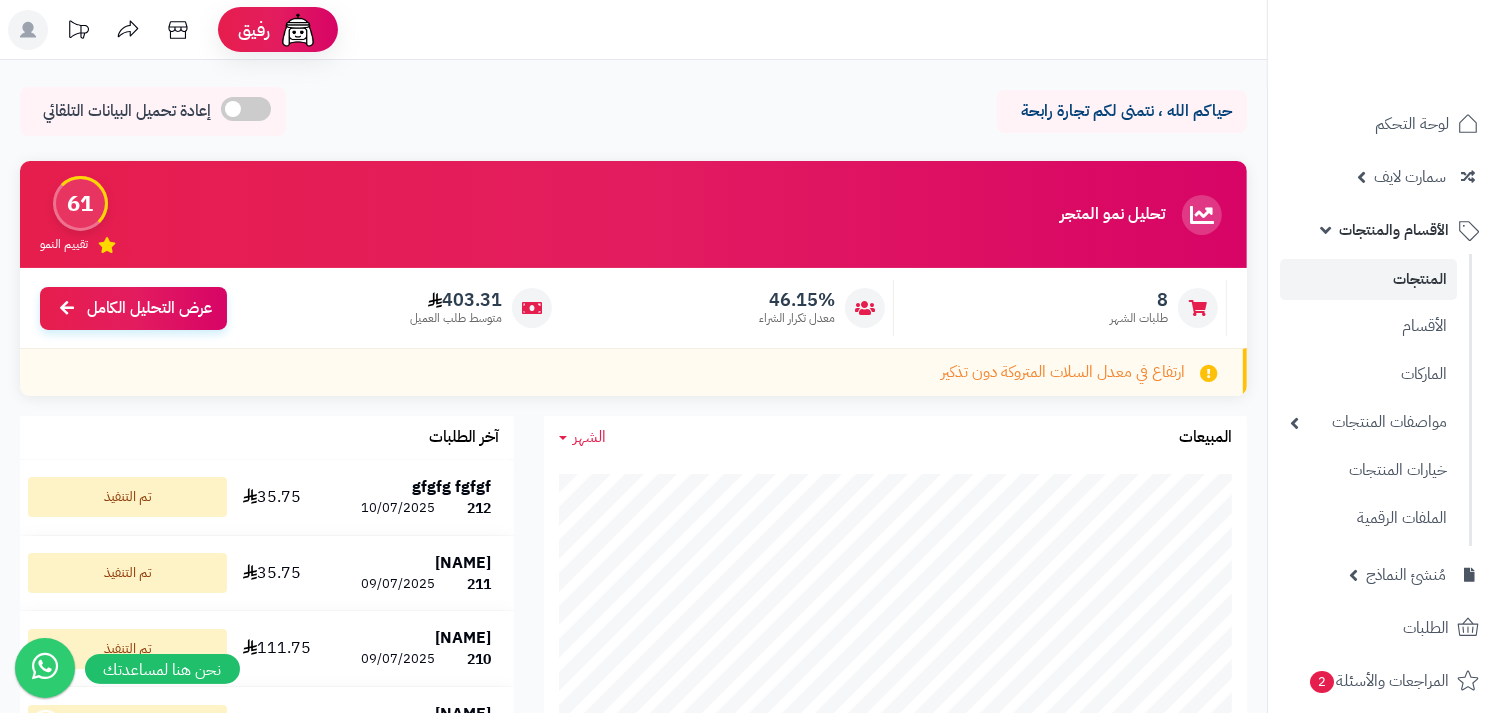 click on "المنتجات" at bounding box center (1368, 279) 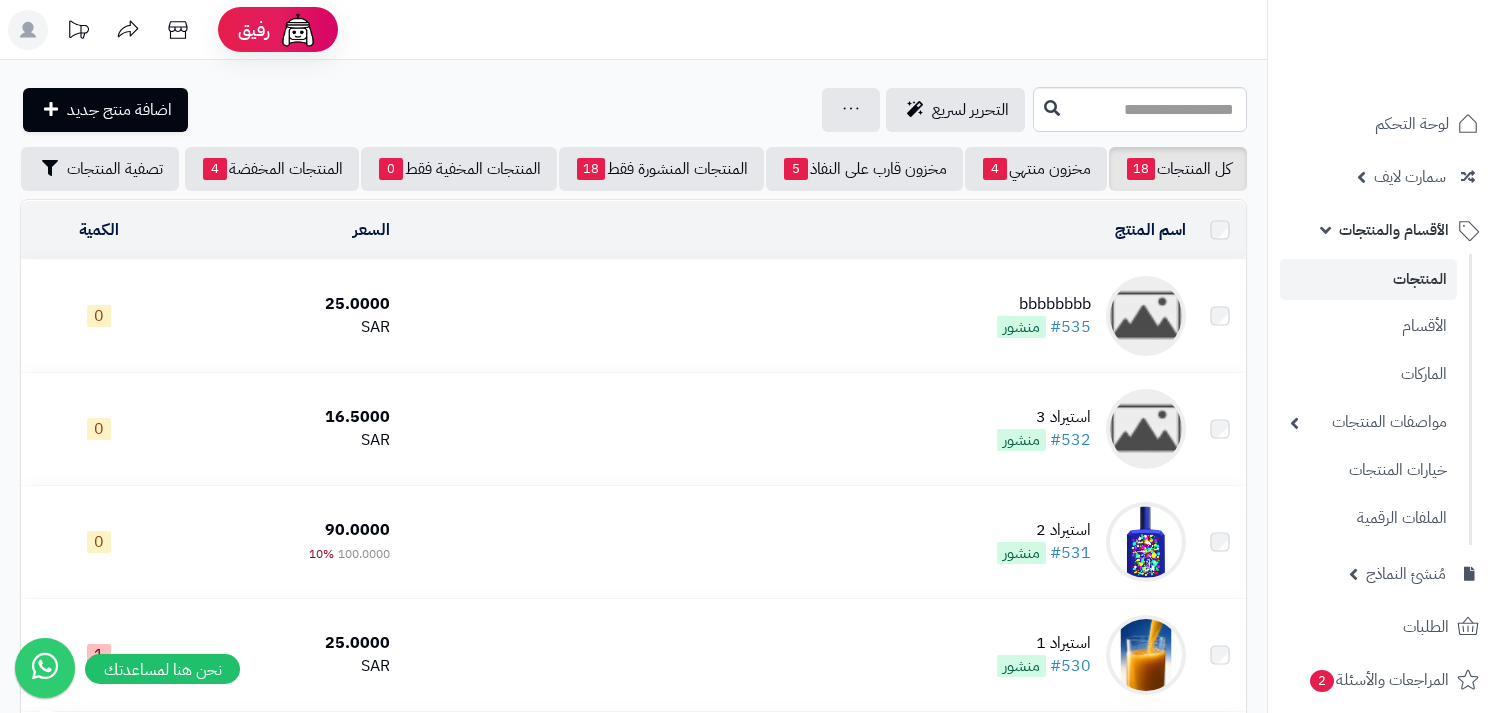 scroll, scrollTop: 0, scrollLeft: 0, axis: both 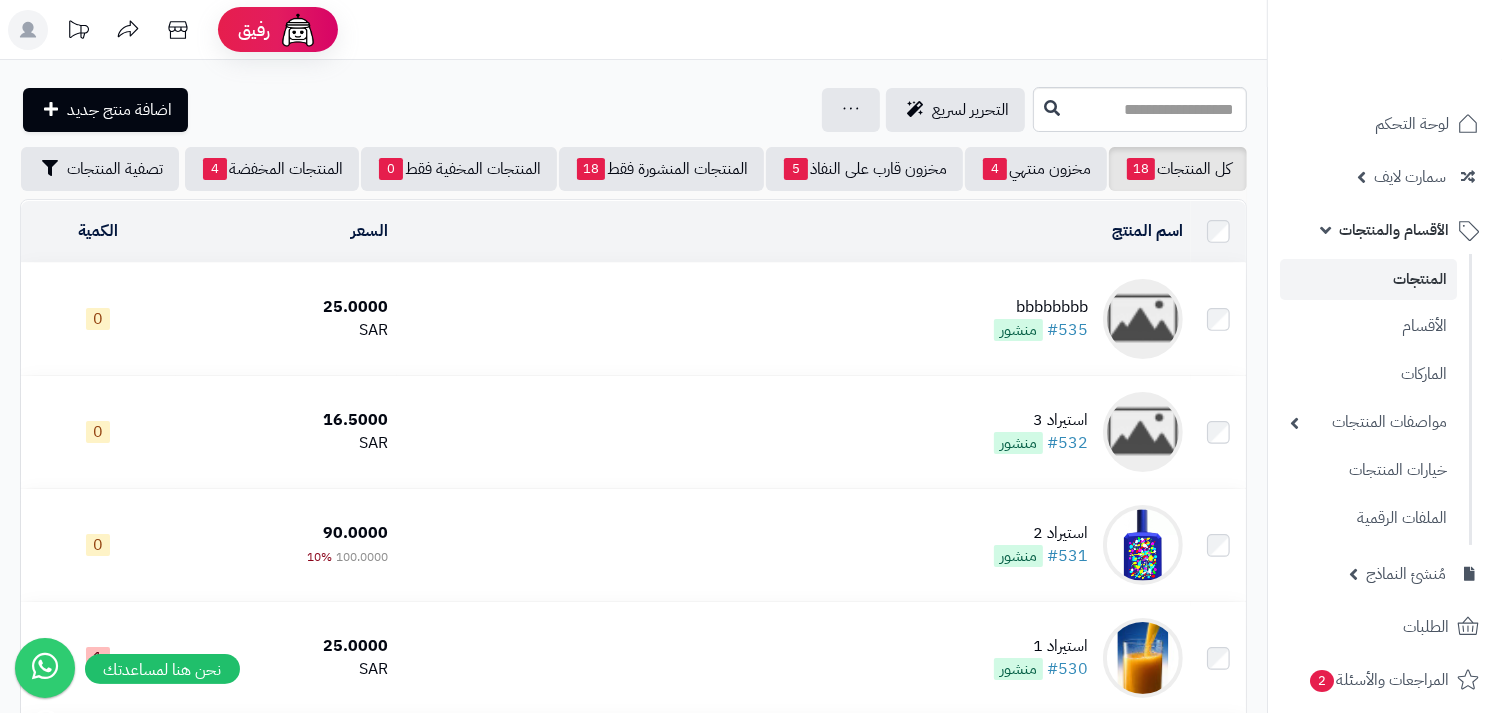 click on "bbbbbbbb" at bounding box center [1041, 307] 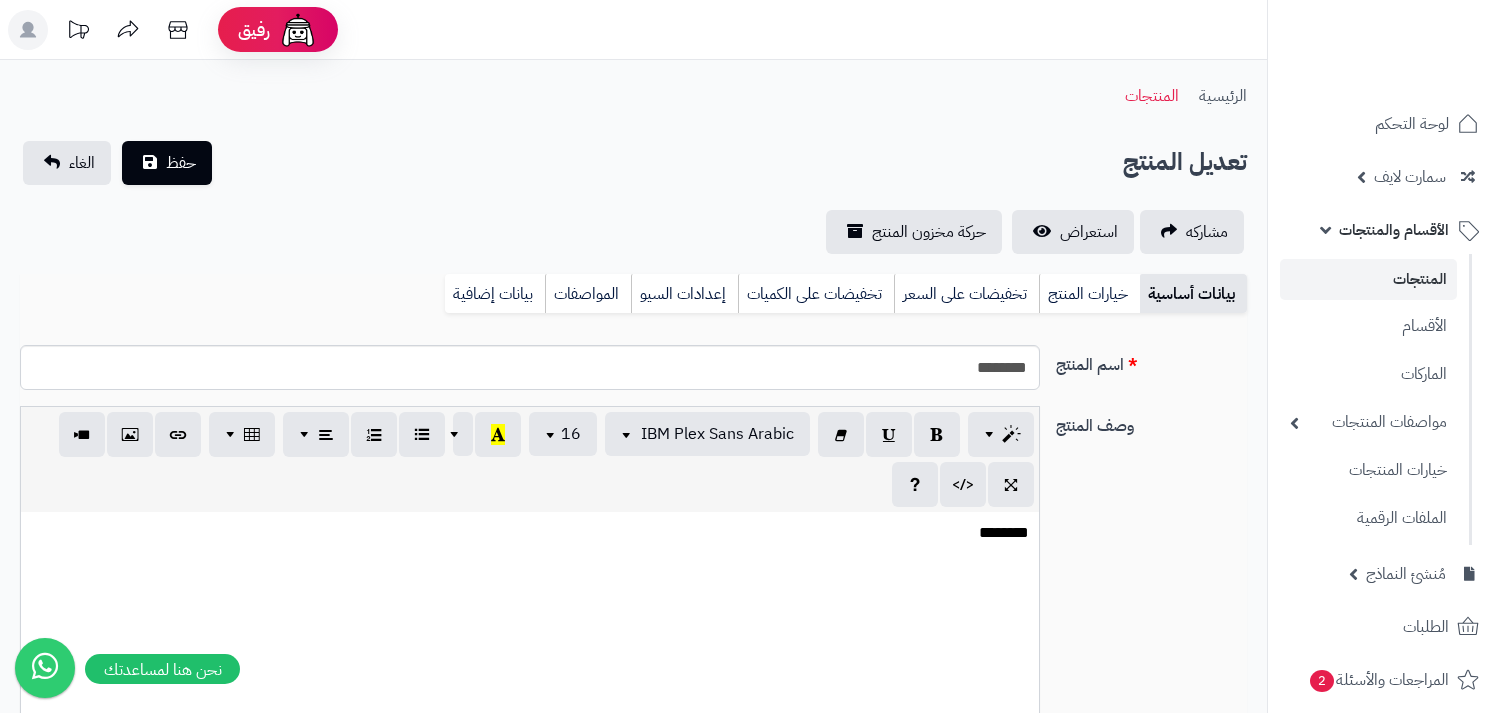 select 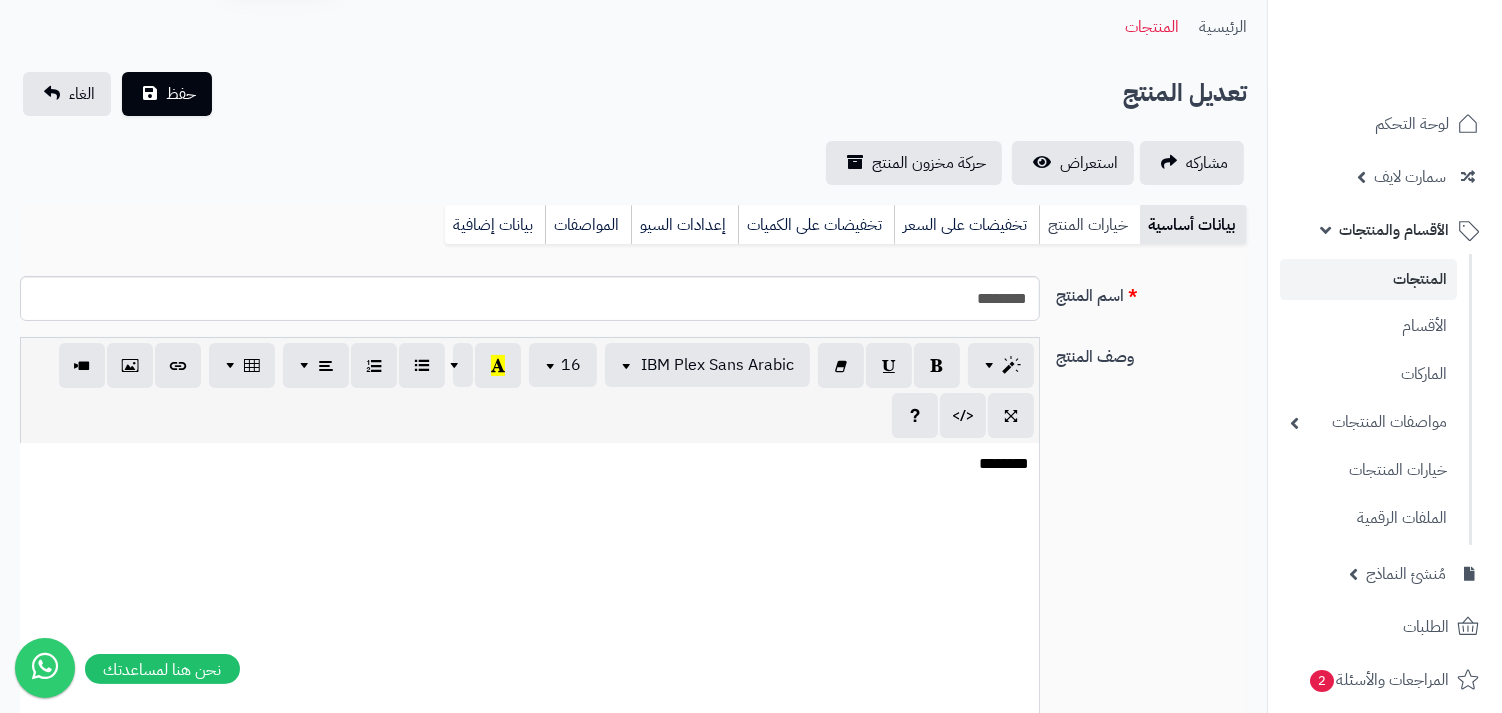 click on "خيارات المنتج" at bounding box center (1089, 225) 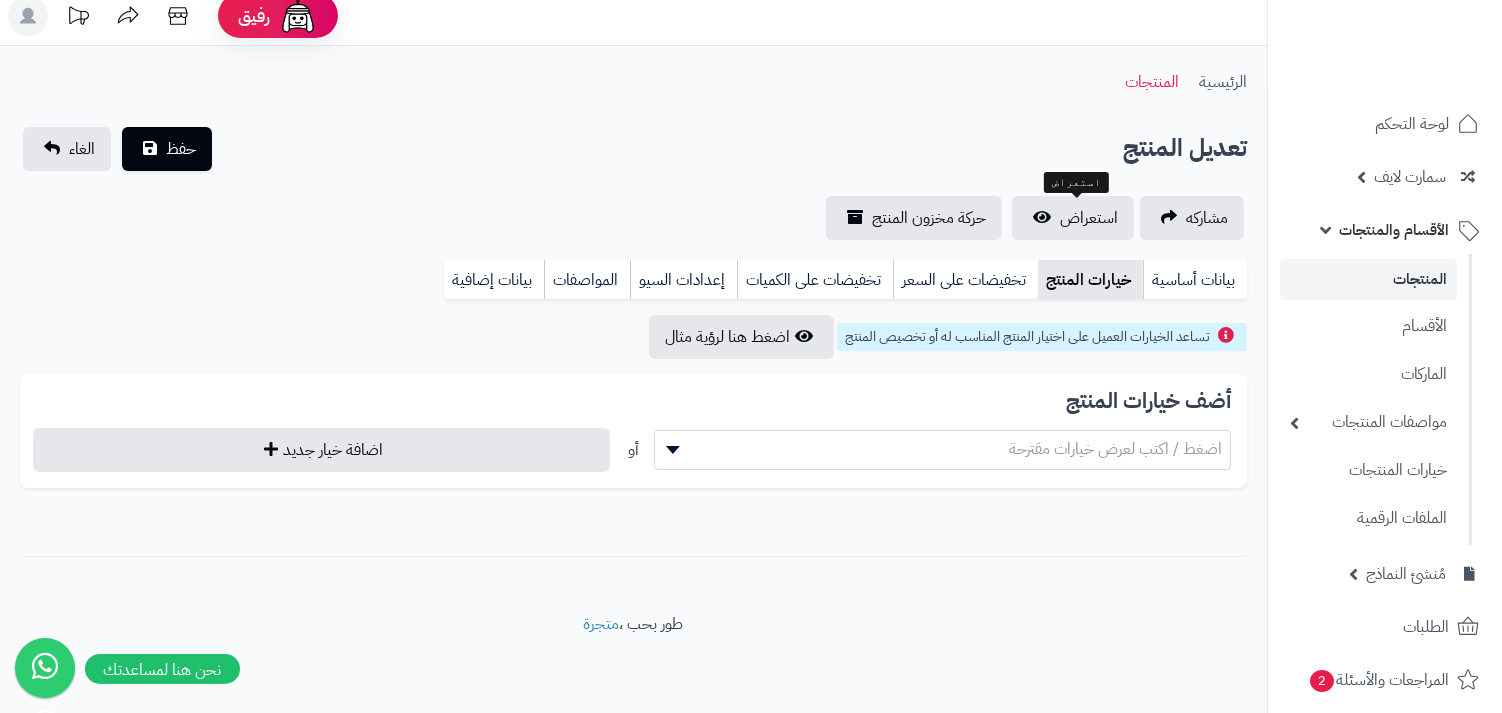 scroll, scrollTop: 20, scrollLeft: 0, axis: vertical 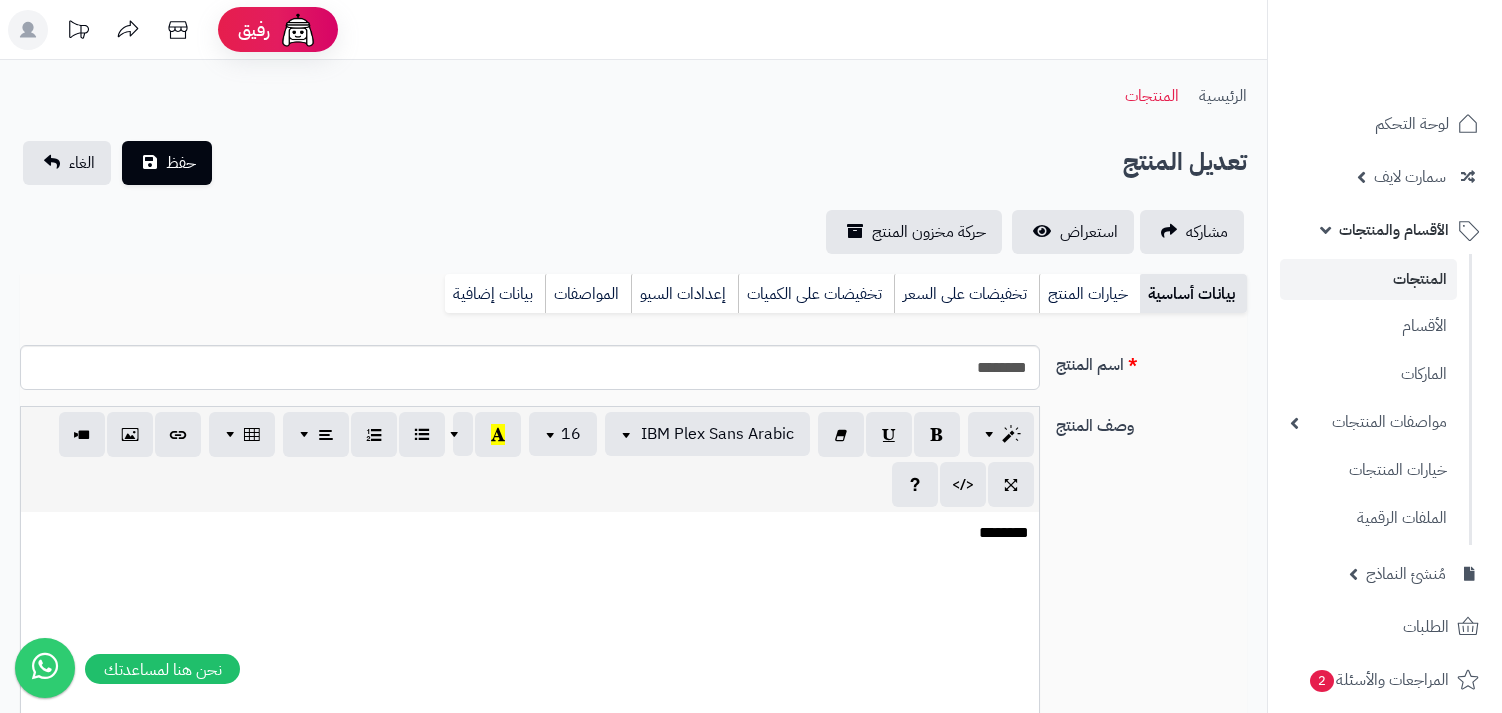 click on "خيارات المنتج" at bounding box center (1089, 294) 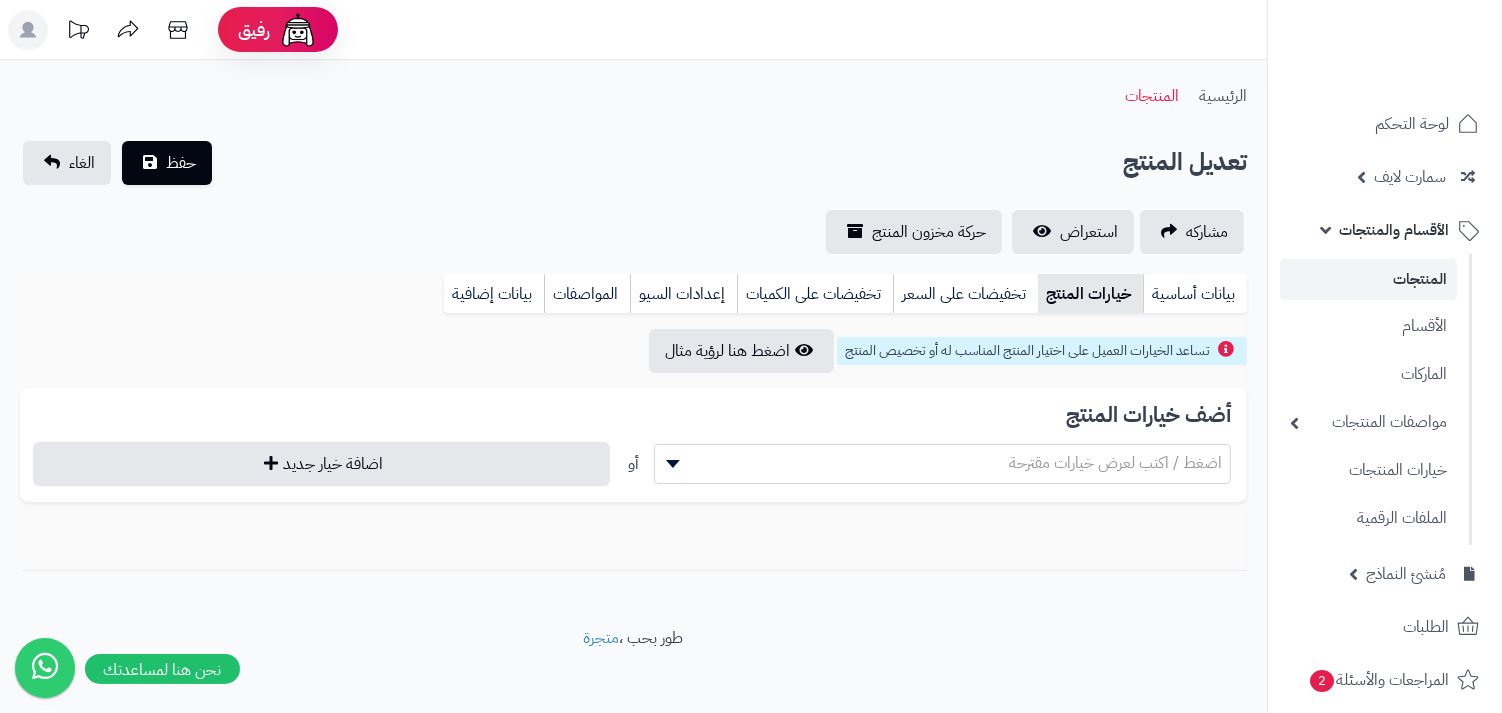 scroll, scrollTop: 20, scrollLeft: 0, axis: vertical 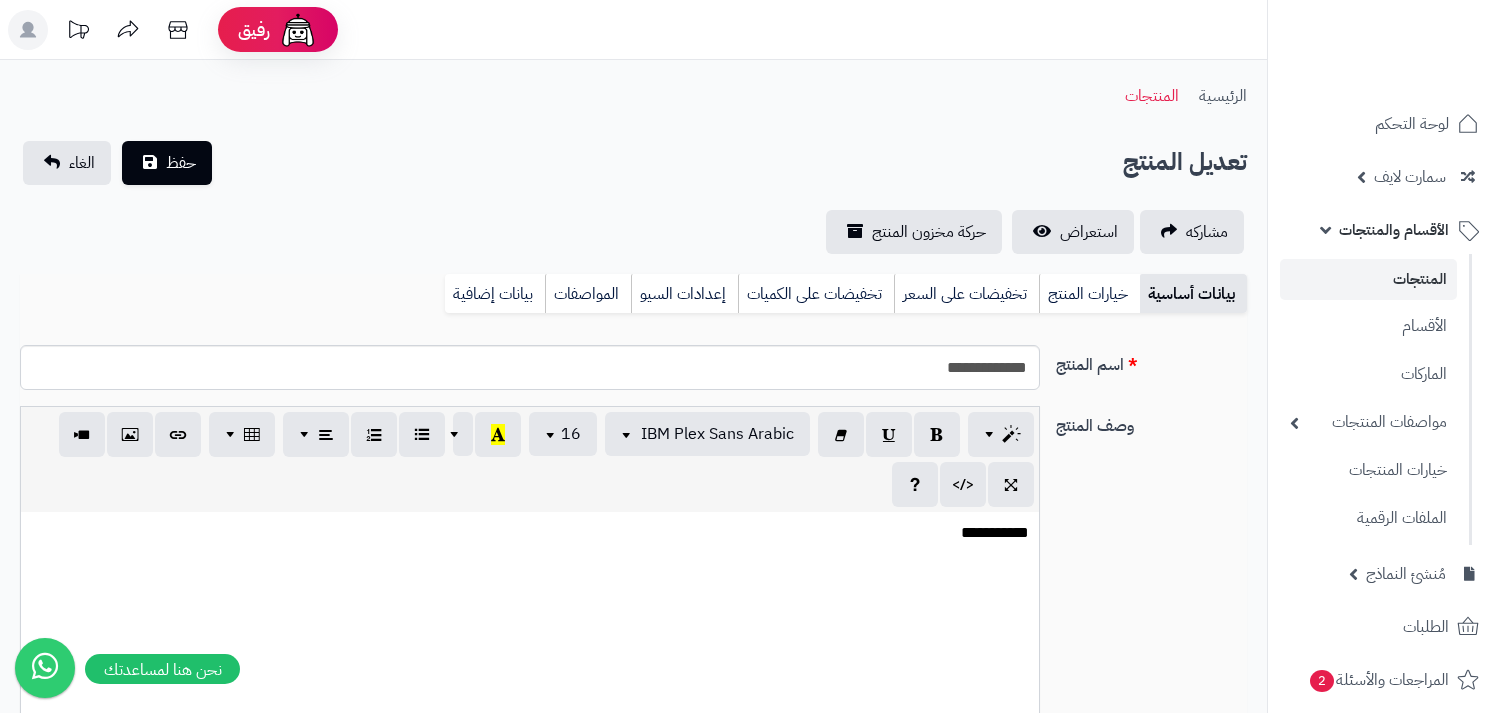 select 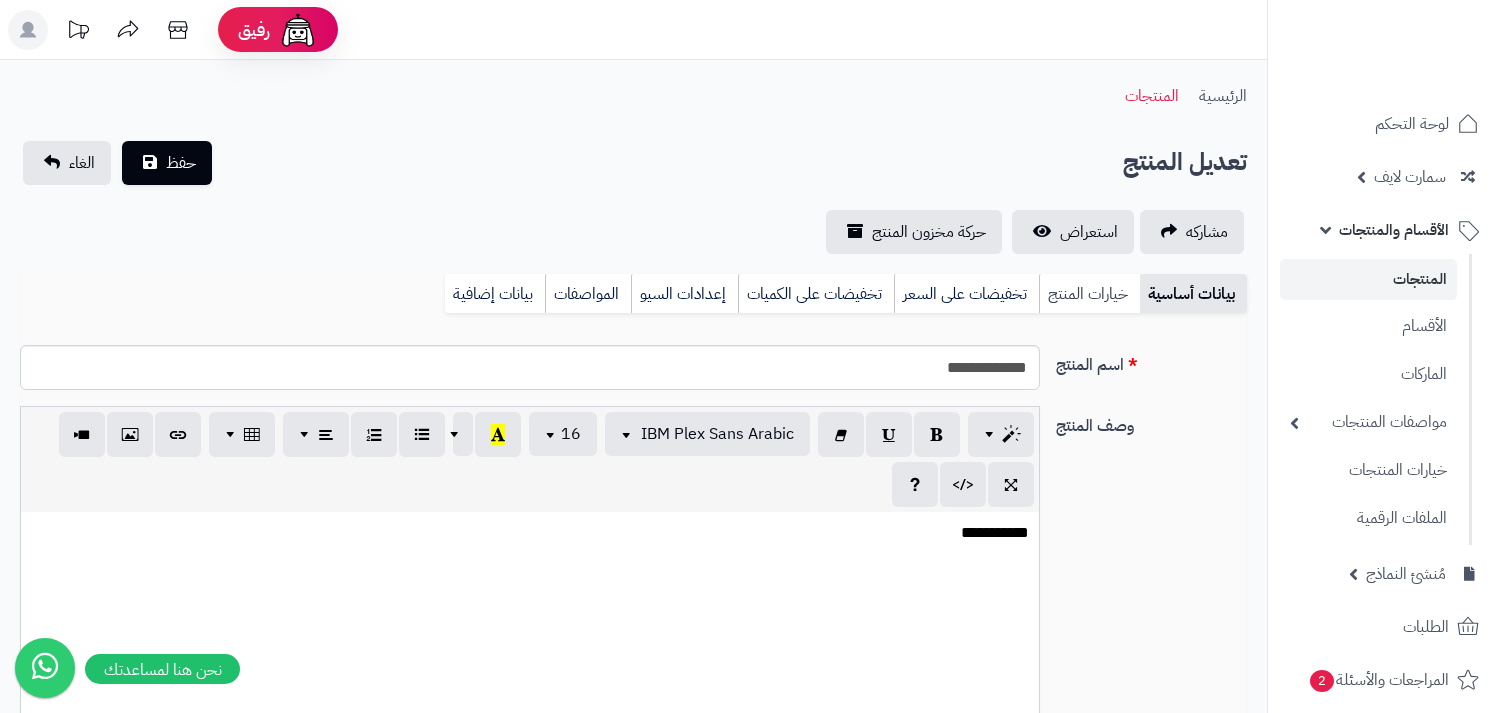 scroll, scrollTop: 0, scrollLeft: 0, axis: both 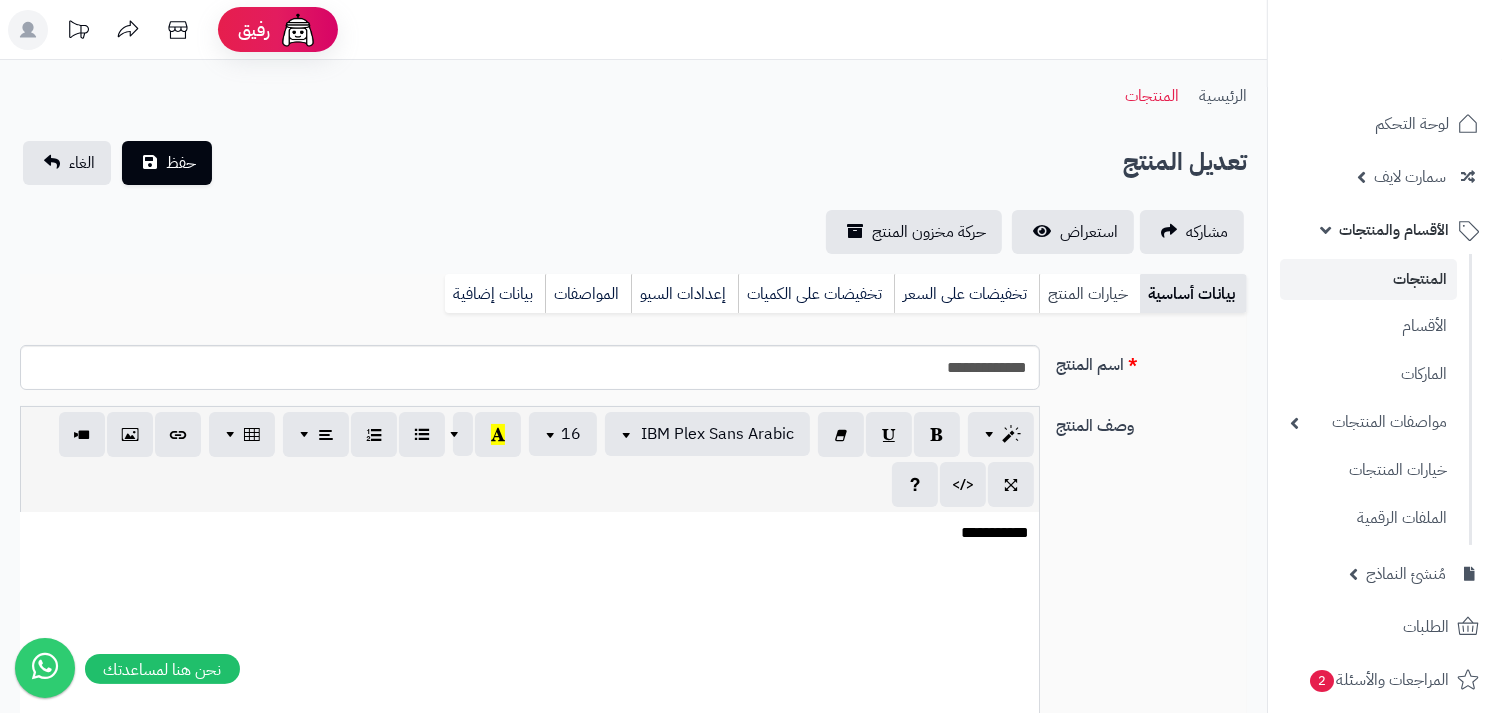 click on "خيارات المنتج" at bounding box center [1089, 294] 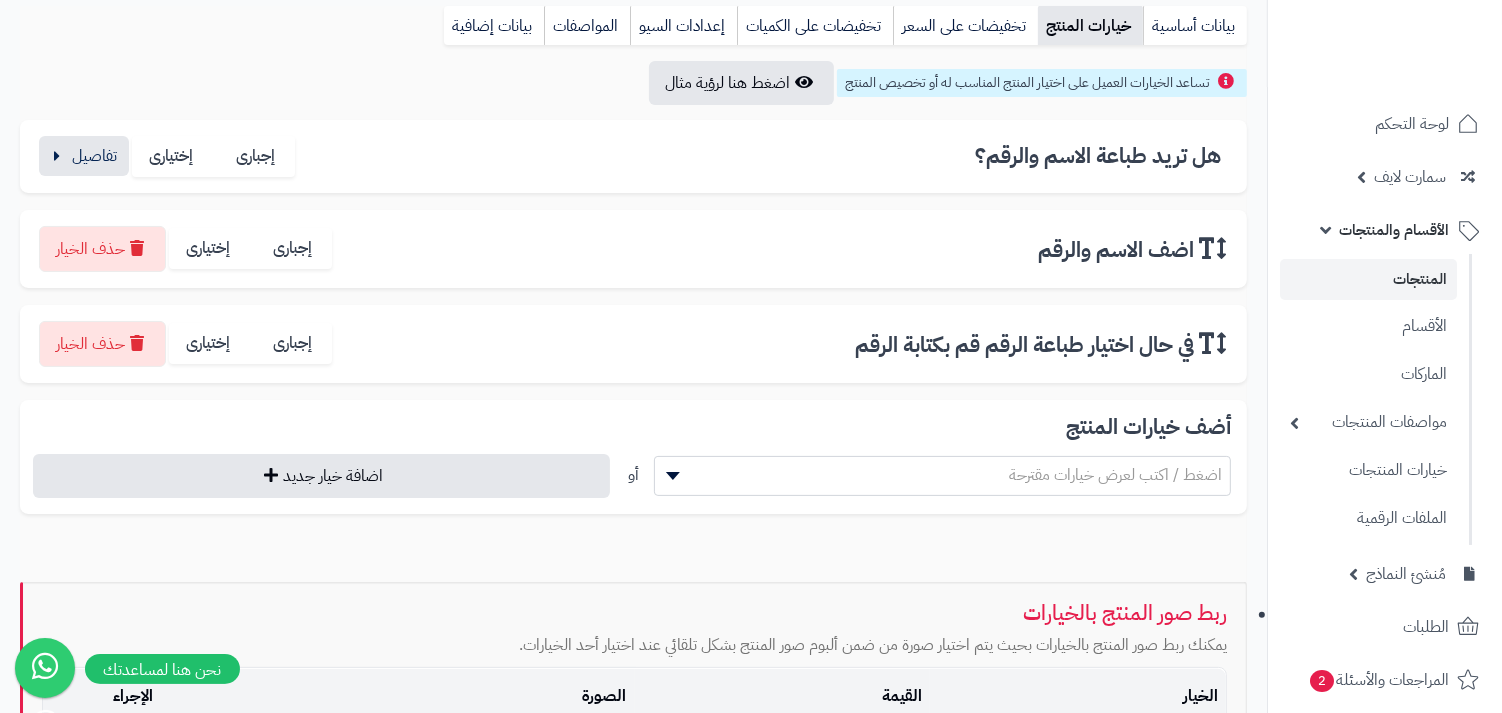 scroll, scrollTop: 548, scrollLeft: 0, axis: vertical 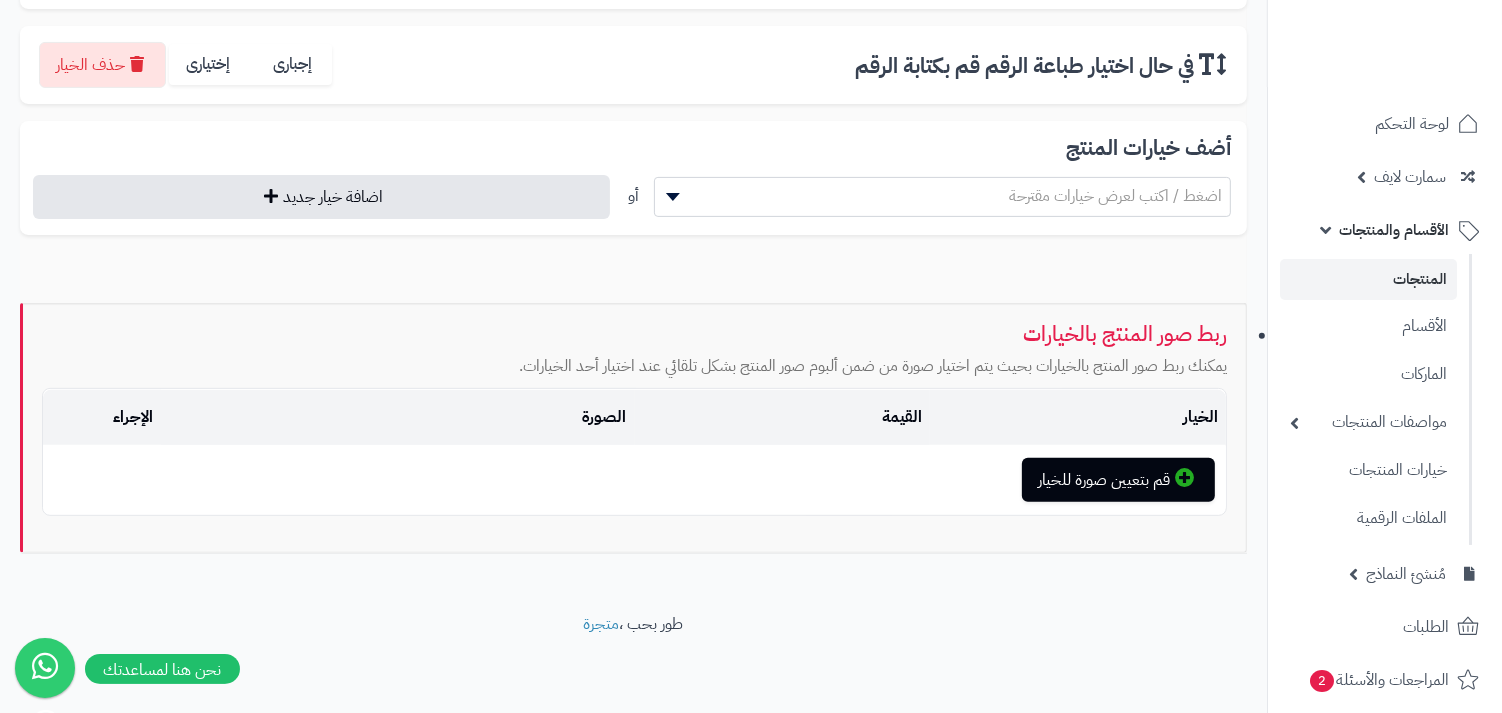 click on "ربط صور المنتج بالخيارات" at bounding box center [634, 334] 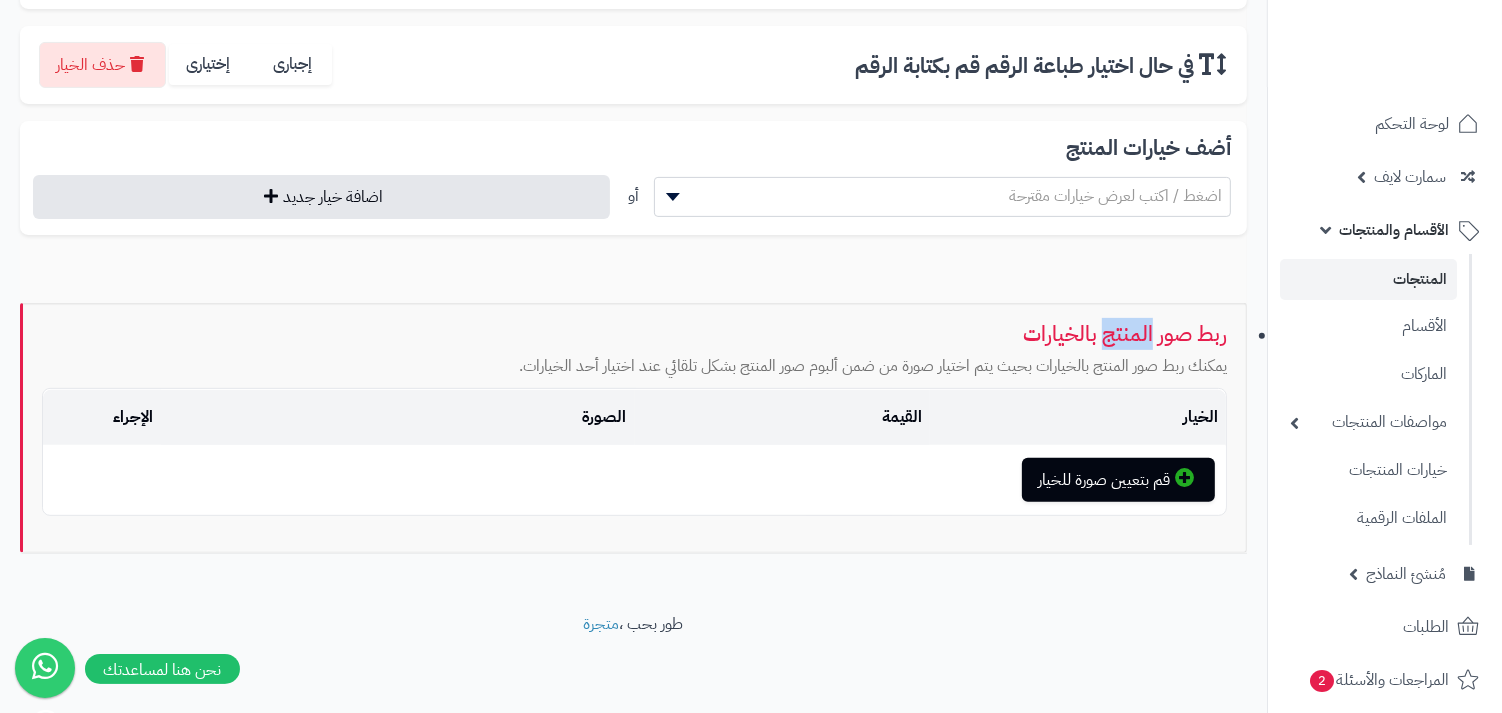 click on "ربط صور المنتج بالخيارات" at bounding box center (634, 334) 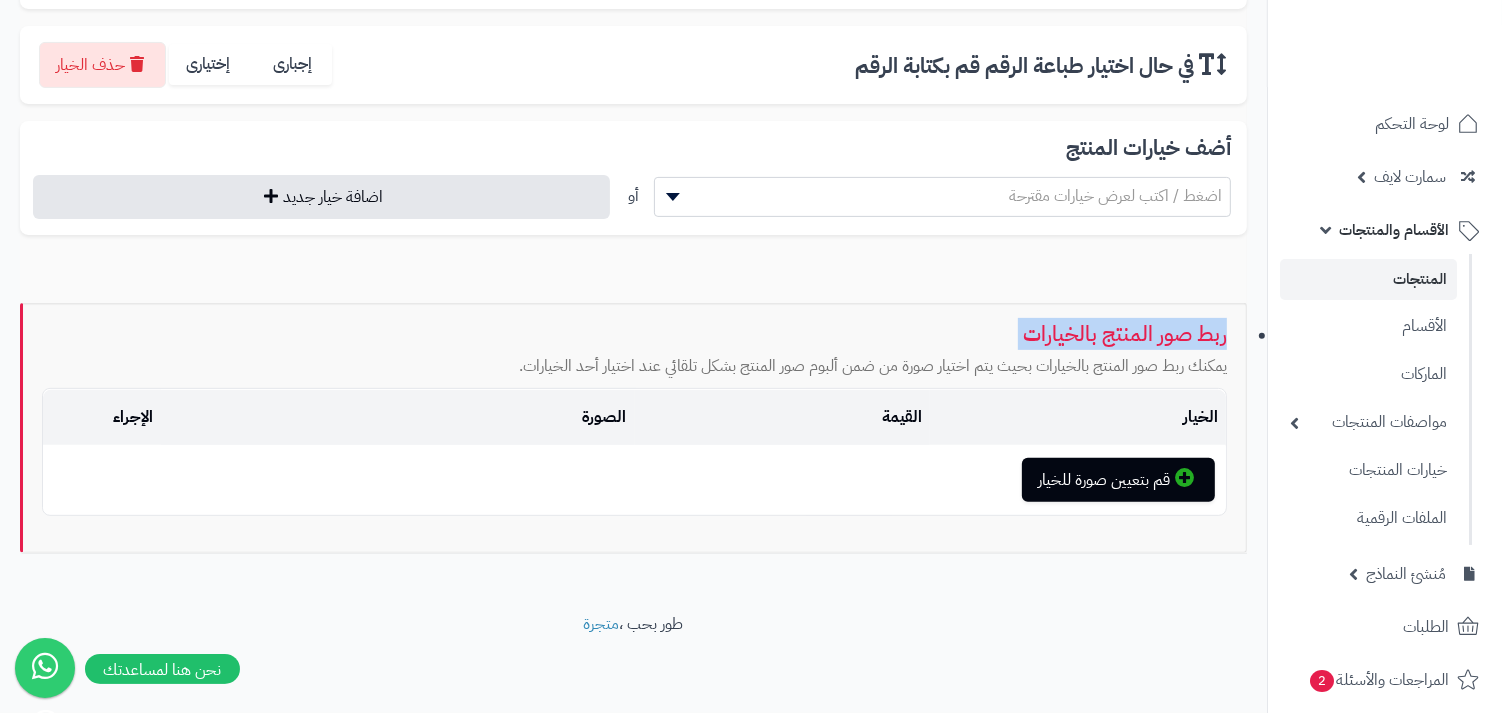 copy on "ربط صور المنتج بالخيارات" 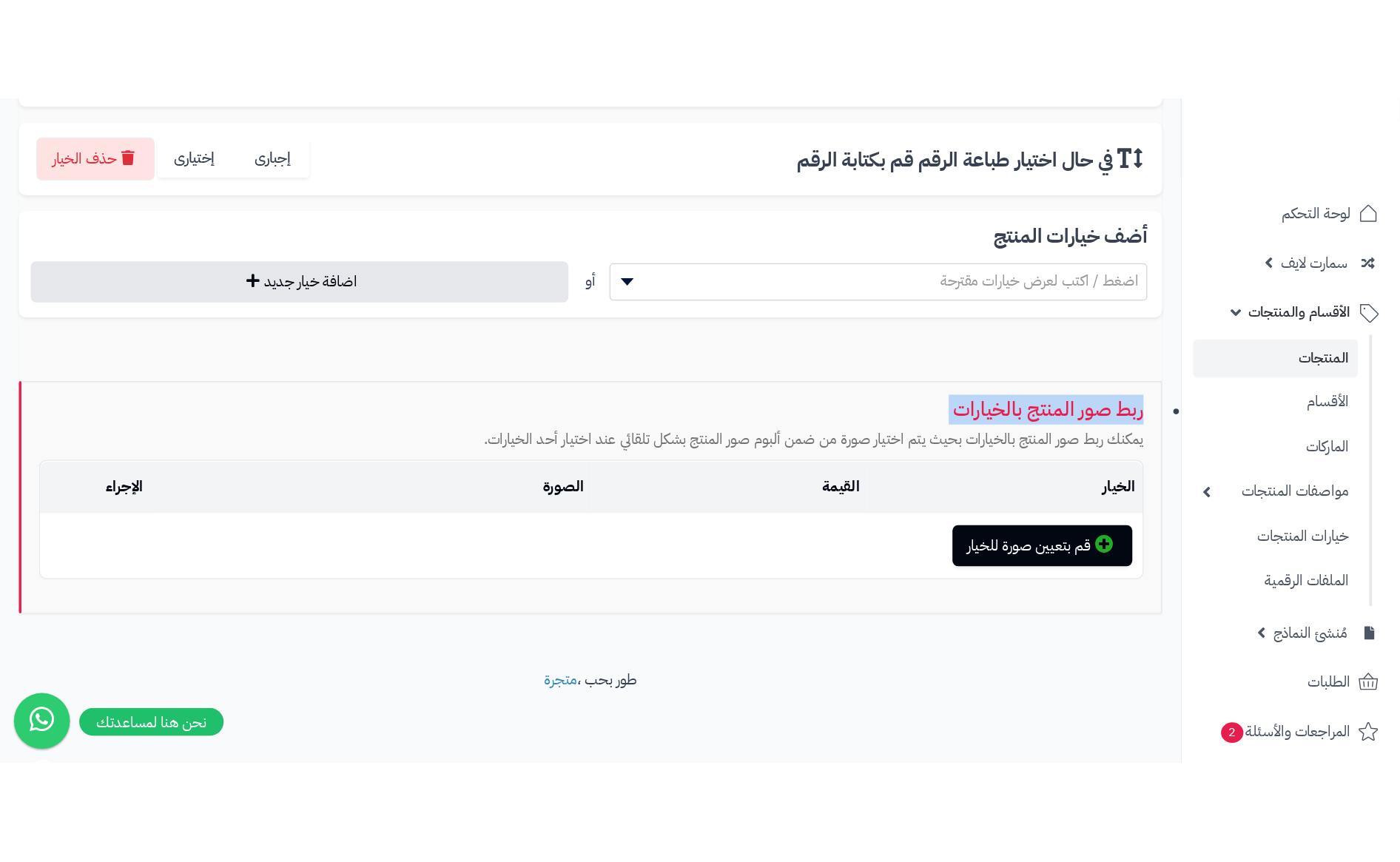 scroll, scrollTop: 75, scrollLeft: 0, axis: vertical 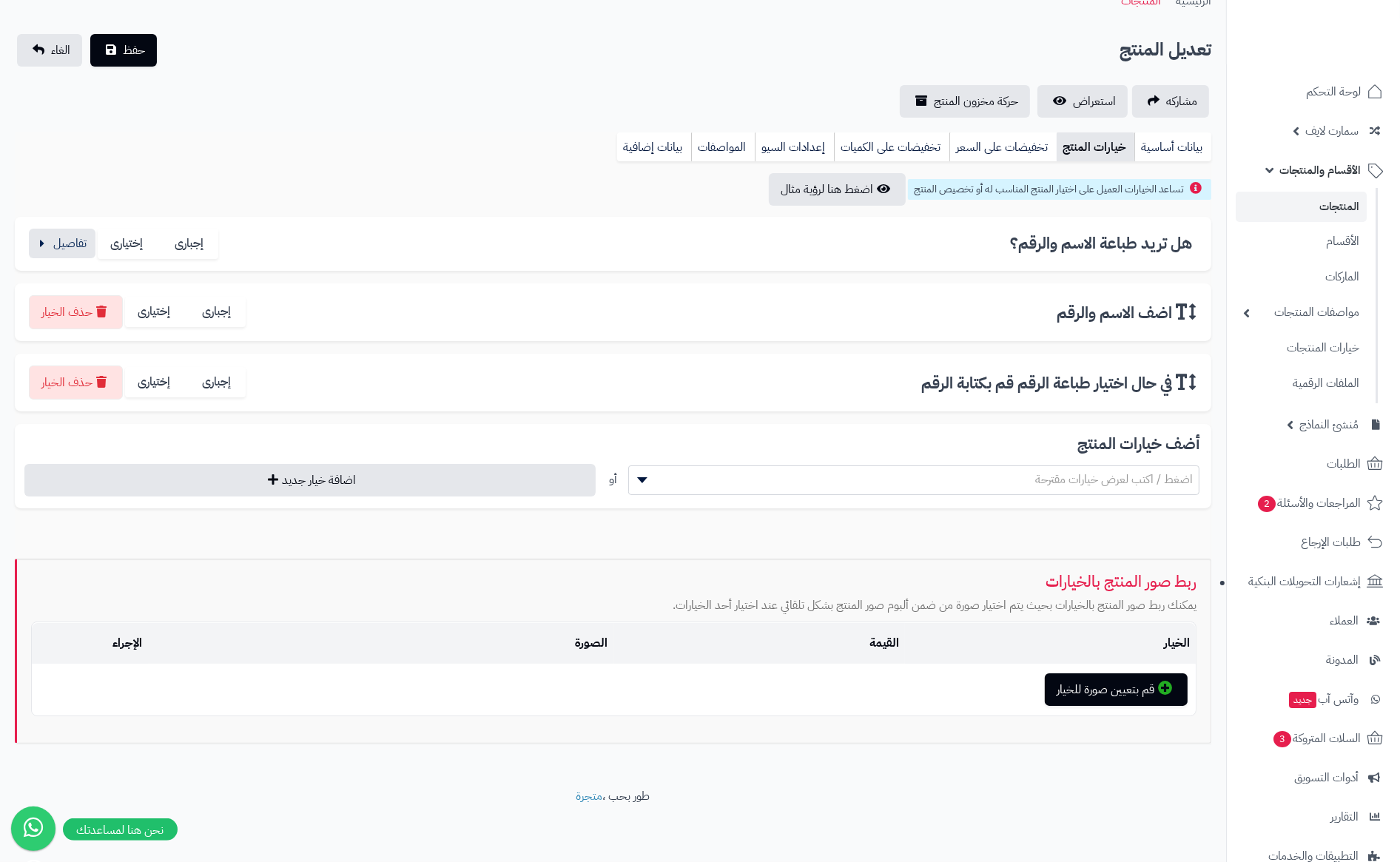 click on "في حال اختيار طباعة الرقم قم بكتابة الرقم
إجبارى
إختيارى
حذف الخيار" at bounding box center [613, 383] 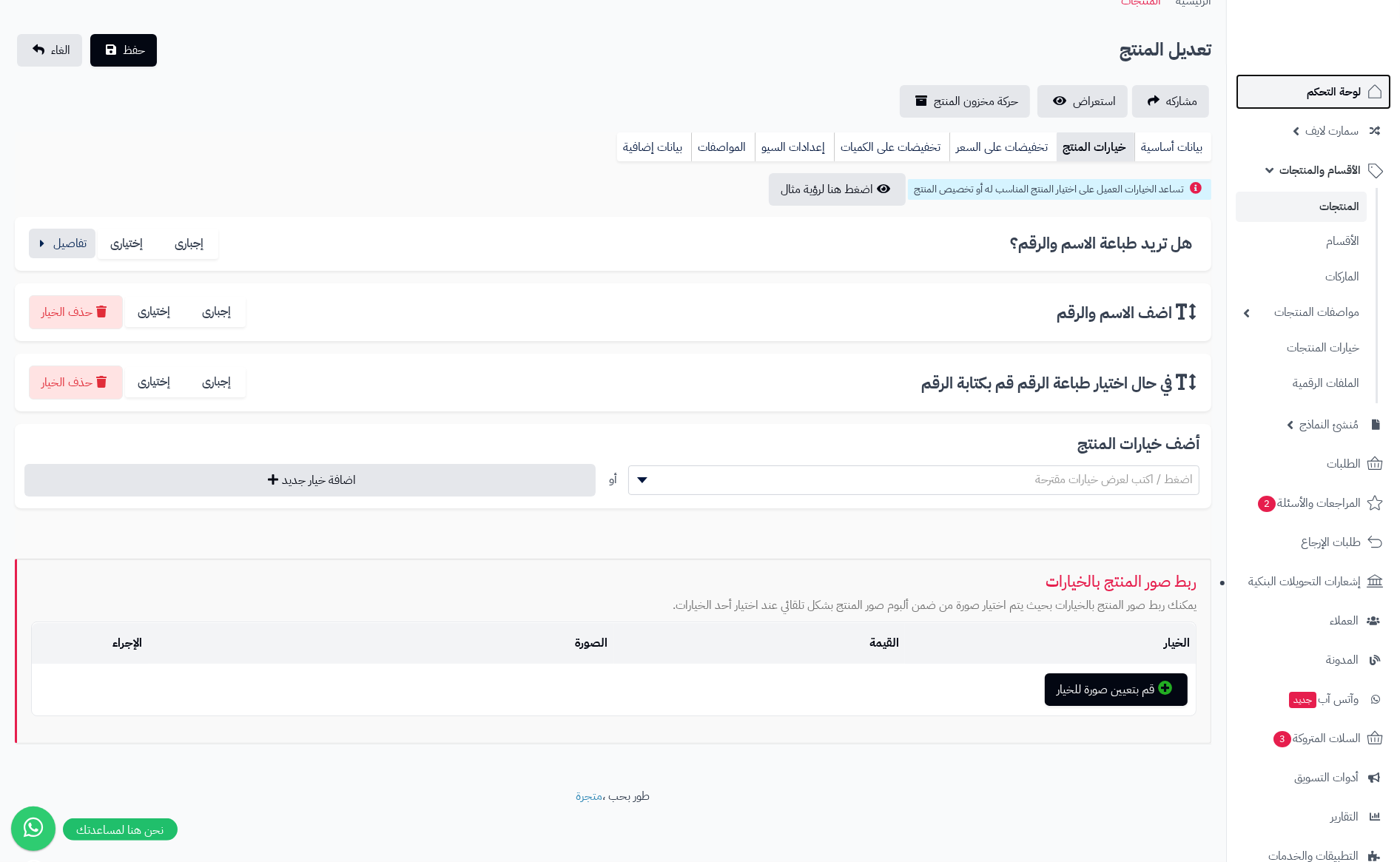 click on "لوحة التحكم" at bounding box center (1313, 92) 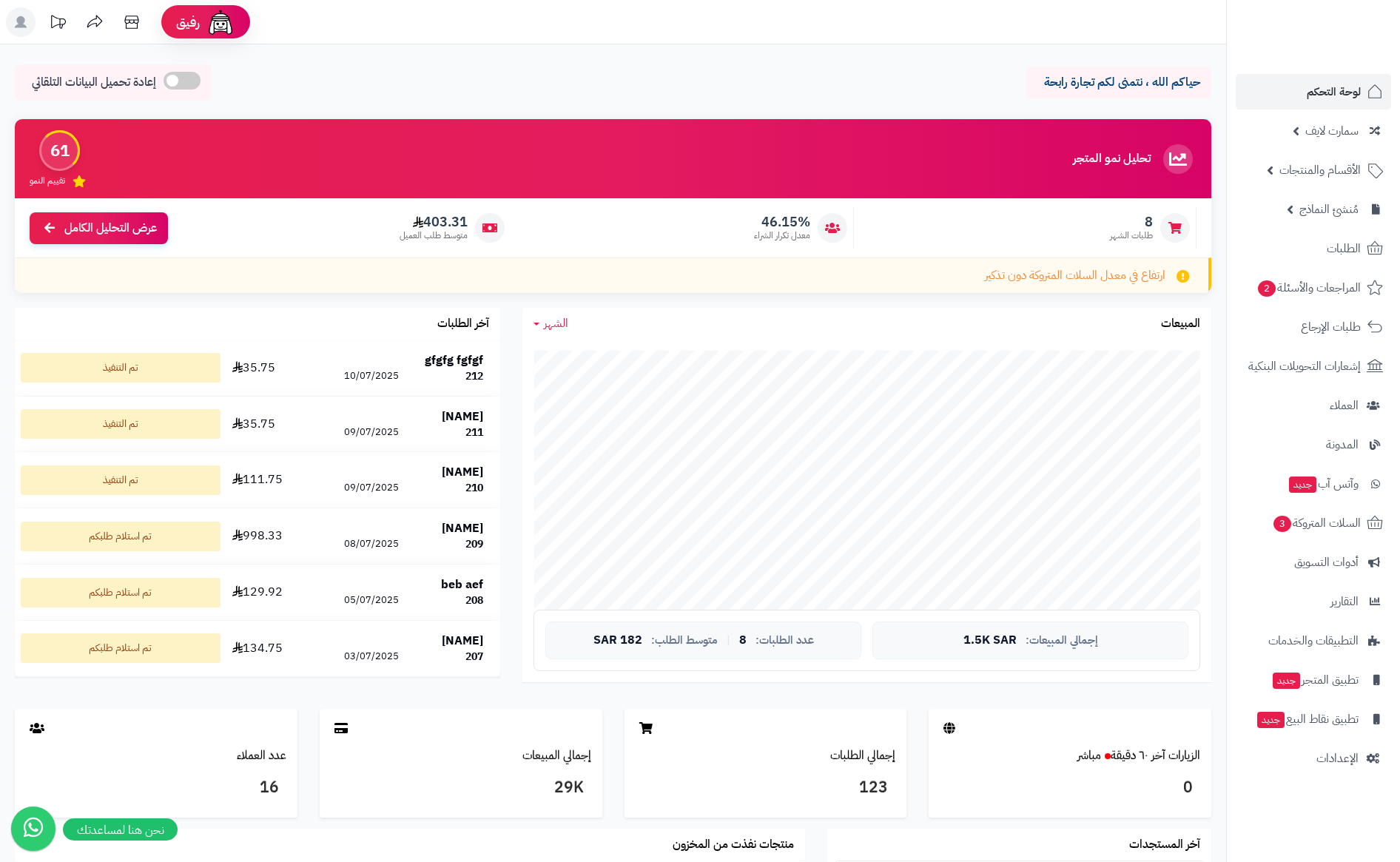 scroll, scrollTop: 0, scrollLeft: 0, axis: both 